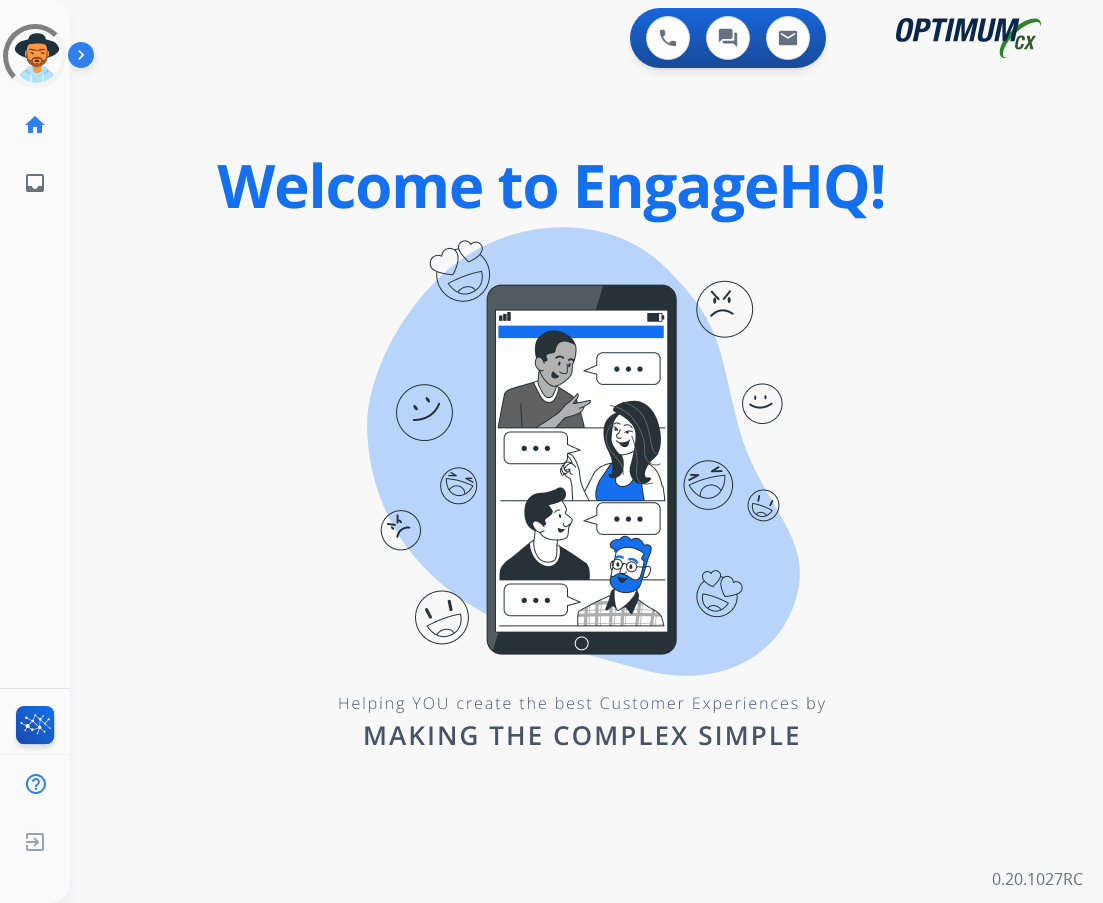 scroll, scrollTop: 0, scrollLeft: 0, axis: both 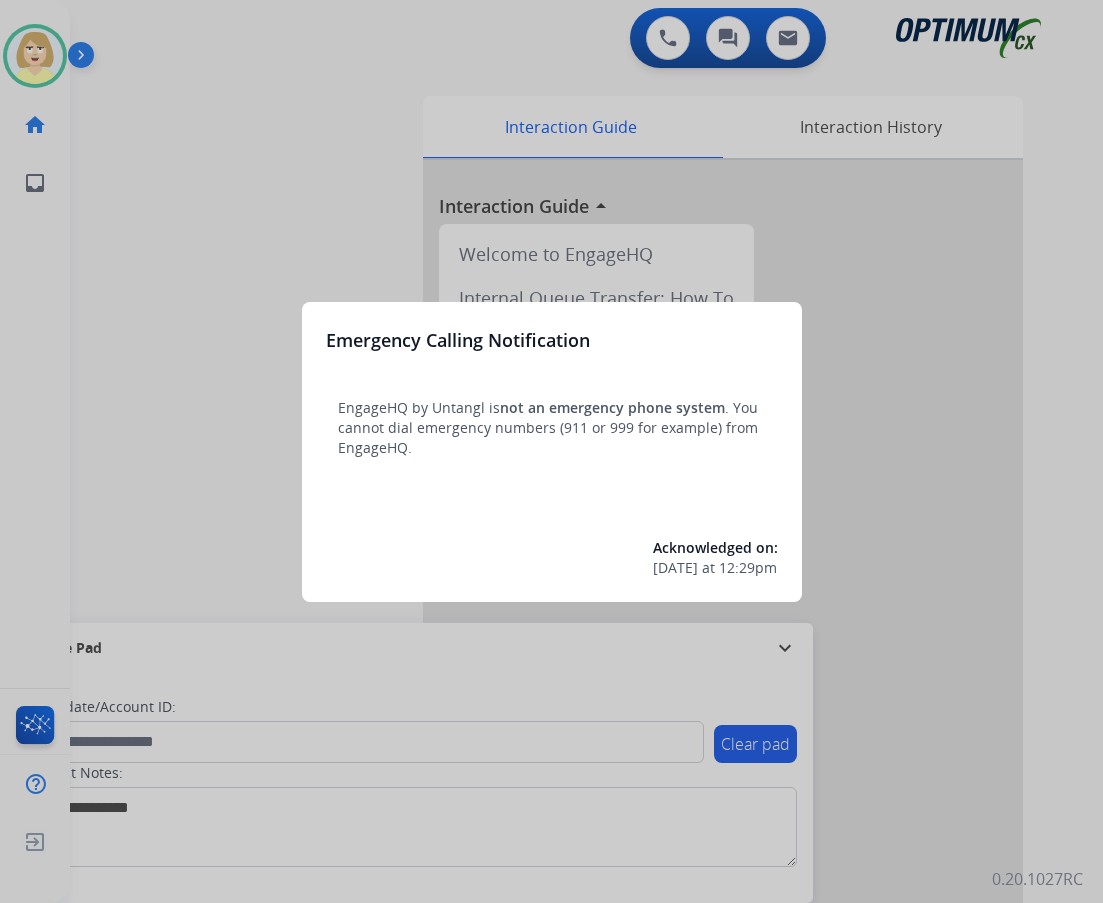 click at bounding box center [551, 451] 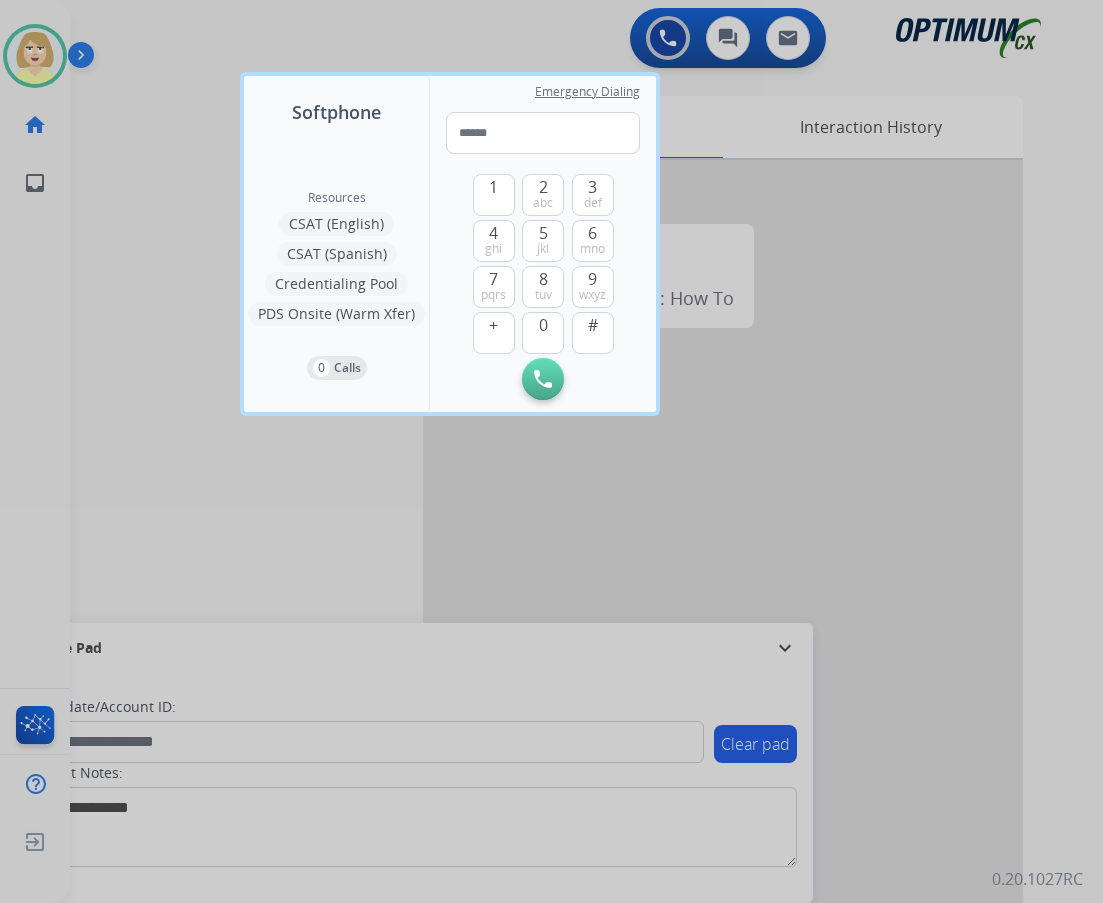 click at bounding box center (551, 451) 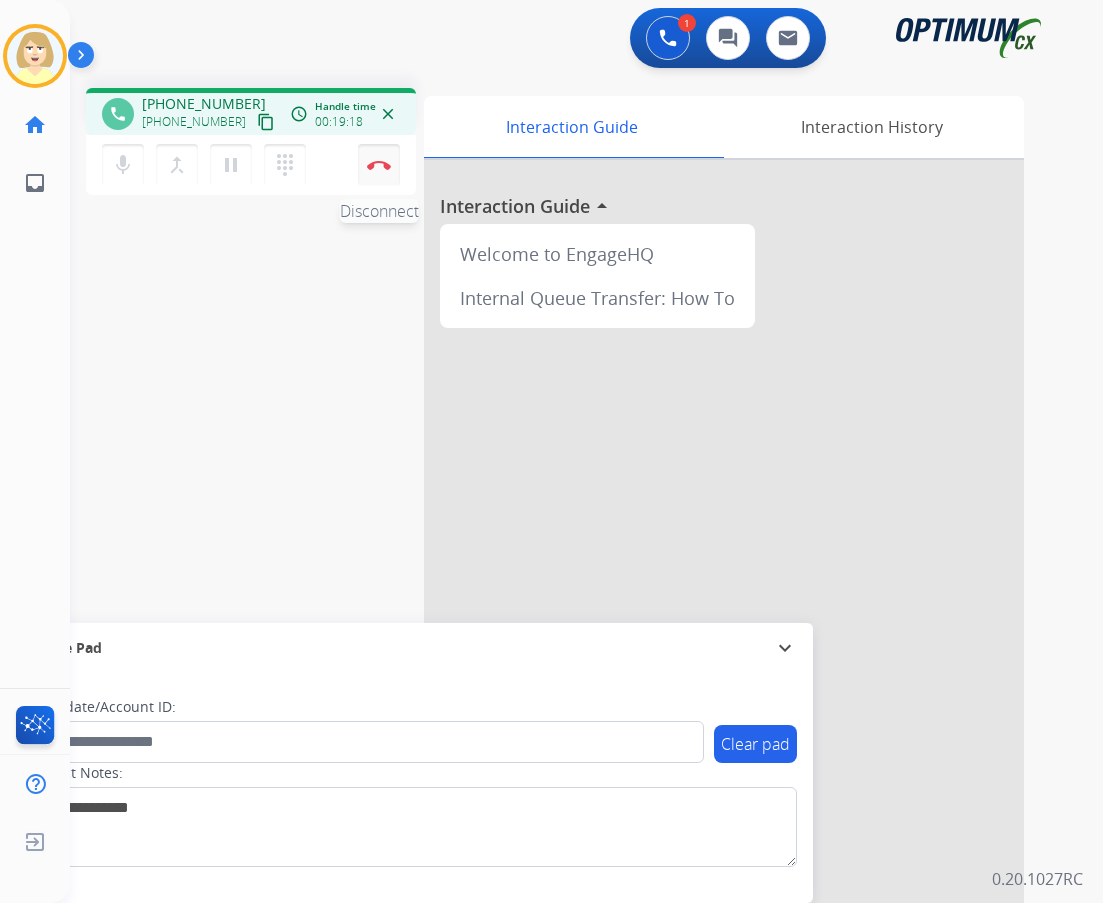 click on "Disconnect" at bounding box center [379, 165] 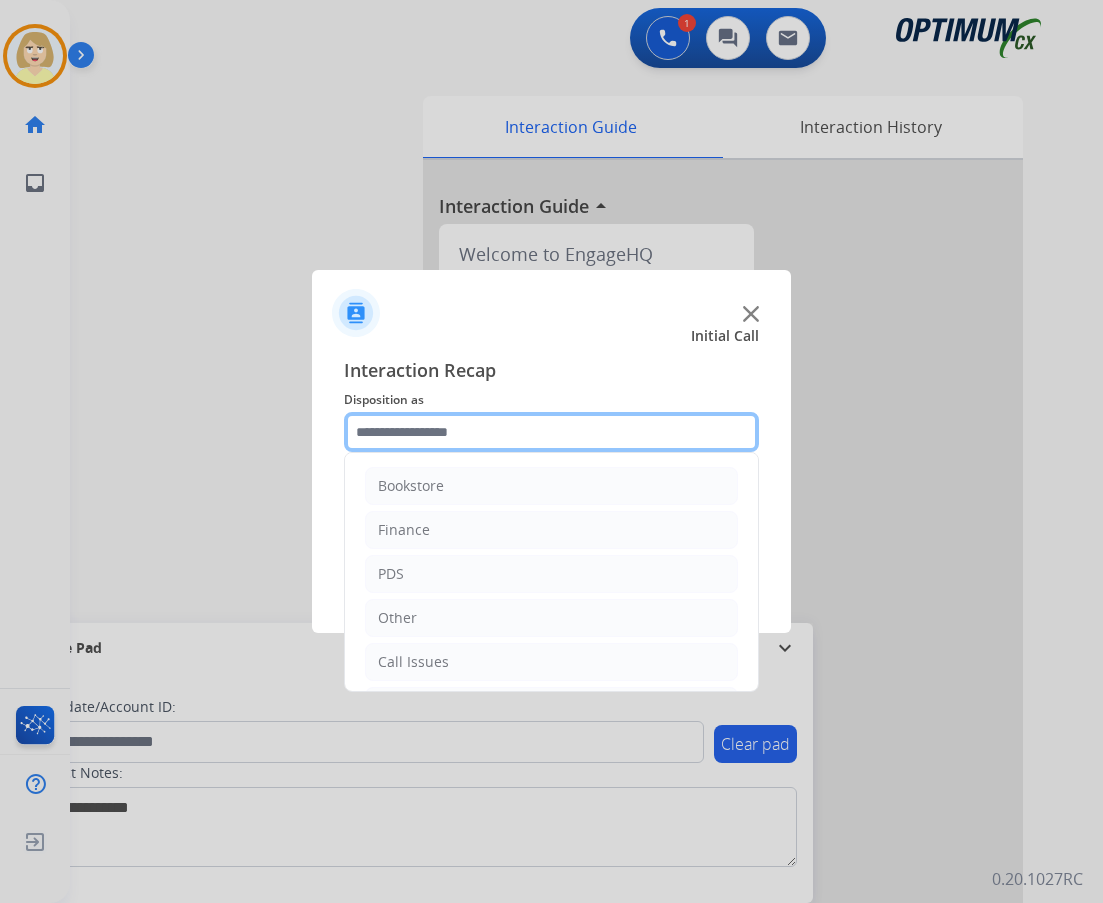 click 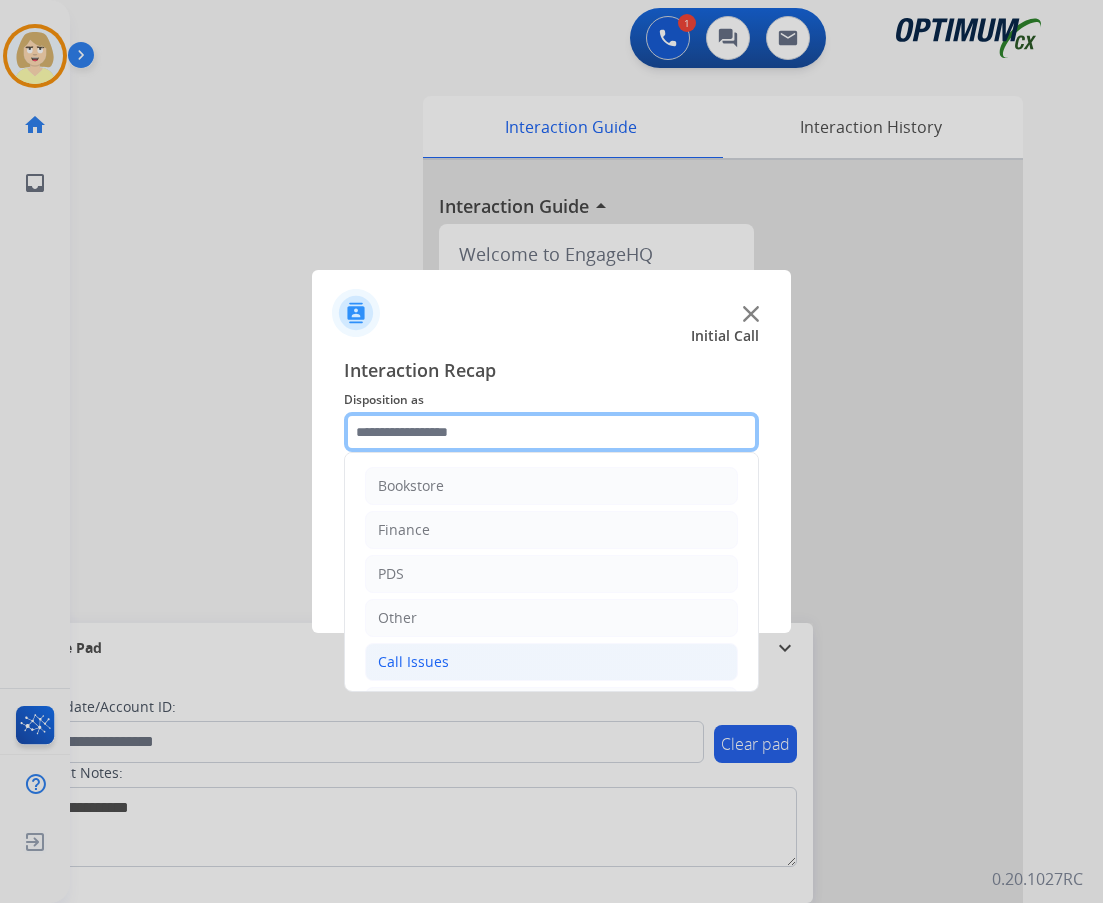 scroll, scrollTop: 100, scrollLeft: 0, axis: vertical 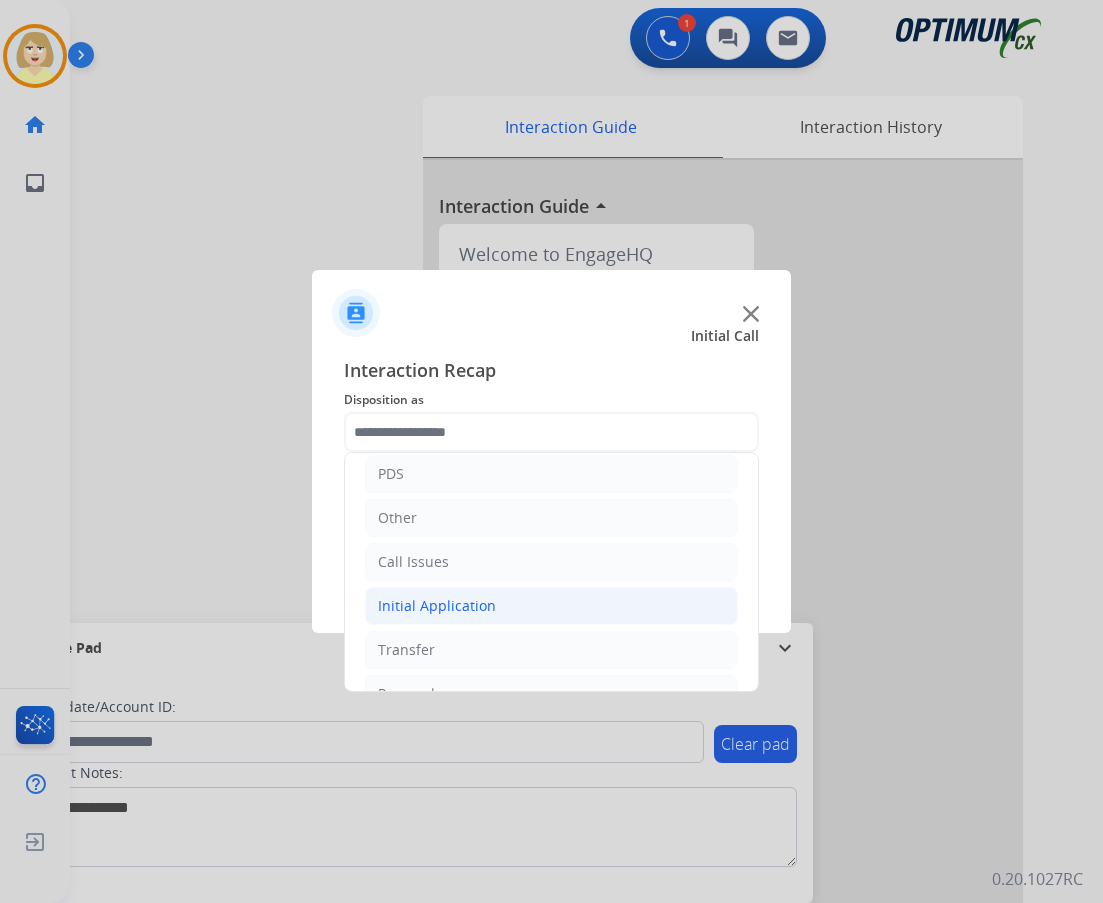 click on "Initial Application" 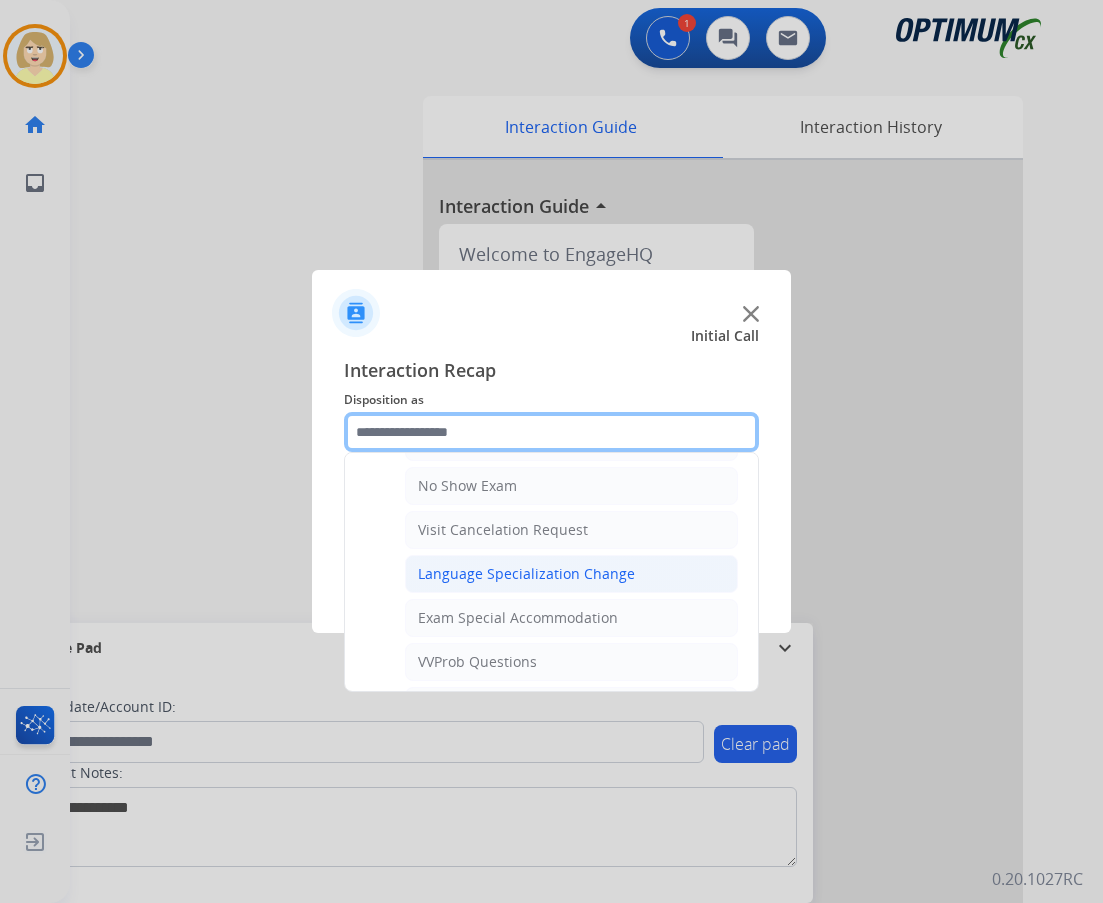 scroll, scrollTop: 1100, scrollLeft: 0, axis: vertical 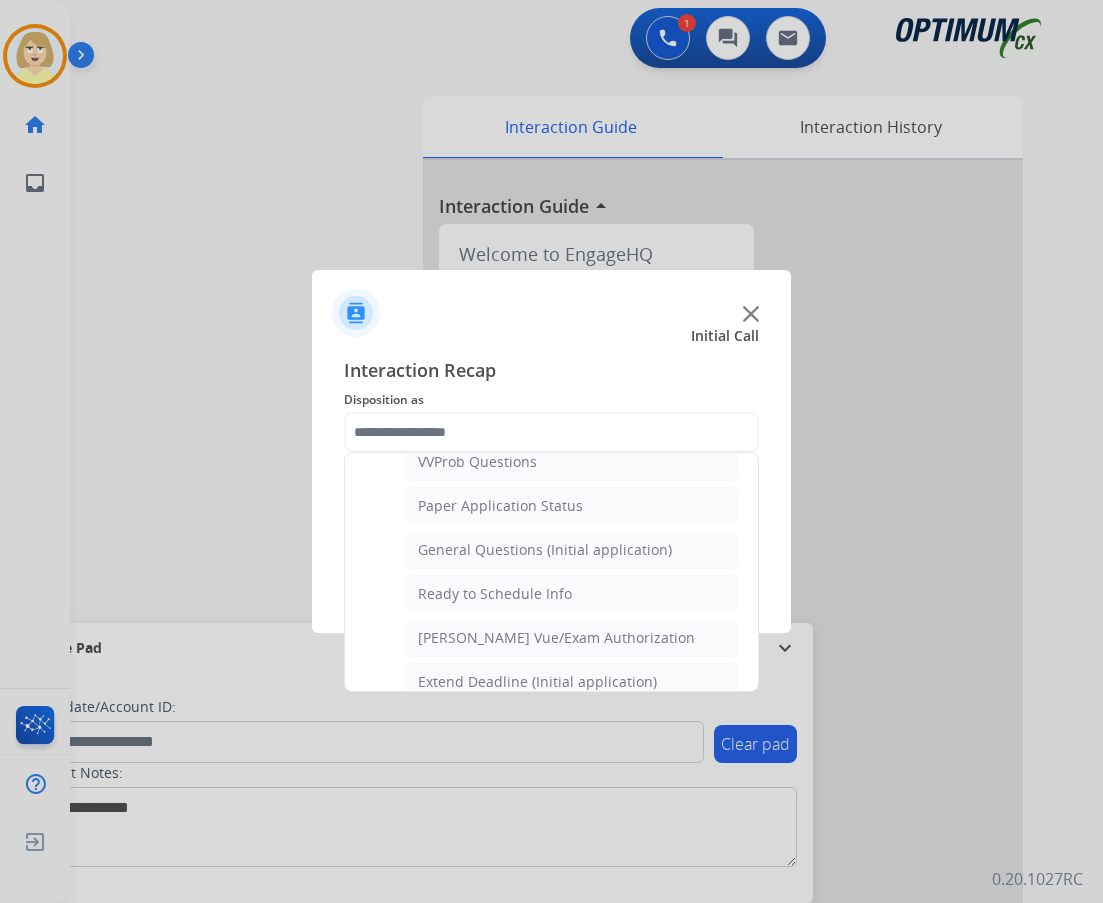 click on "General Questions (Initial application)" 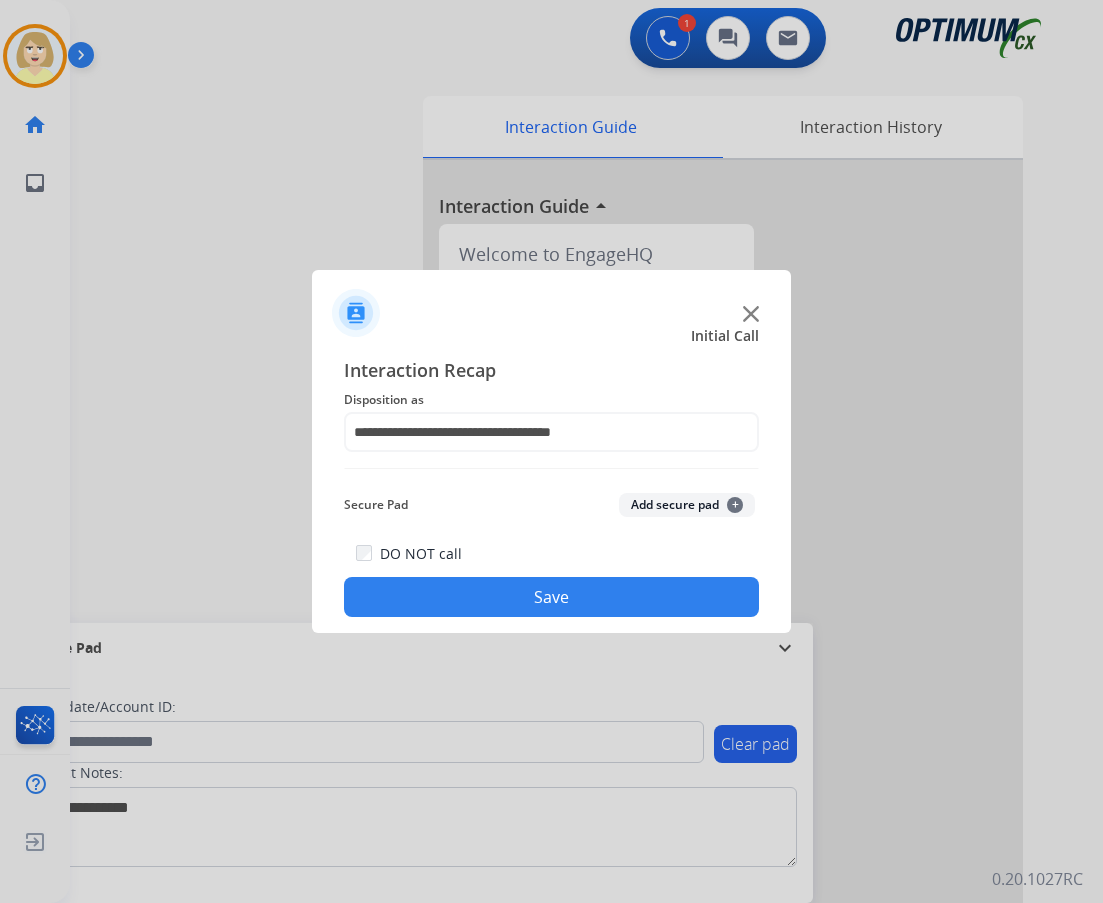 click on "Add secure pad  +" 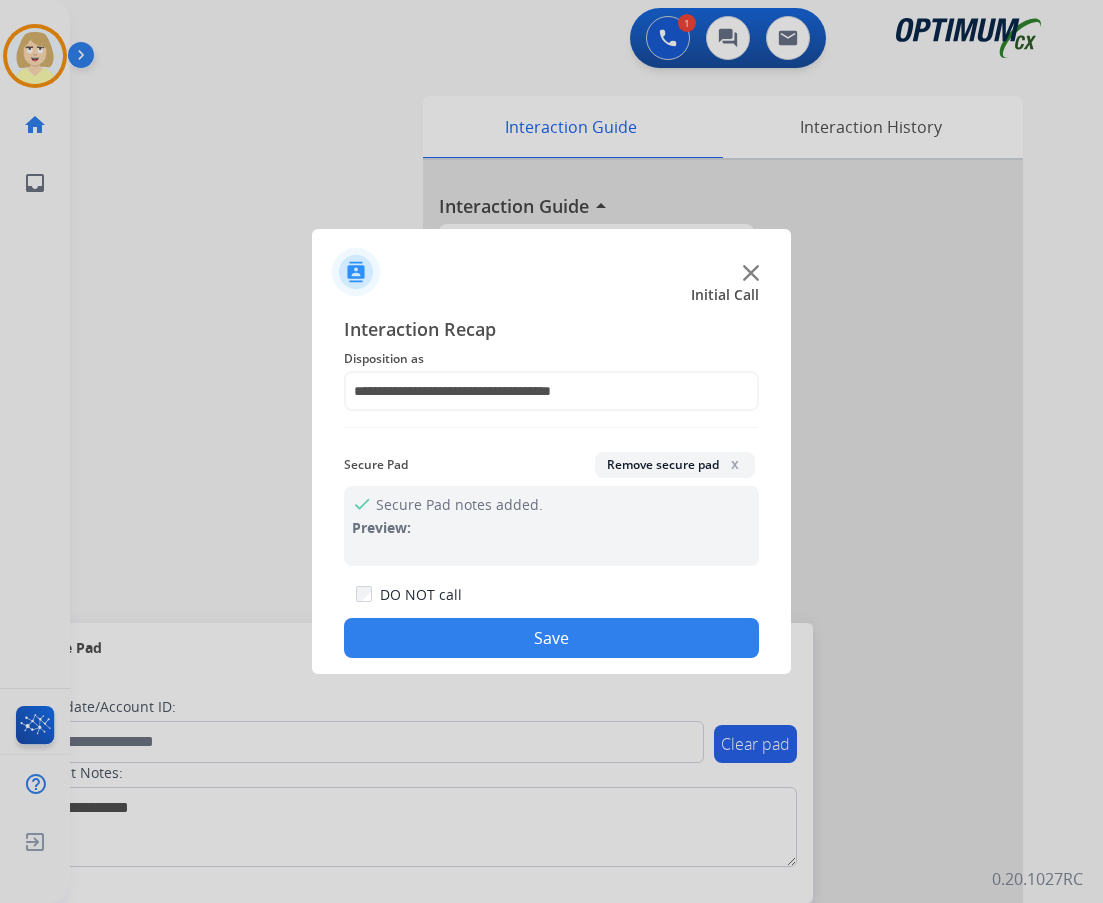 click on "Save" 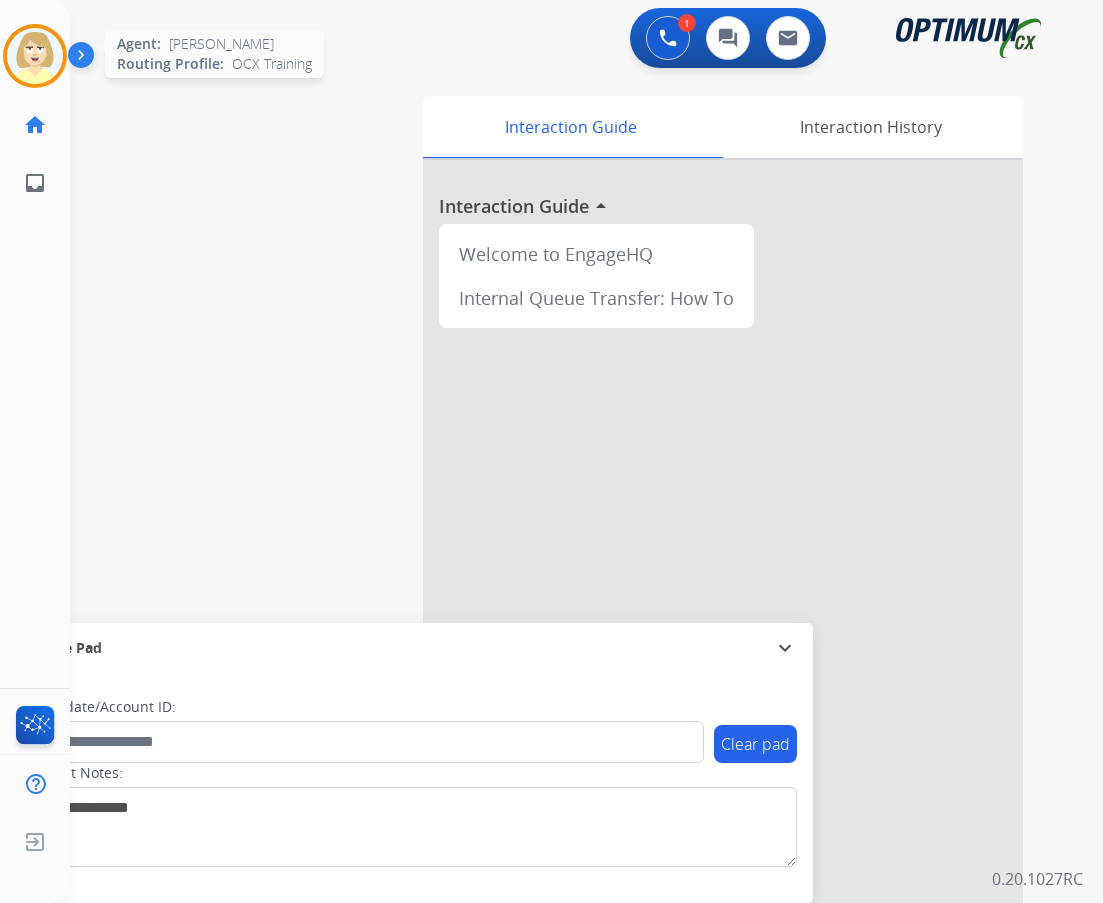click at bounding box center [35, 56] 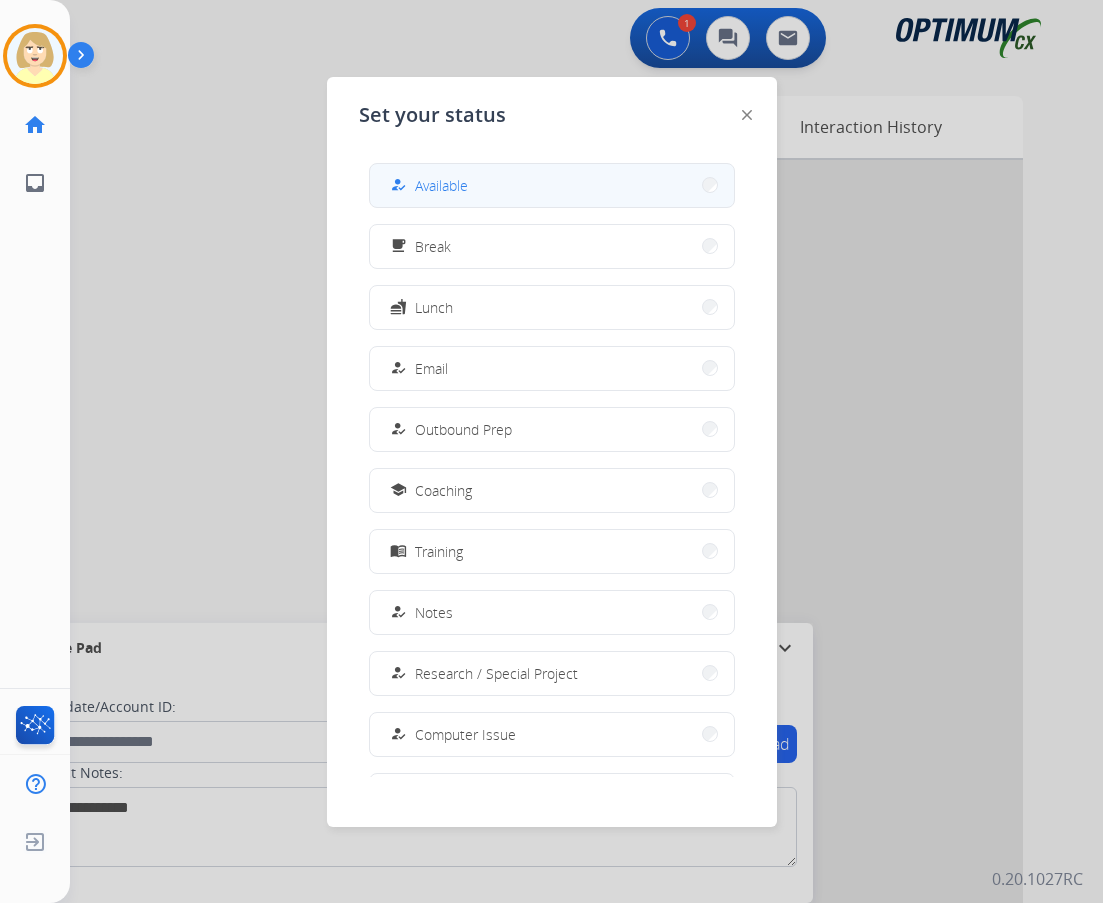 click on "Available" at bounding box center [441, 185] 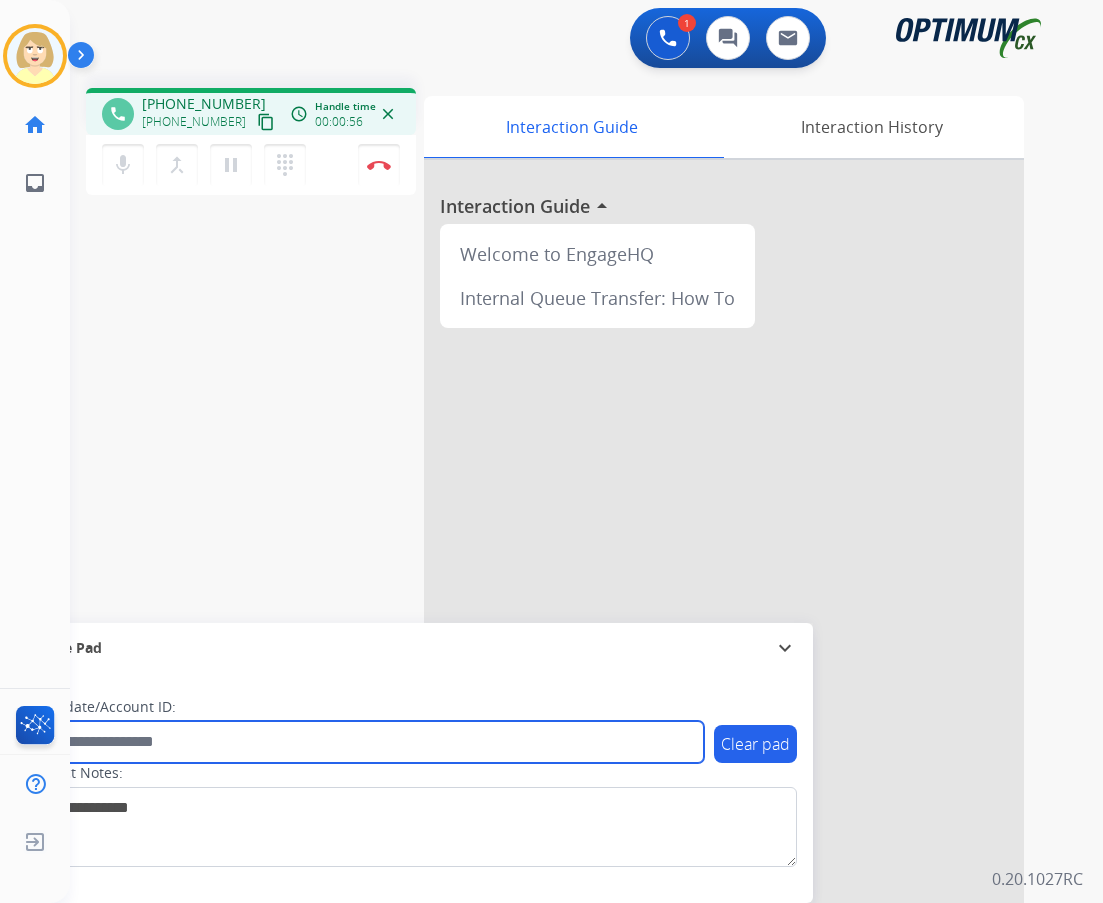 click at bounding box center [365, 742] 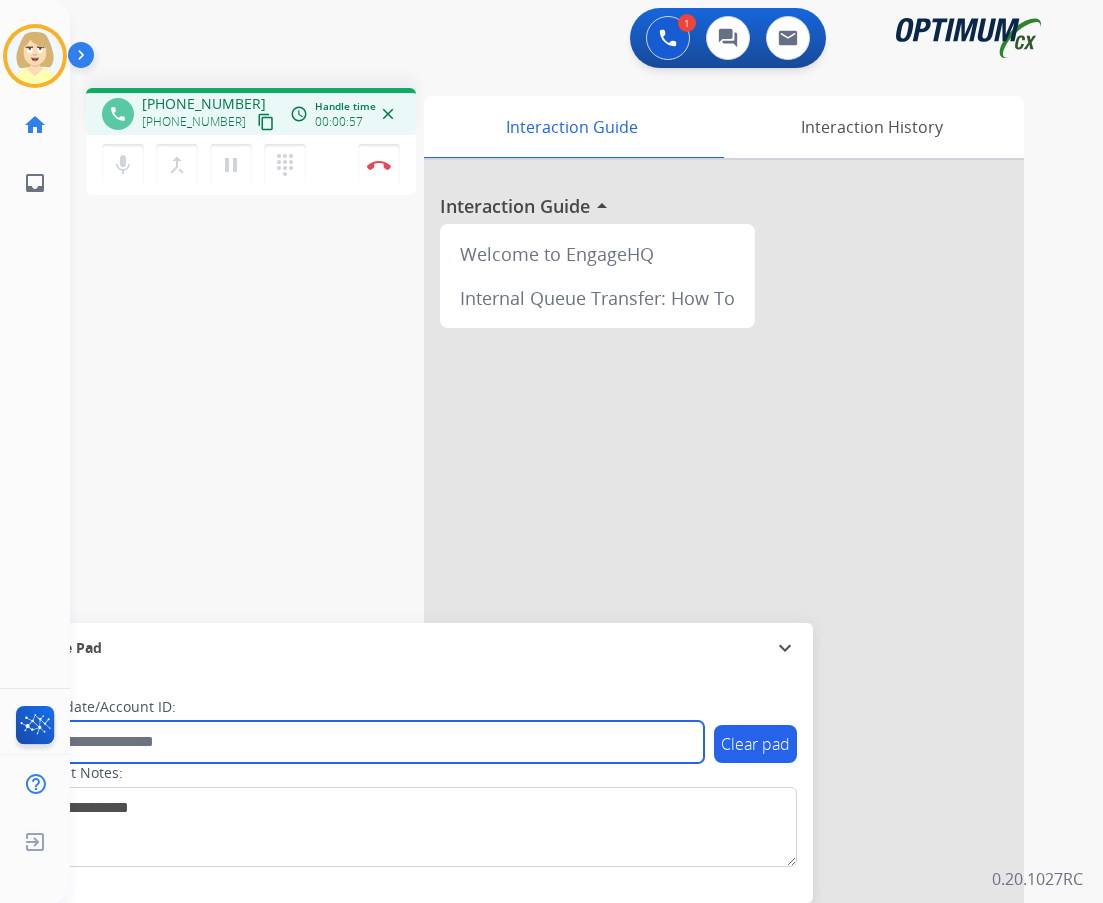 paste on "*******" 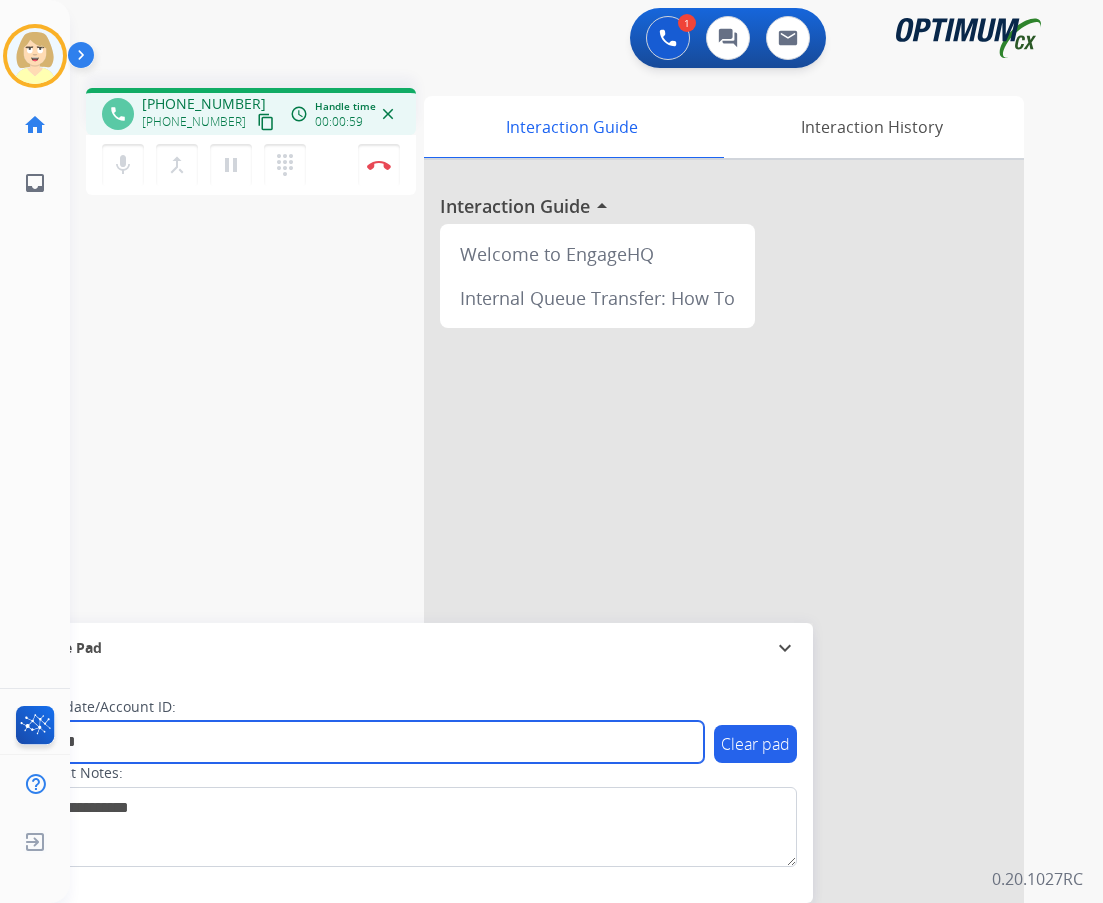 type on "*******" 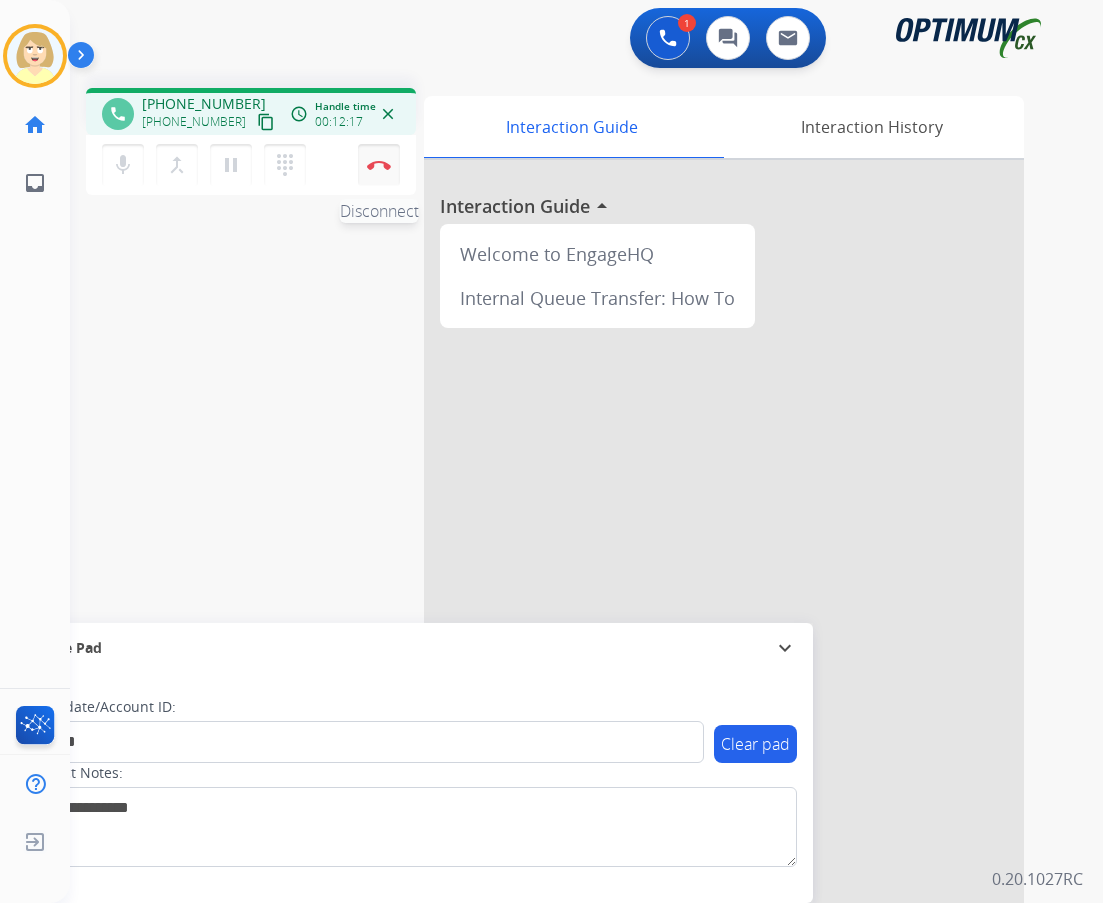 click at bounding box center (379, 165) 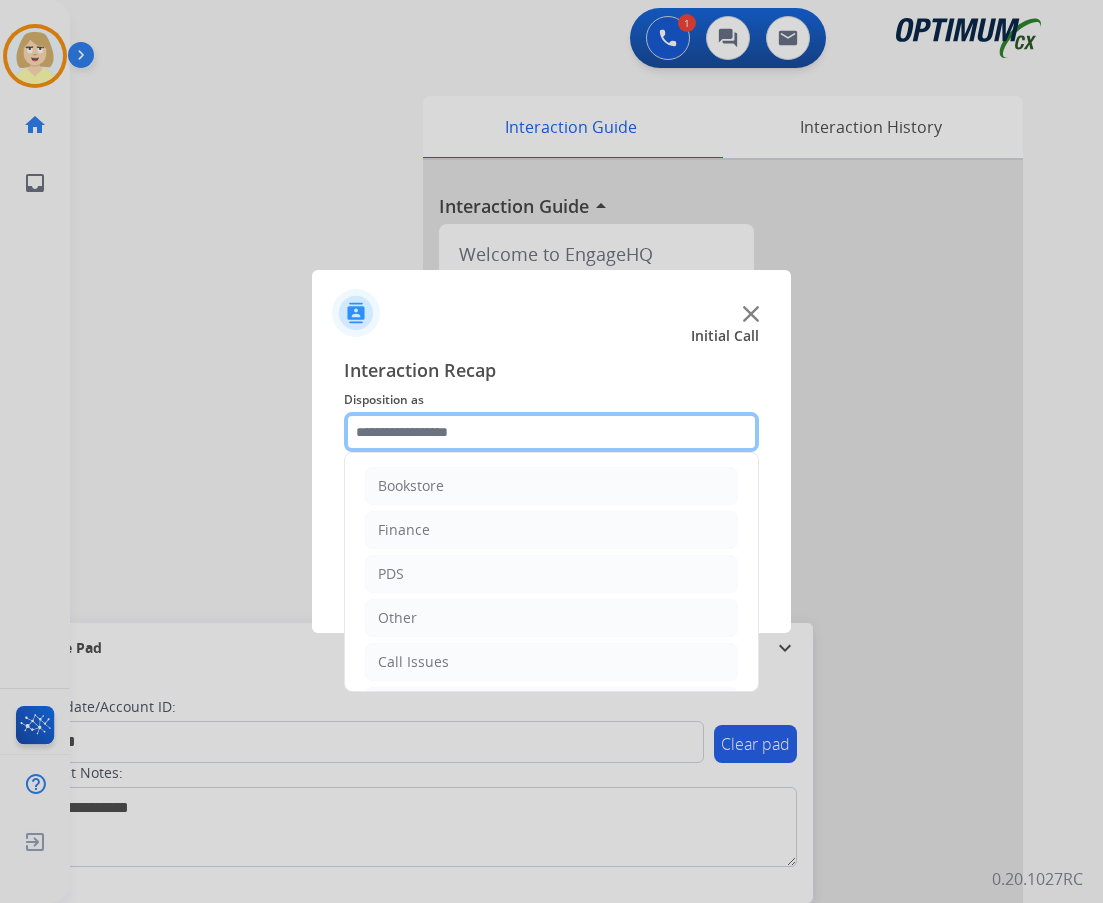click 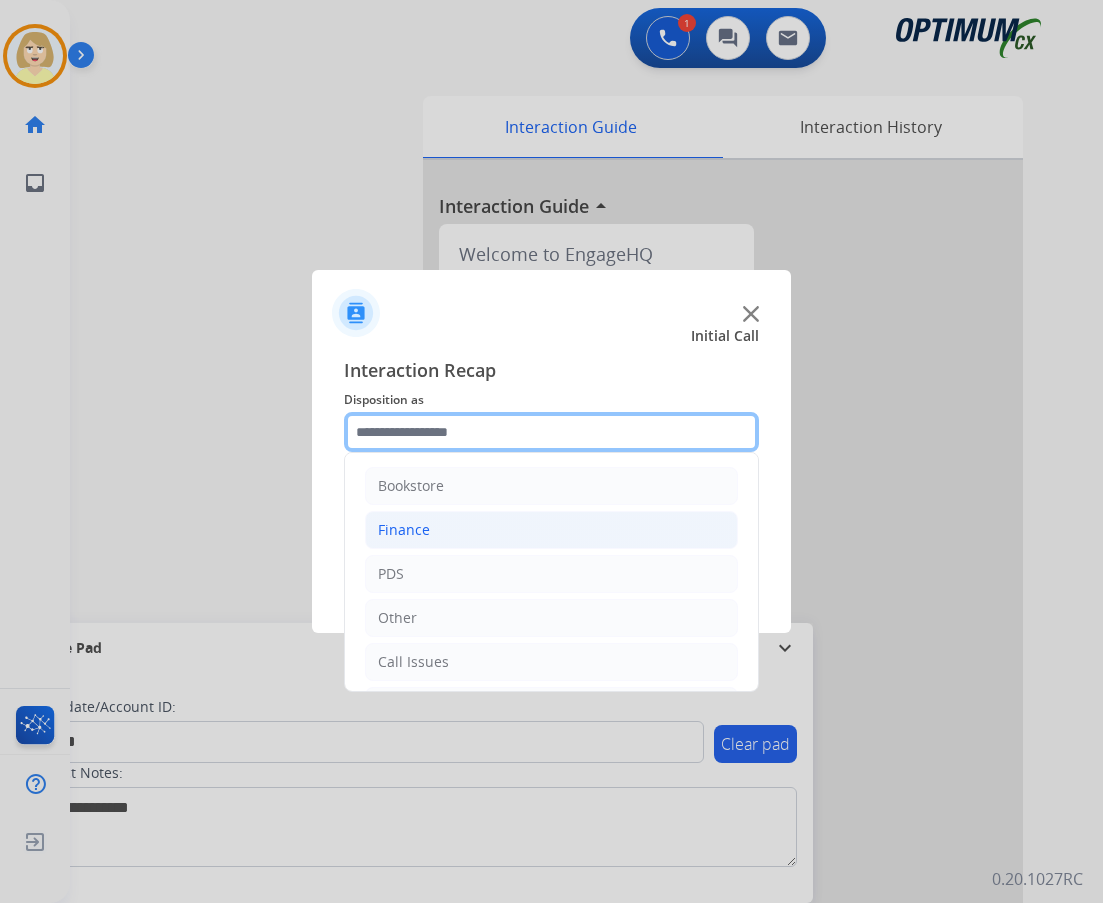 scroll, scrollTop: 136, scrollLeft: 0, axis: vertical 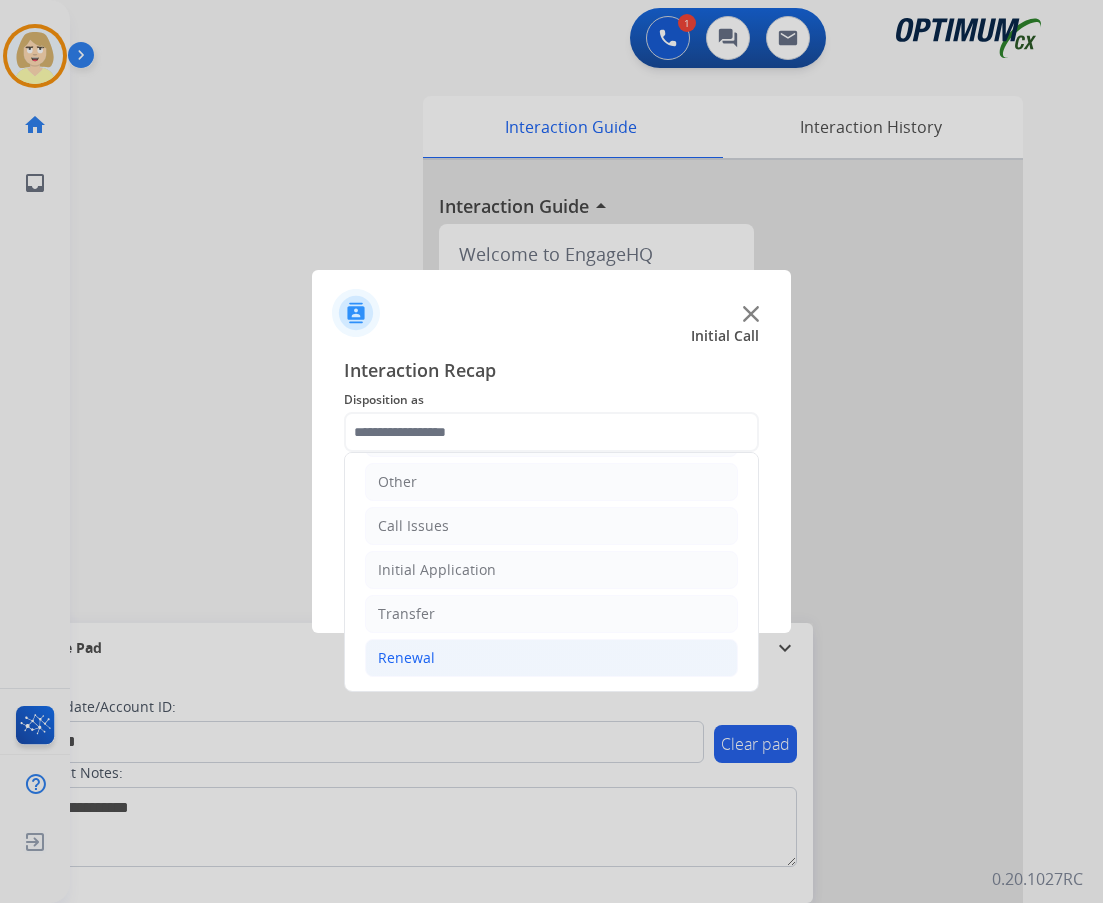 click on "Renewal" 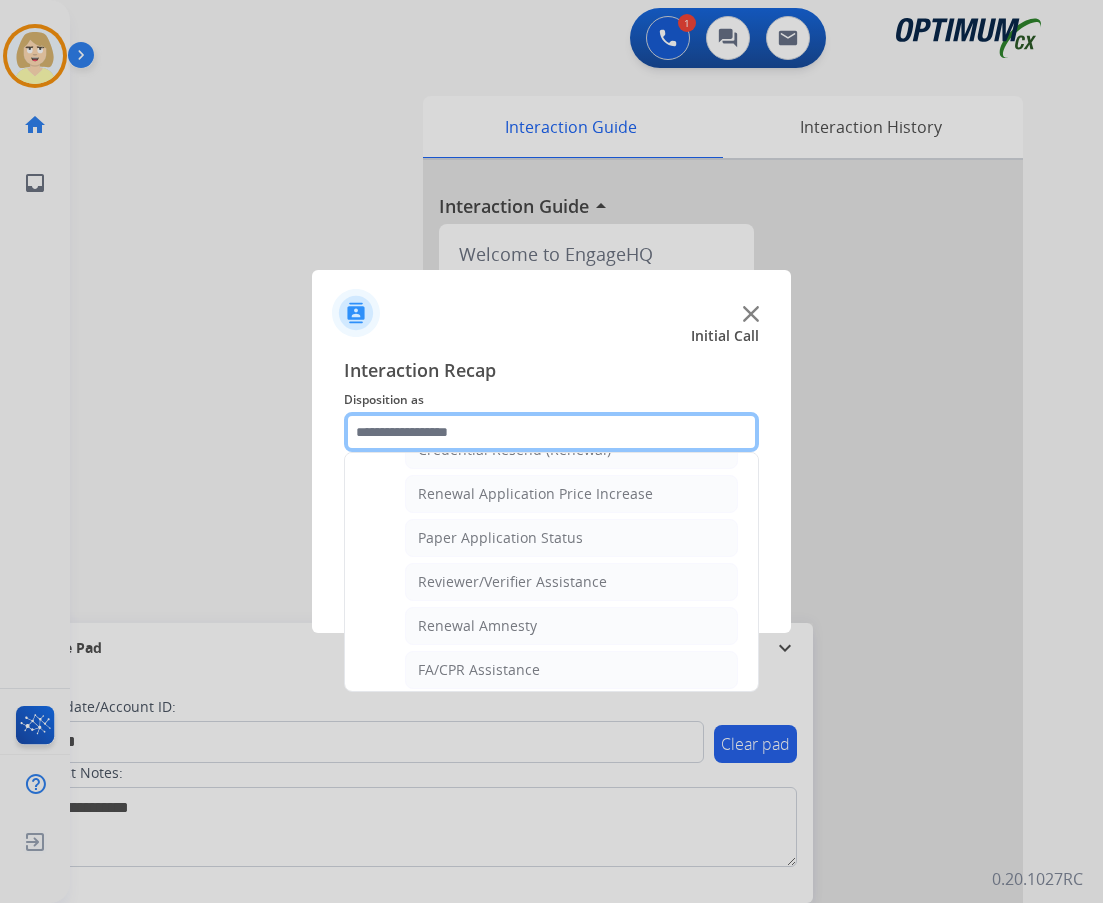scroll, scrollTop: 572, scrollLeft: 0, axis: vertical 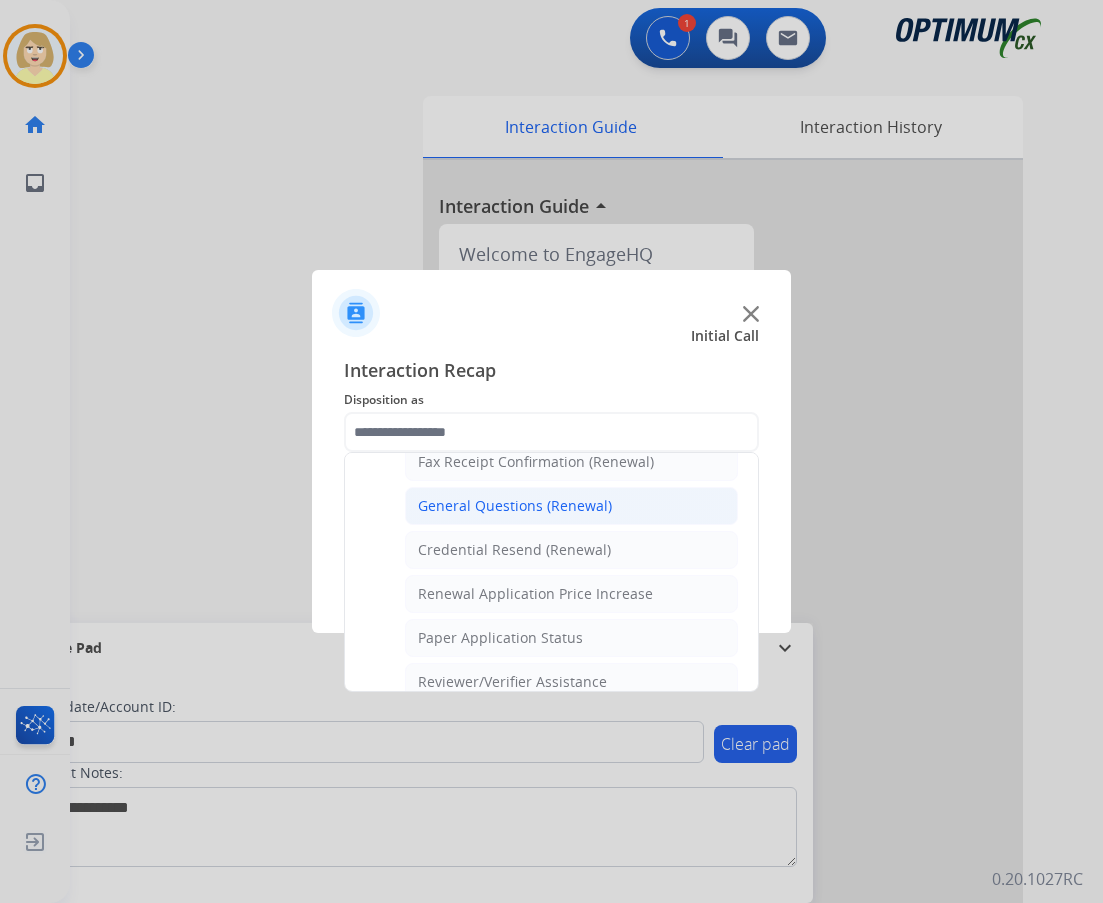 click on "General Questions (Renewal)" 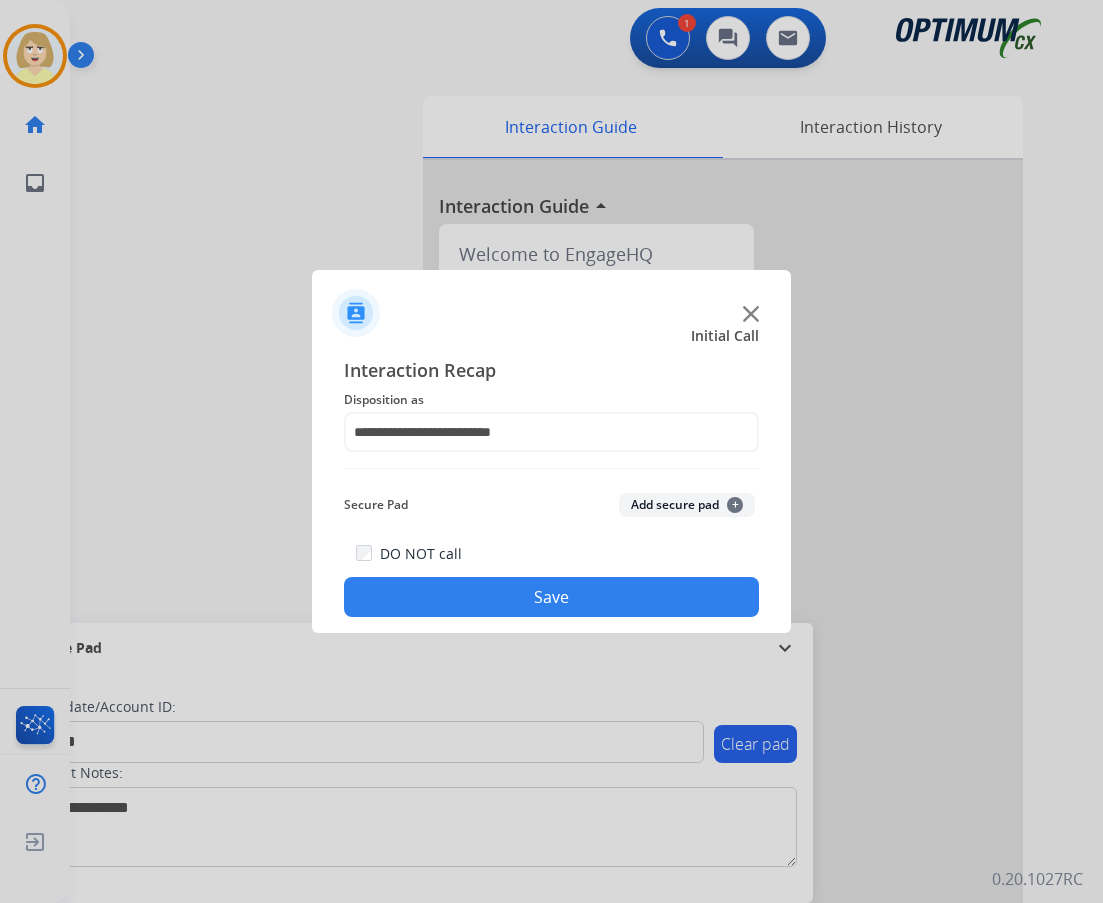 click on "Add secure pad  +" 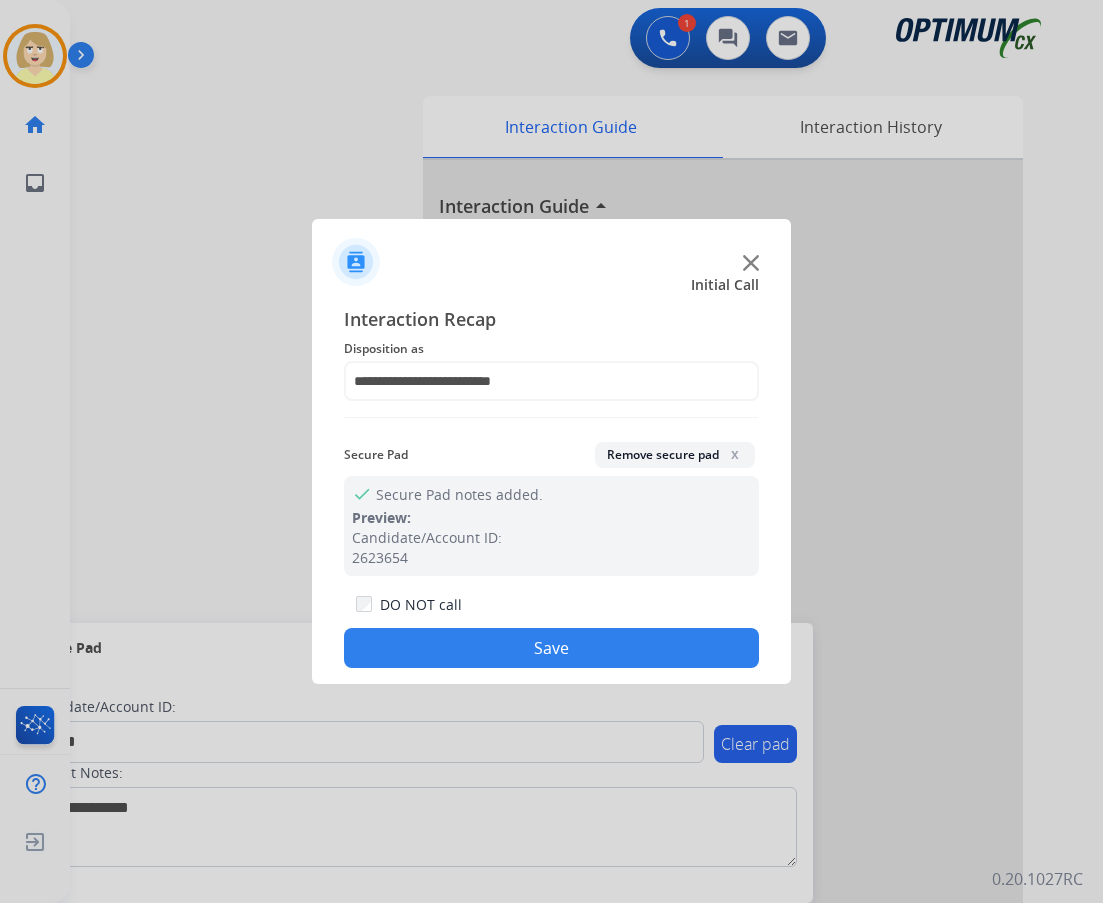 click on "Save" 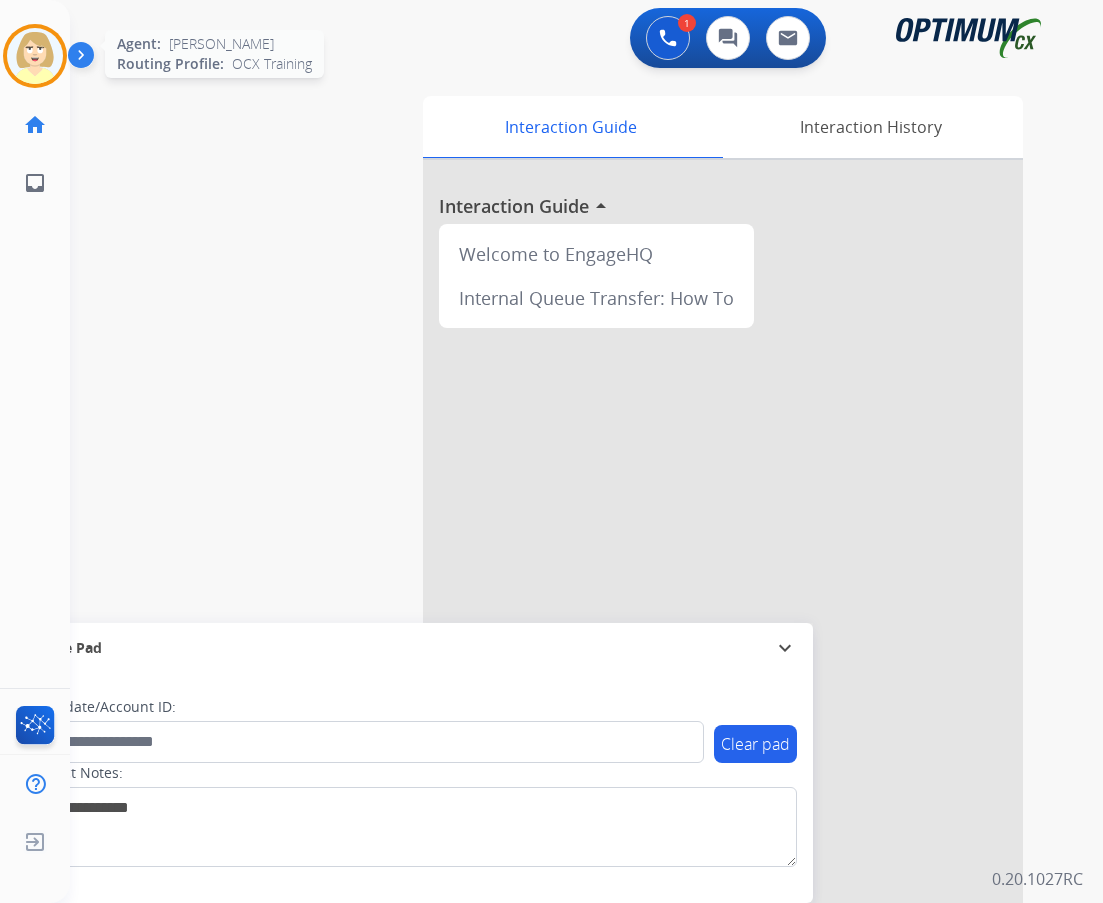 click at bounding box center [35, 56] 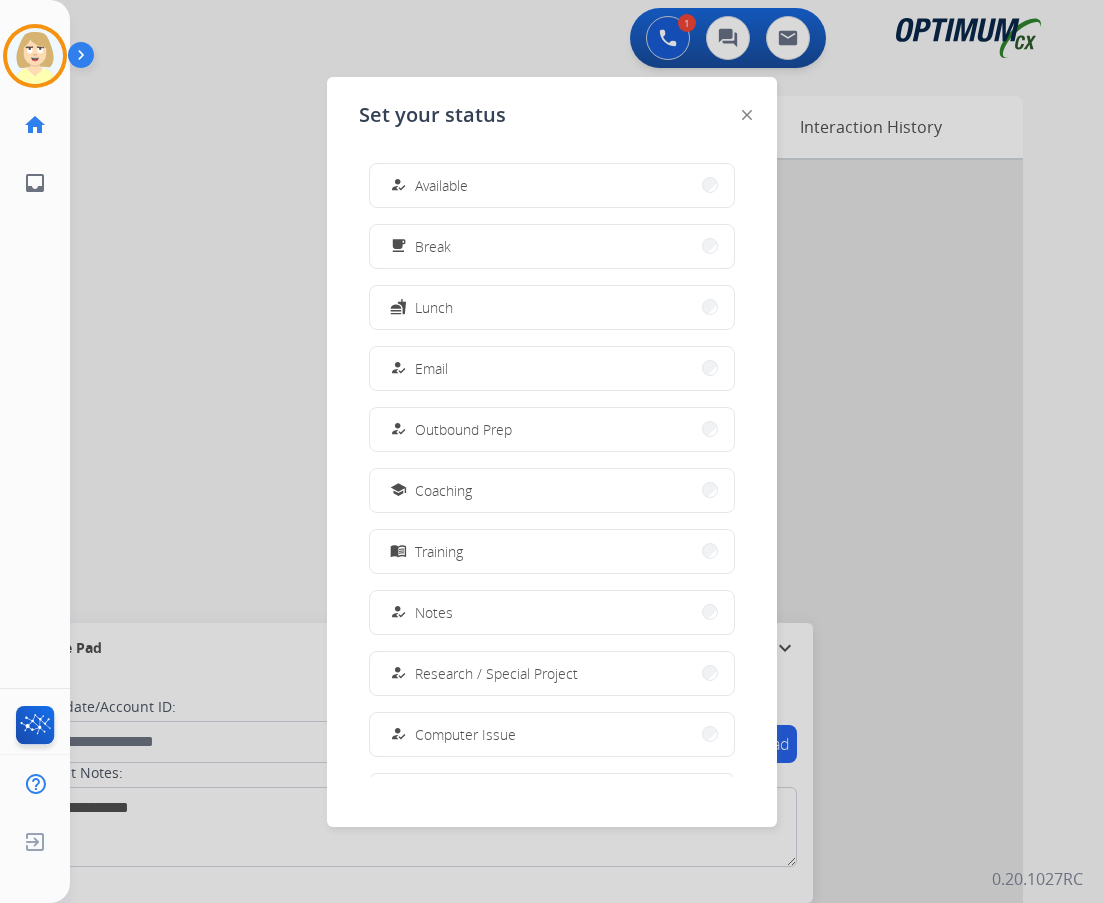 click on "Available" at bounding box center [441, 185] 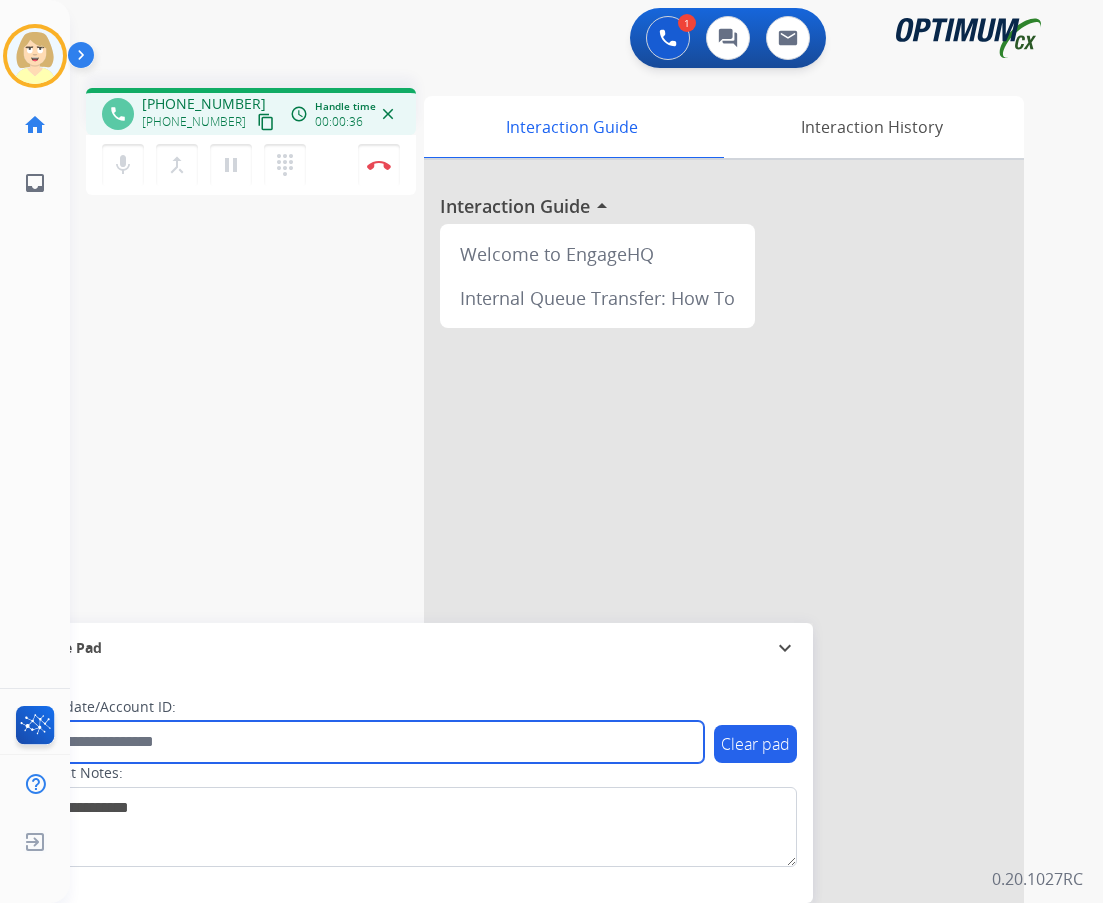 click at bounding box center [365, 742] 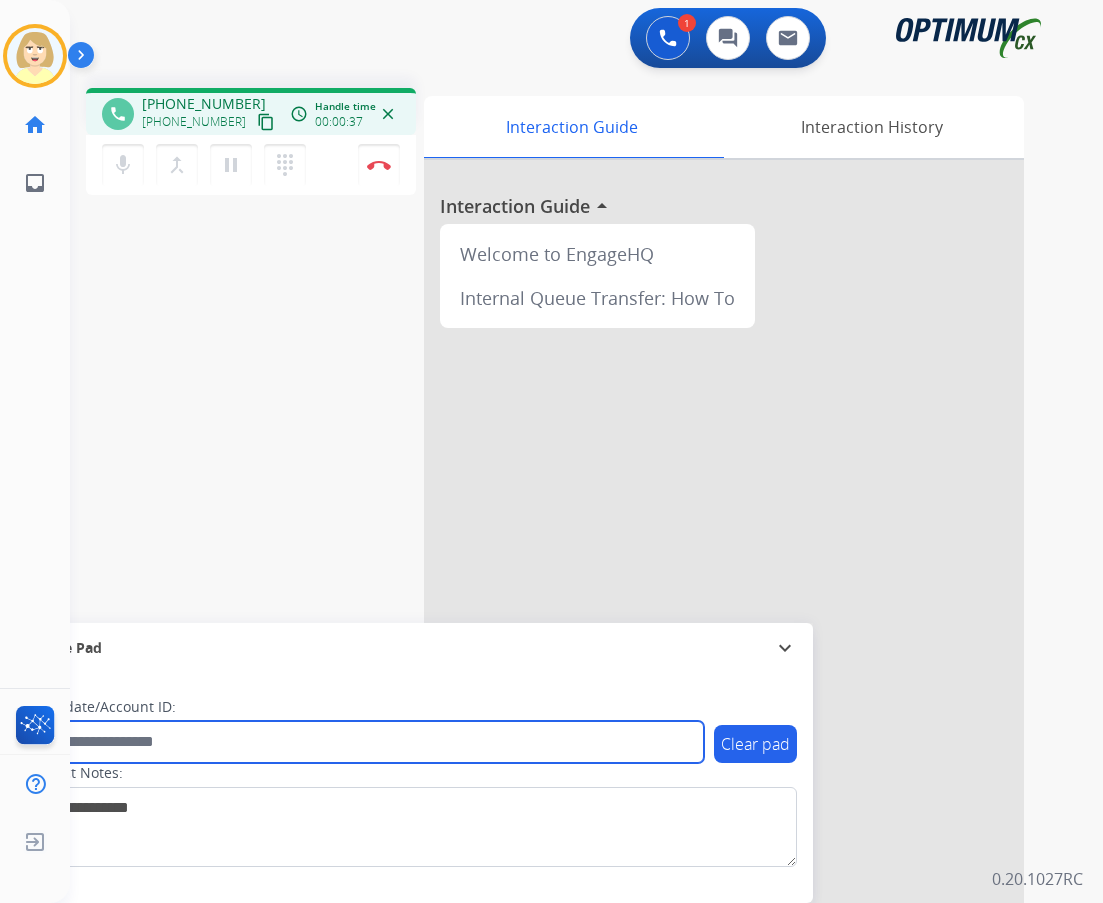 paste on "*******" 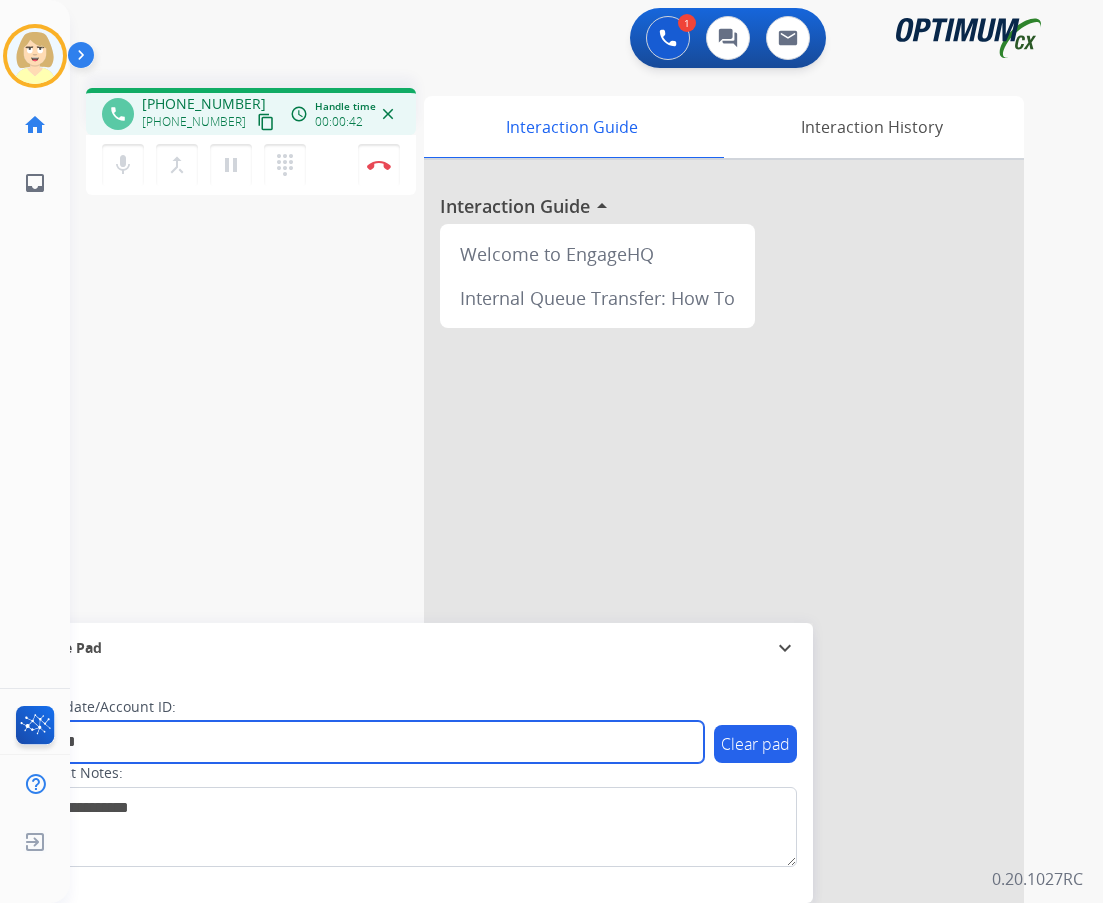 type on "*******" 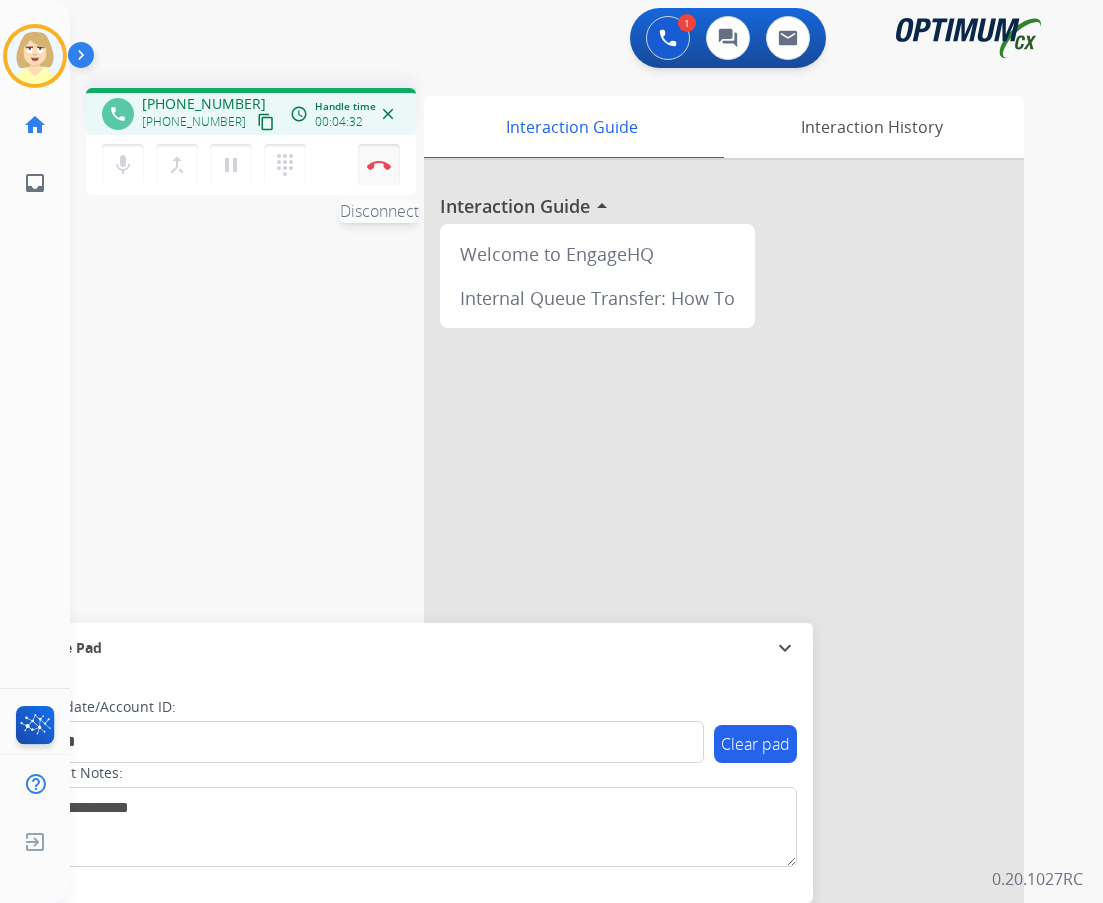 click on "Disconnect" at bounding box center (379, 165) 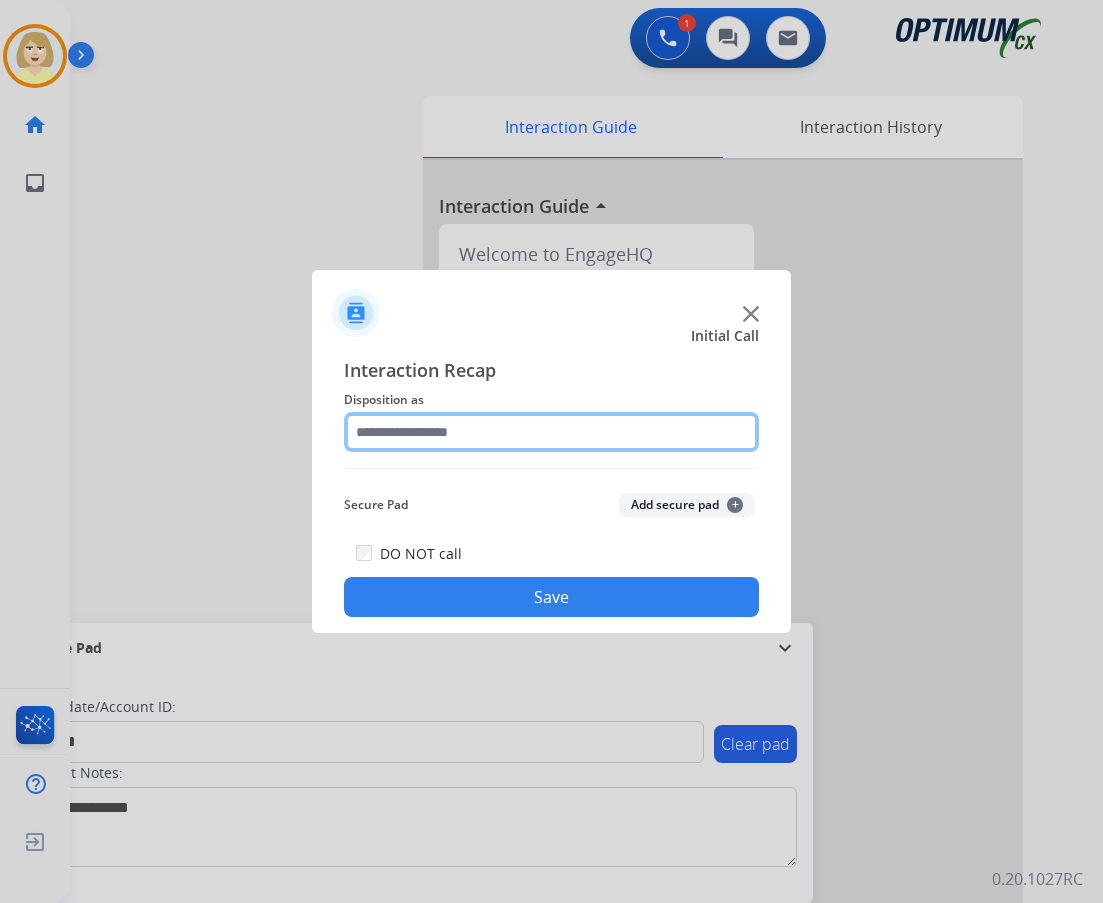 click 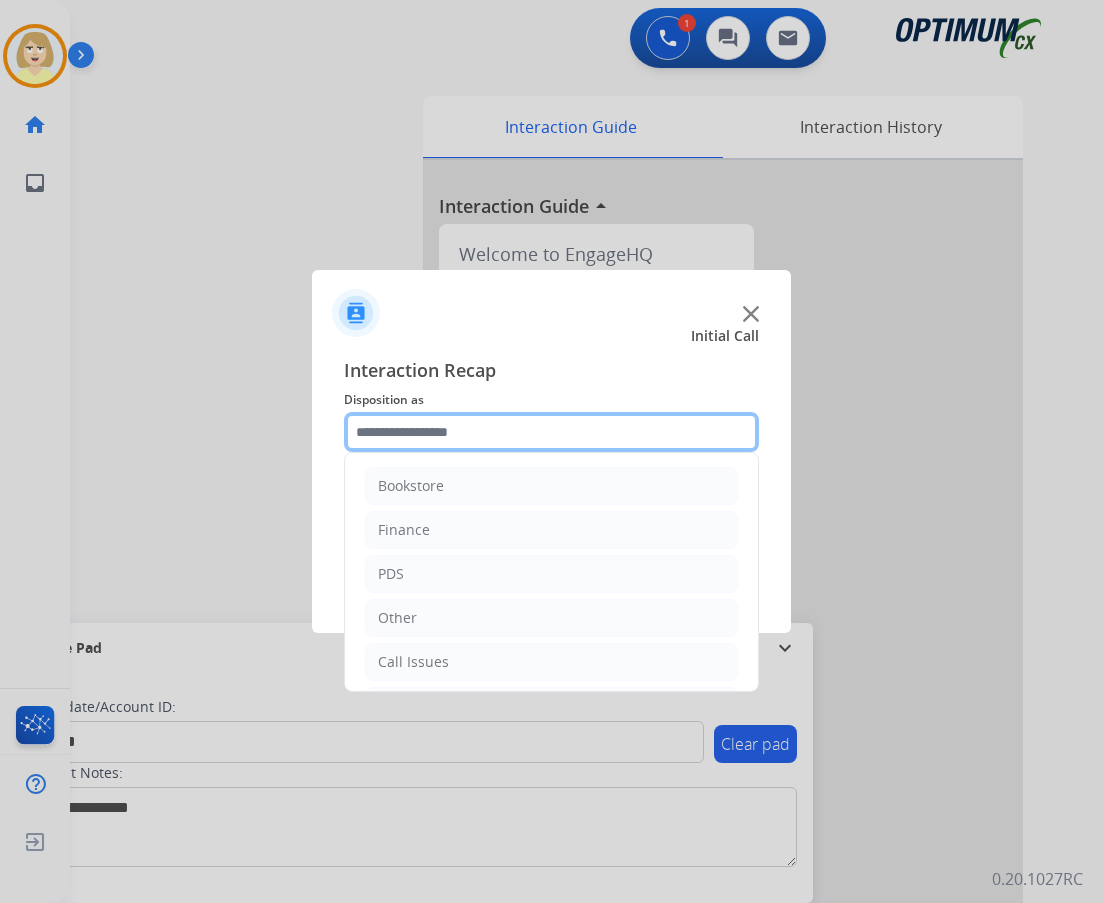 scroll, scrollTop: 136, scrollLeft: 0, axis: vertical 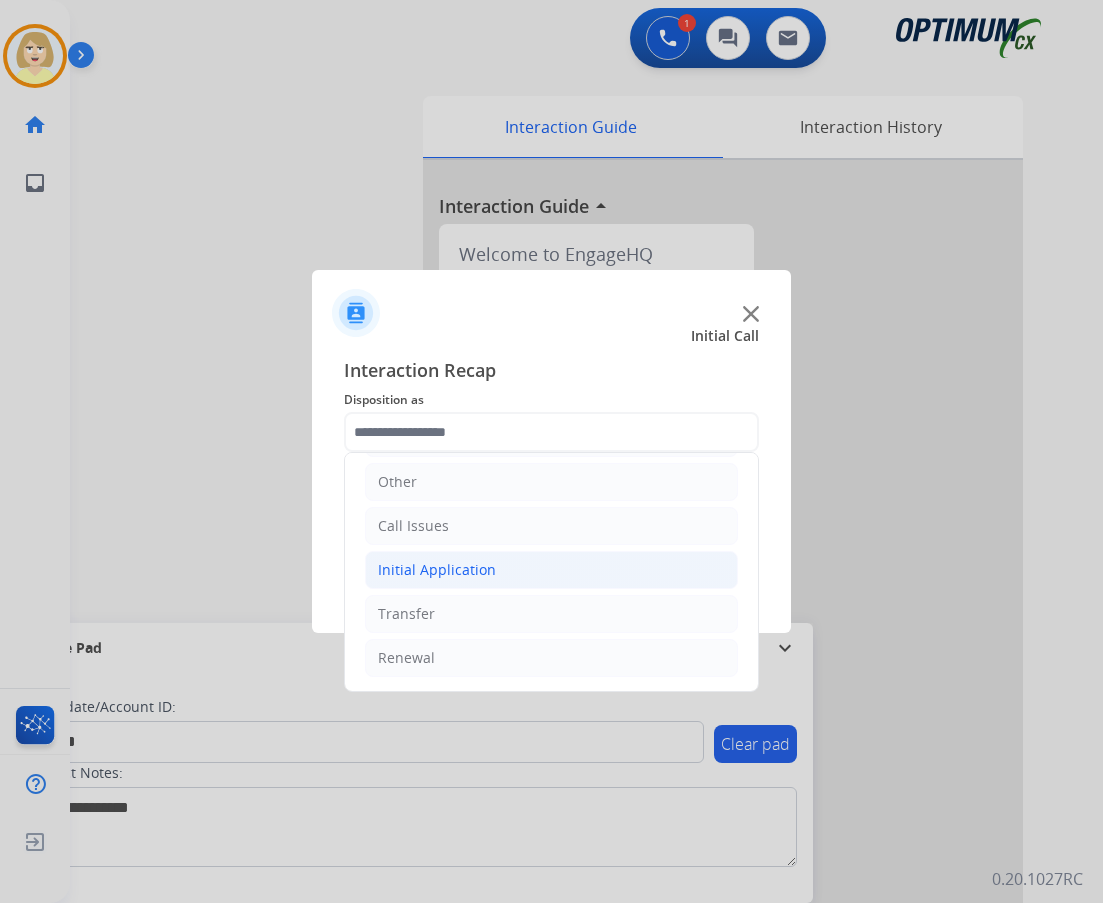 click on "Initial Application" 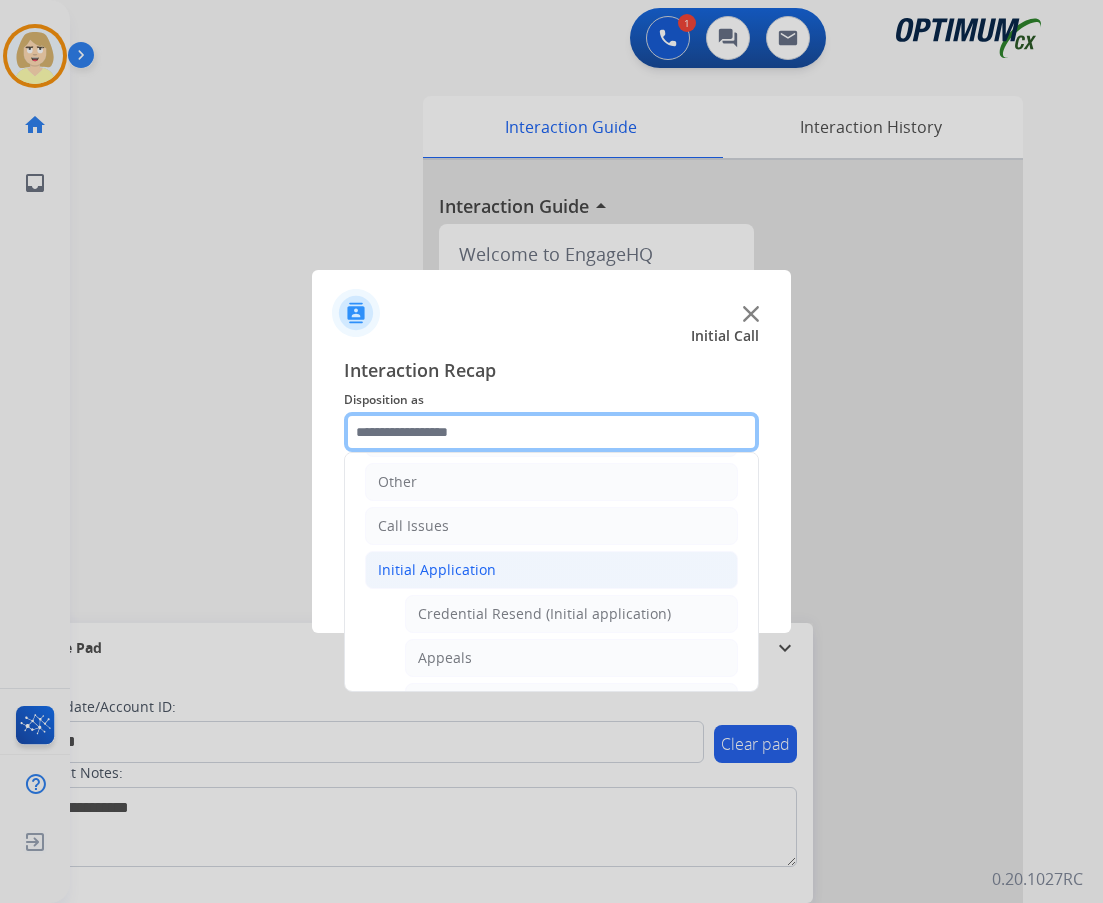 scroll, scrollTop: 236, scrollLeft: 0, axis: vertical 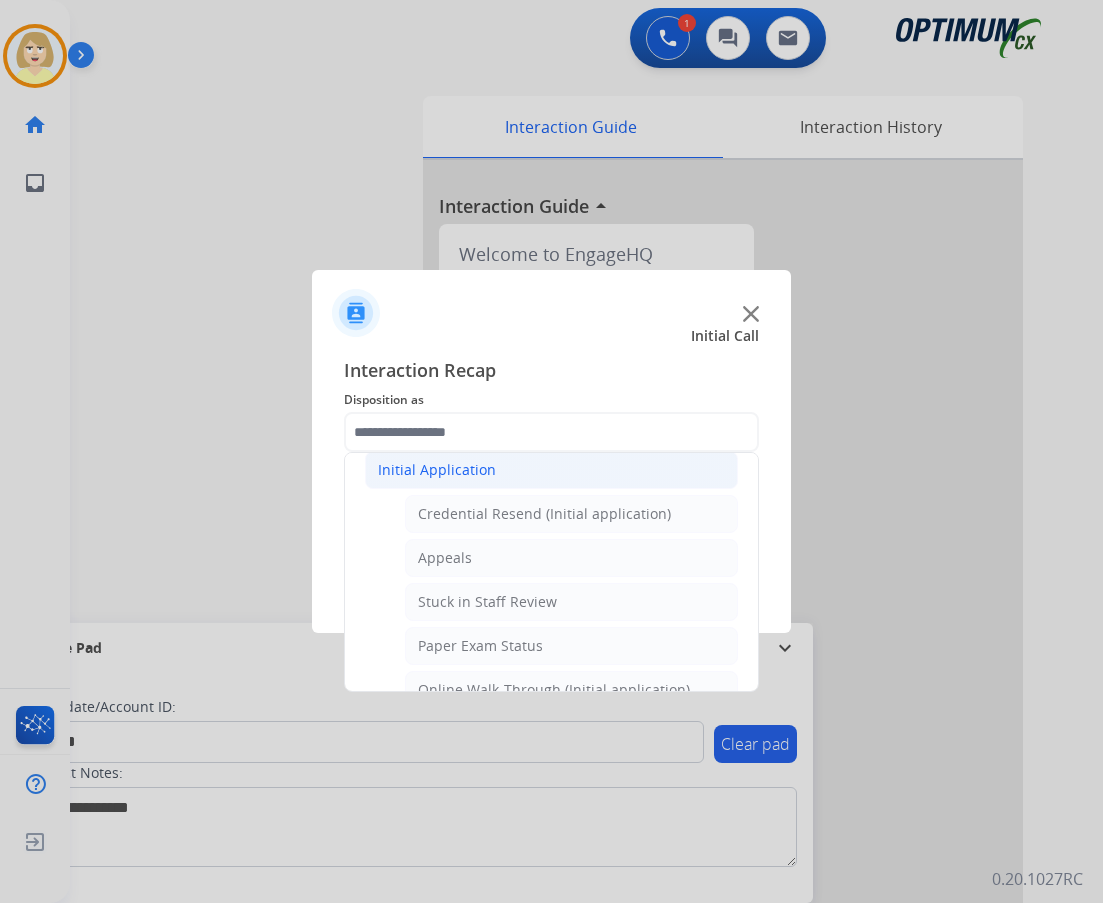 click on "Credential Resend (Initial application)" 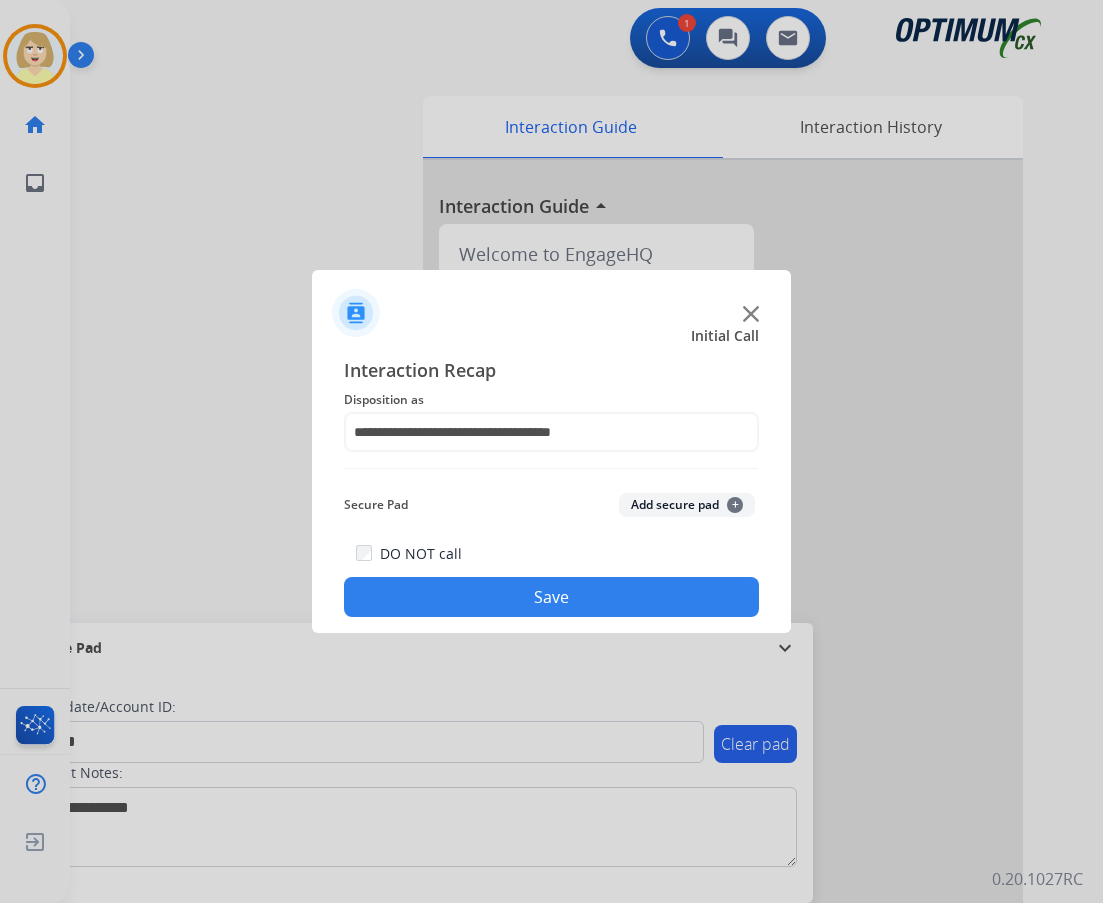 click on "Add secure pad  +" 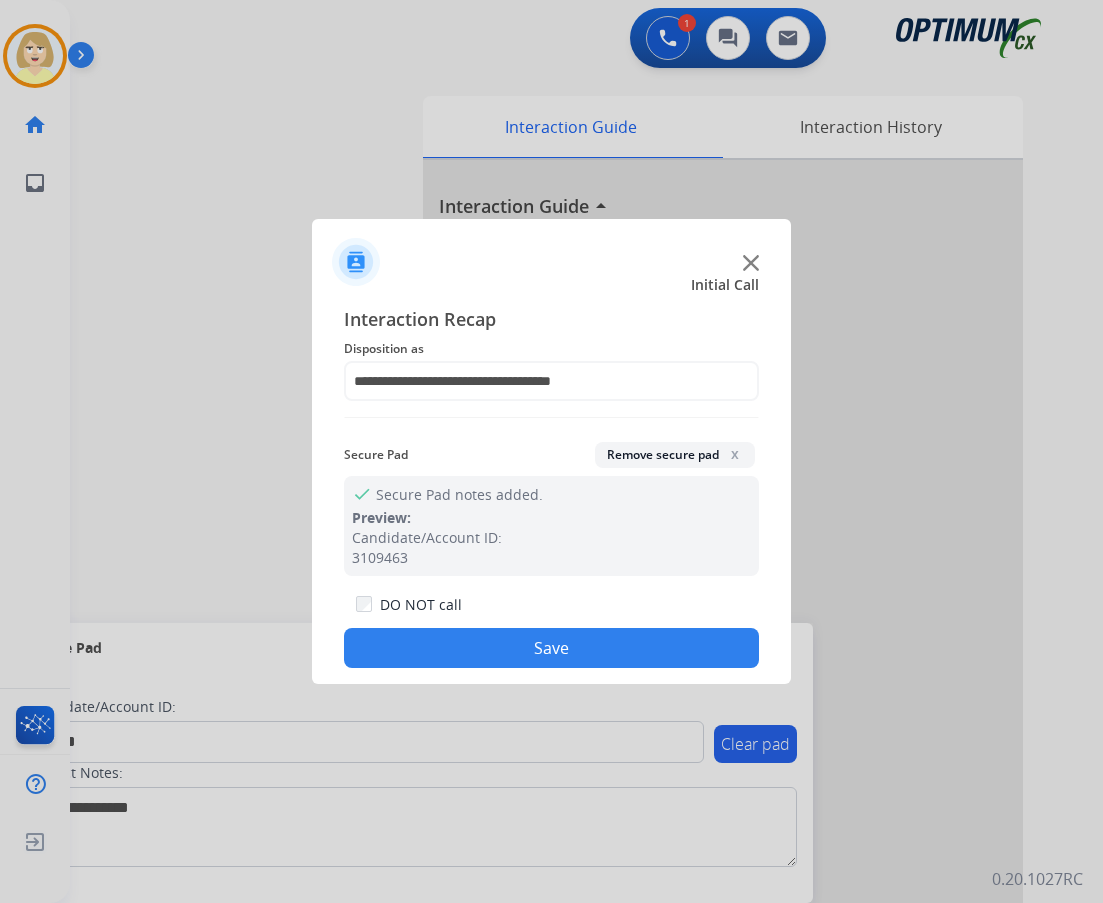 drag, startPoint x: 498, startPoint y: 637, endPoint x: 364, endPoint y: 438, distance: 239.9104 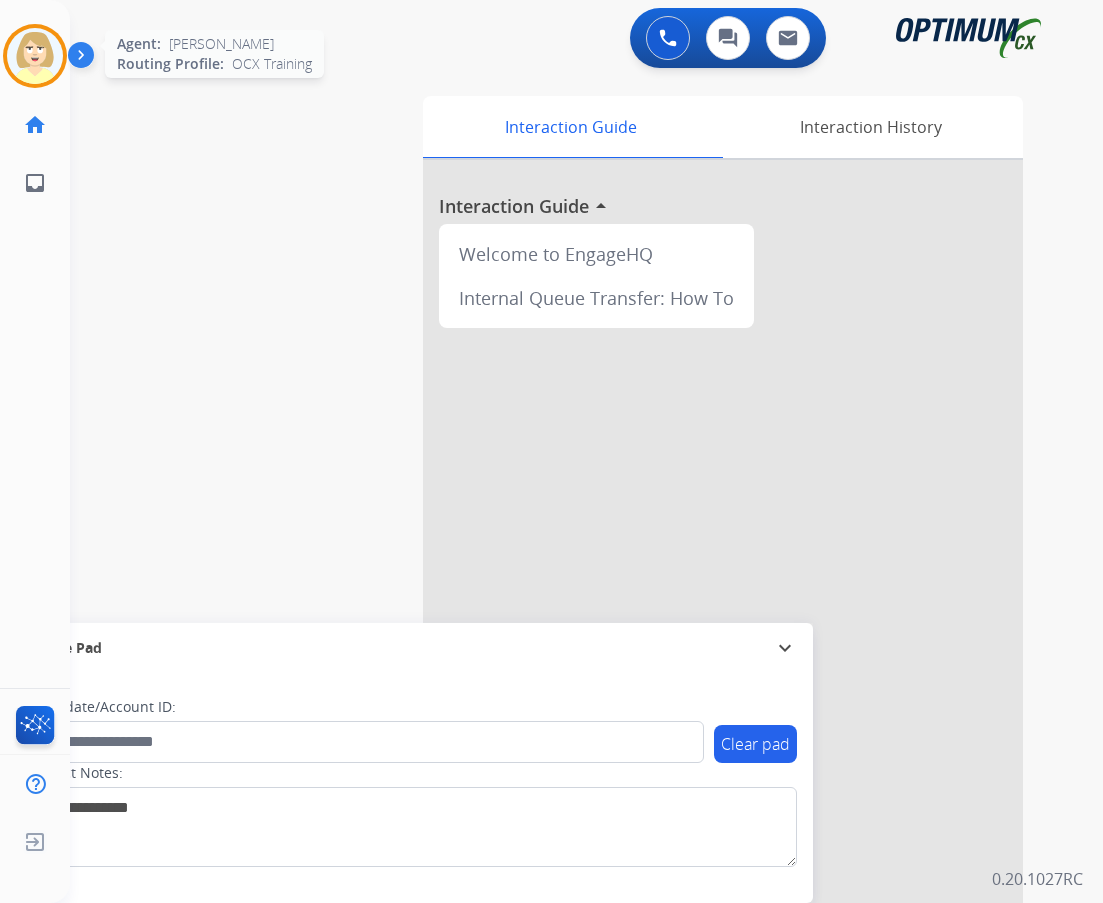 click at bounding box center [35, 56] 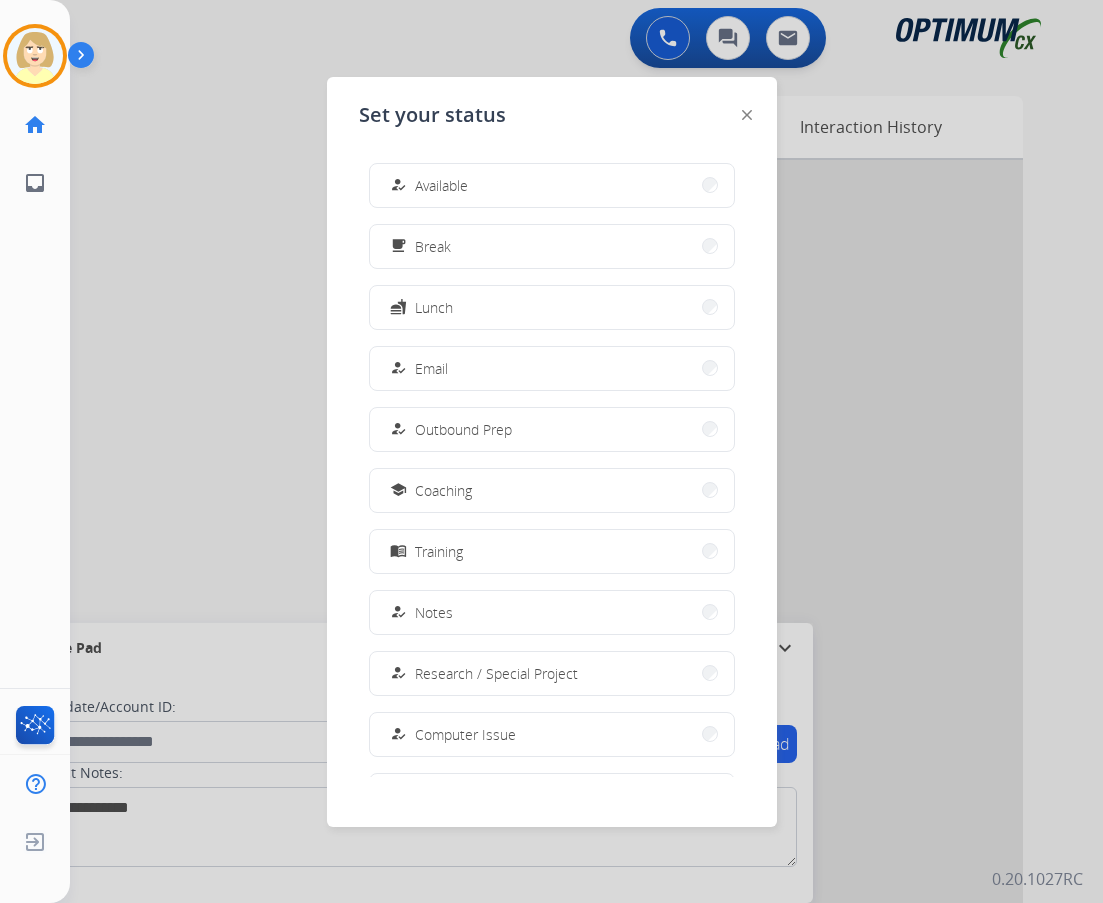 drag, startPoint x: 435, startPoint y: 181, endPoint x: 385, endPoint y: 95, distance: 99.47864 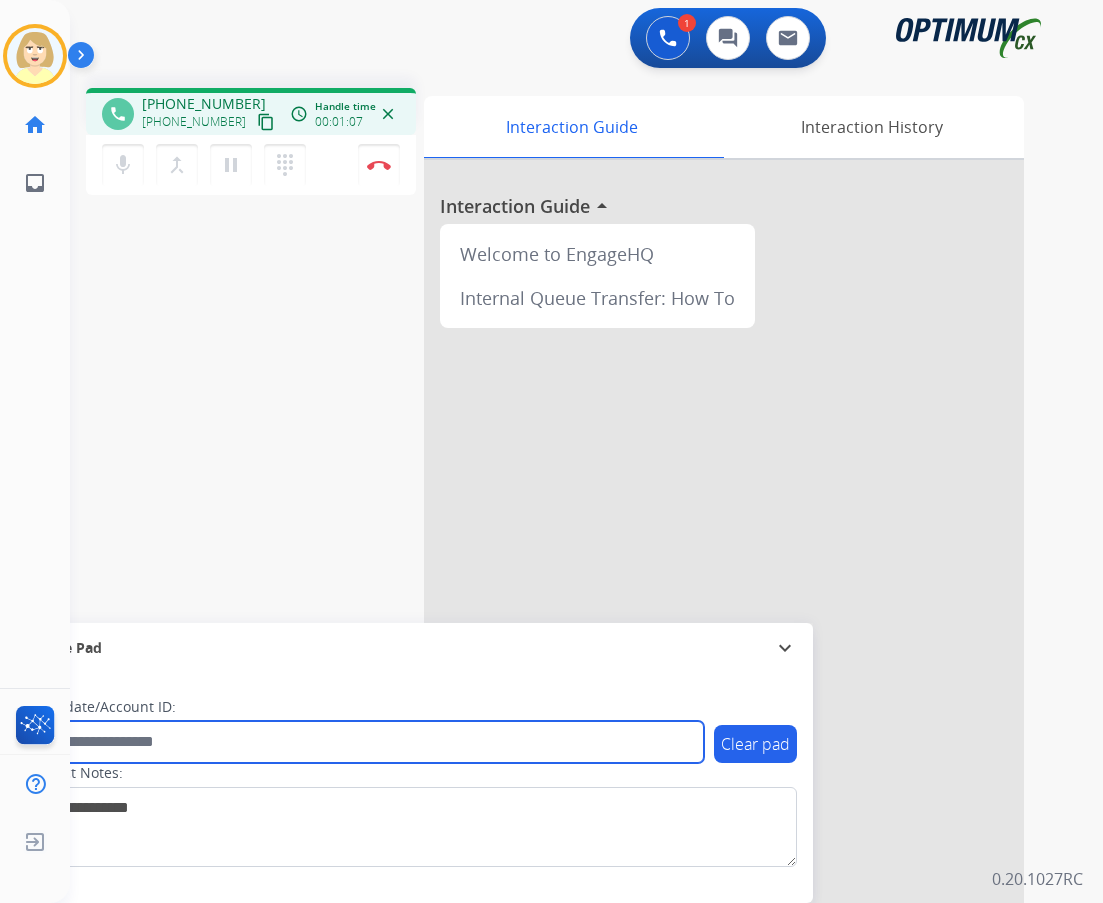 click at bounding box center [365, 742] 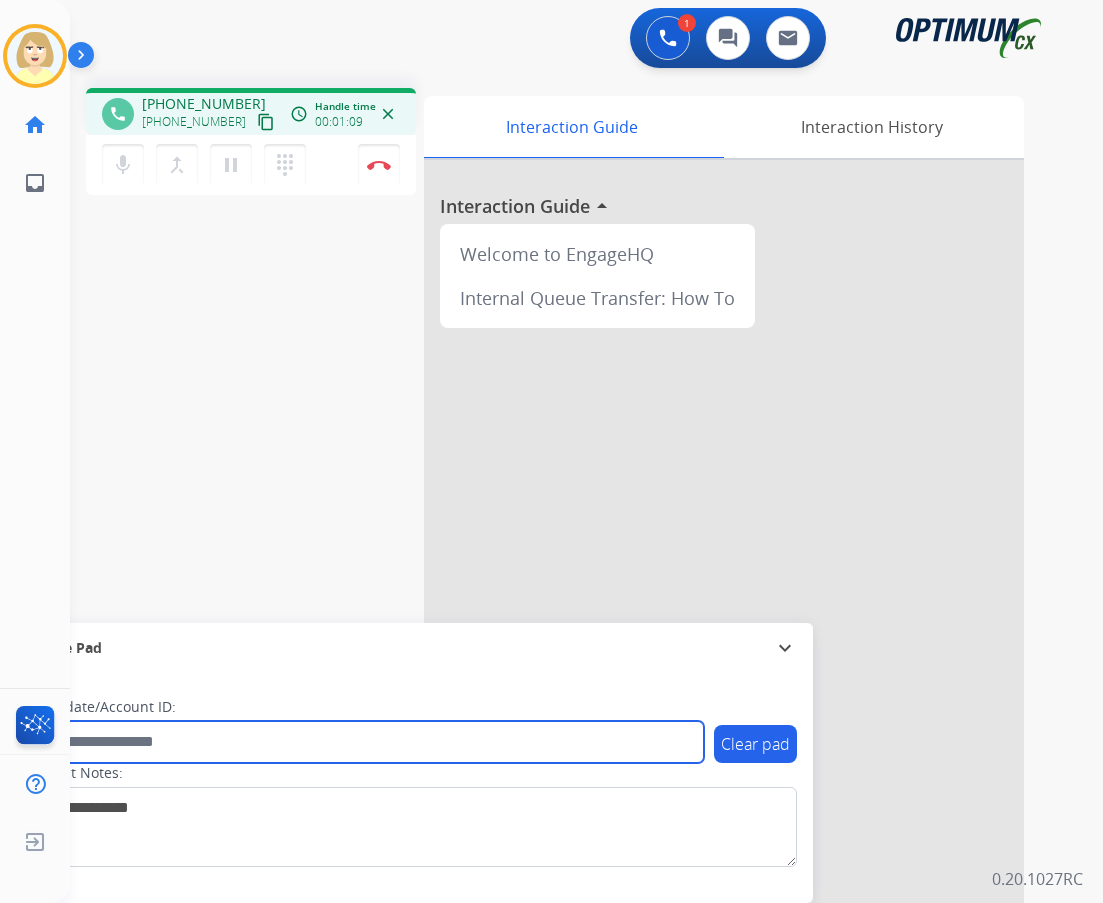 paste on "*******" 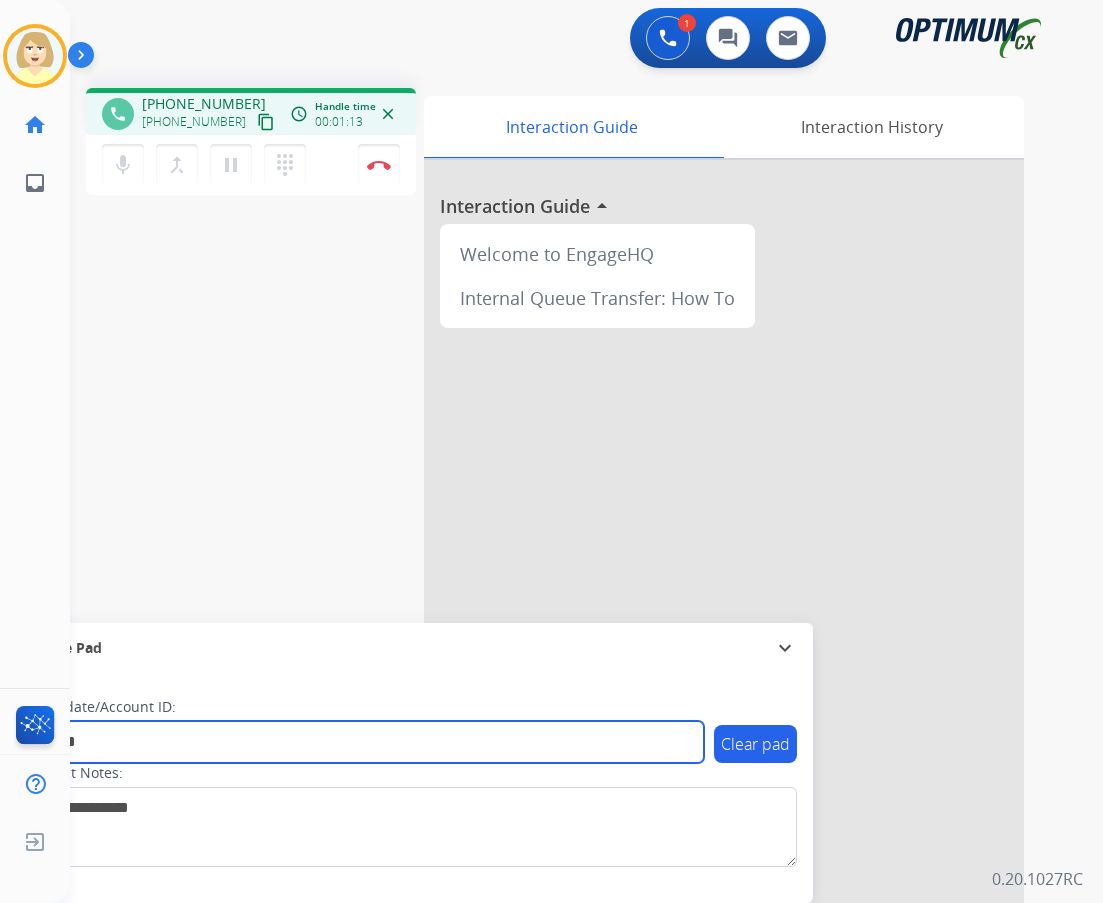 type on "*******" 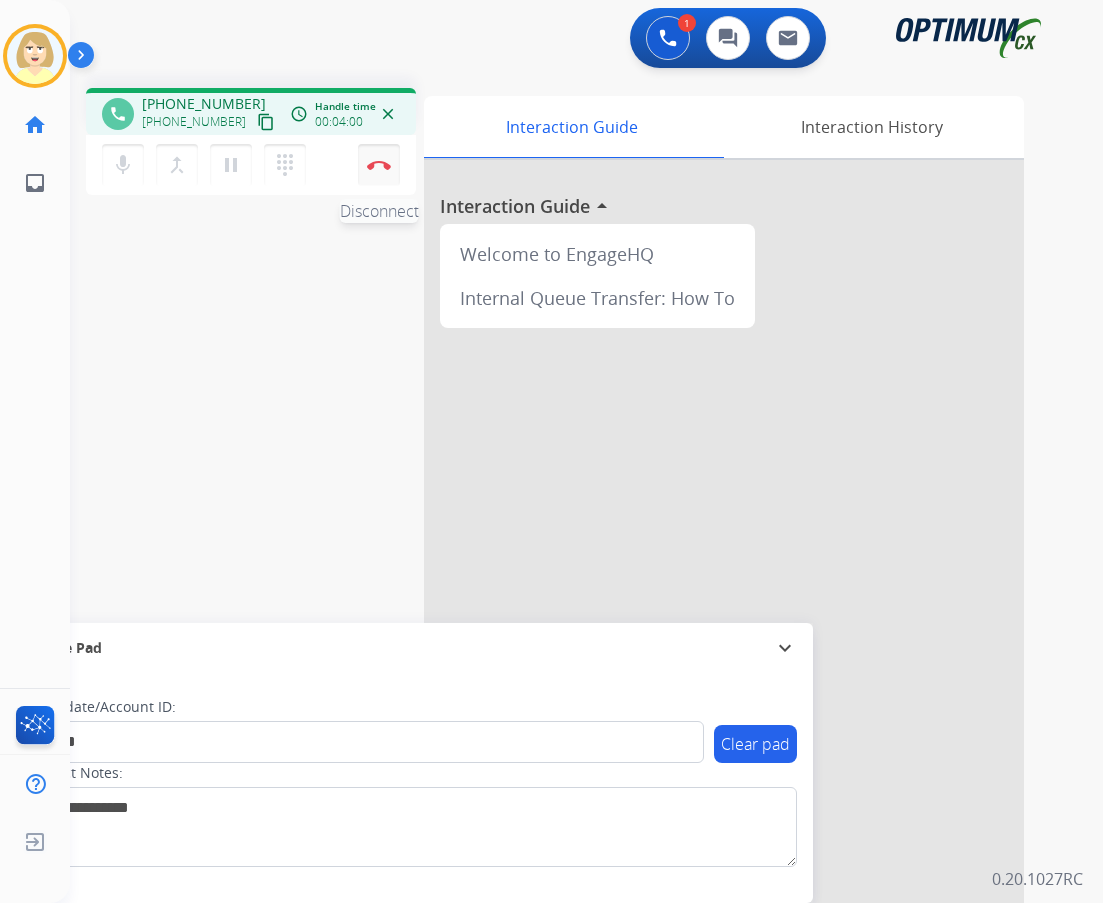 click at bounding box center [379, 165] 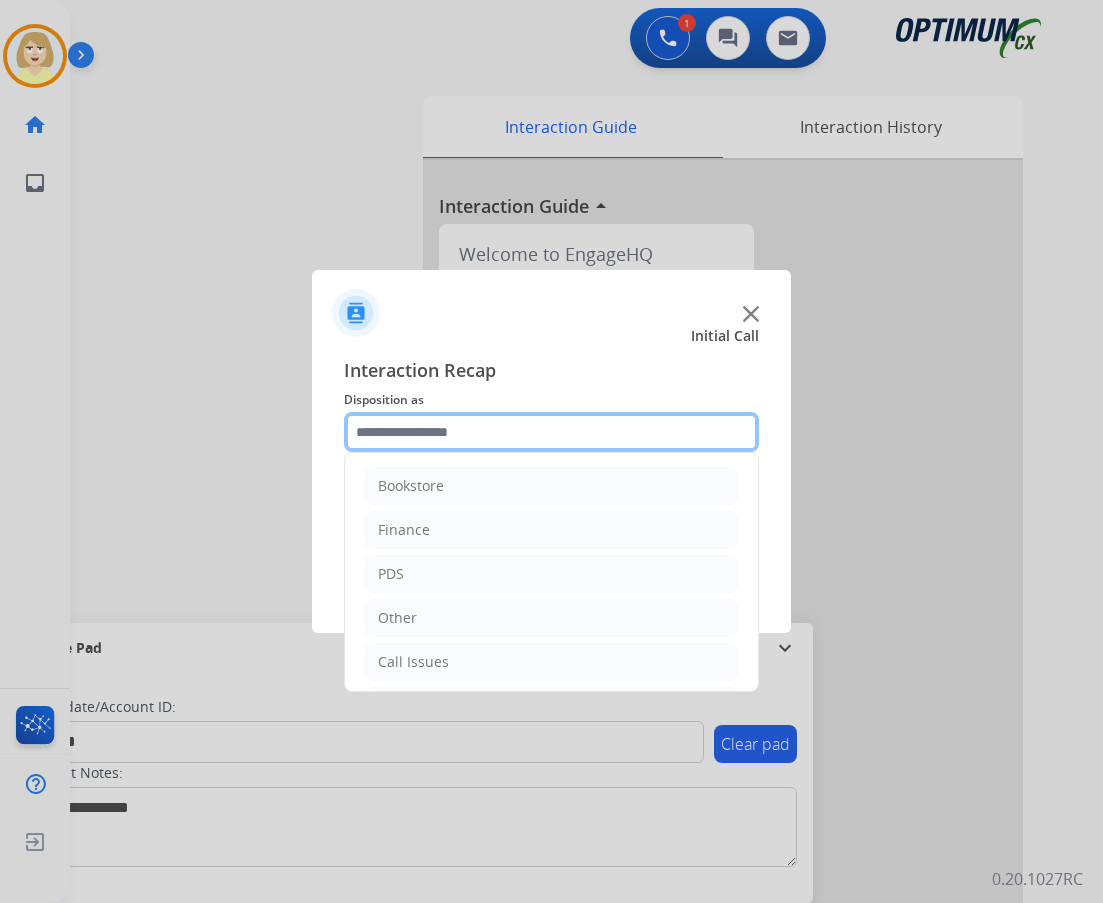 click 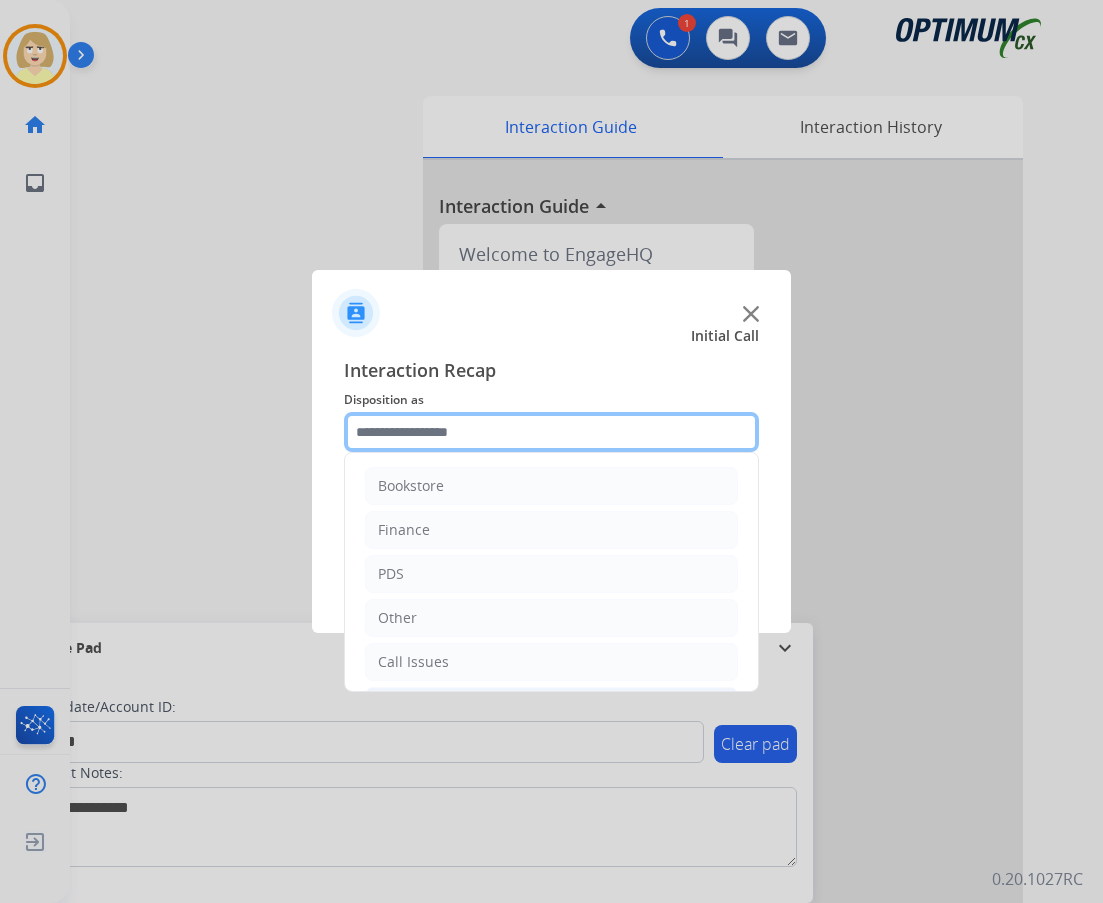 scroll, scrollTop: 100, scrollLeft: 0, axis: vertical 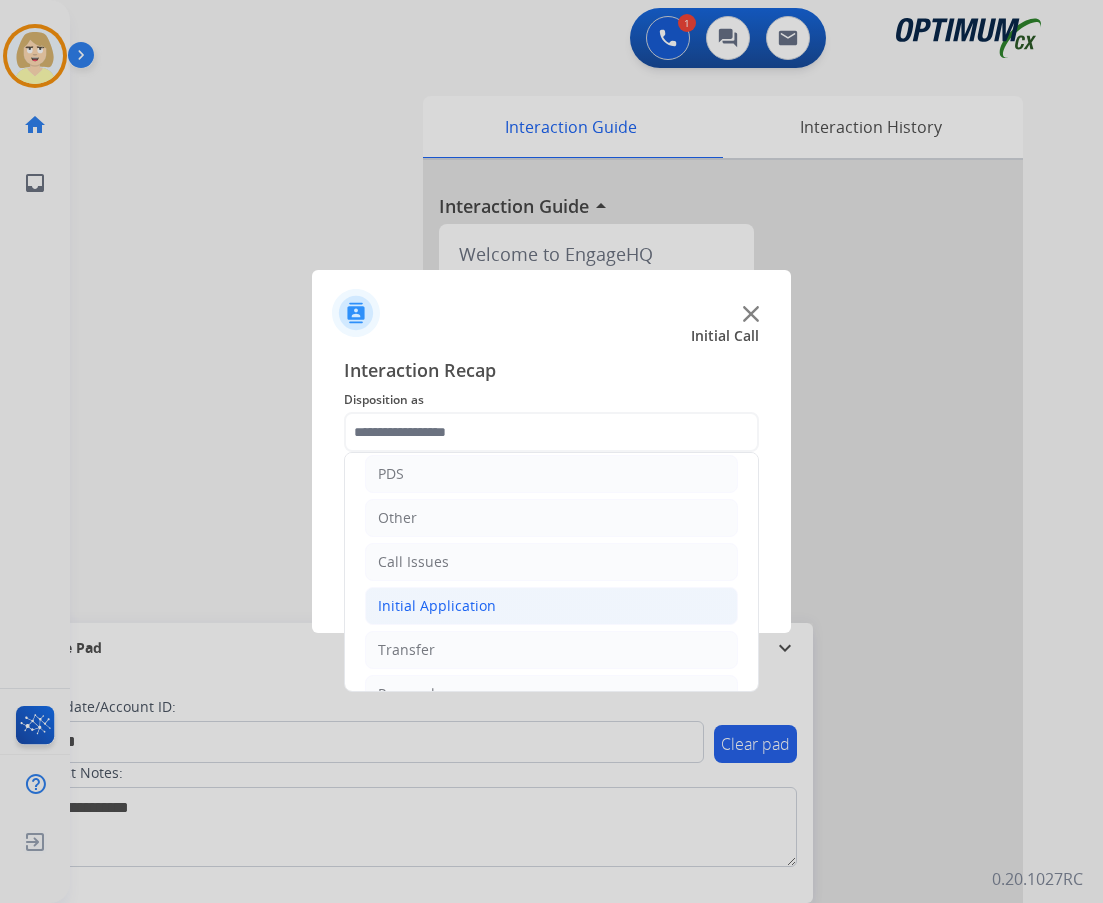 click on "Initial Application" 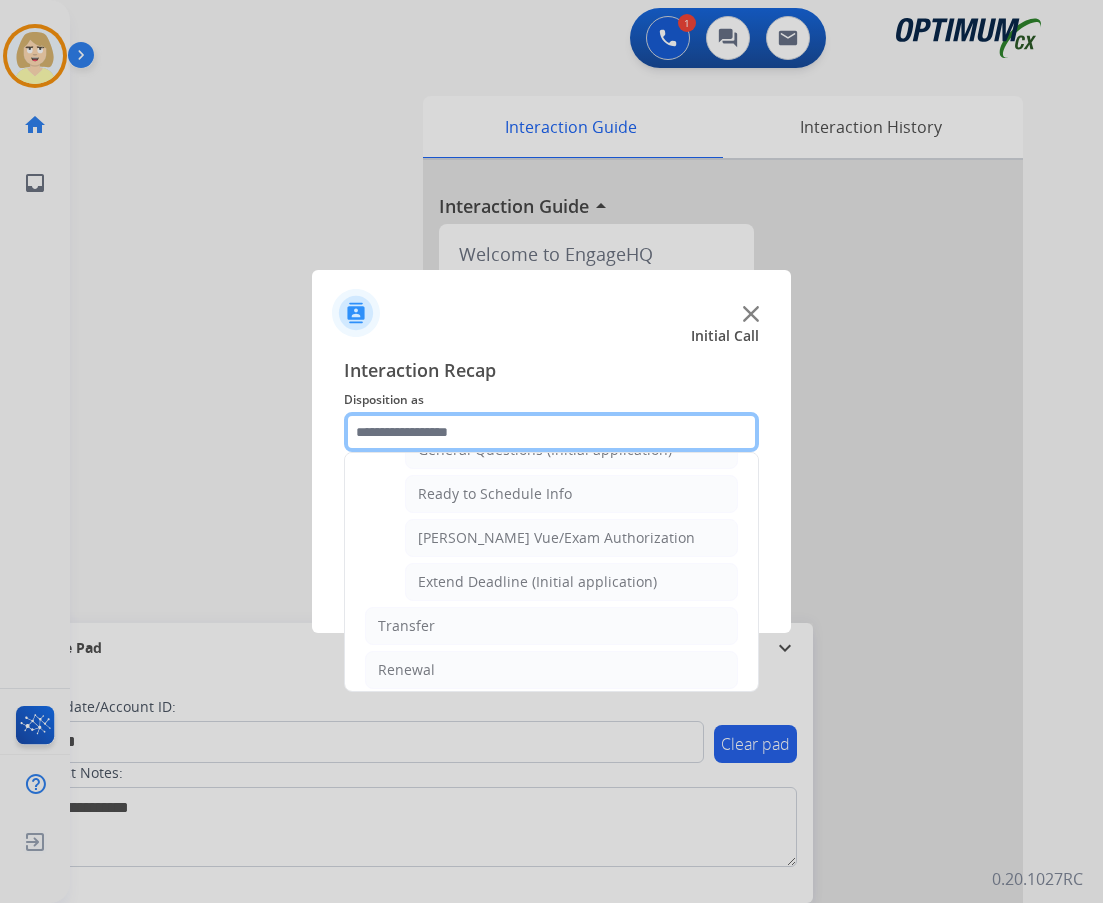 scroll, scrollTop: 1100, scrollLeft: 0, axis: vertical 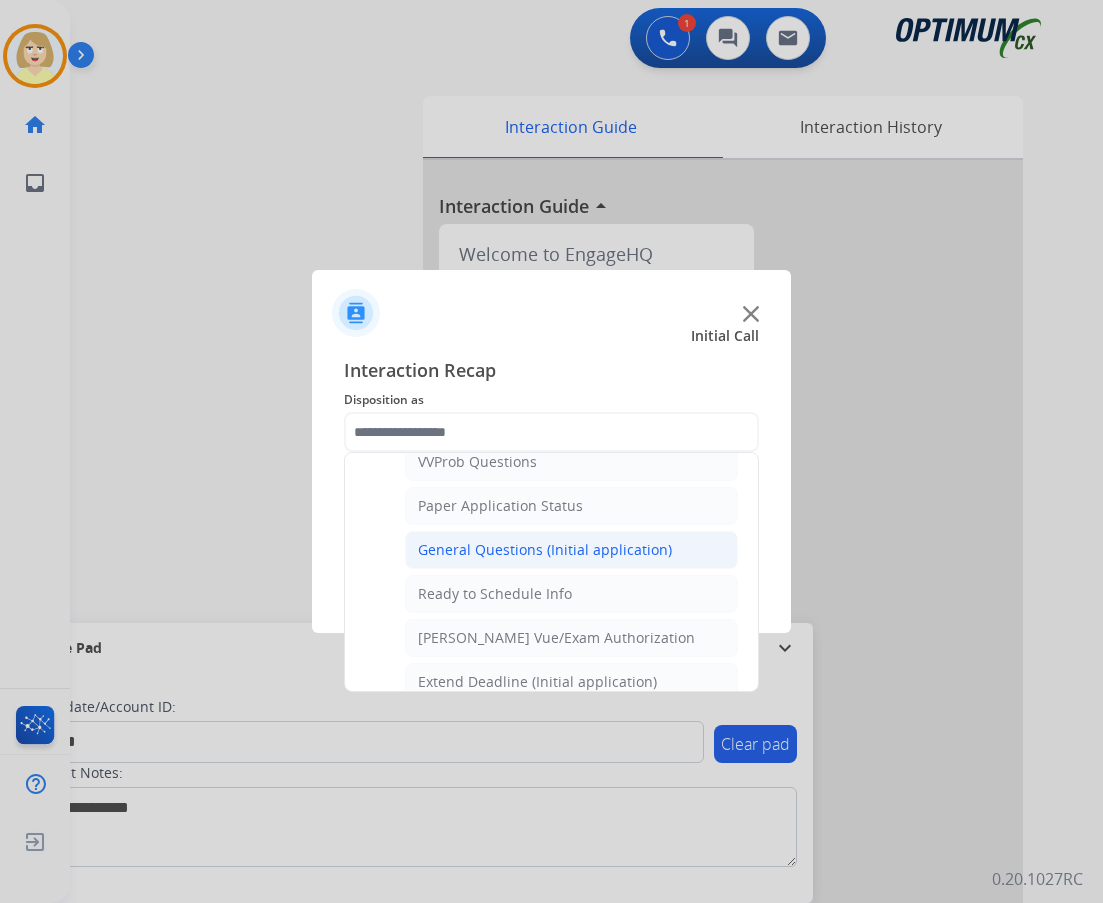 click on "General Questions (Initial application)" 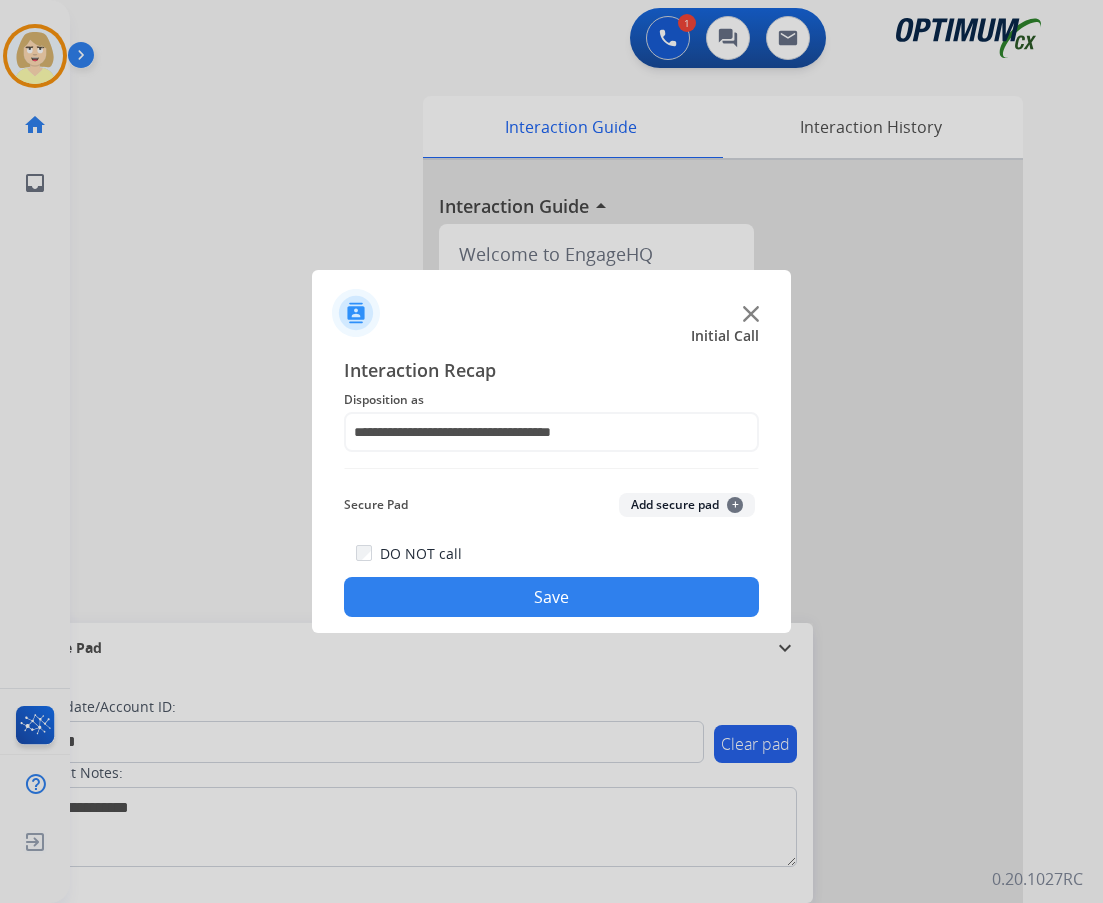 drag, startPoint x: 635, startPoint y: 509, endPoint x: 554, endPoint y: 580, distance: 107.71258 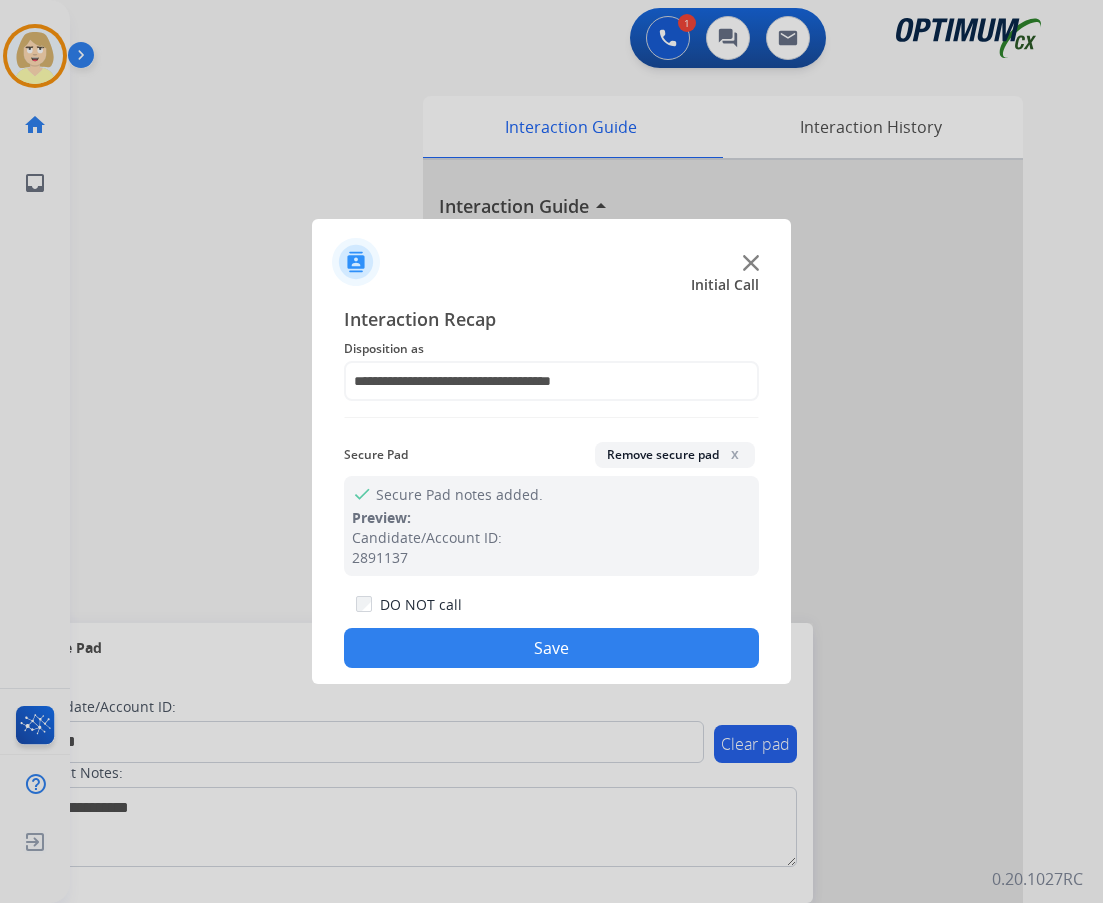 click on "Save" 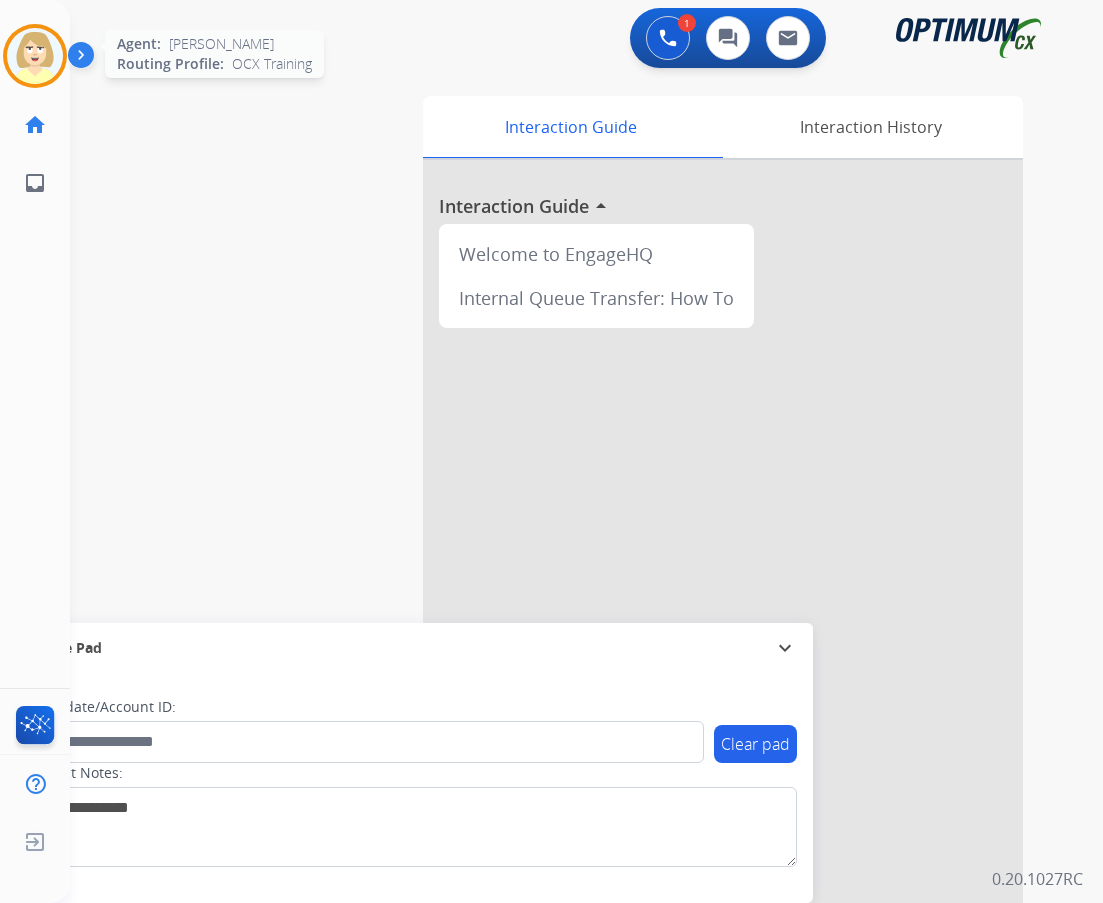 click at bounding box center (35, 56) 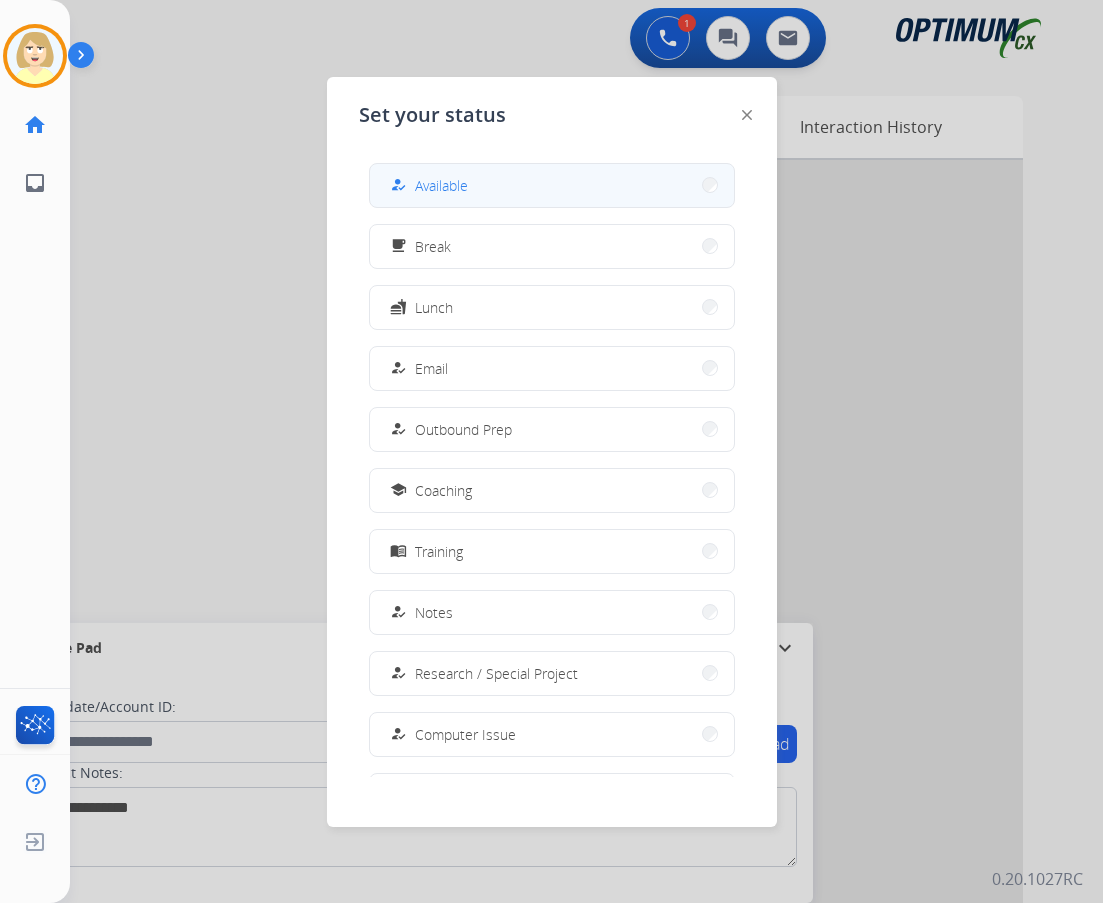 click on "Available" at bounding box center [441, 185] 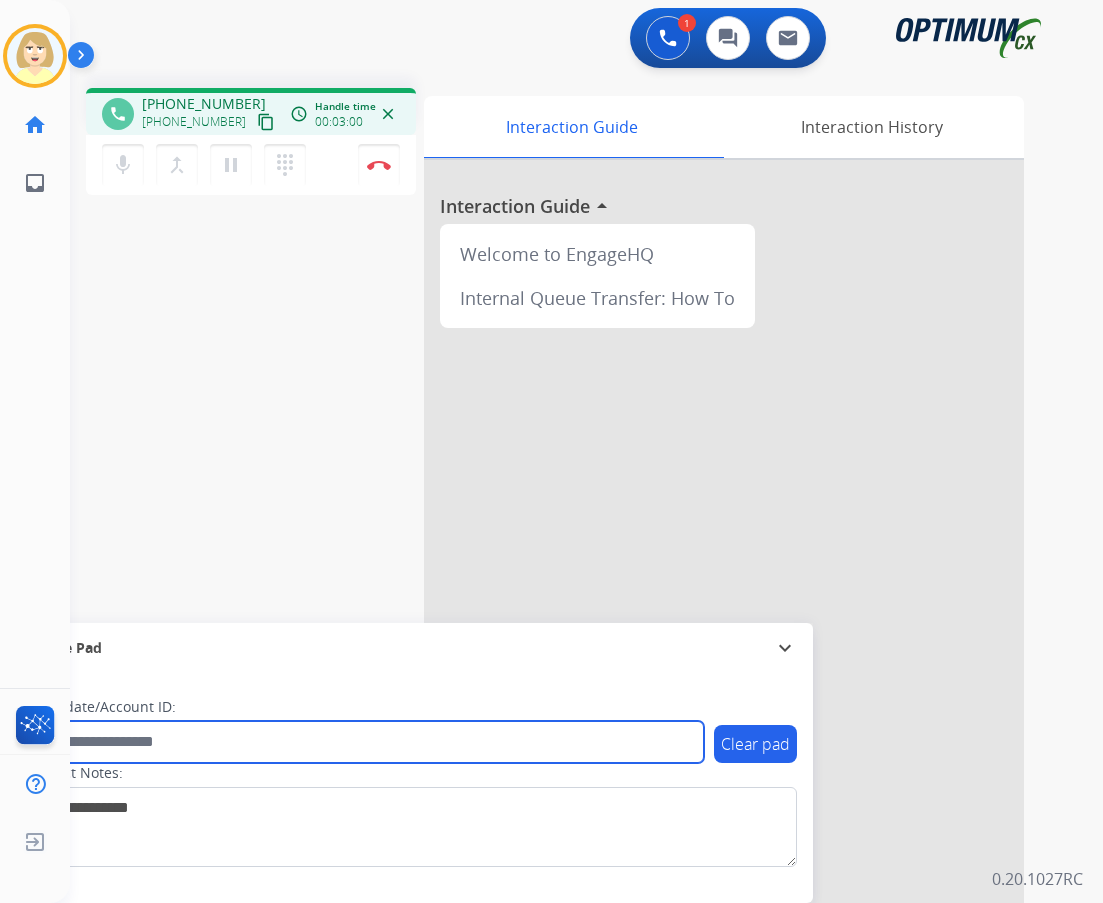 click at bounding box center [365, 742] 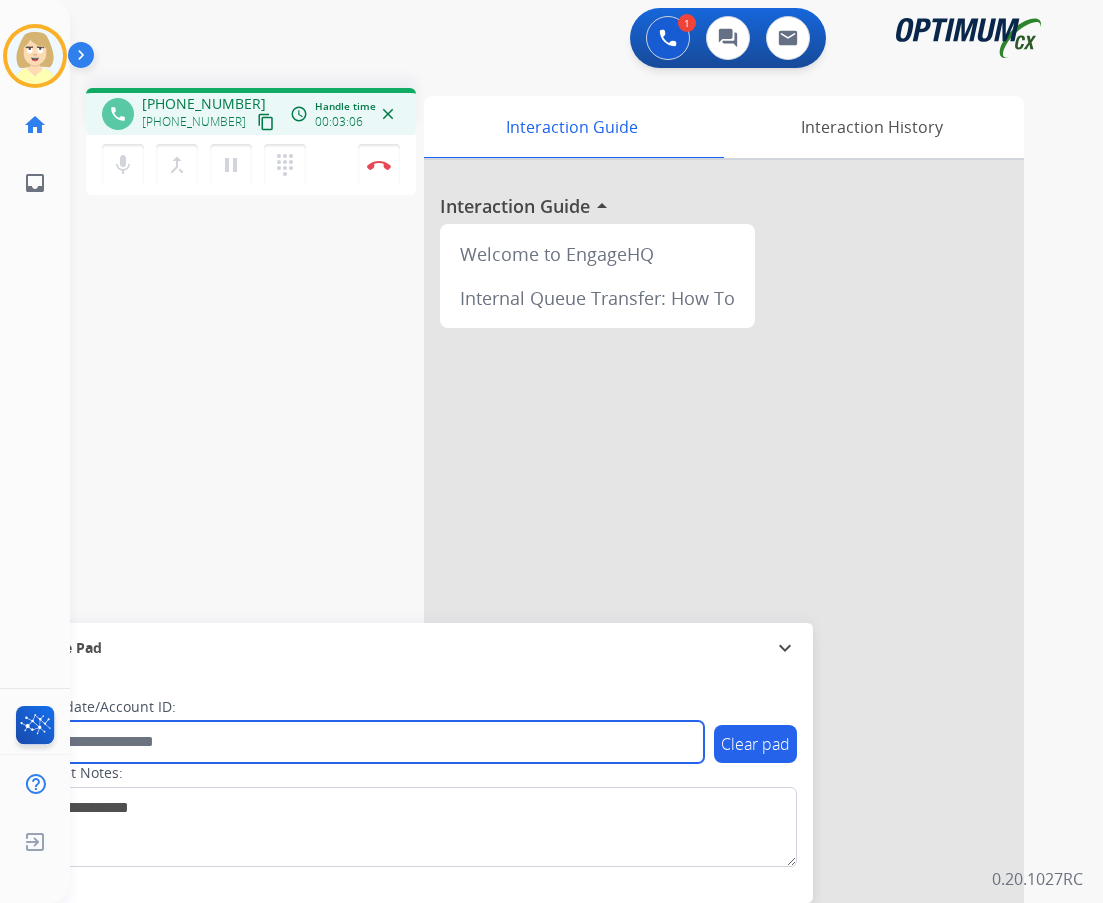 paste on "*******" 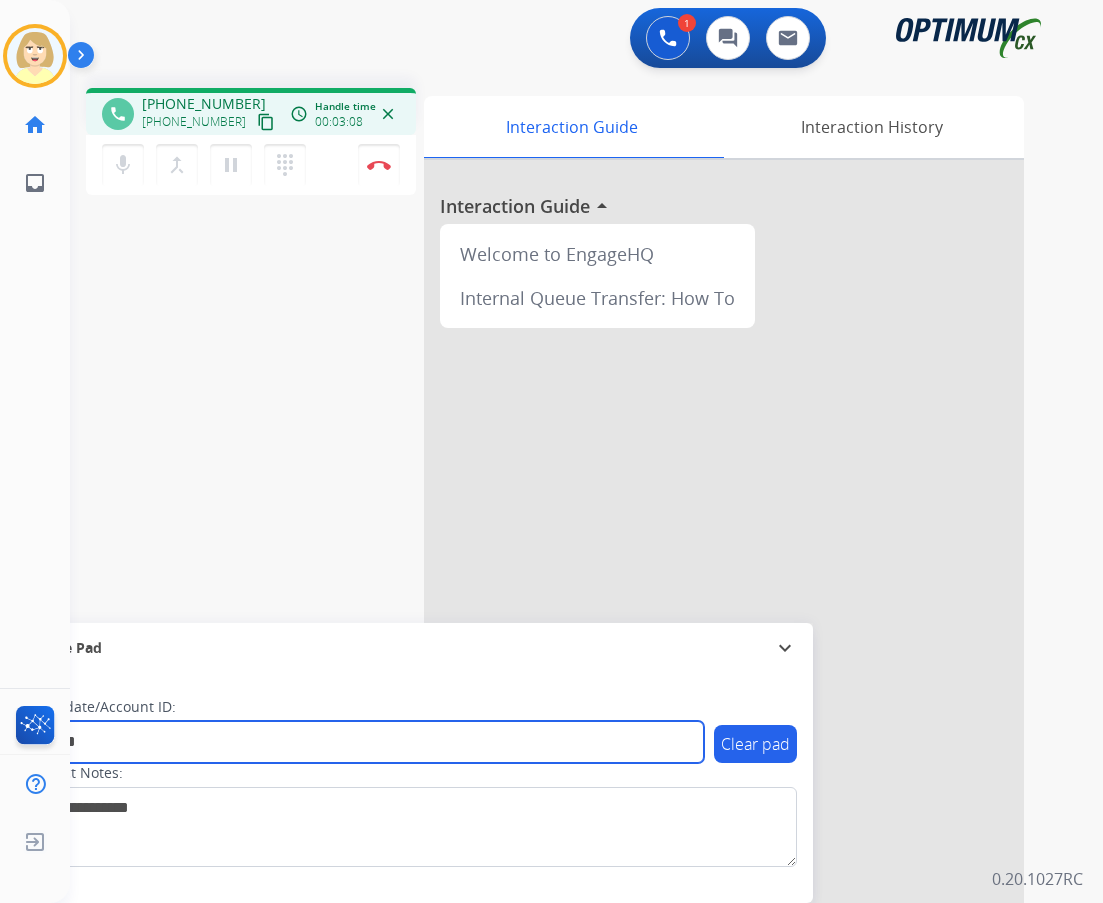 type on "*******" 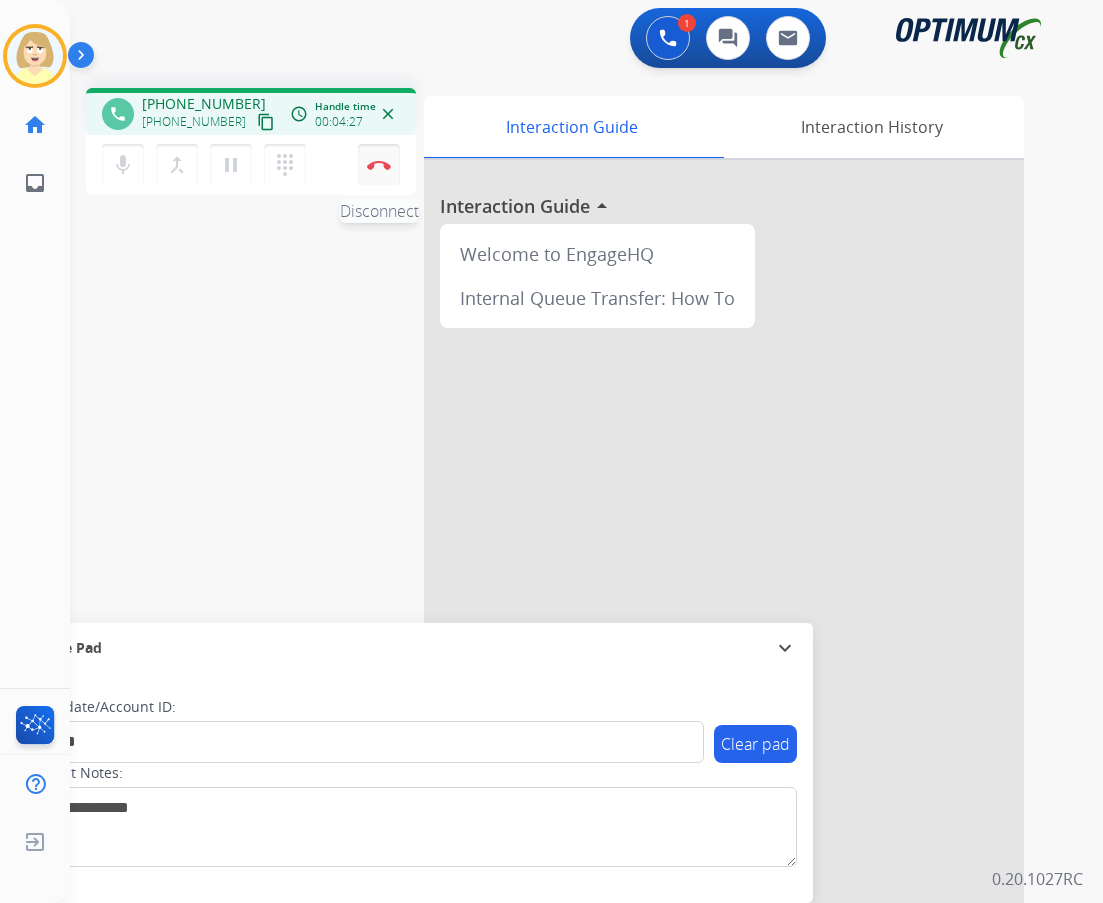 click at bounding box center (379, 165) 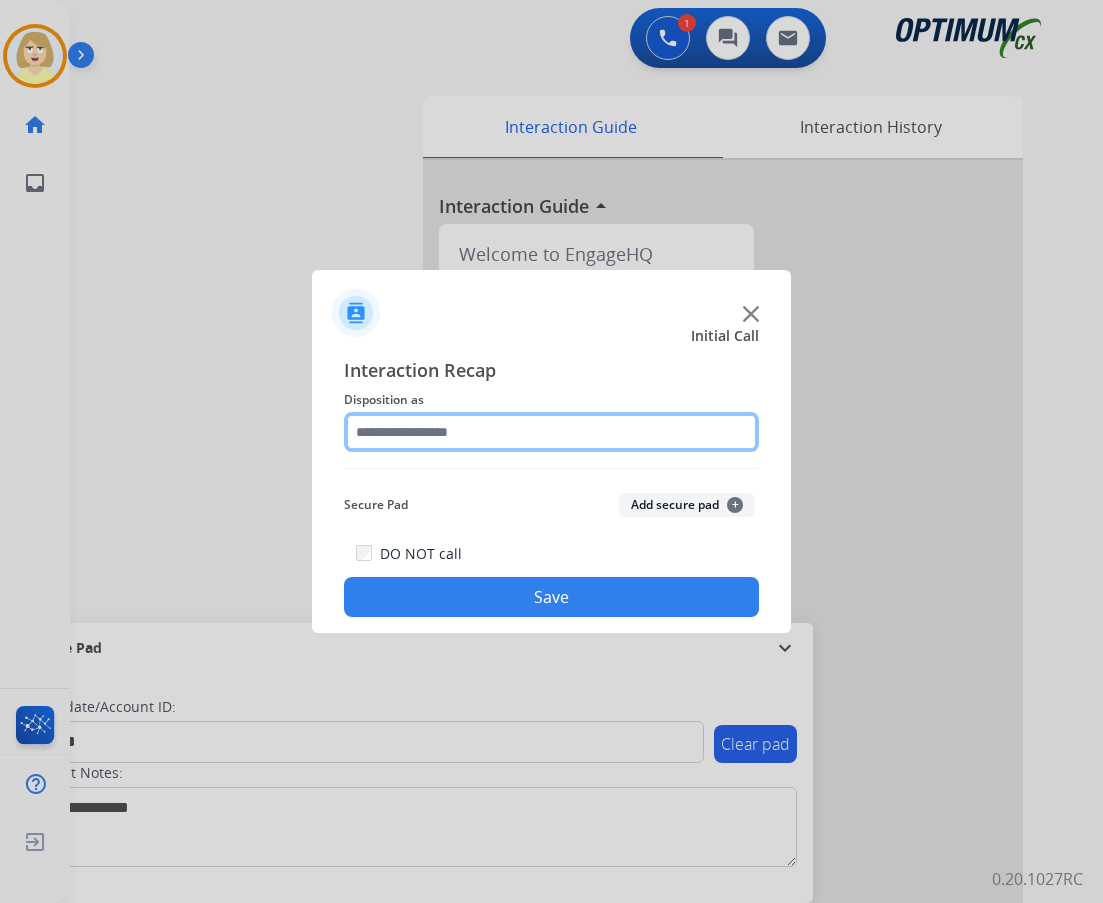 click 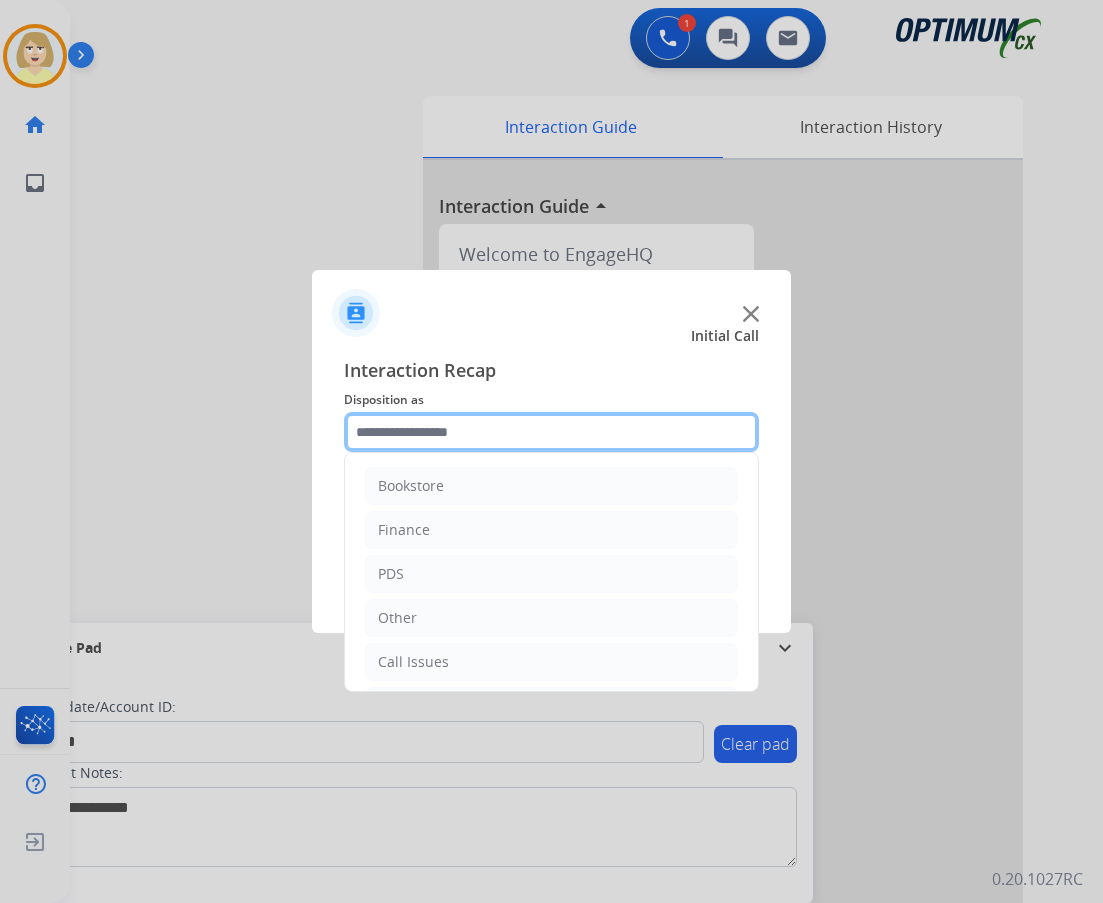 scroll, scrollTop: 136, scrollLeft: 0, axis: vertical 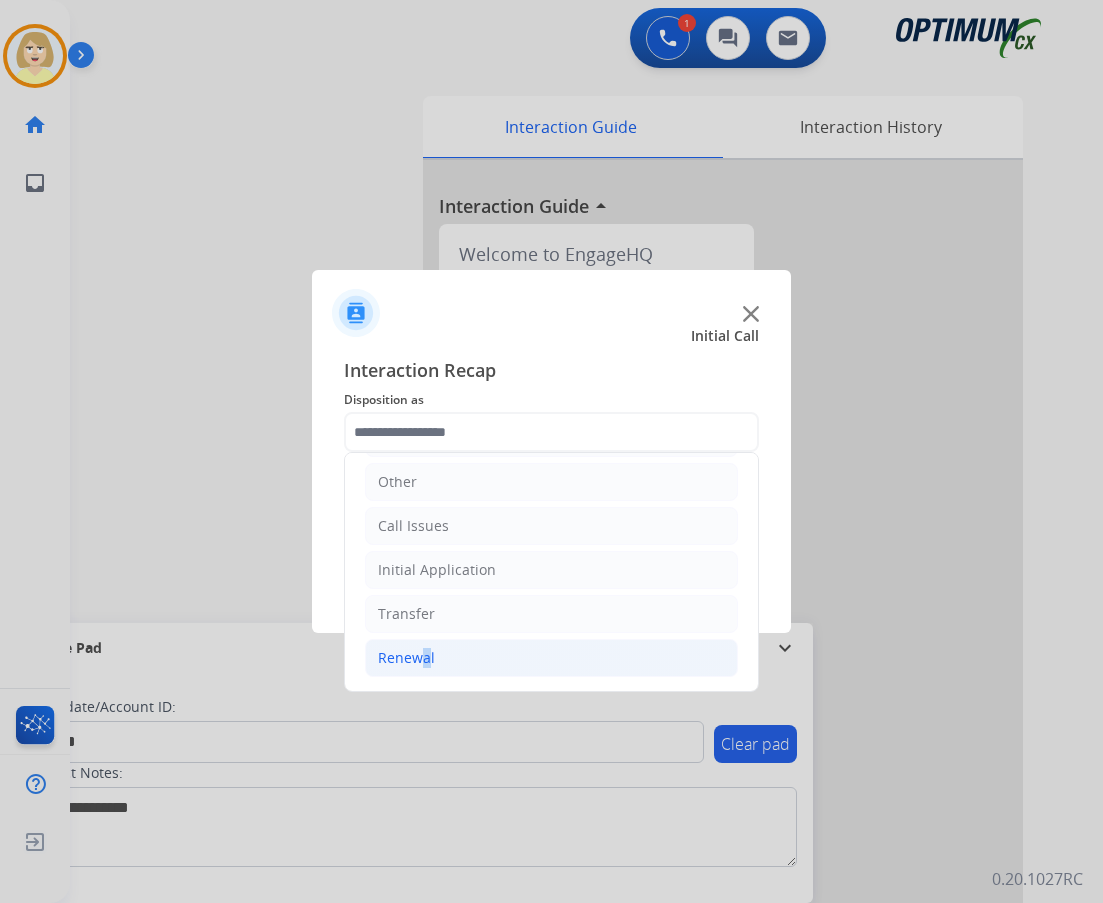 click on "Renewal" 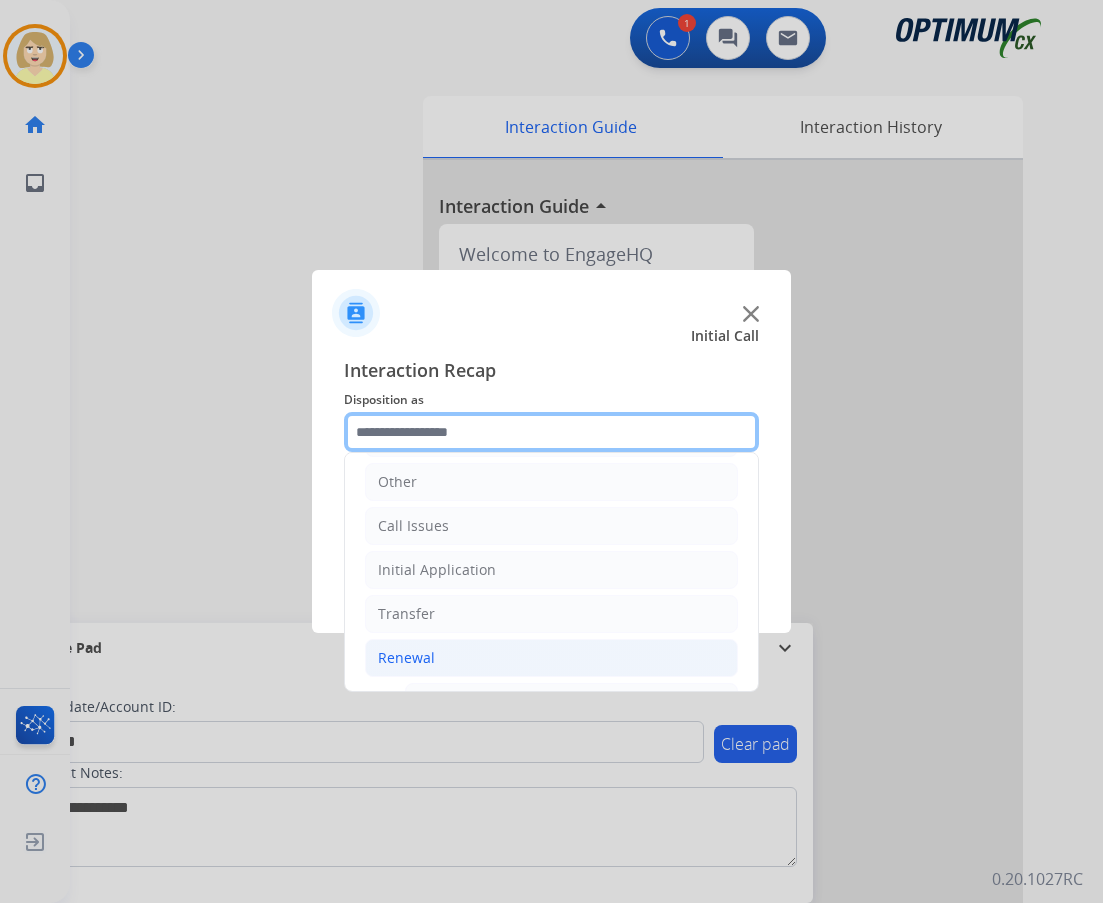 scroll, scrollTop: 436, scrollLeft: 0, axis: vertical 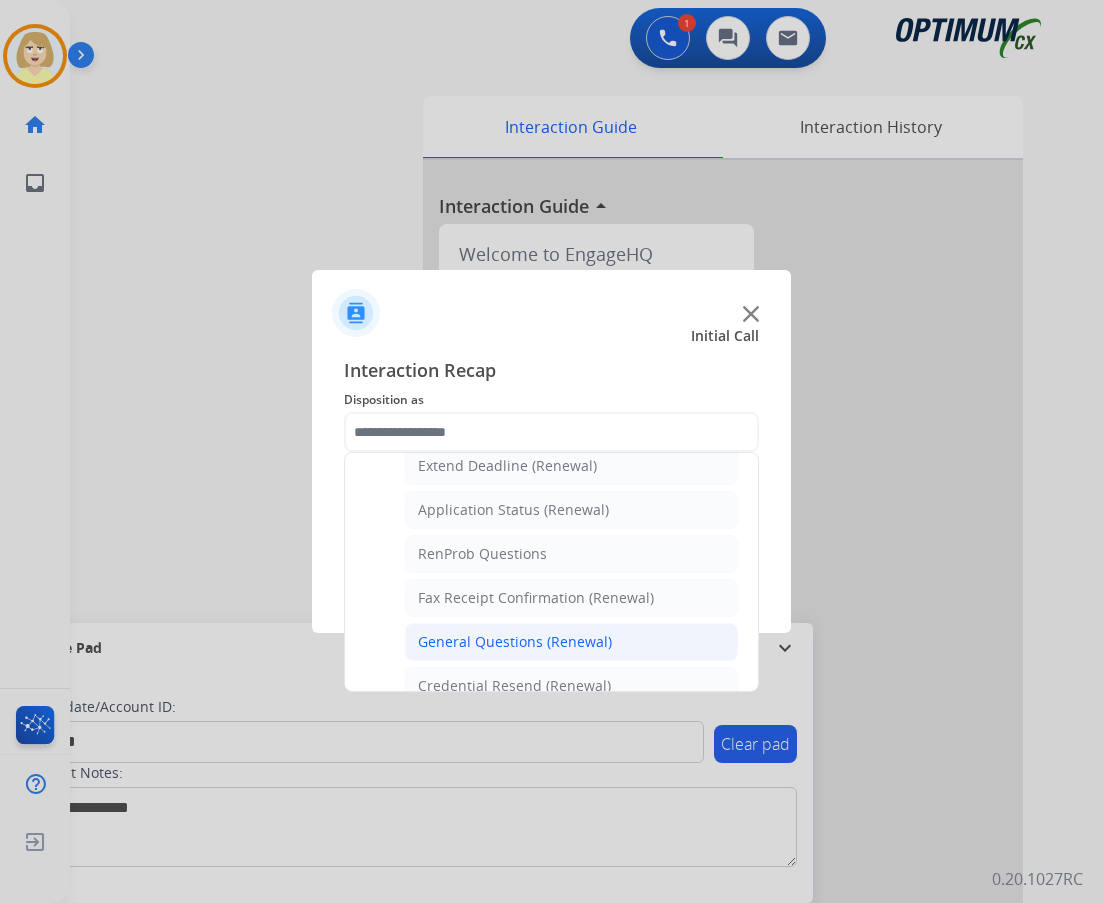 click on "General Questions (Renewal)" 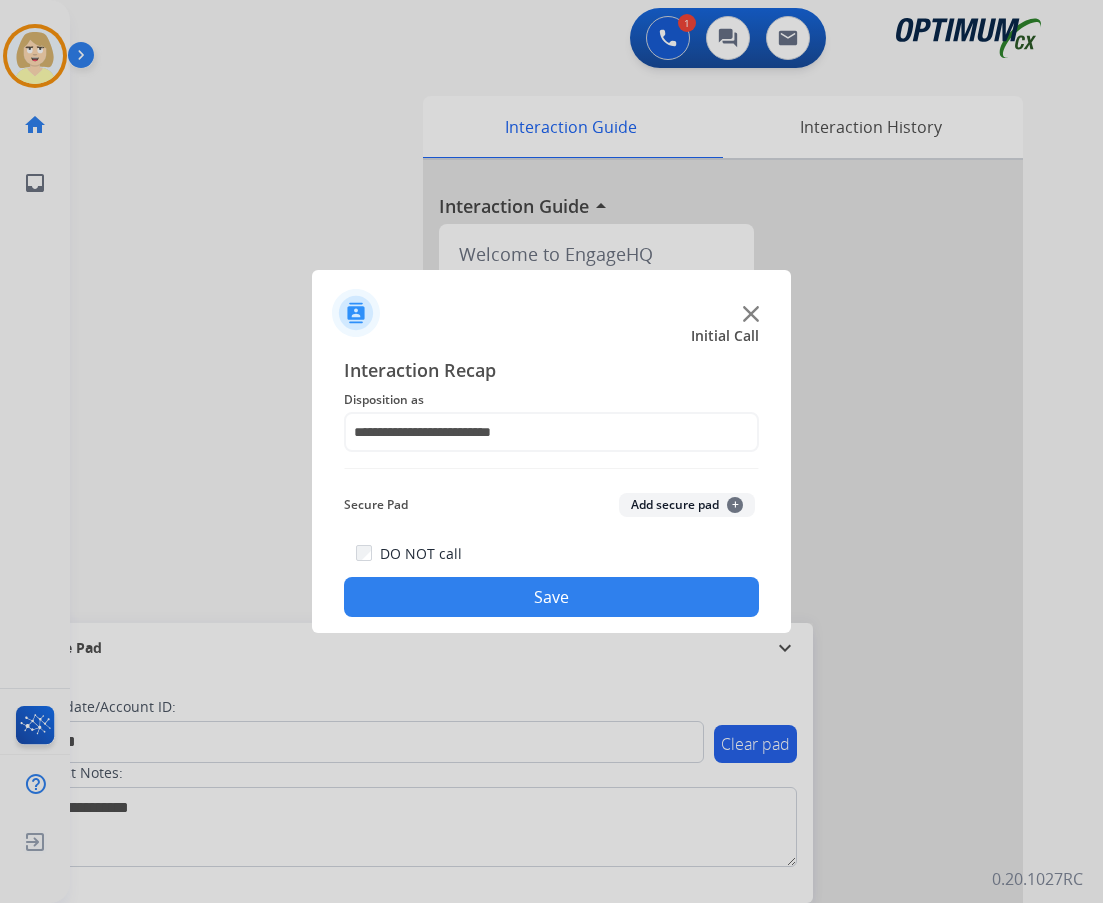 click on "Add secure pad  +" 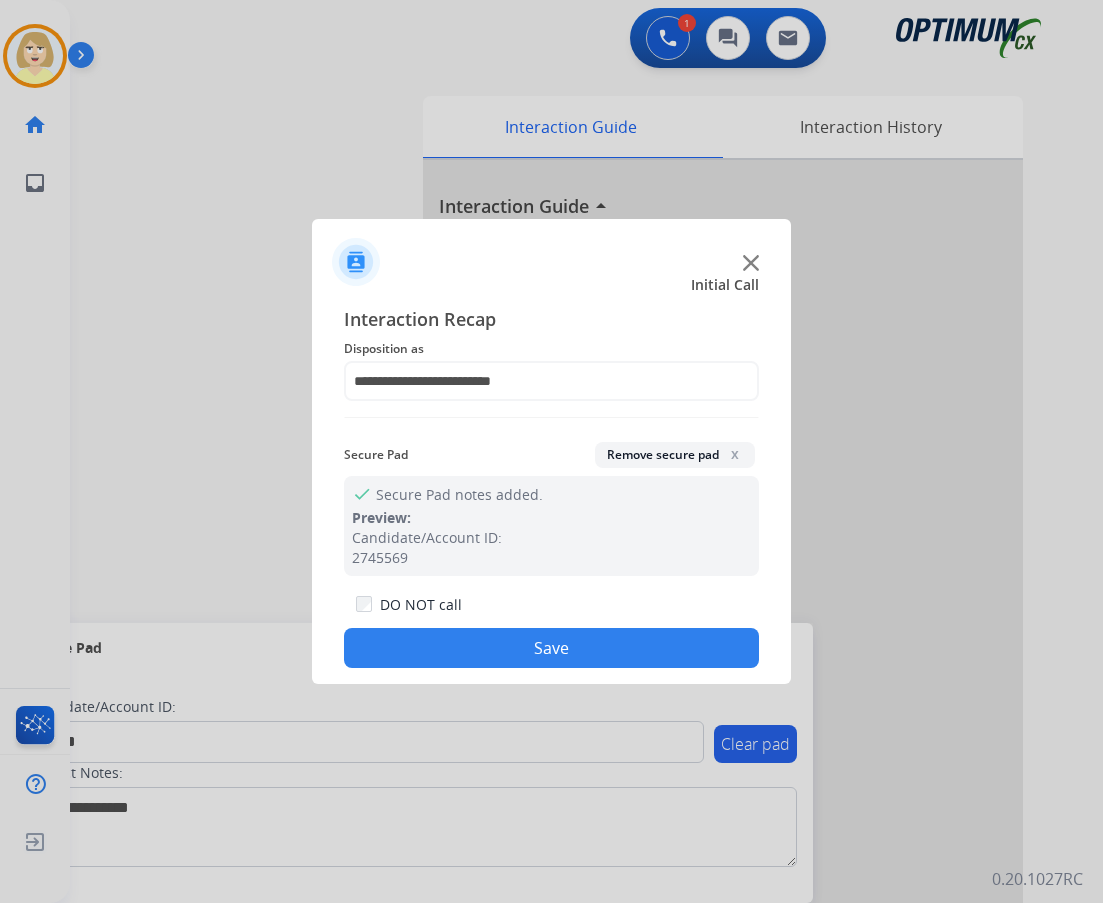 click on "Save" 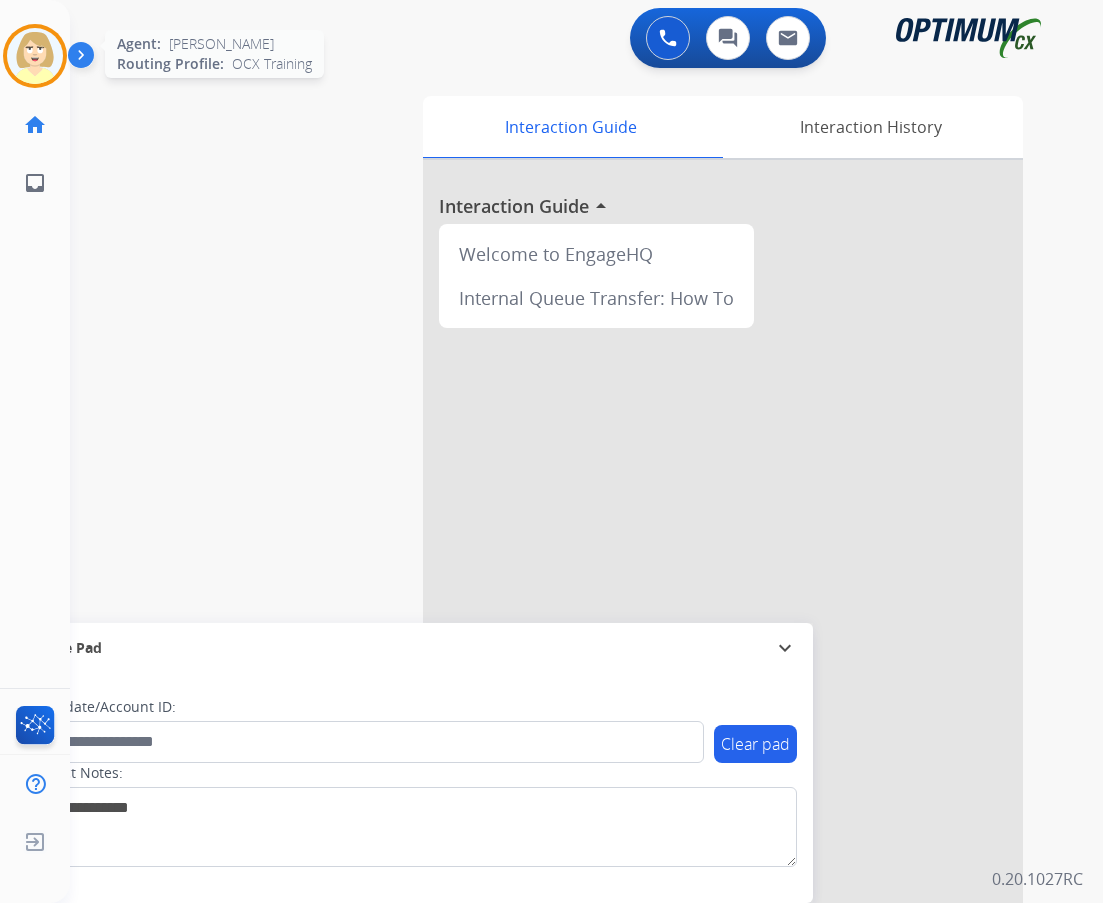 click at bounding box center [35, 56] 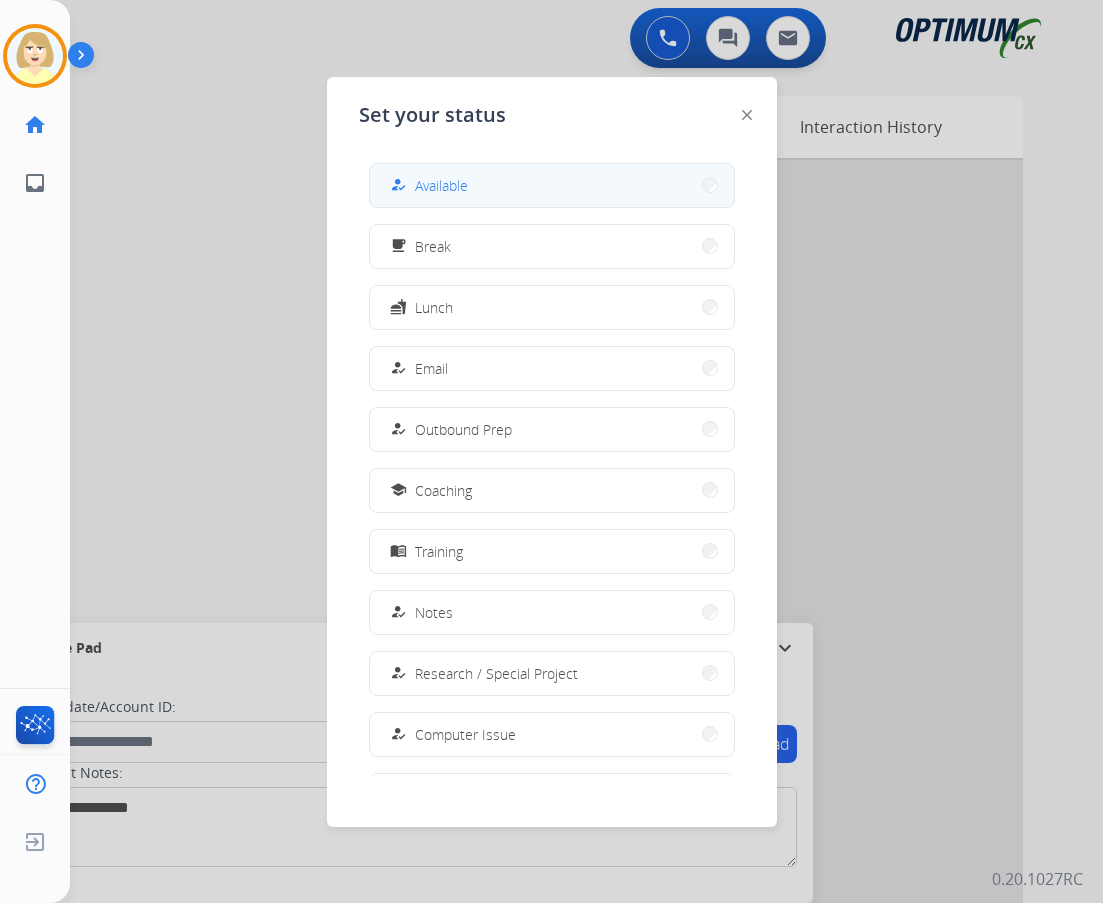drag, startPoint x: 476, startPoint y: 179, endPoint x: 110, endPoint y: 347, distance: 402.7158 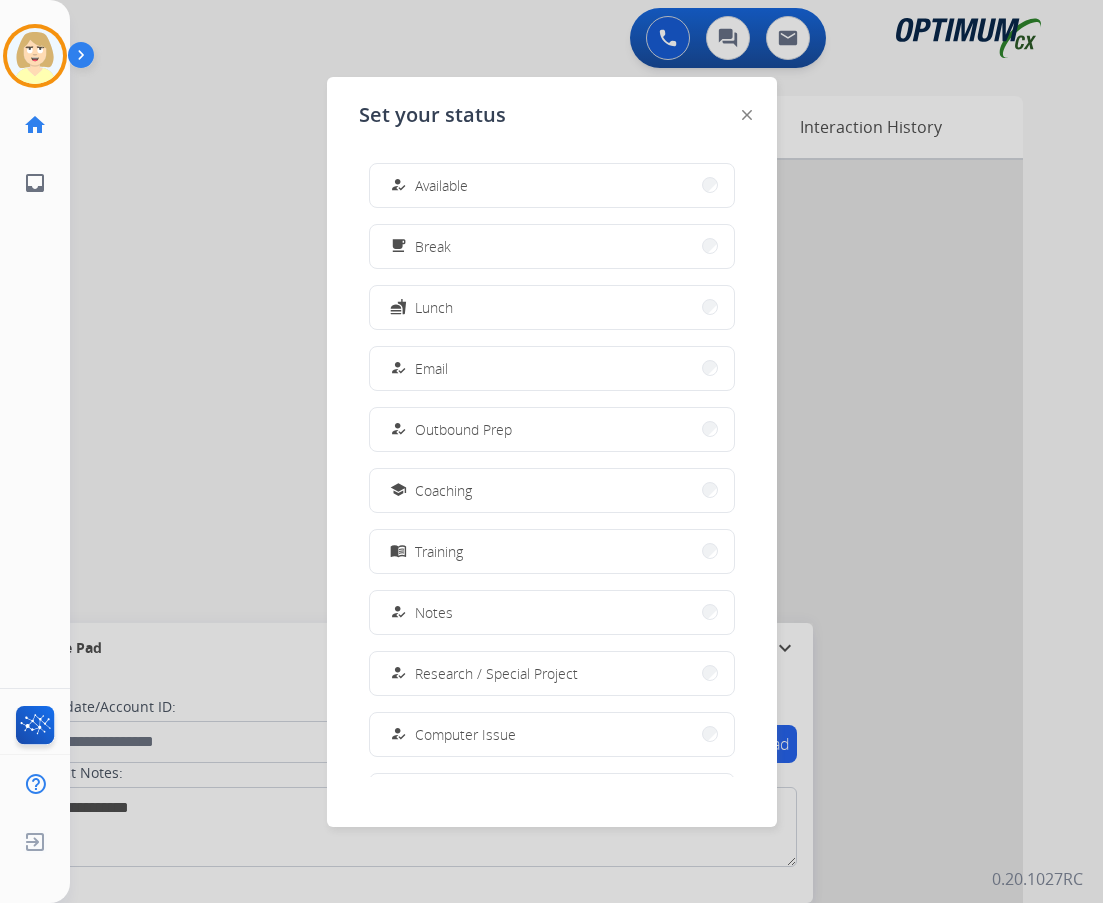click on "how_to_reg Available" at bounding box center (552, 185) 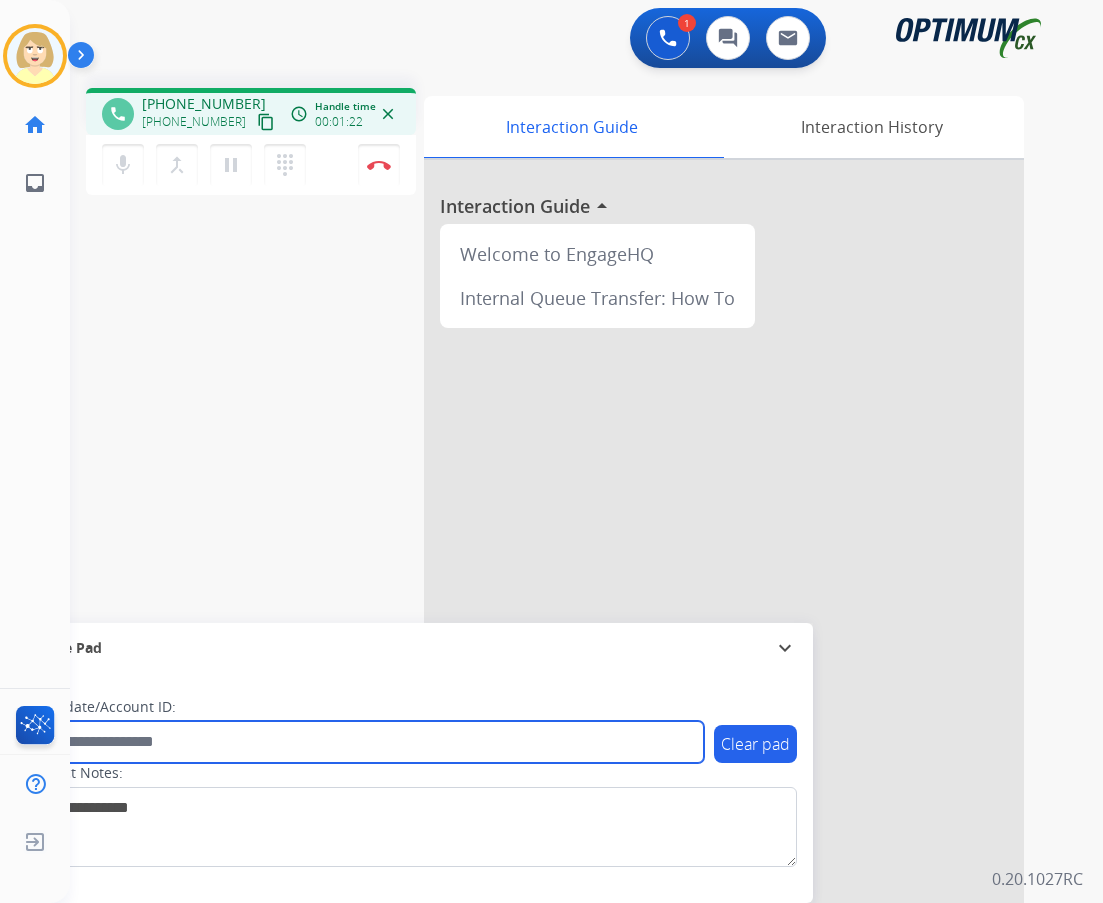 click at bounding box center [365, 742] 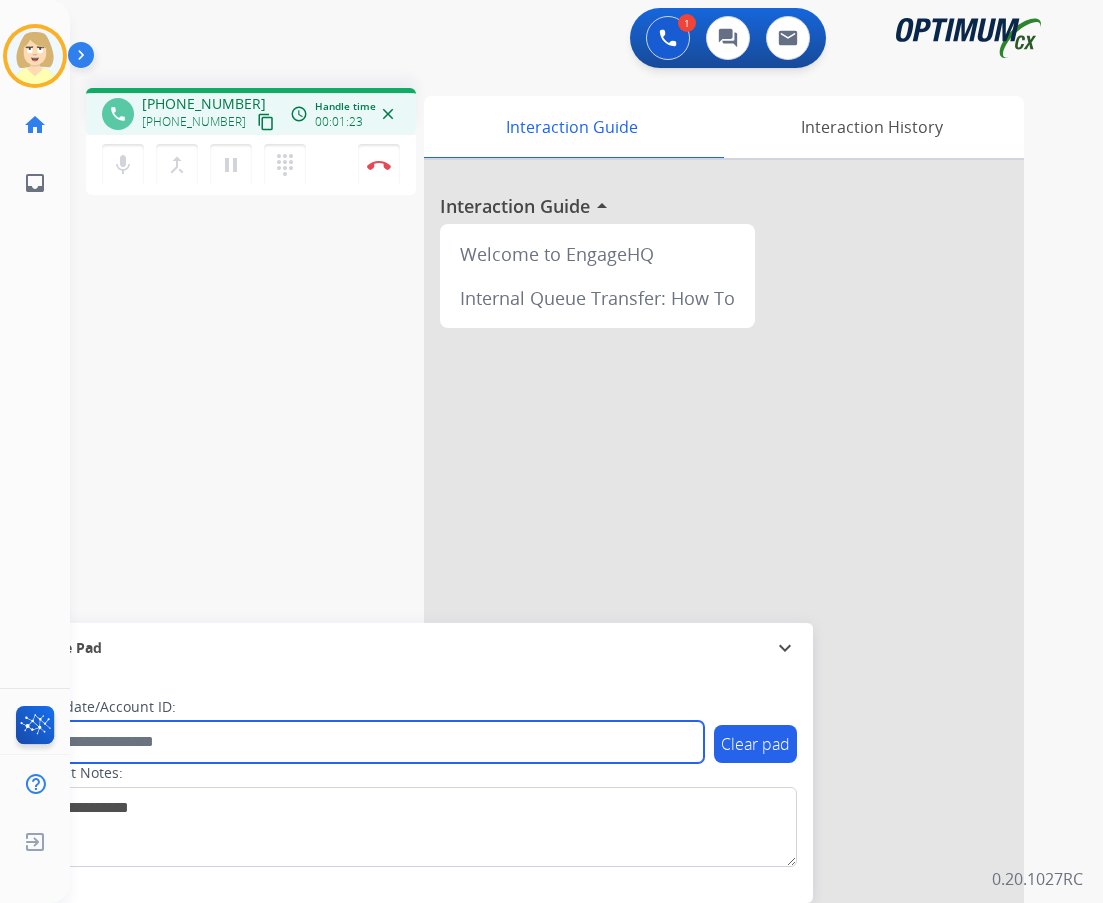 paste on "*******" 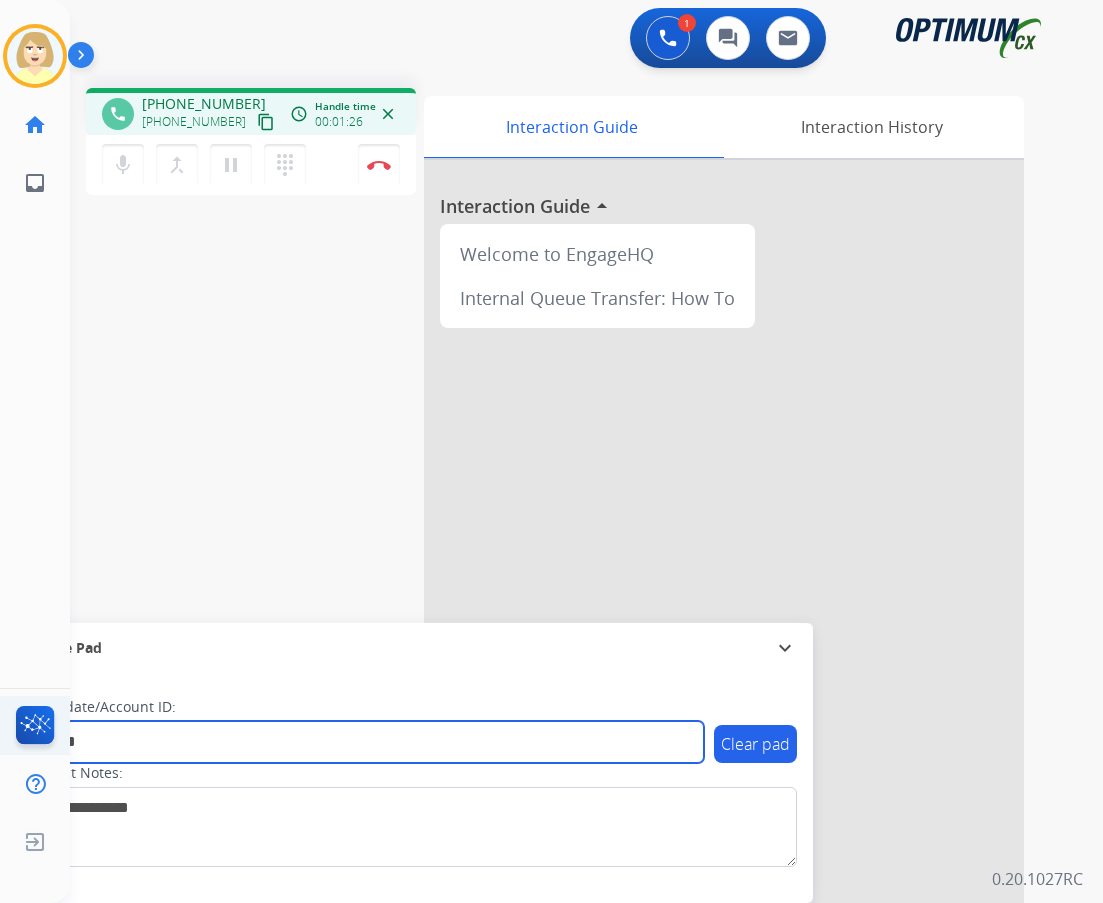 type on "*******" 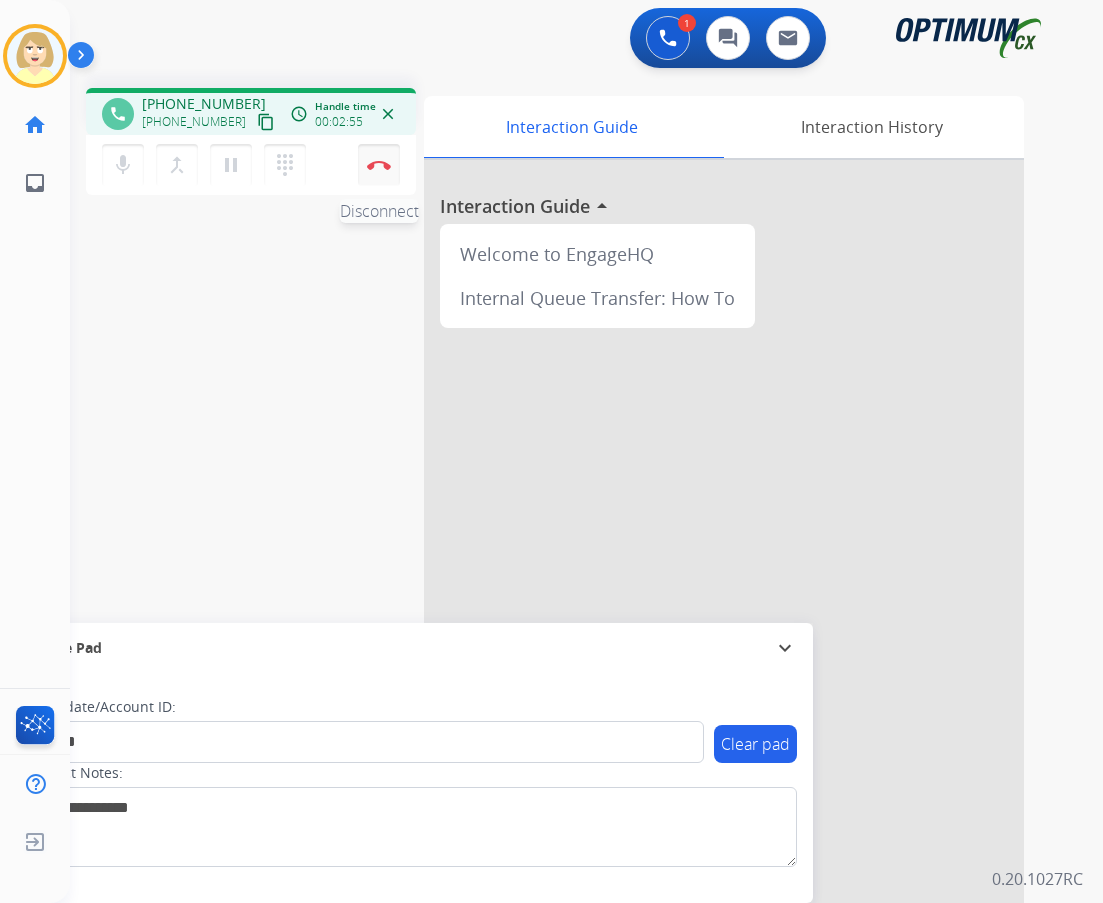click on "Disconnect" at bounding box center (379, 165) 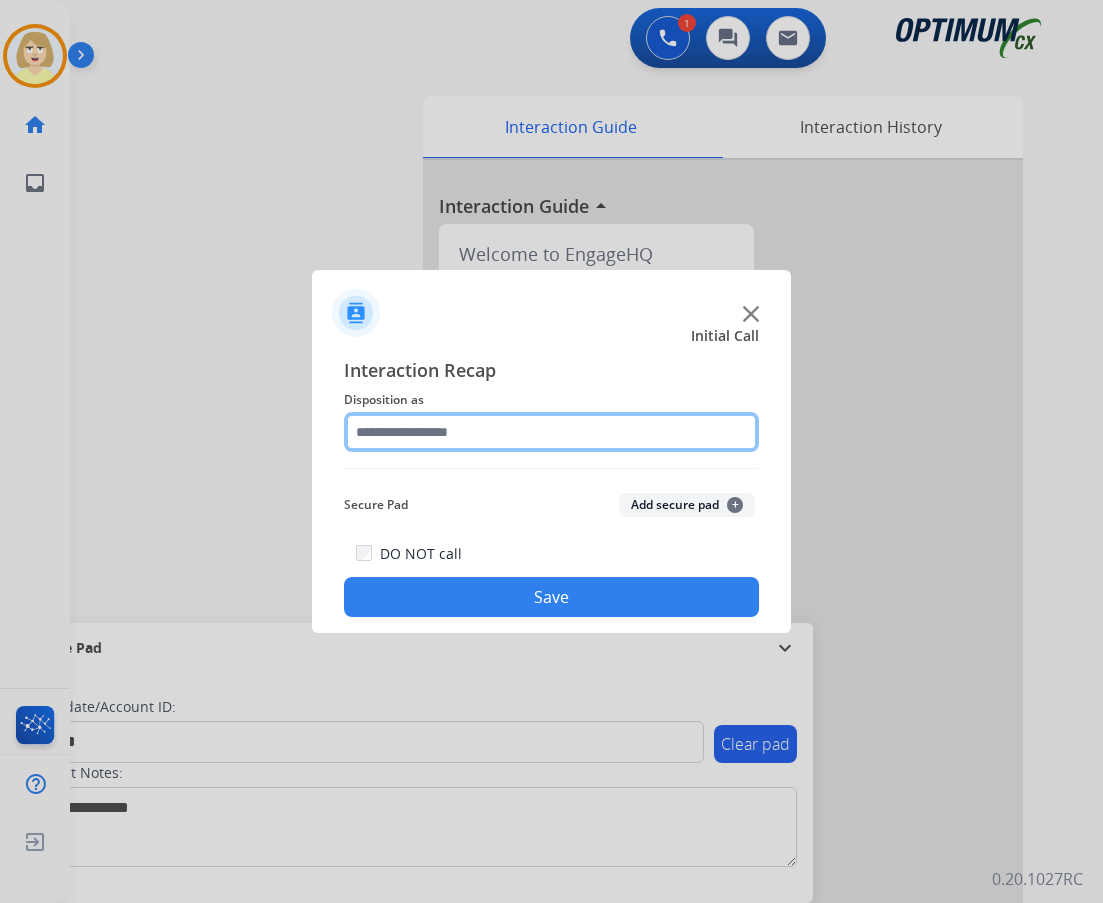click 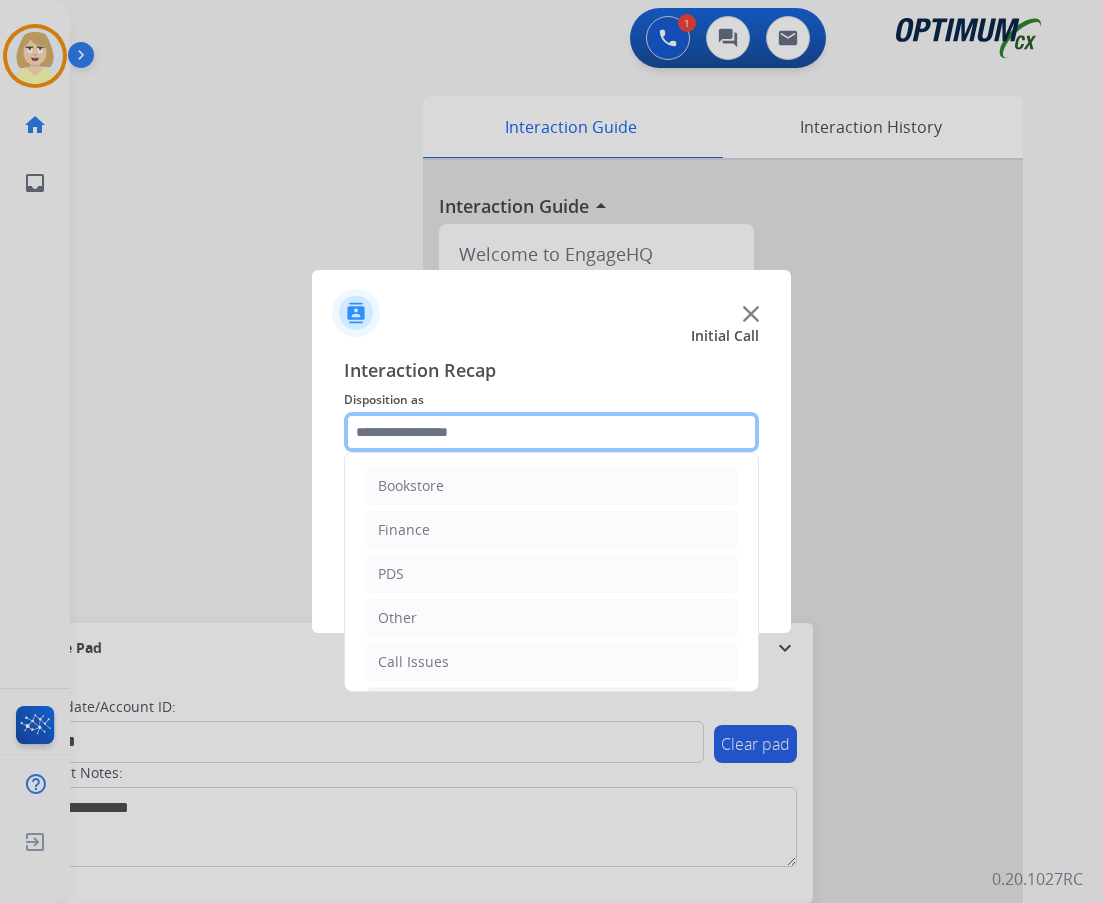 scroll, scrollTop: 136, scrollLeft: 0, axis: vertical 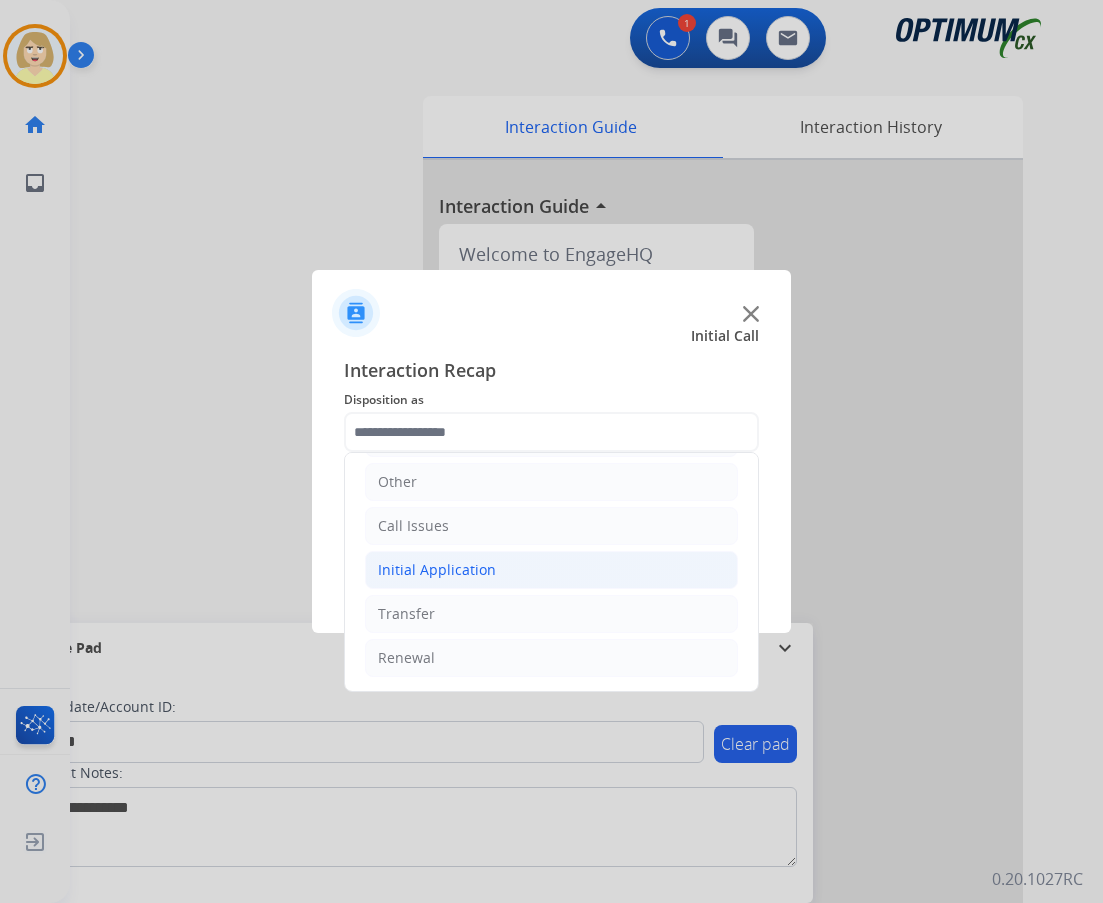 drag, startPoint x: 437, startPoint y: 571, endPoint x: 499, endPoint y: 568, distance: 62.072536 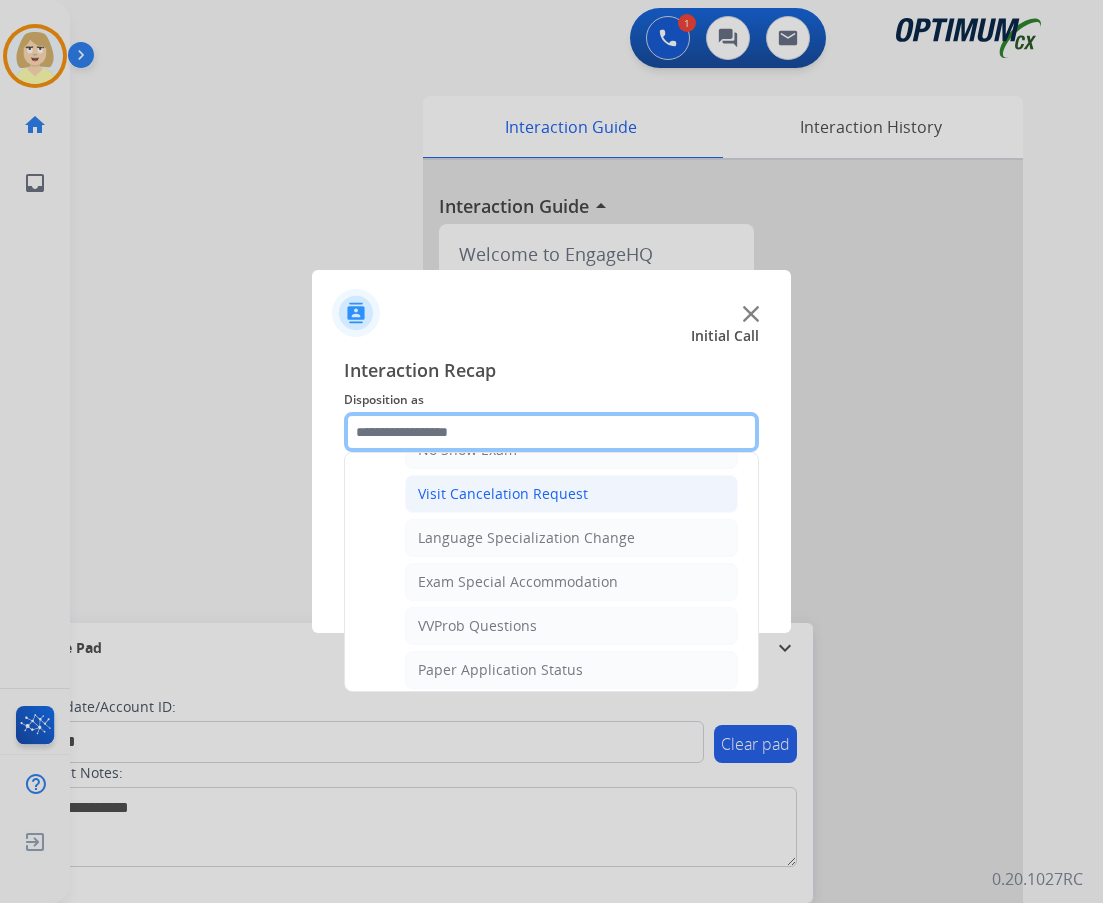 scroll, scrollTop: 1036, scrollLeft: 0, axis: vertical 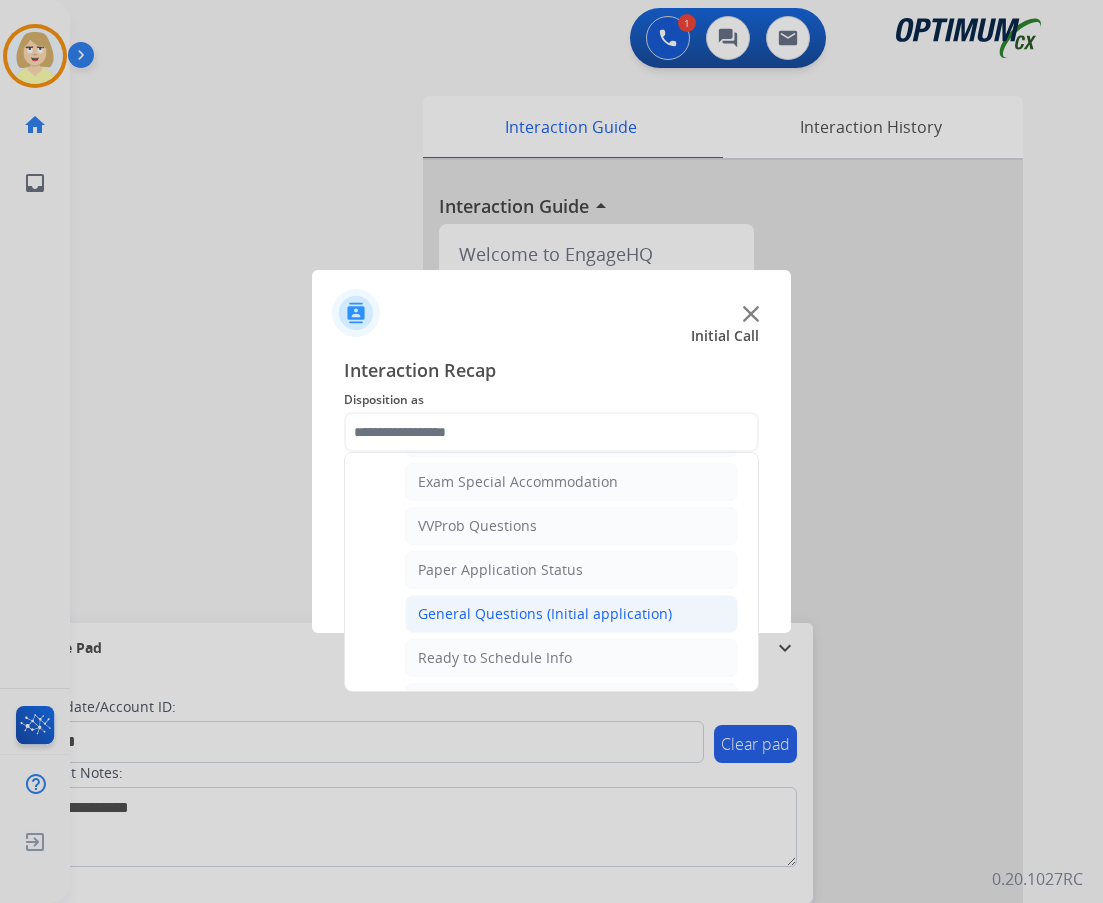 click on "General Questions (Initial application)" 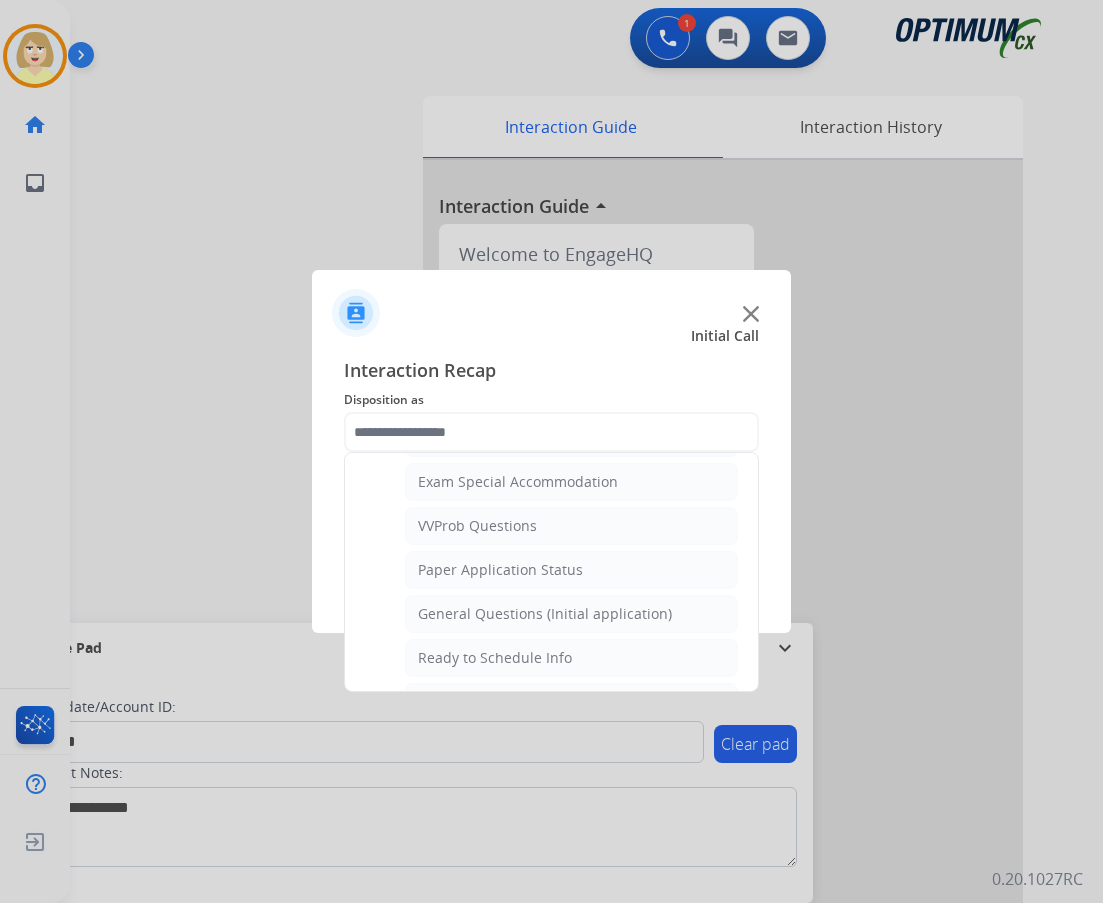 type on "**********" 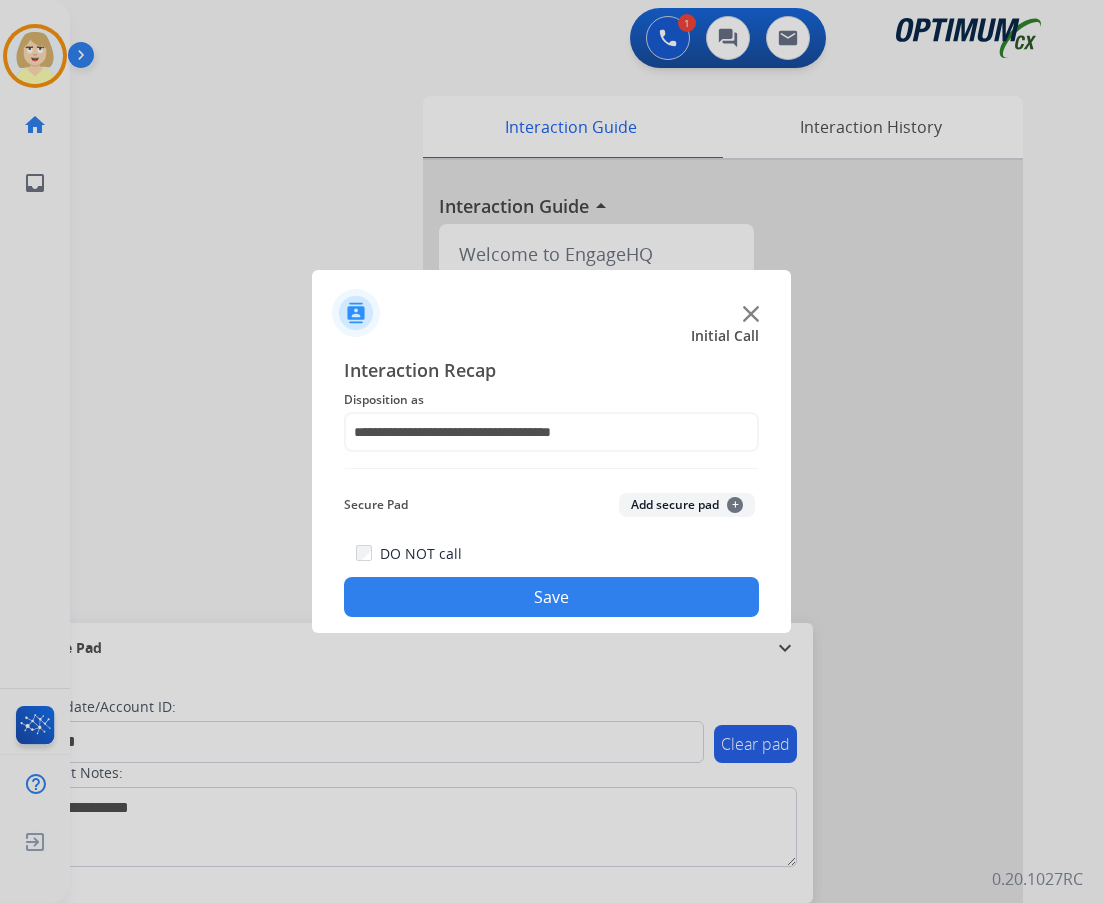 click on "Add secure pad  +" 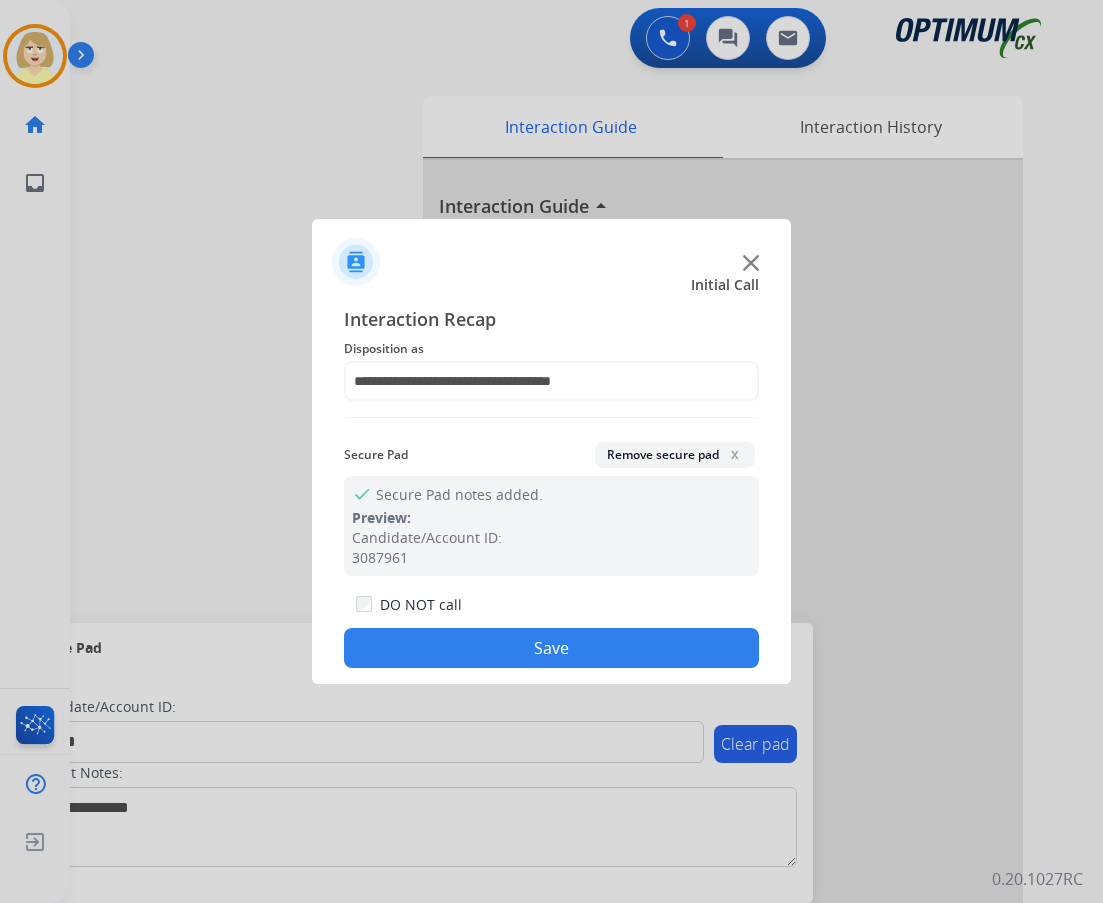 drag, startPoint x: 454, startPoint y: 651, endPoint x: 187, endPoint y: 423, distance: 351.10254 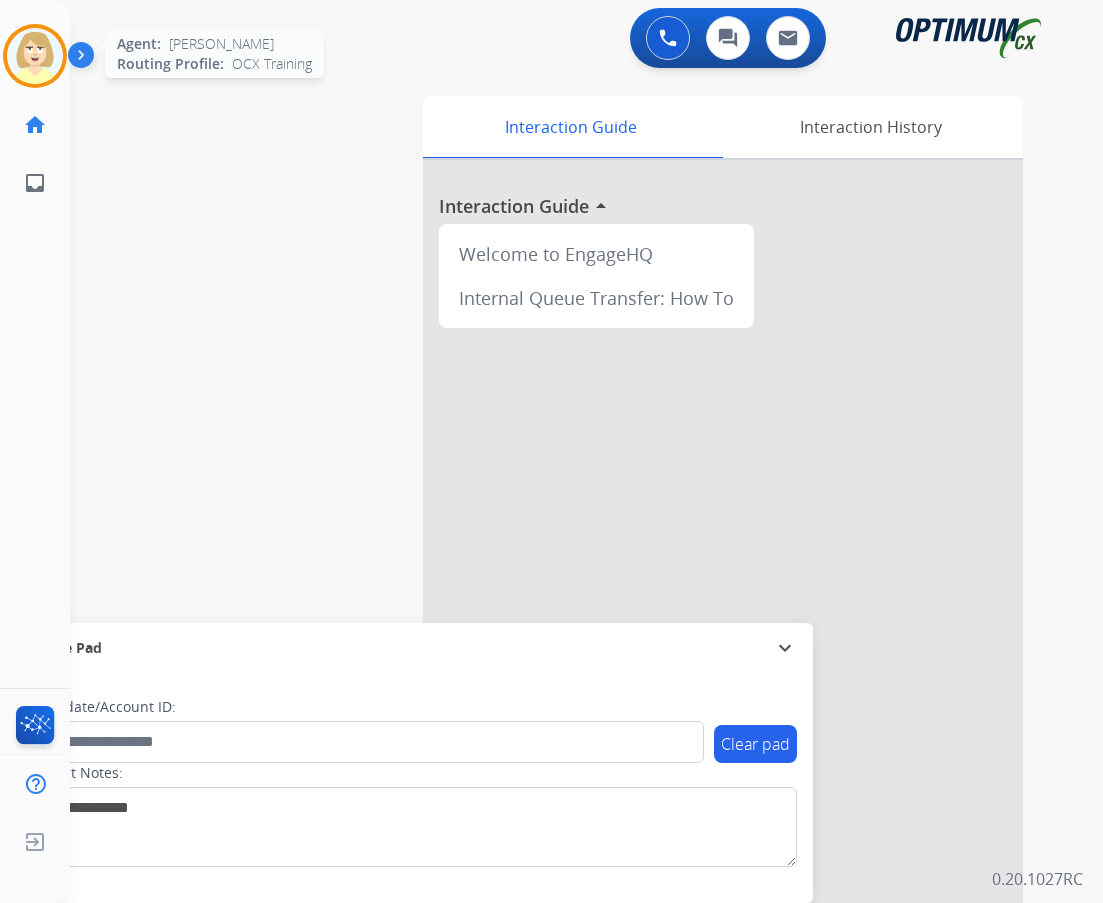 click at bounding box center (35, 56) 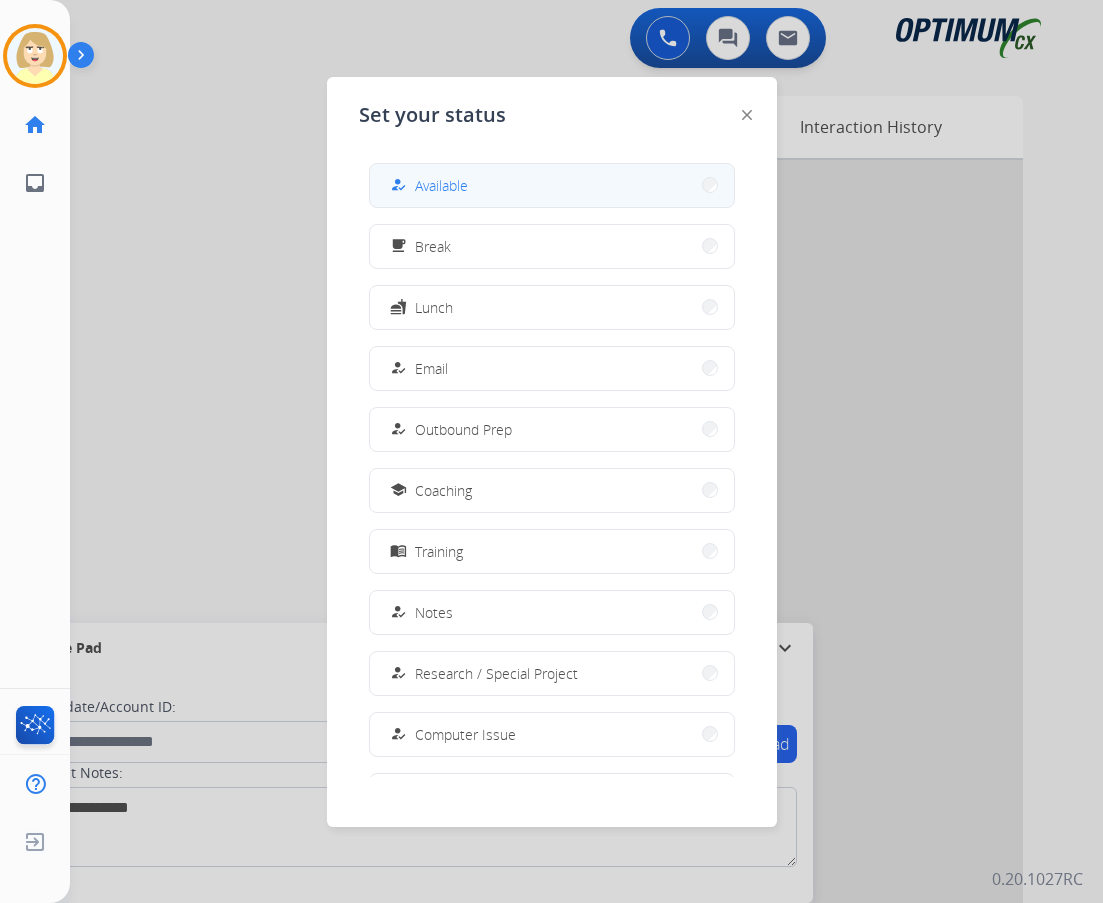 click on "Available" at bounding box center [441, 185] 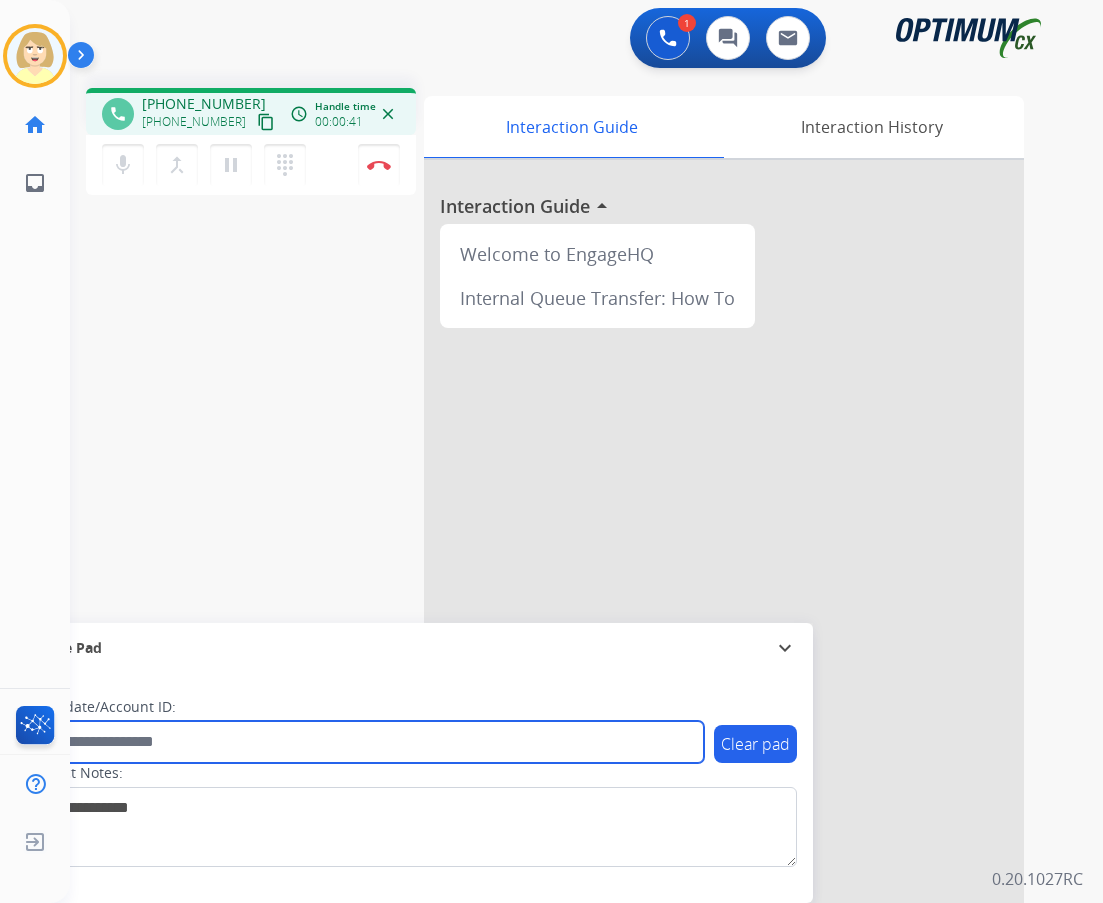 click at bounding box center (365, 742) 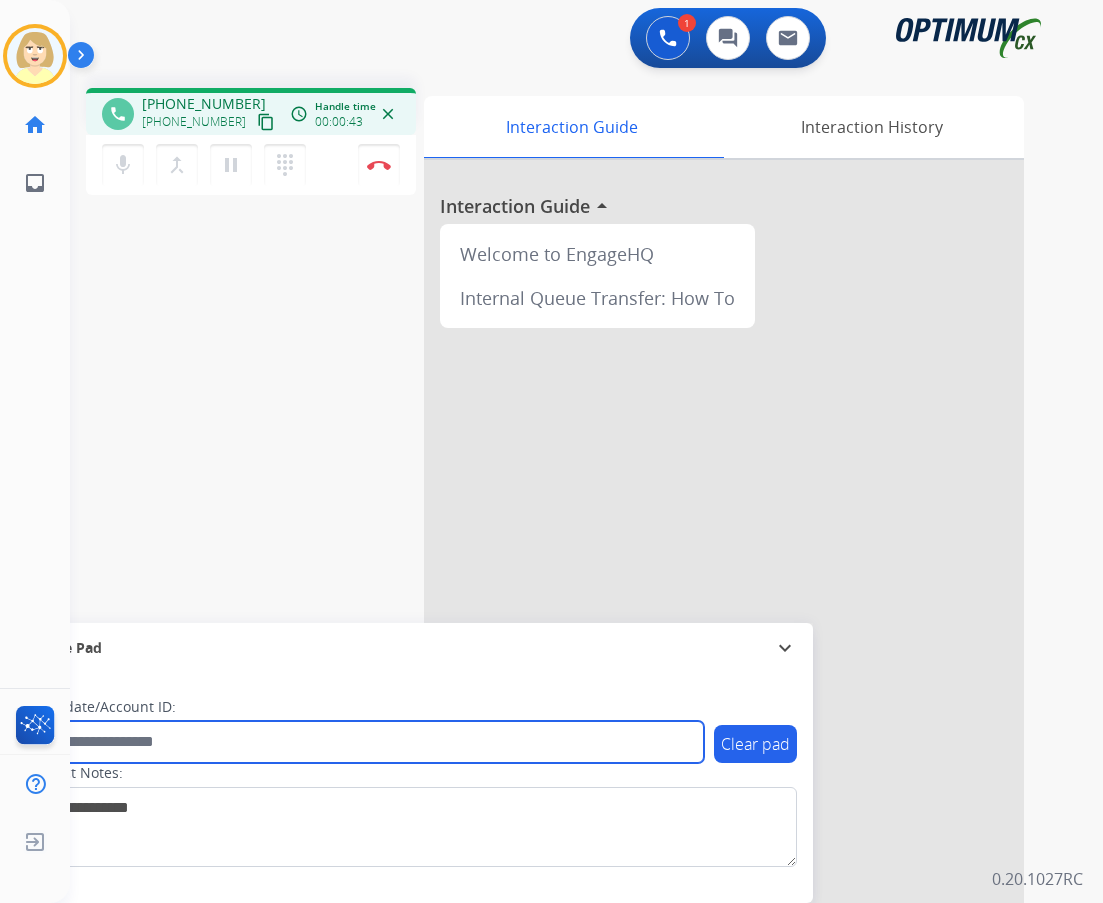 paste on "*******" 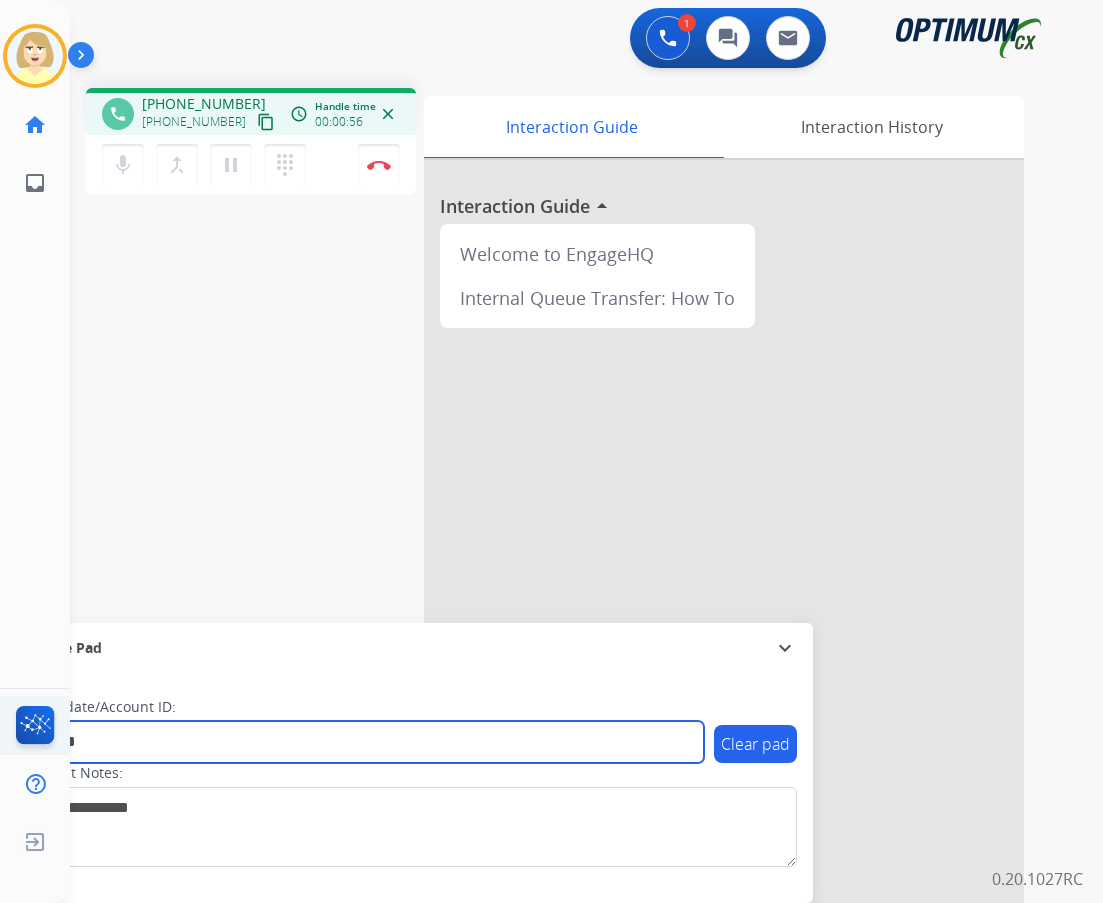 type on "*******" 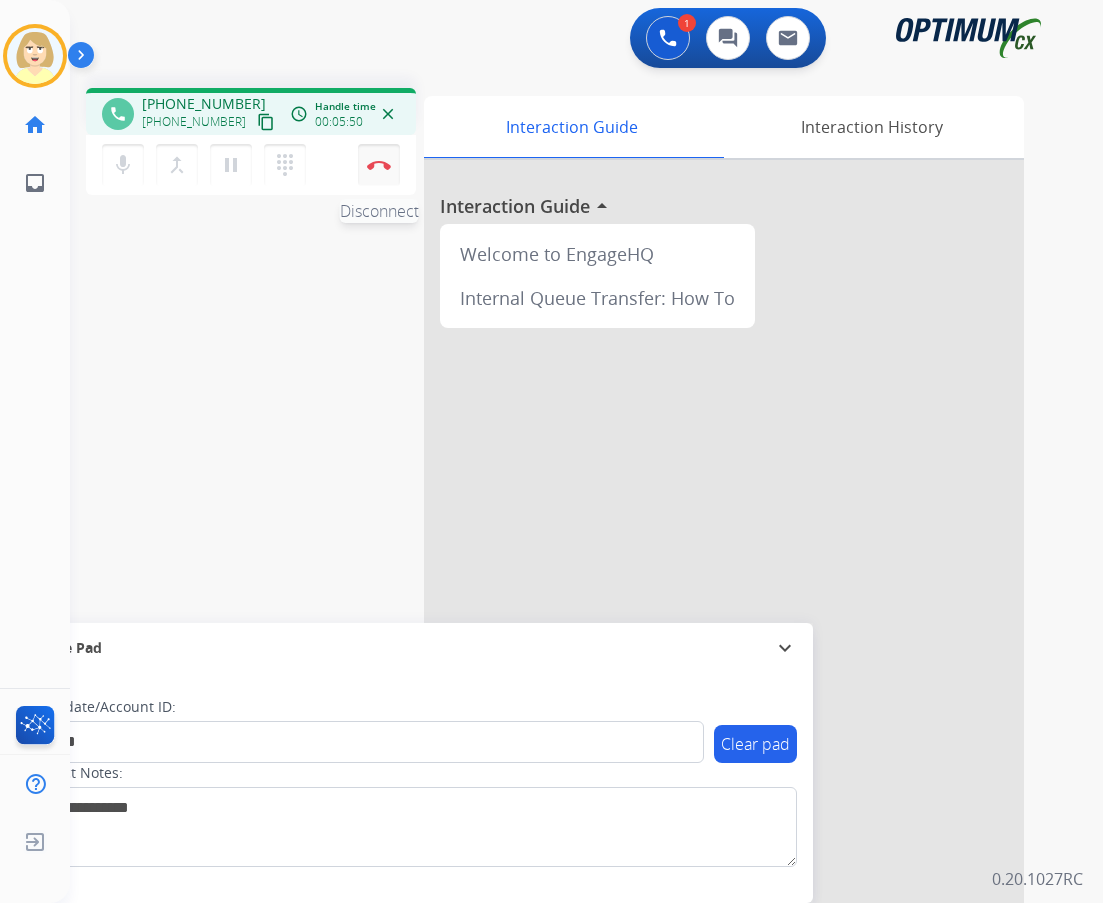 click on "Disconnect" at bounding box center [379, 165] 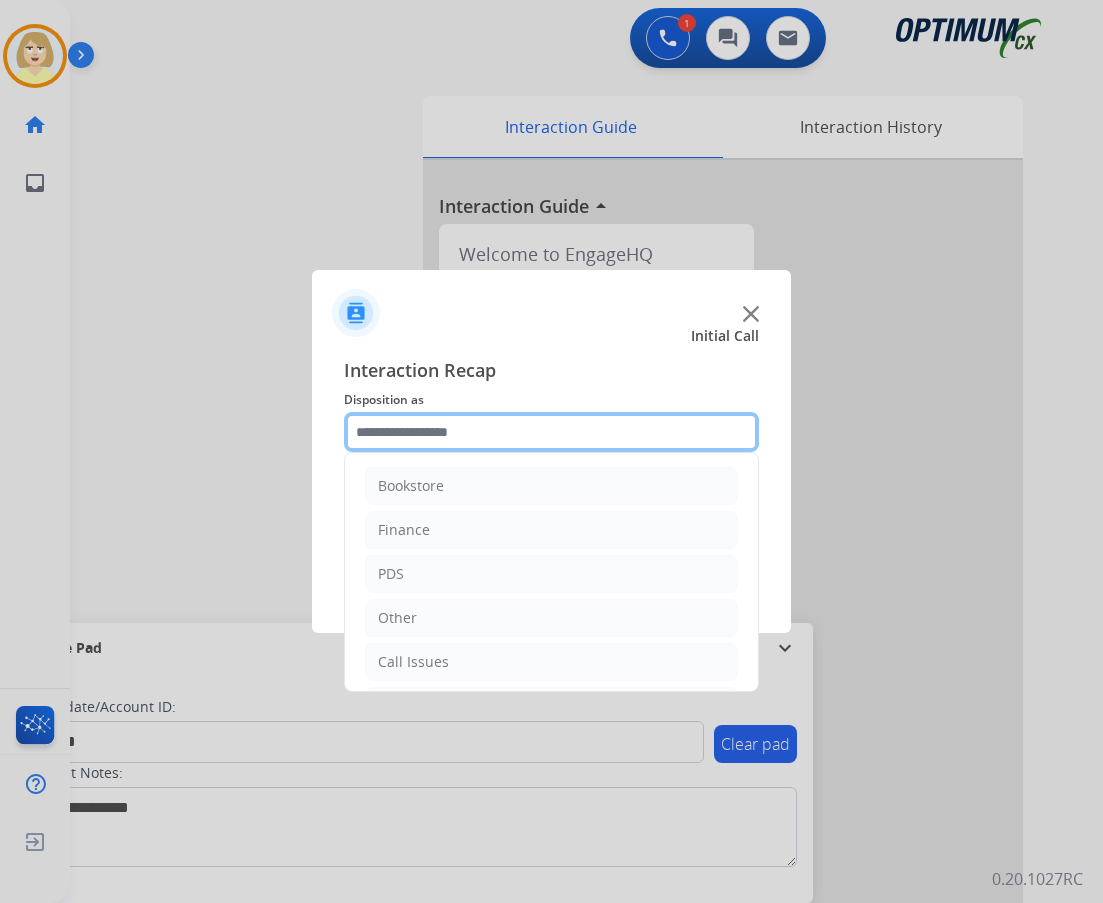 click 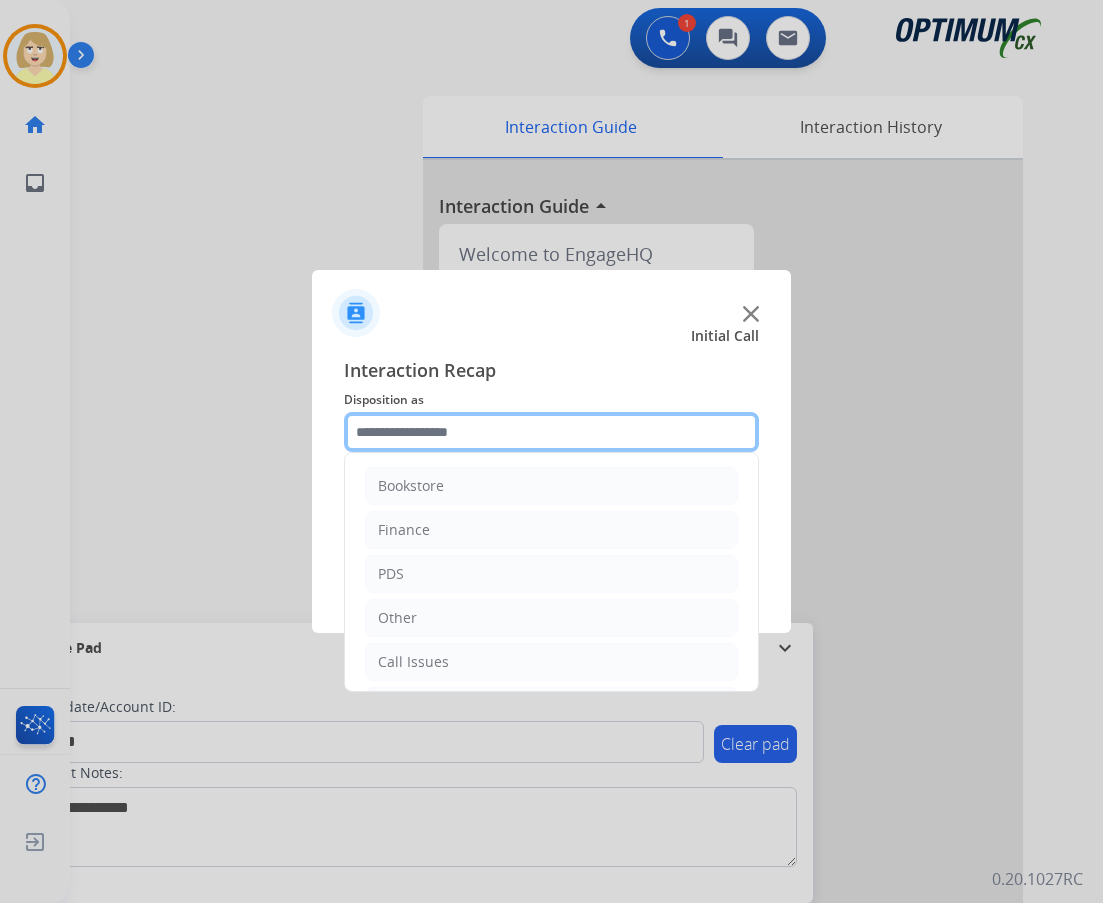 scroll, scrollTop: 136, scrollLeft: 0, axis: vertical 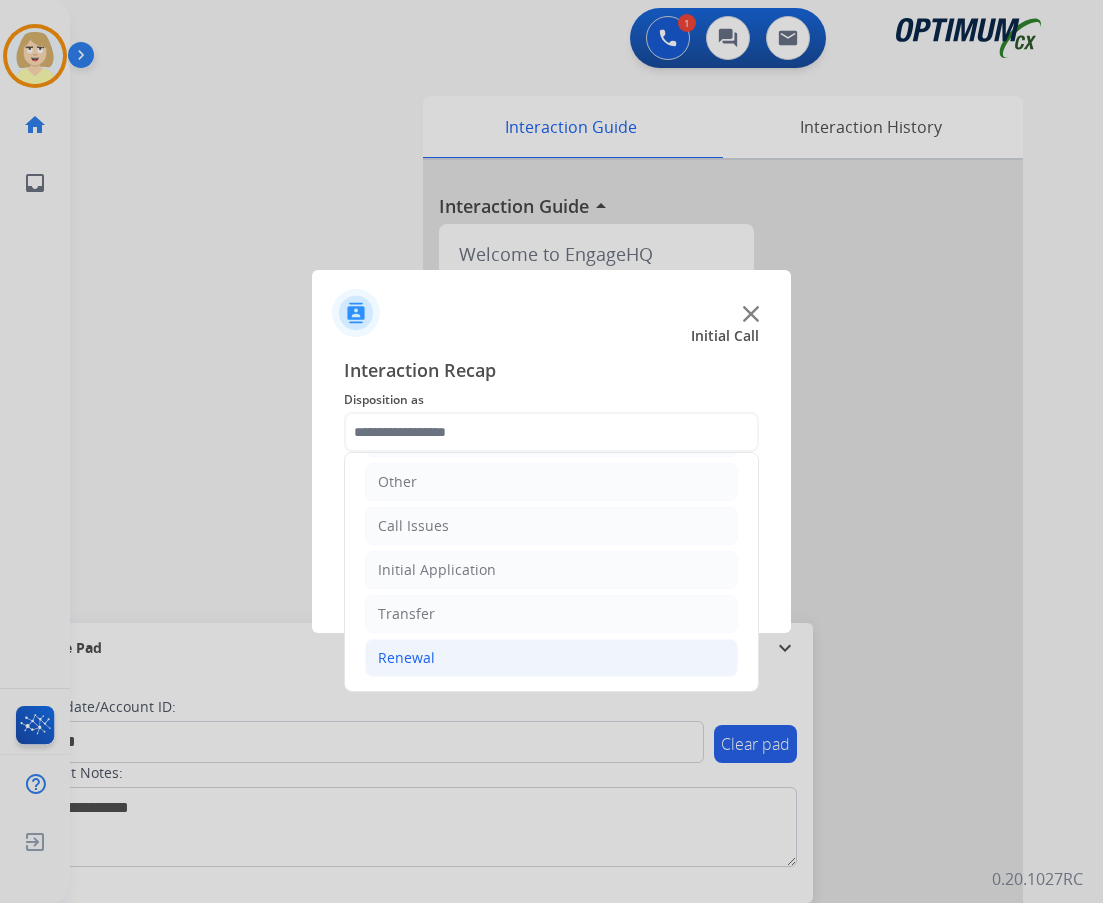 click on "Renewal" 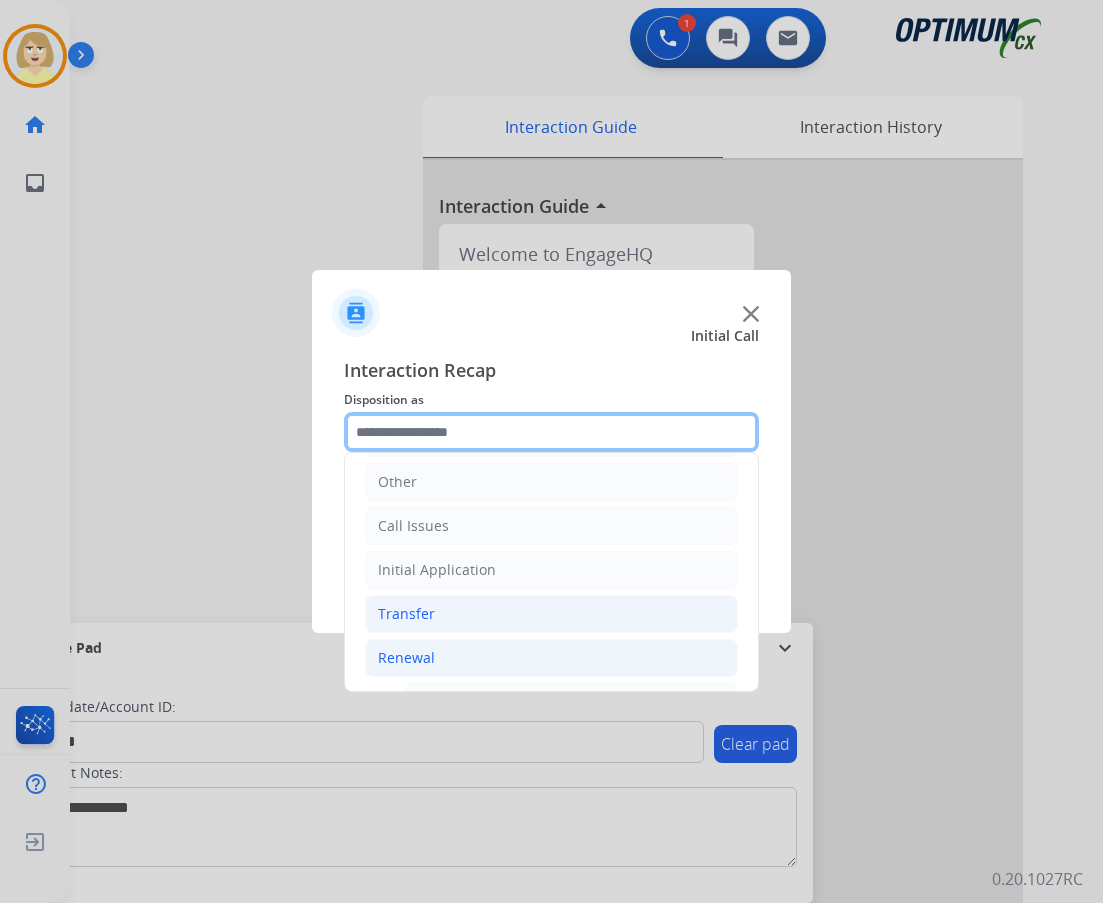 scroll, scrollTop: 436, scrollLeft: 0, axis: vertical 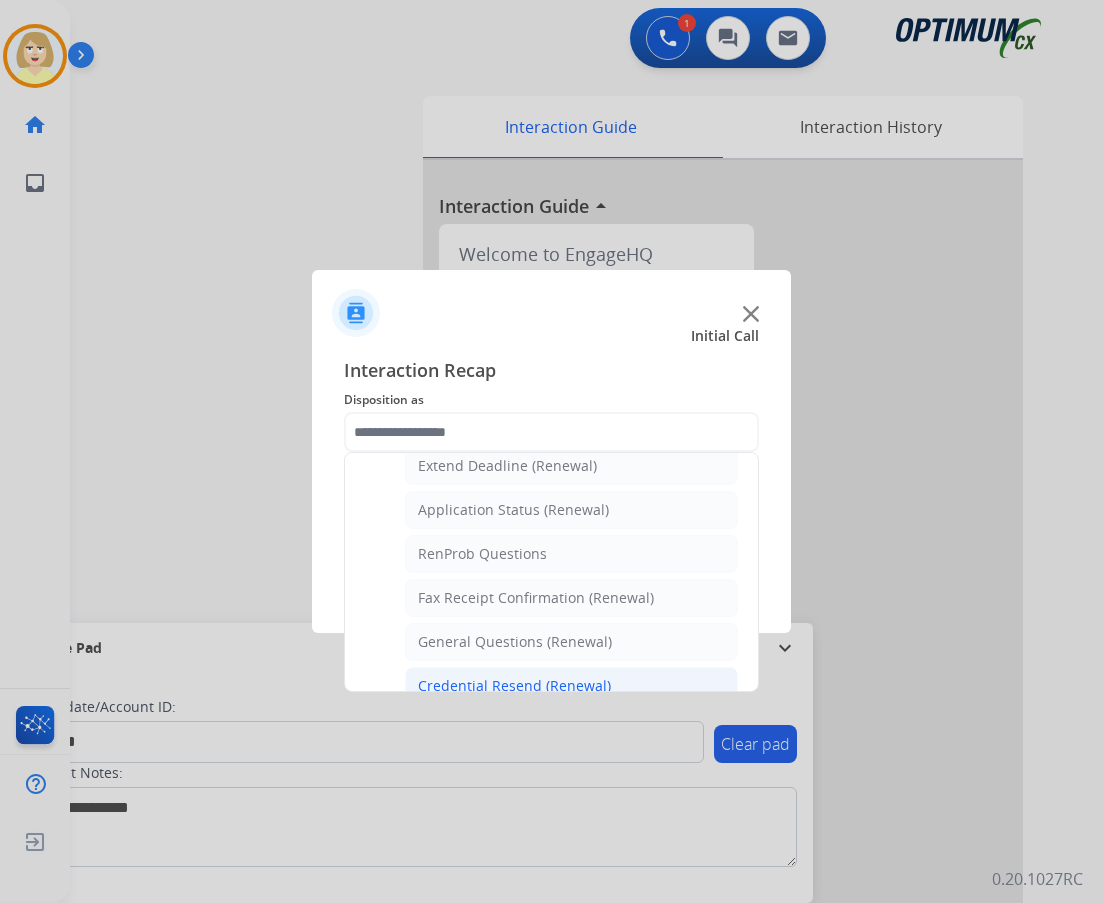 click on "Credential Resend (Renewal)" 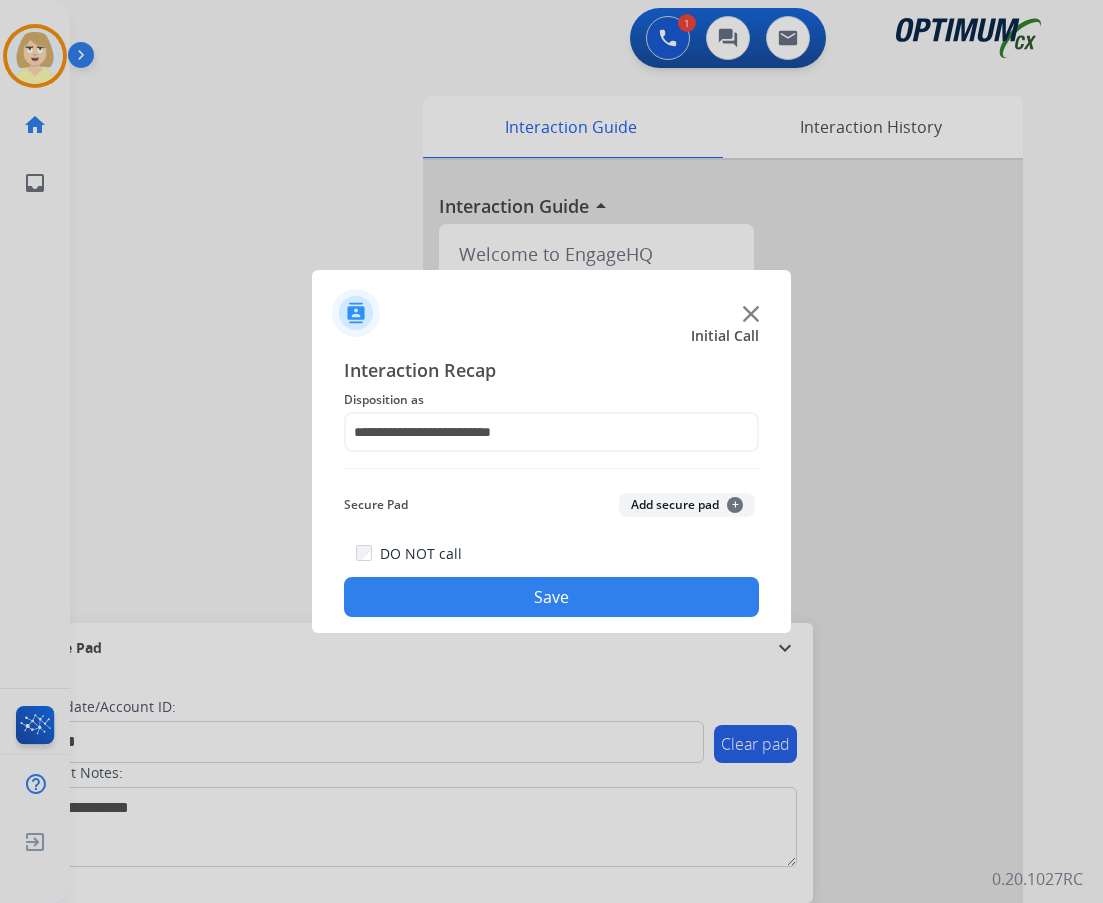 click on "Add secure pad  +" 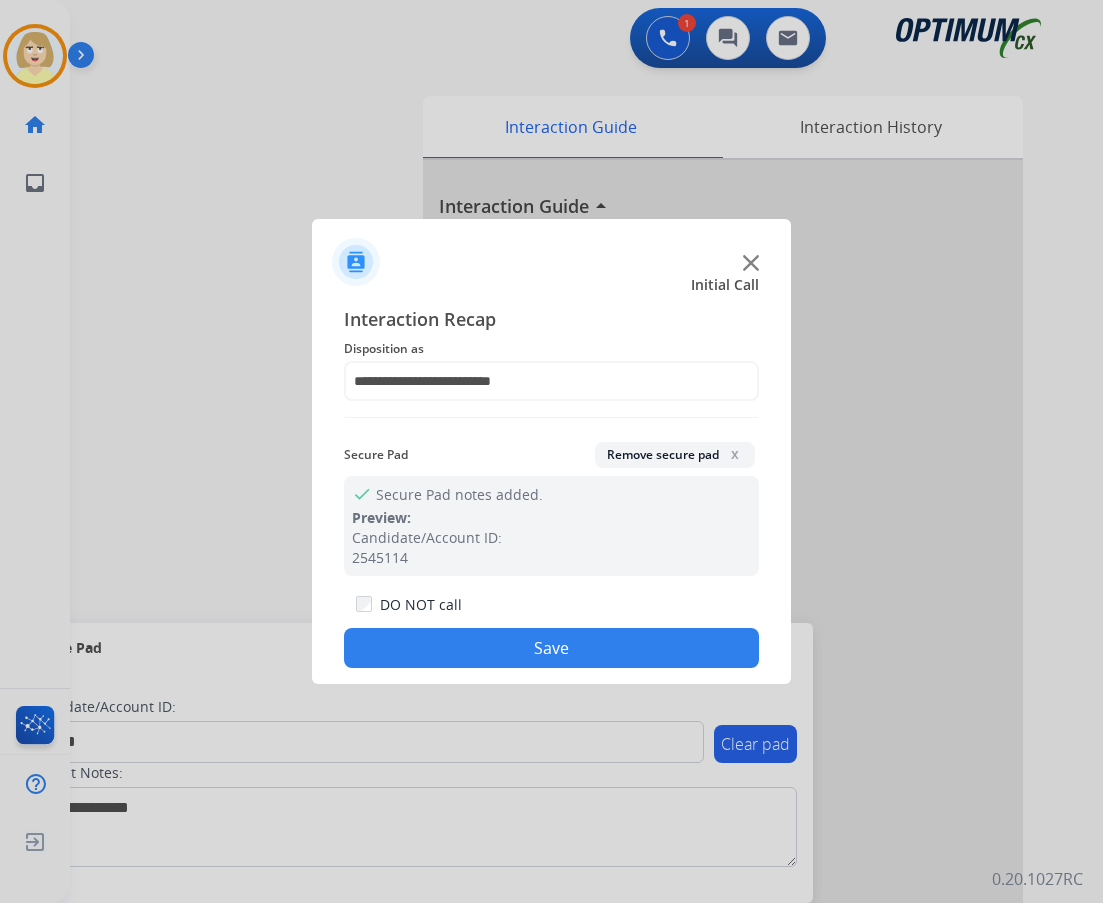 drag, startPoint x: 503, startPoint y: 647, endPoint x: 451, endPoint y: 578, distance: 86.40023 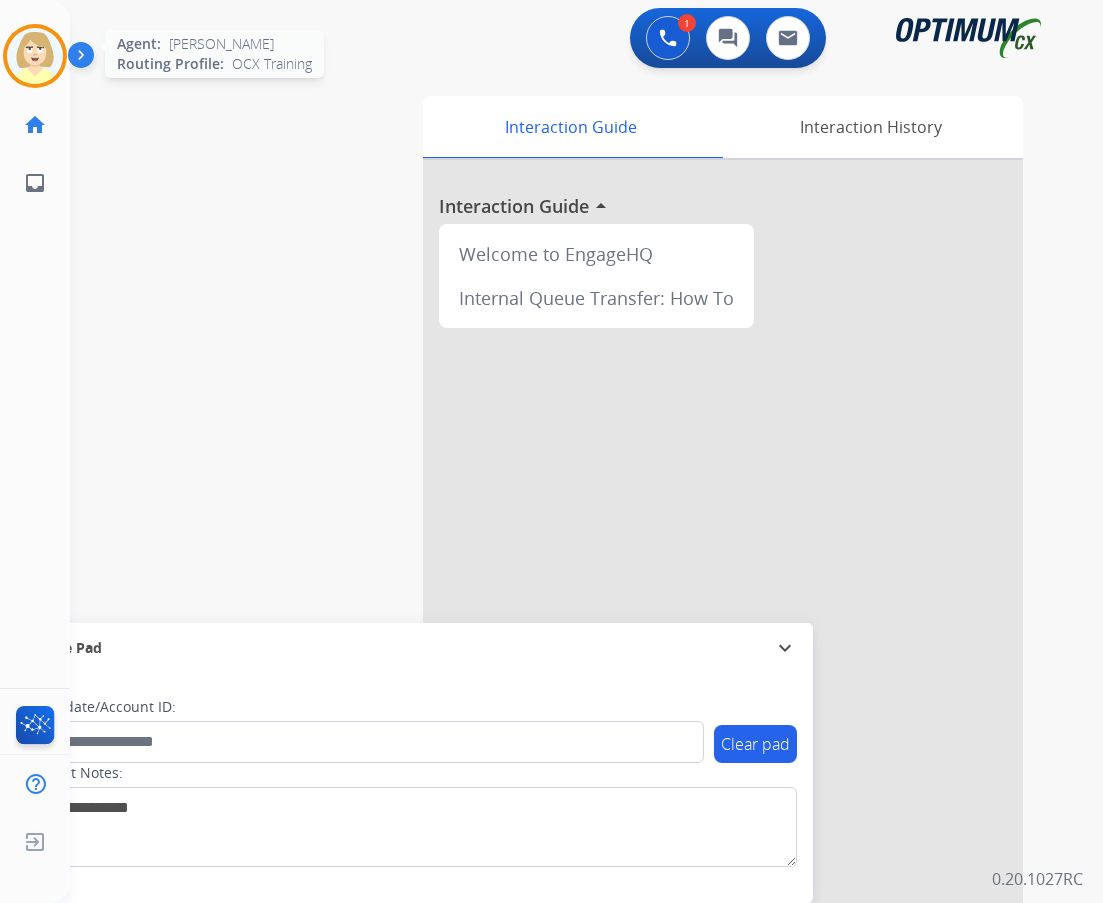 click at bounding box center (35, 56) 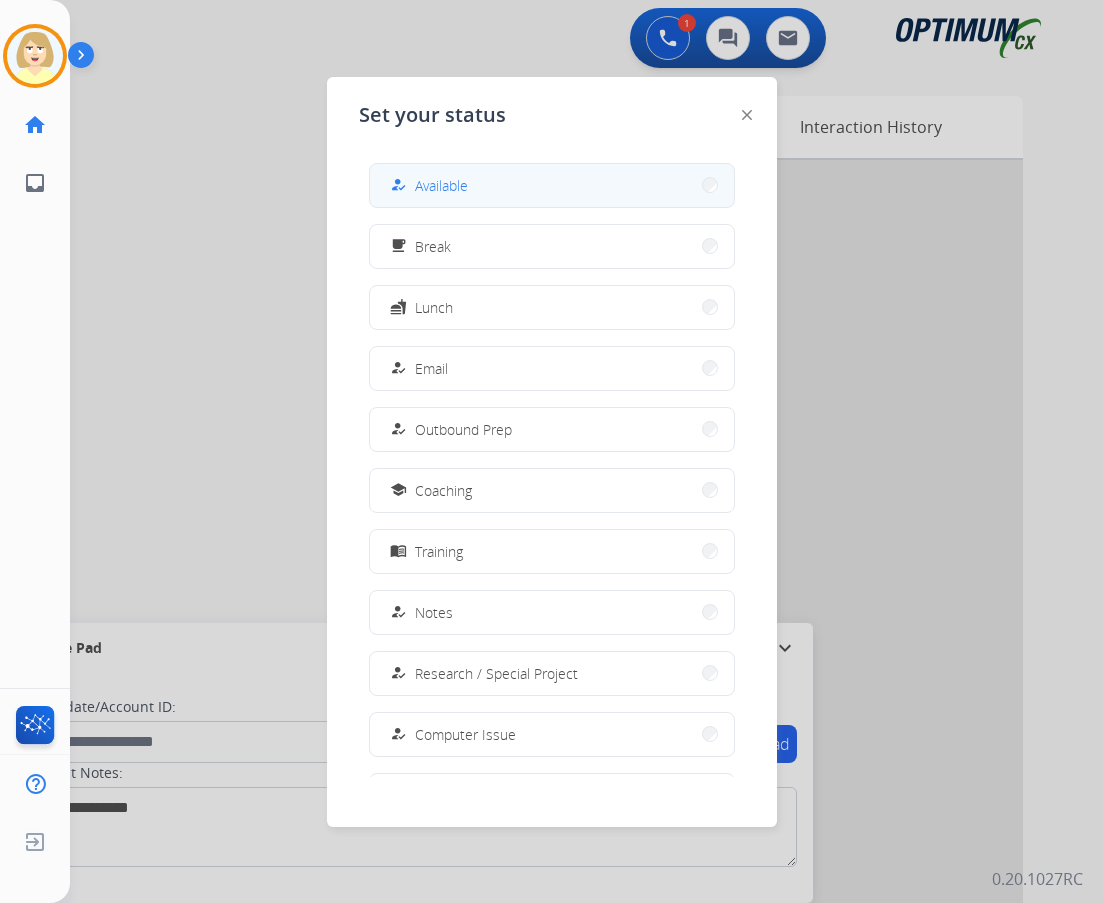 click on "Available" at bounding box center [441, 185] 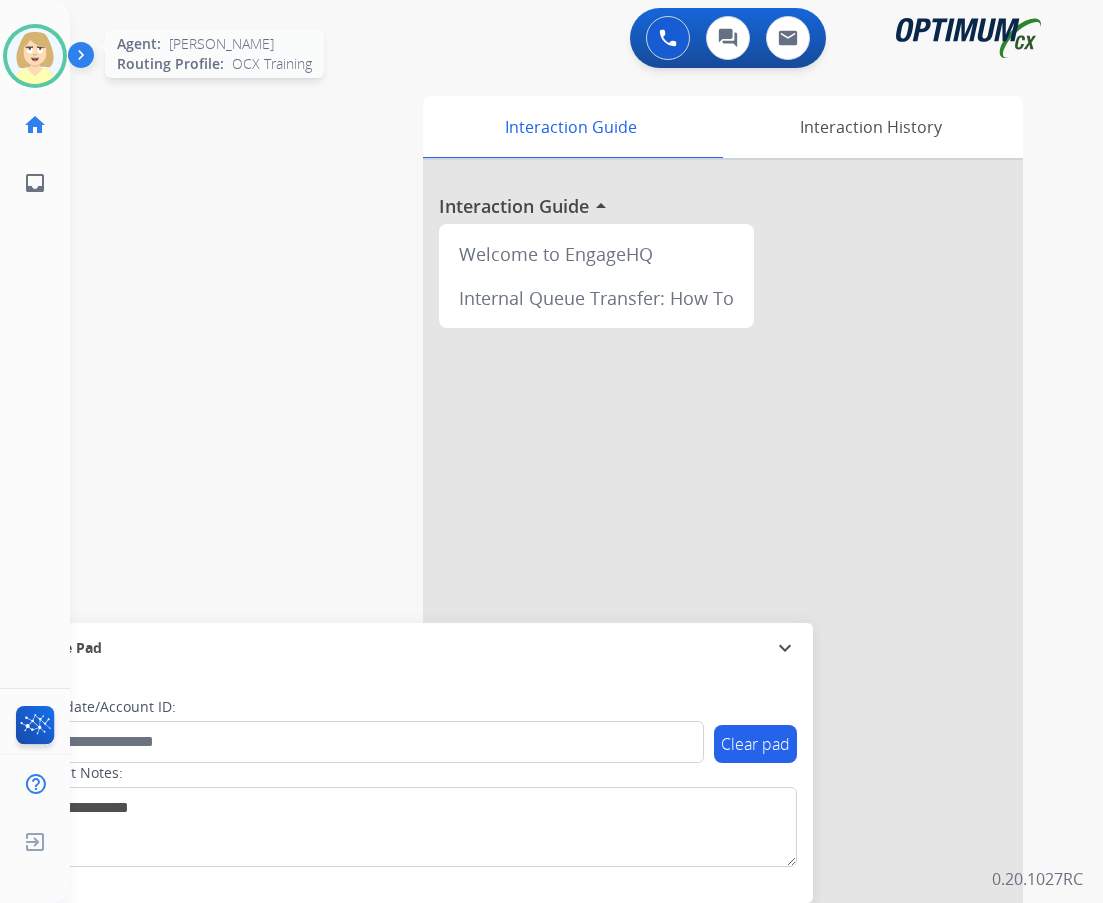click at bounding box center (35, 56) 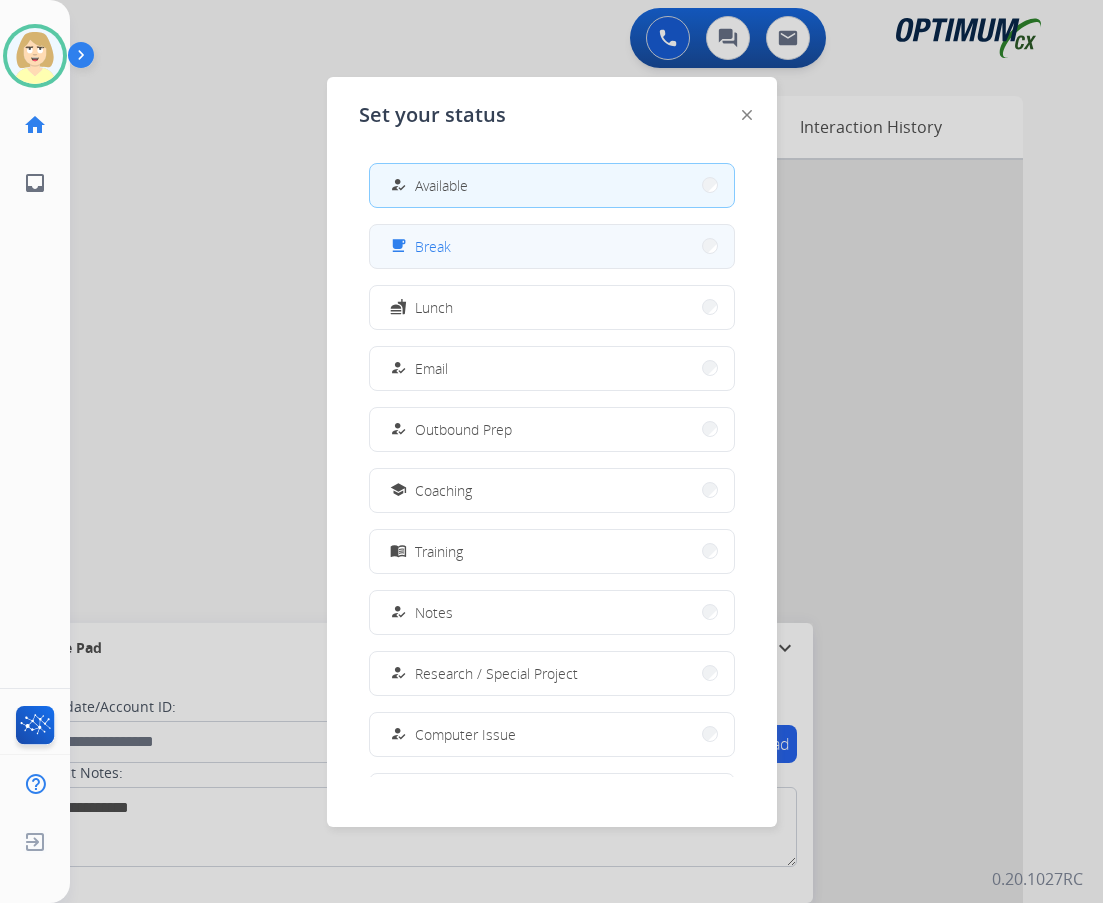 click on "Break" at bounding box center (433, 246) 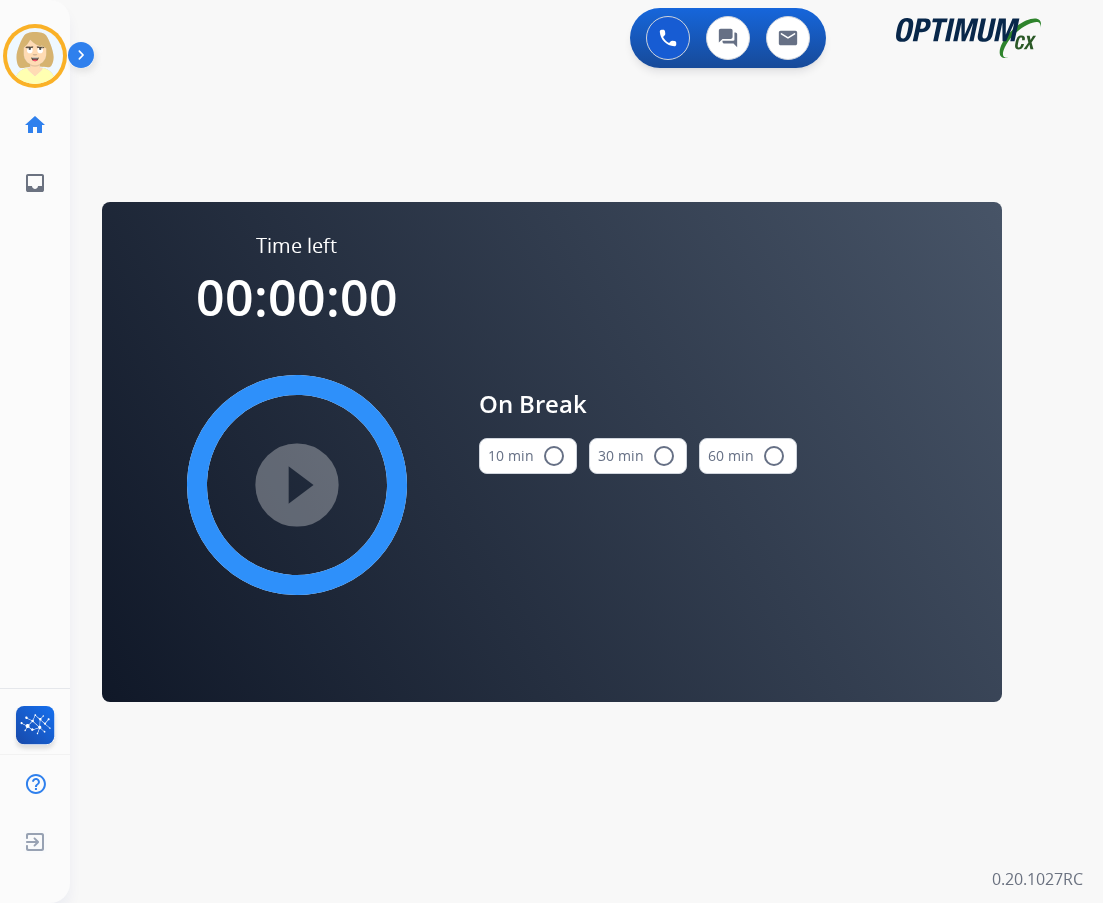 click on "radio_button_unchecked" at bounding box center [554, 456] 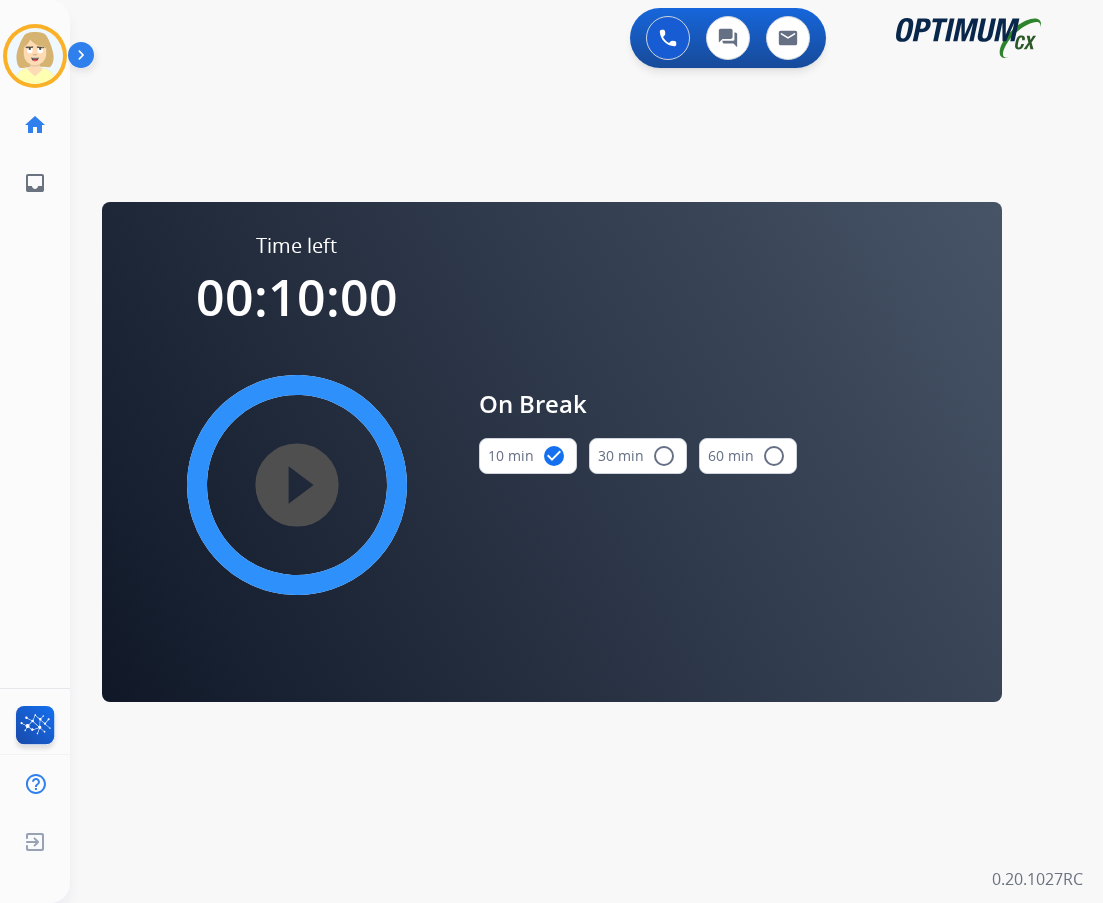 click on "play_circle_filled" at bounding box center (297, 485) 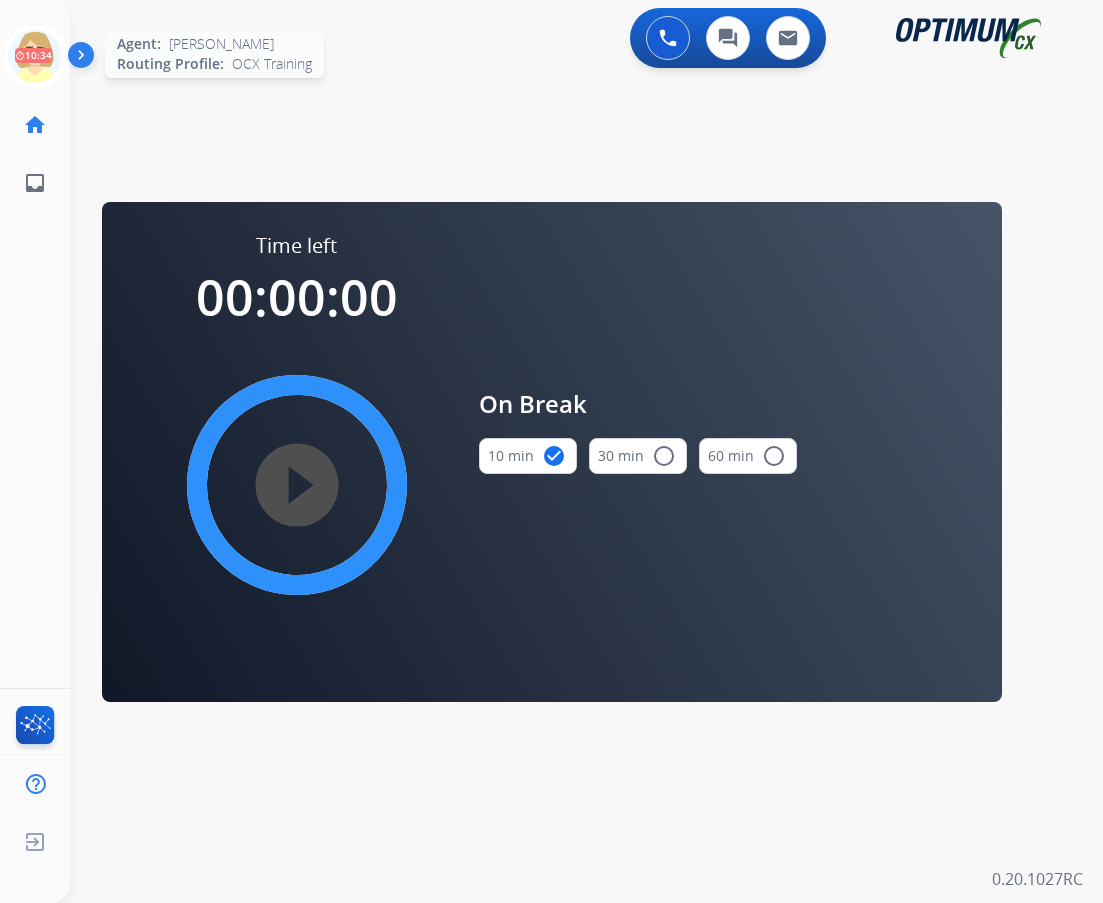 click 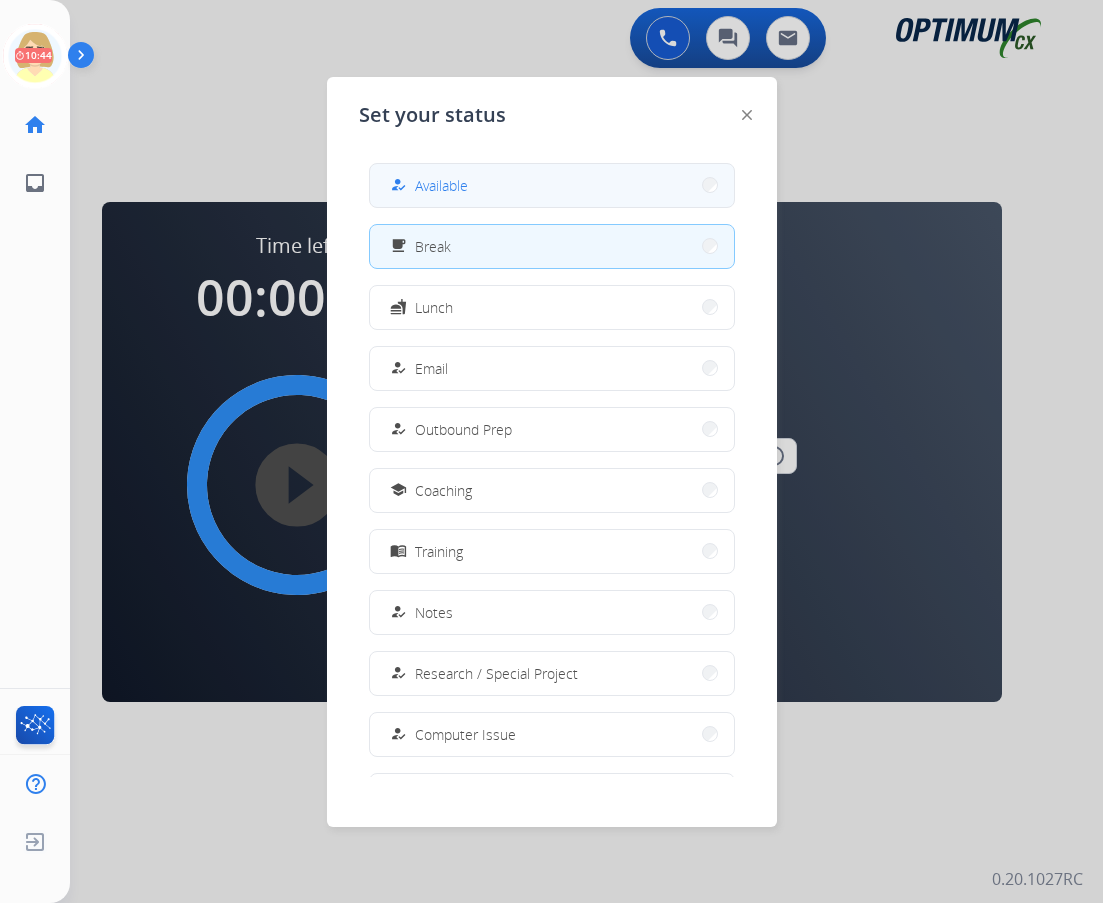 click on "how_to_reg Available" at bounding box center (552, 185) 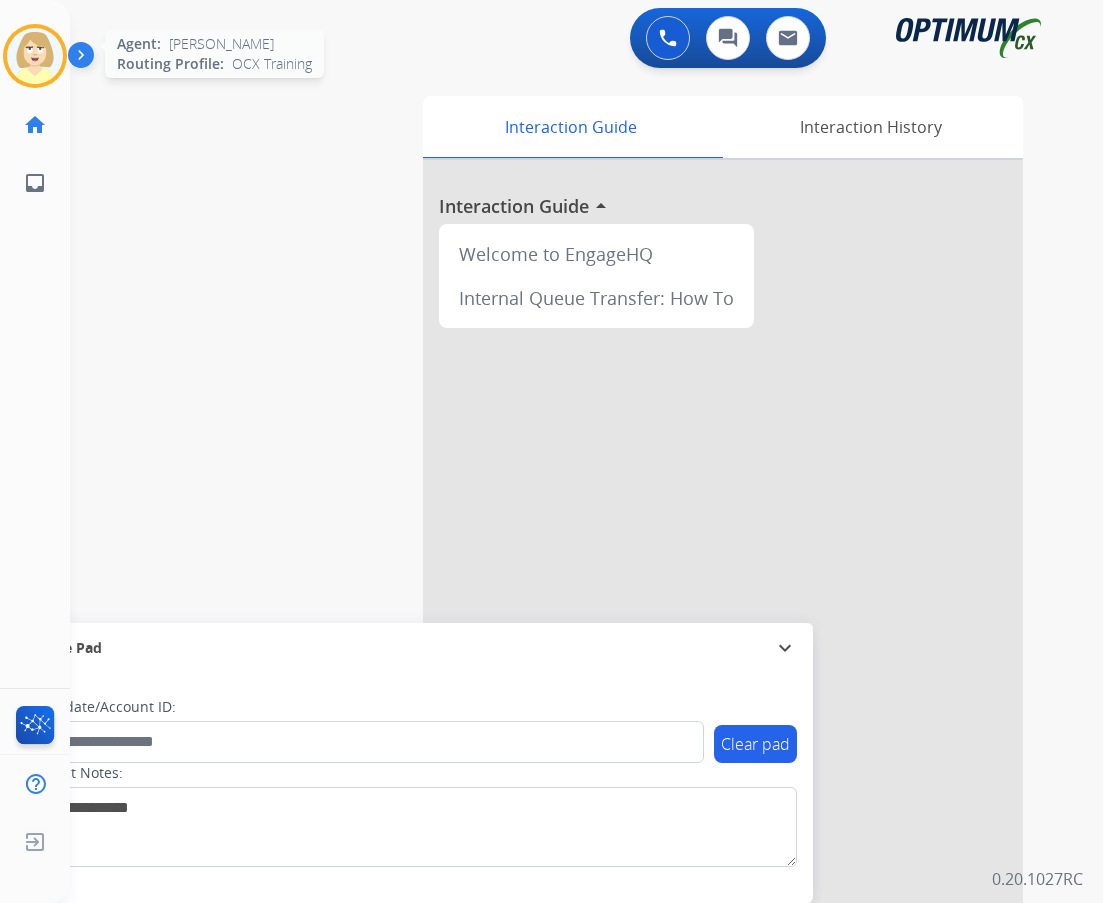 click at bounding box center (35, 56) 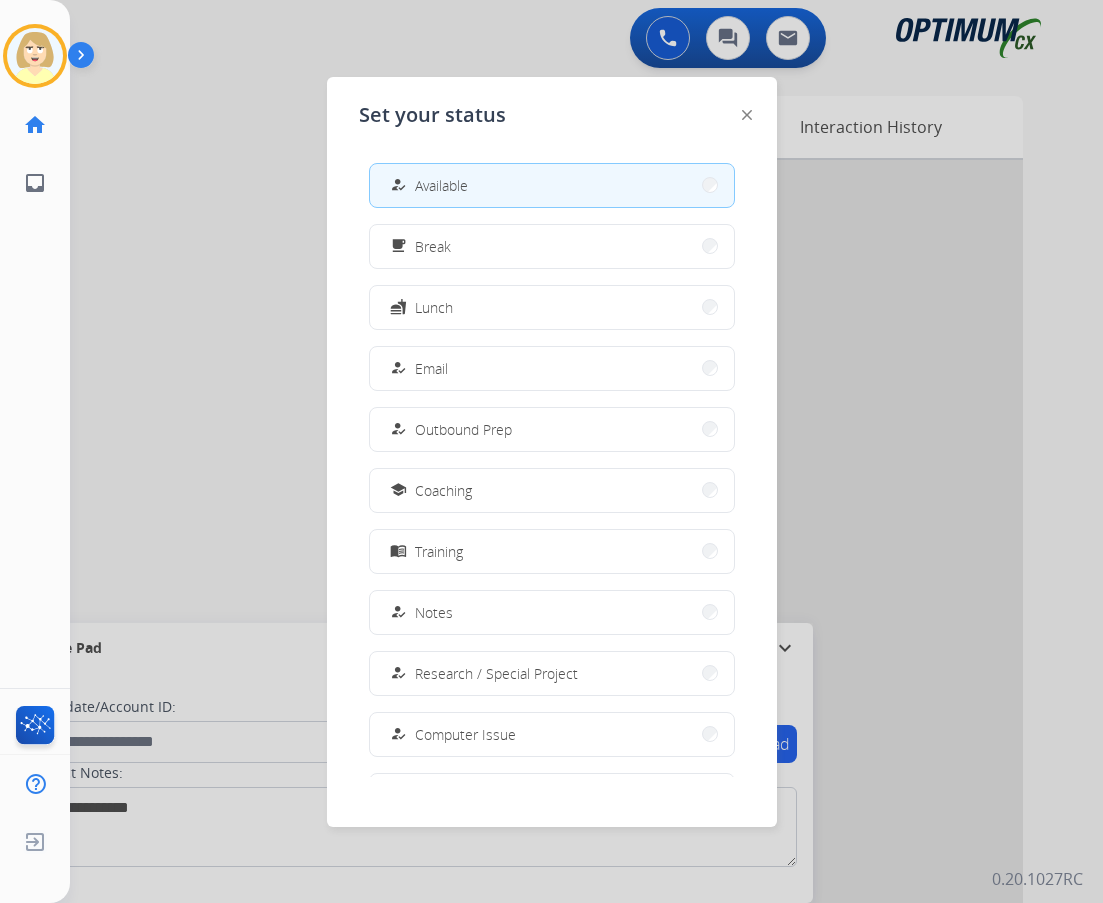 click on "Available" at bounding box center [441, 185] 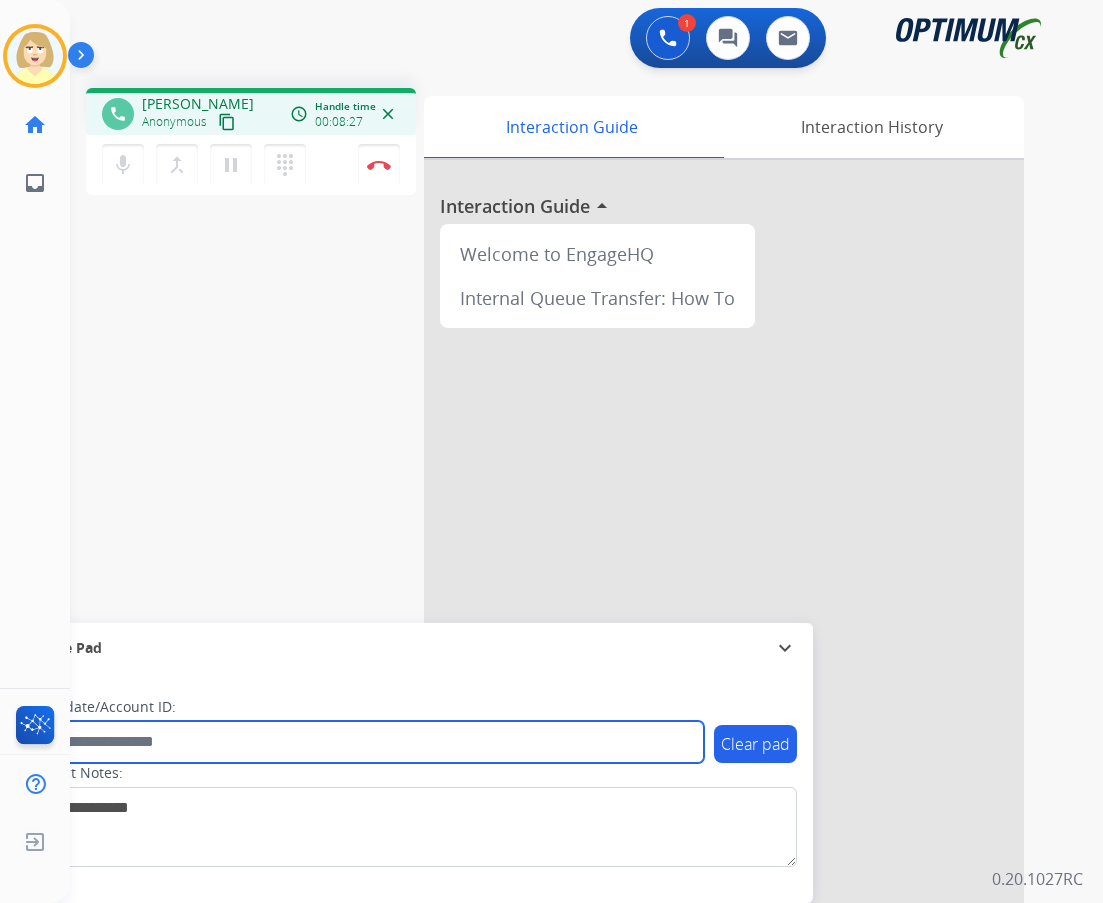 click at bounding box center [365, 742] 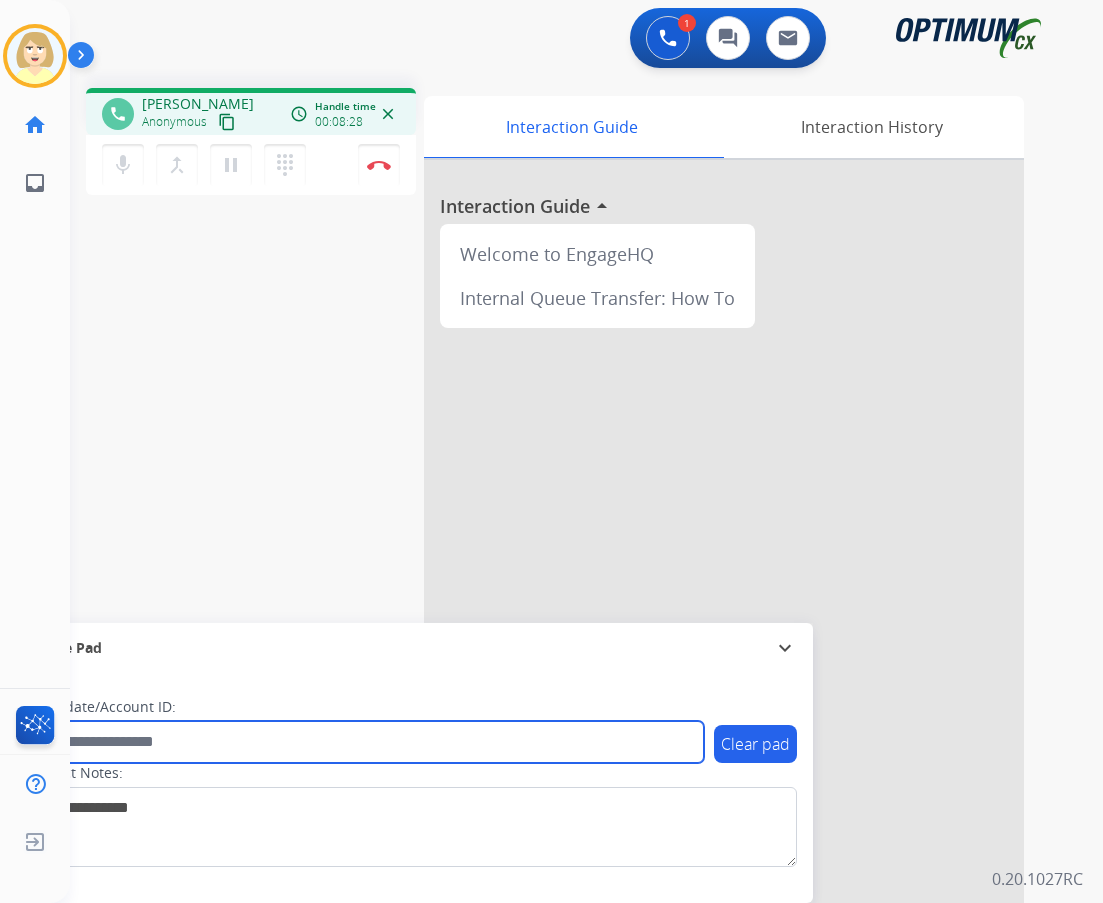 paste on "*******" 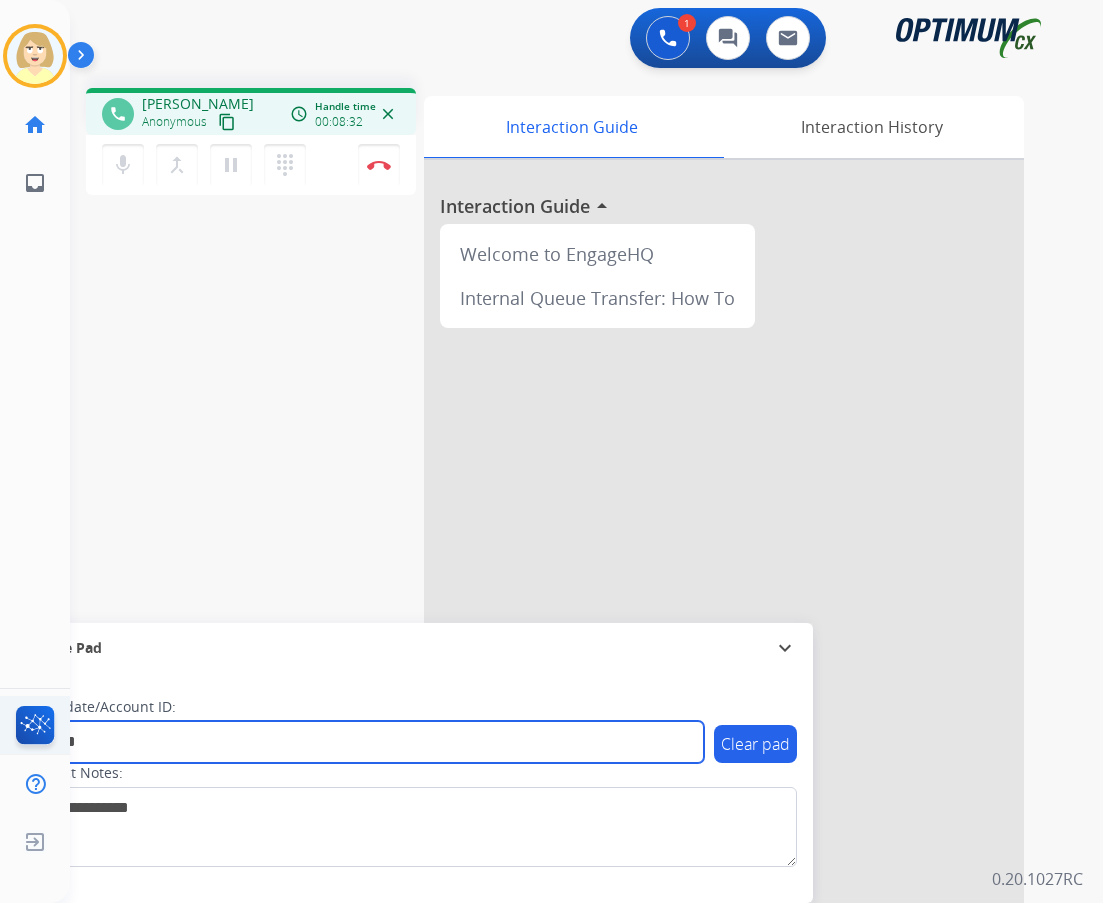 type on "*******" 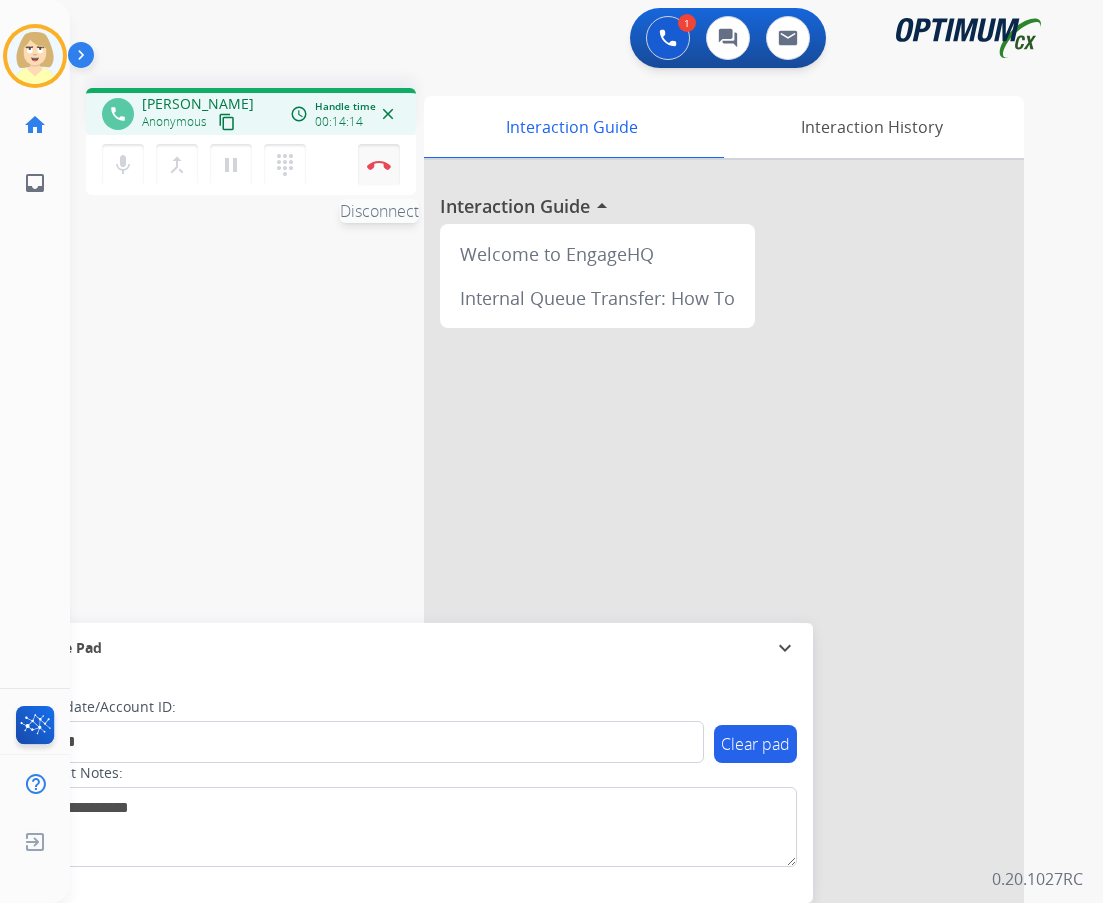 click at bounding box center (379, 165) 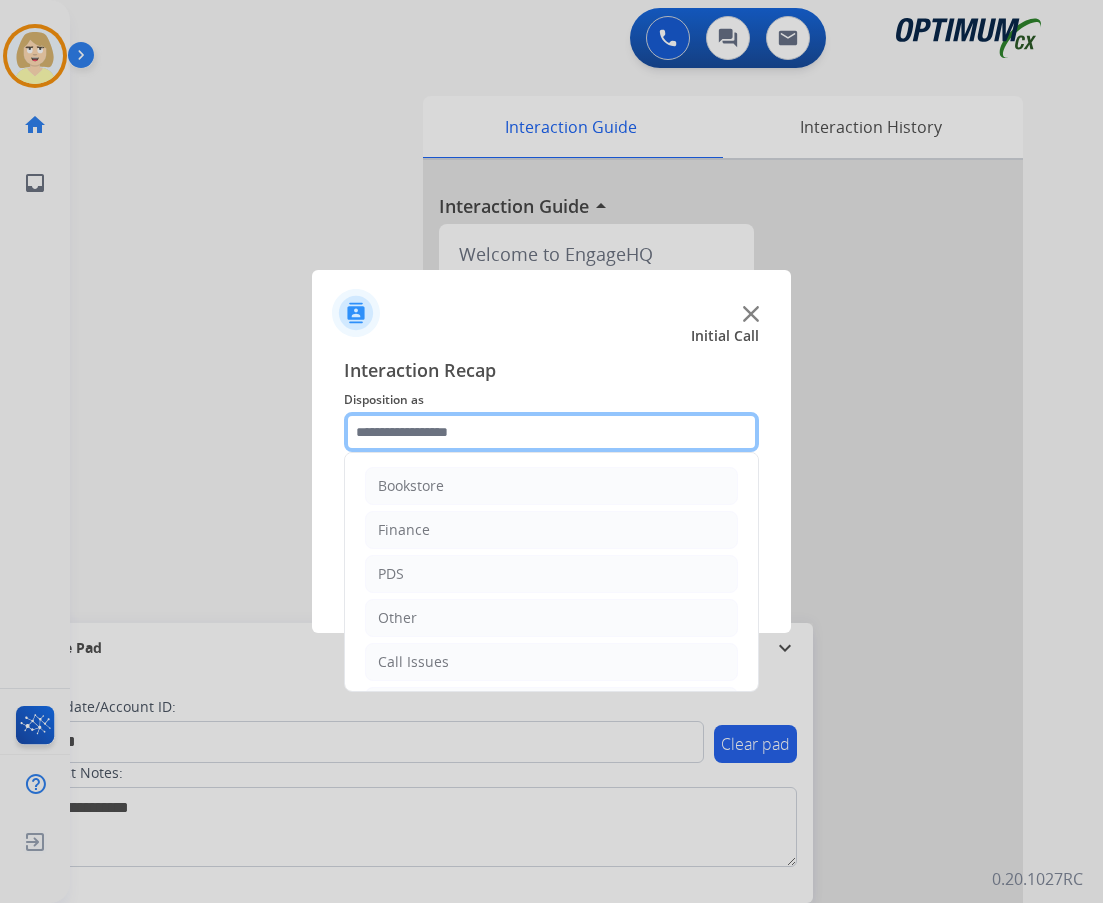 click 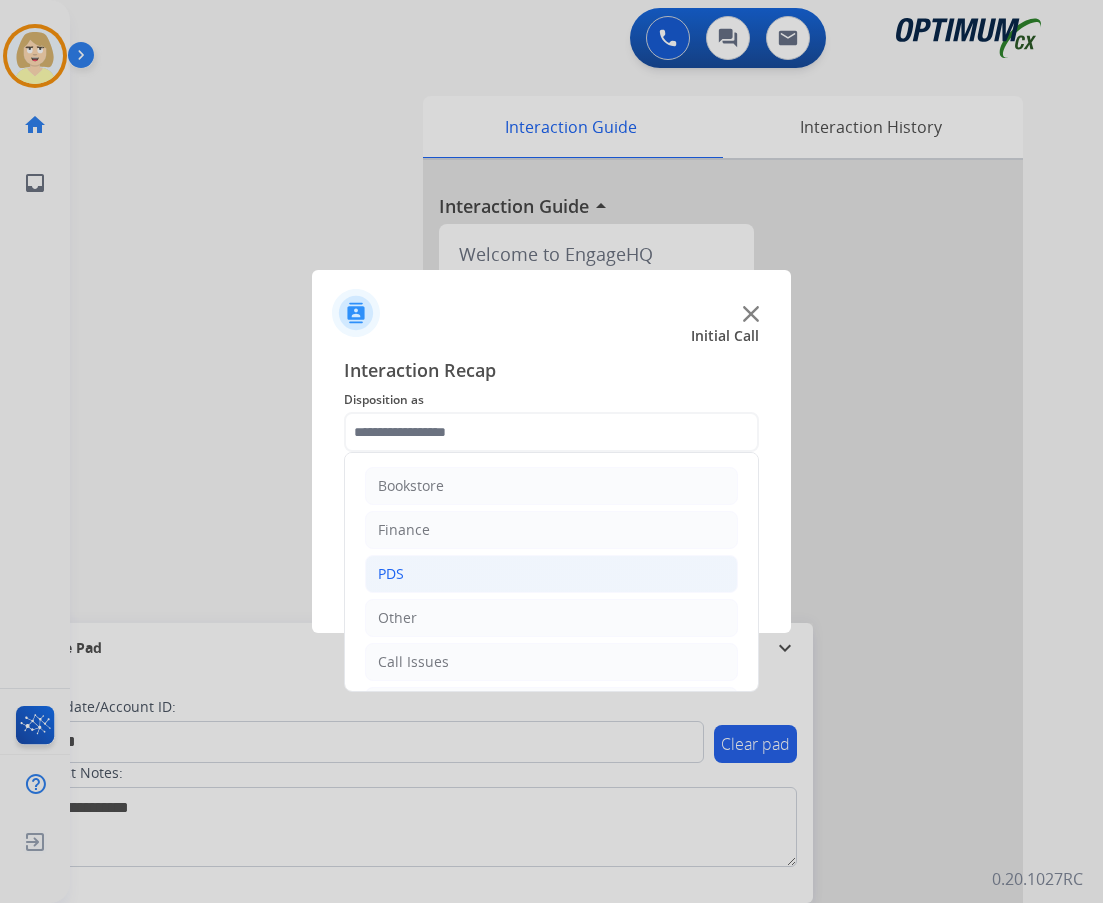 click on "PDS" 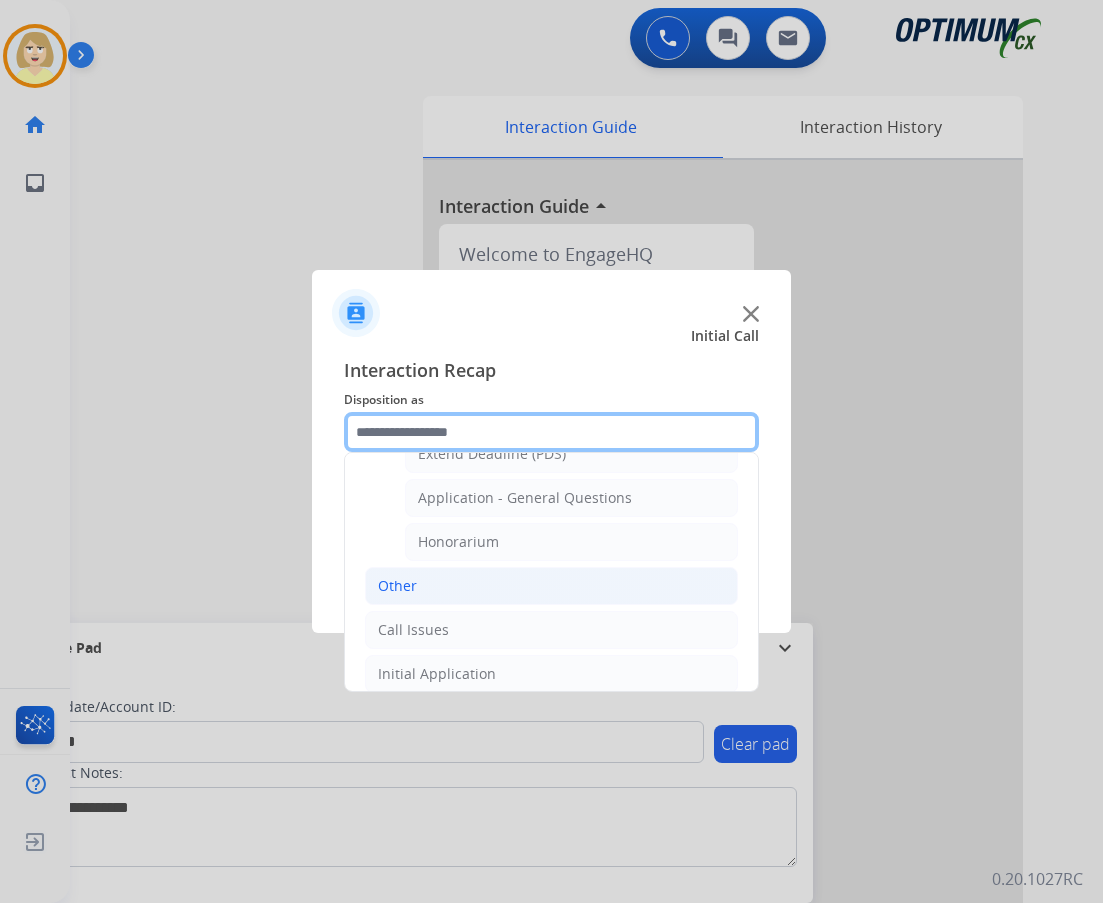 scroll, scrollTop: 500, scrollLeft: 0, axis: vertical 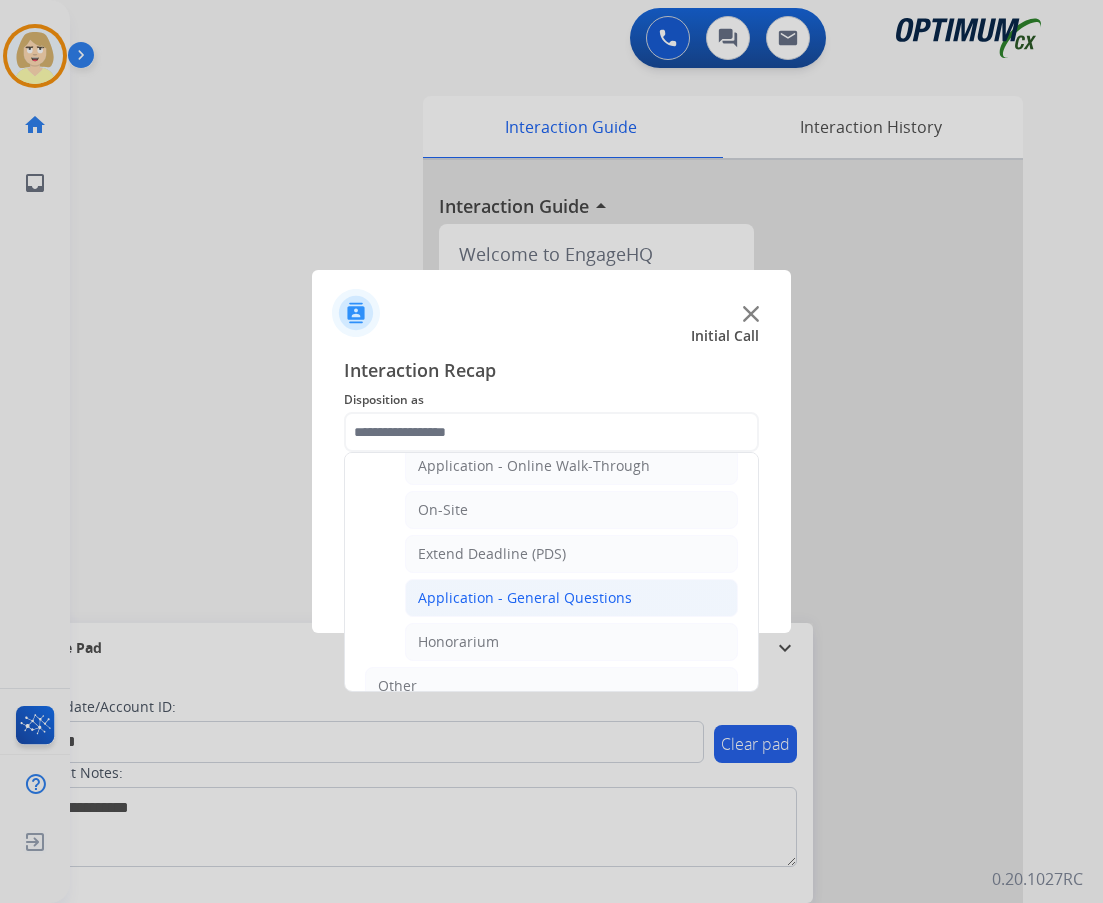 click on "Application - General Questions" 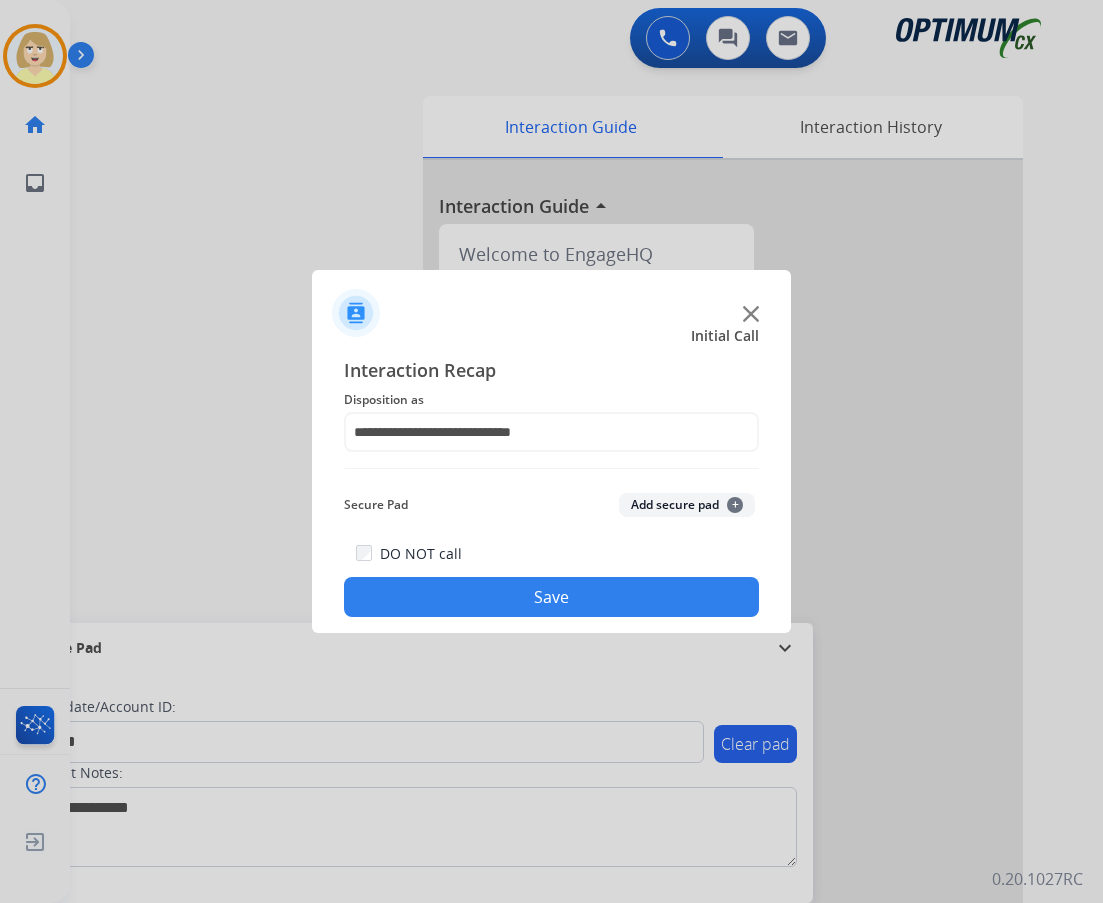 click on "Add secure pad  +" 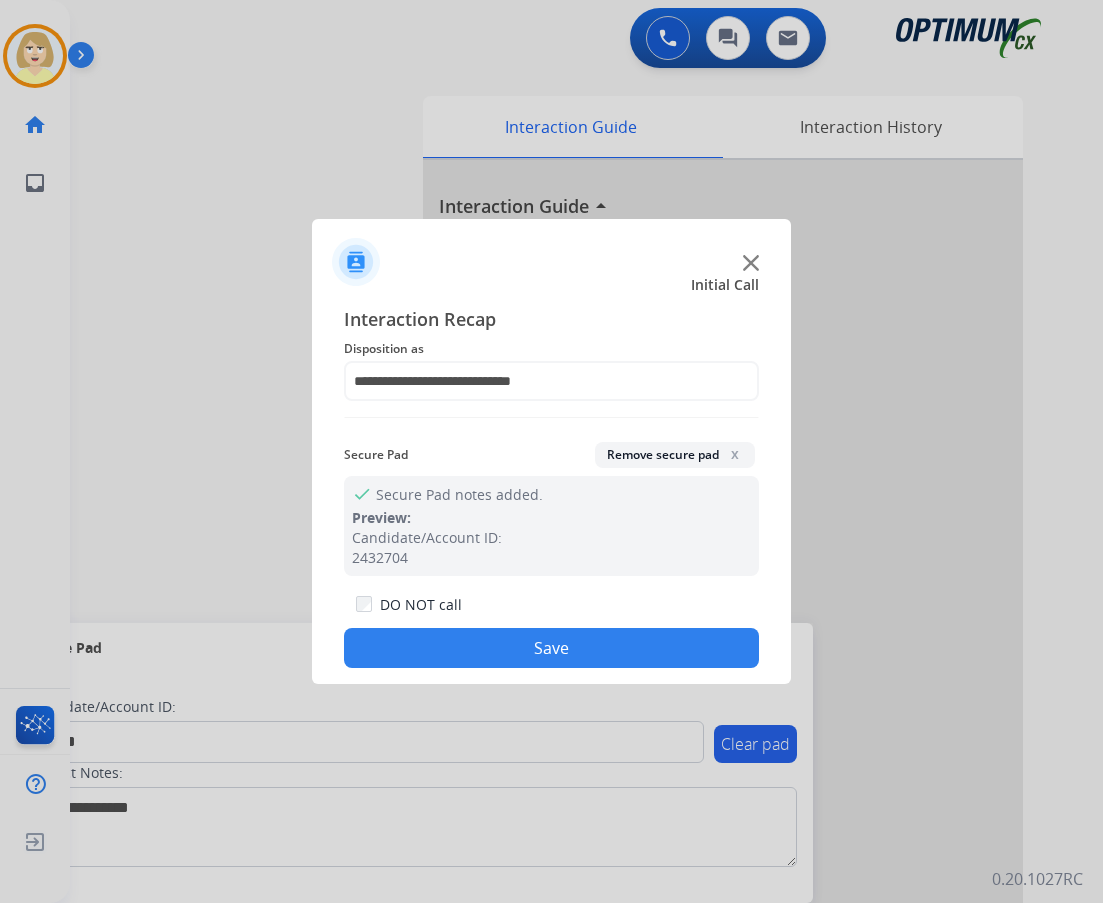 drag, startPoint x: 598, startPoint y: 638, endPoint x: 417, endPoint y: 510, distance: 221.68672 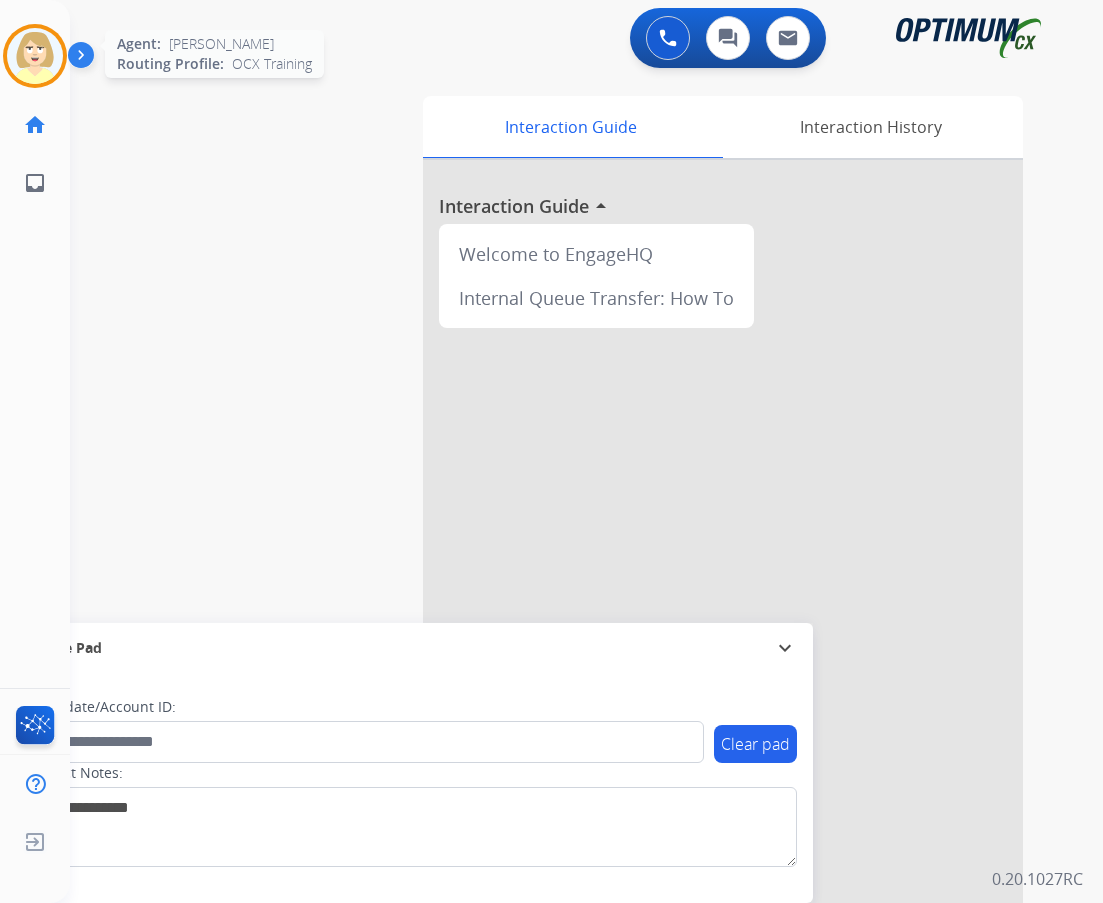click at bounding box center [35, 56] 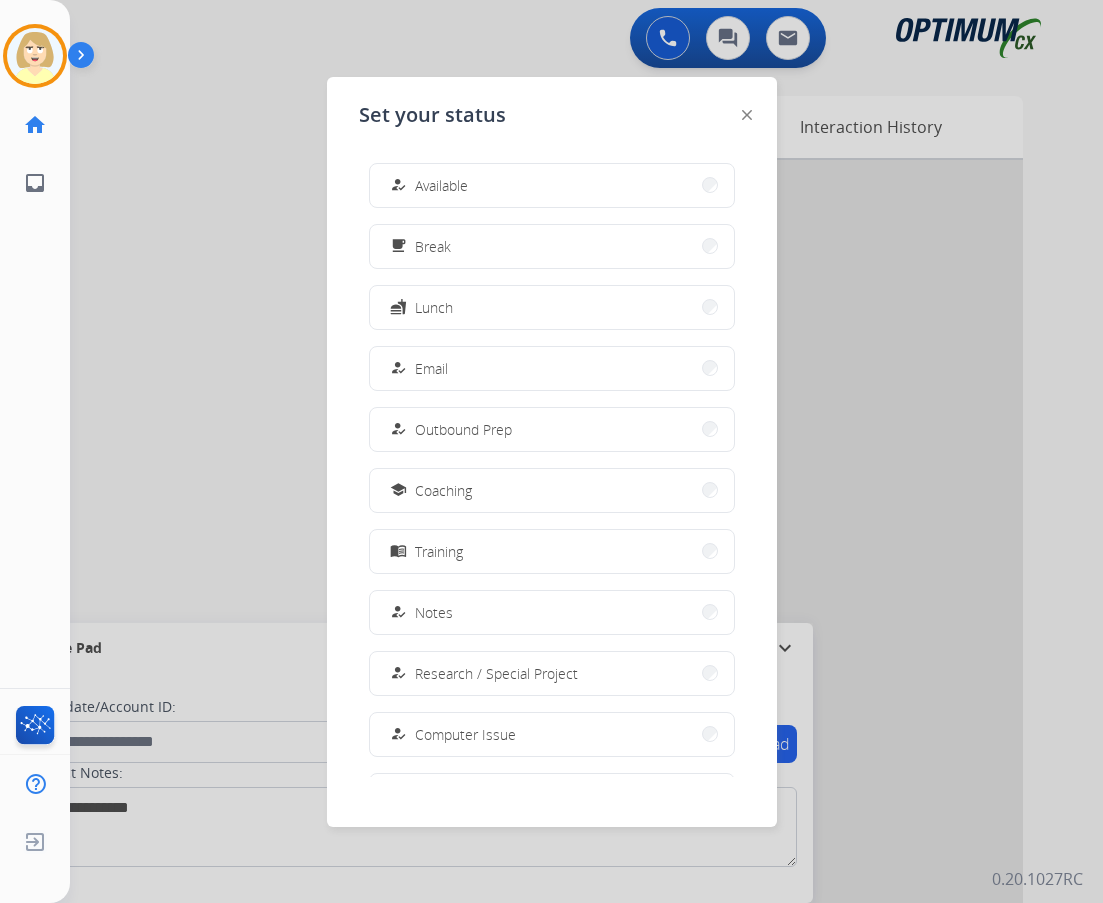 click on "Available" at bounding box center (441, 185) 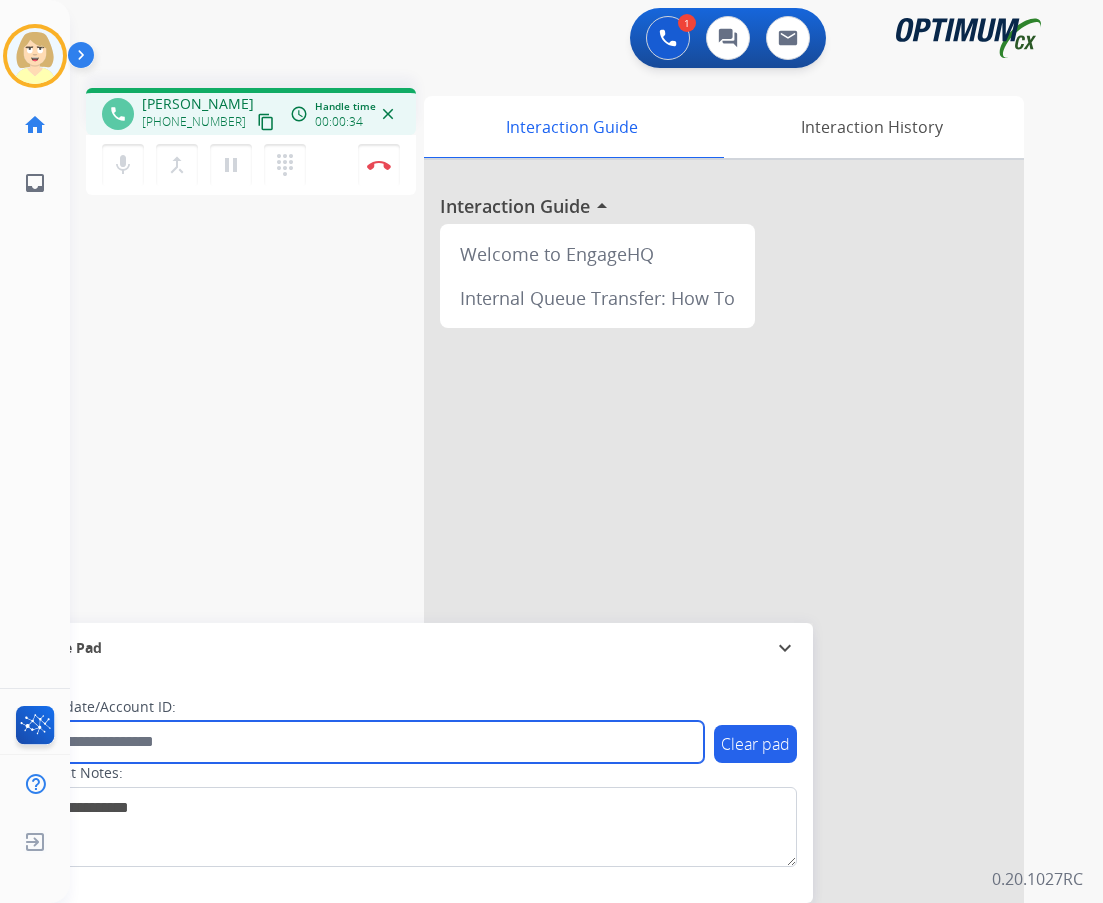 click at bounding box center [365, 742] 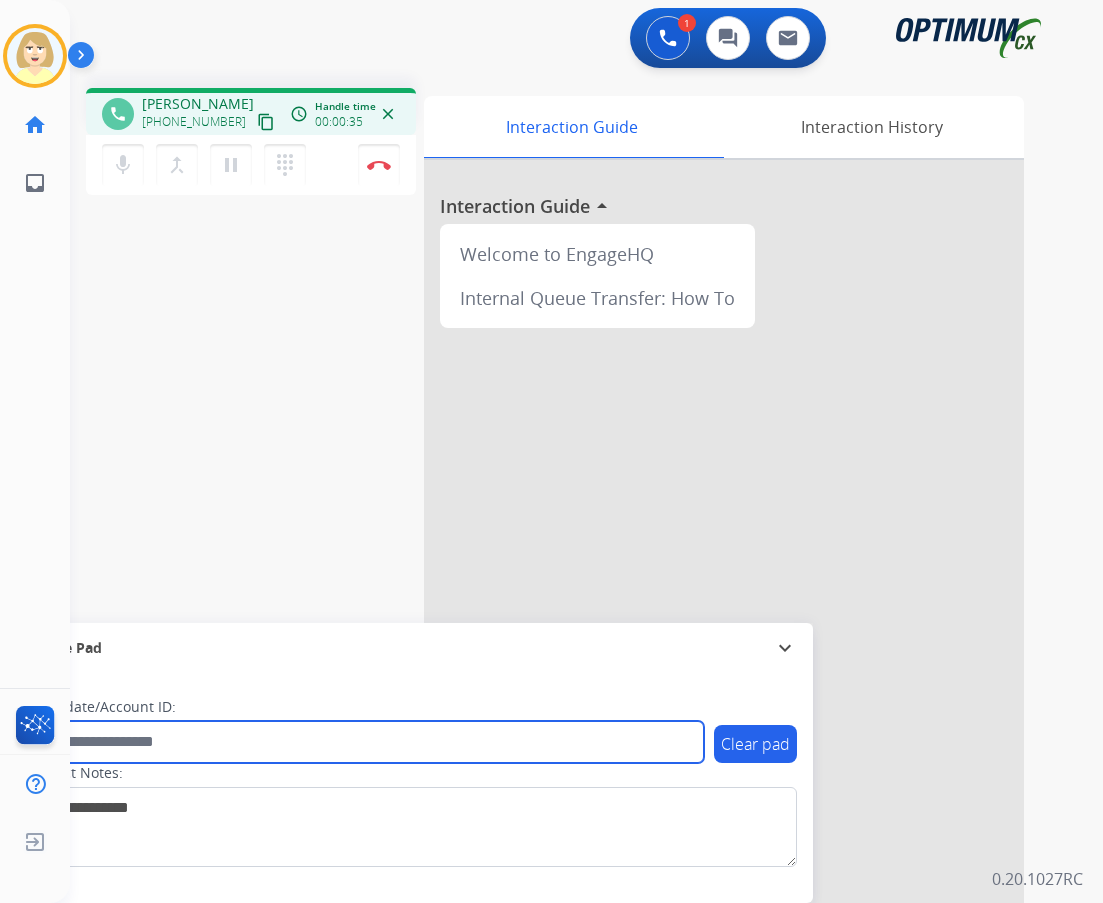 paste on "*******" 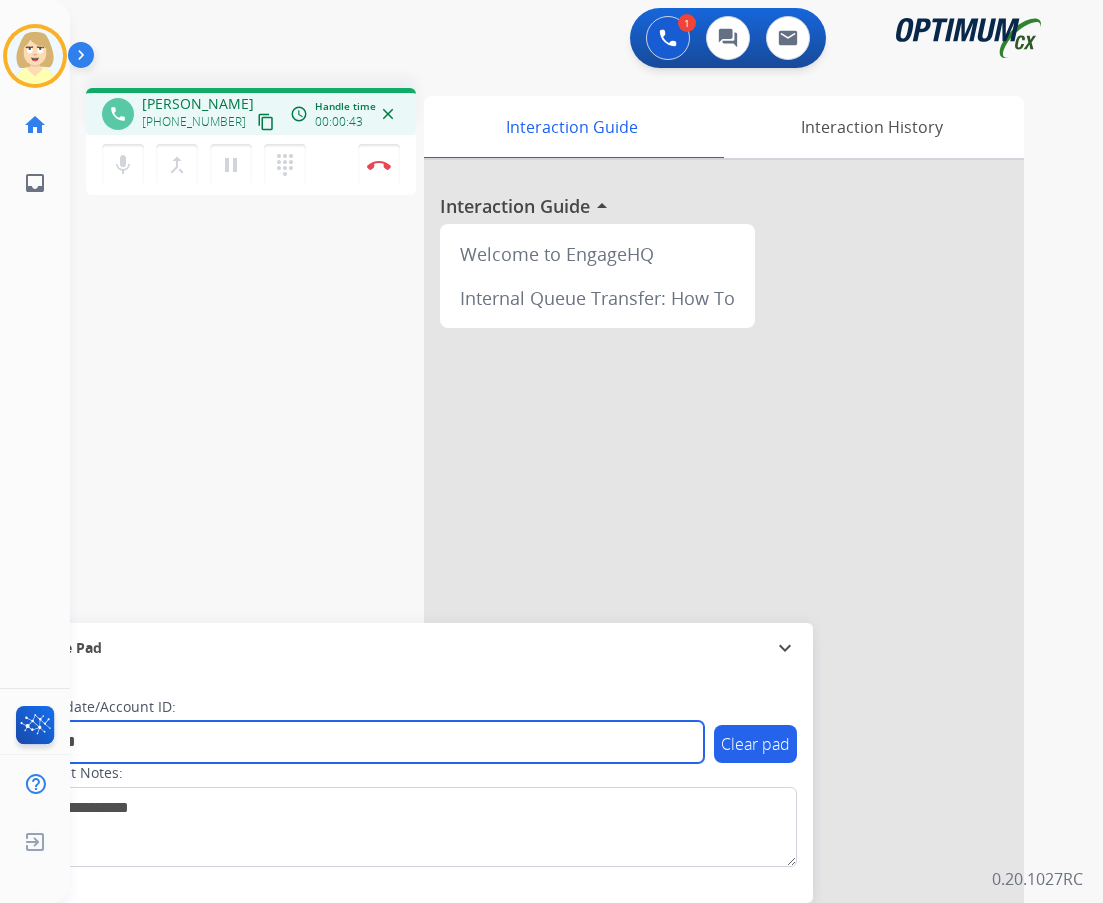 type on "*******" 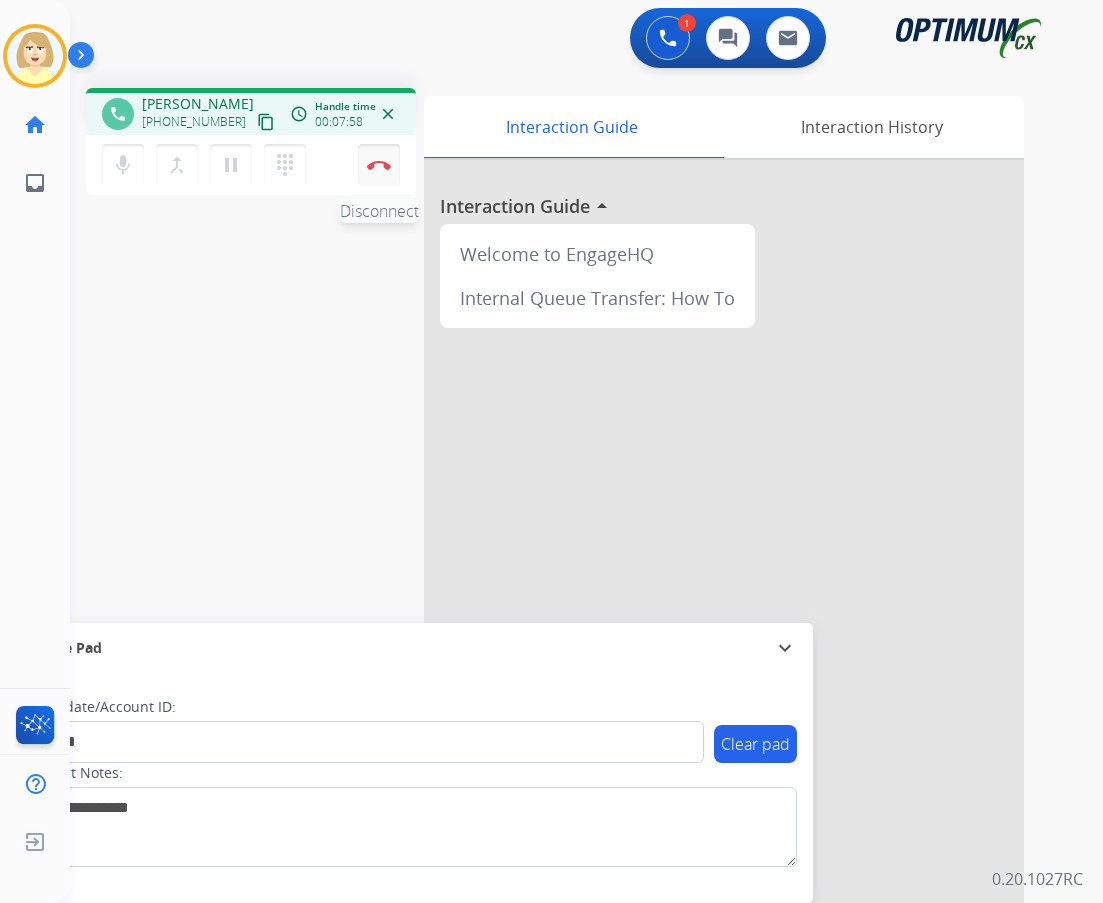click at bounding box center [379, 165] 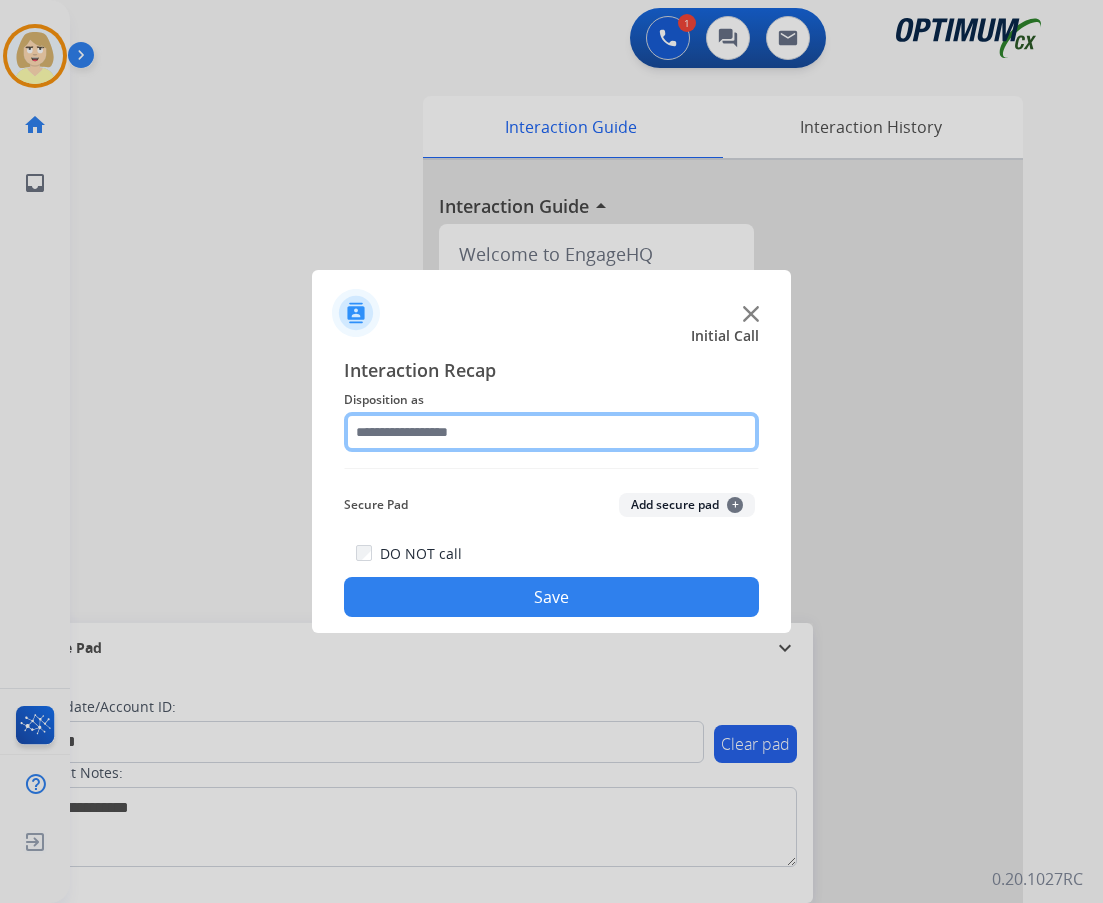 click 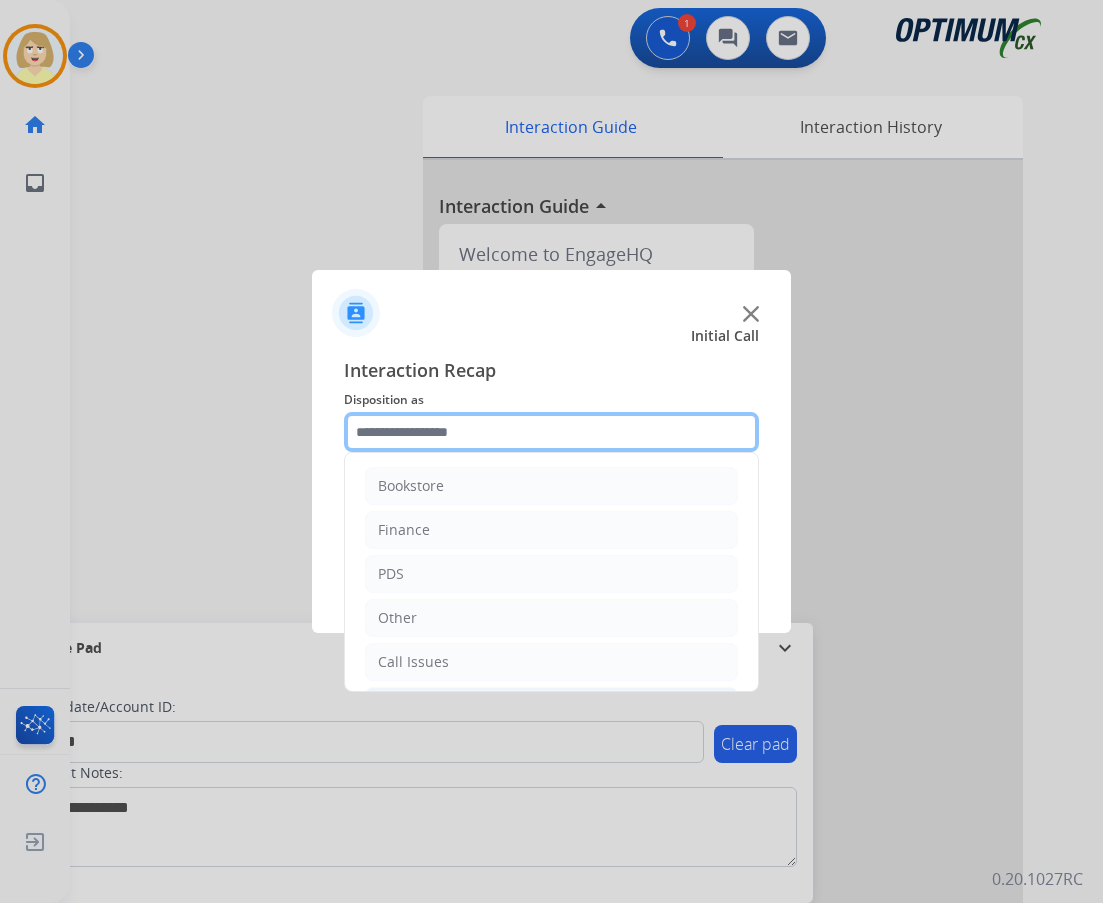 scroll, scrollTop: 136, scrollLeft: 0, axis: vertical 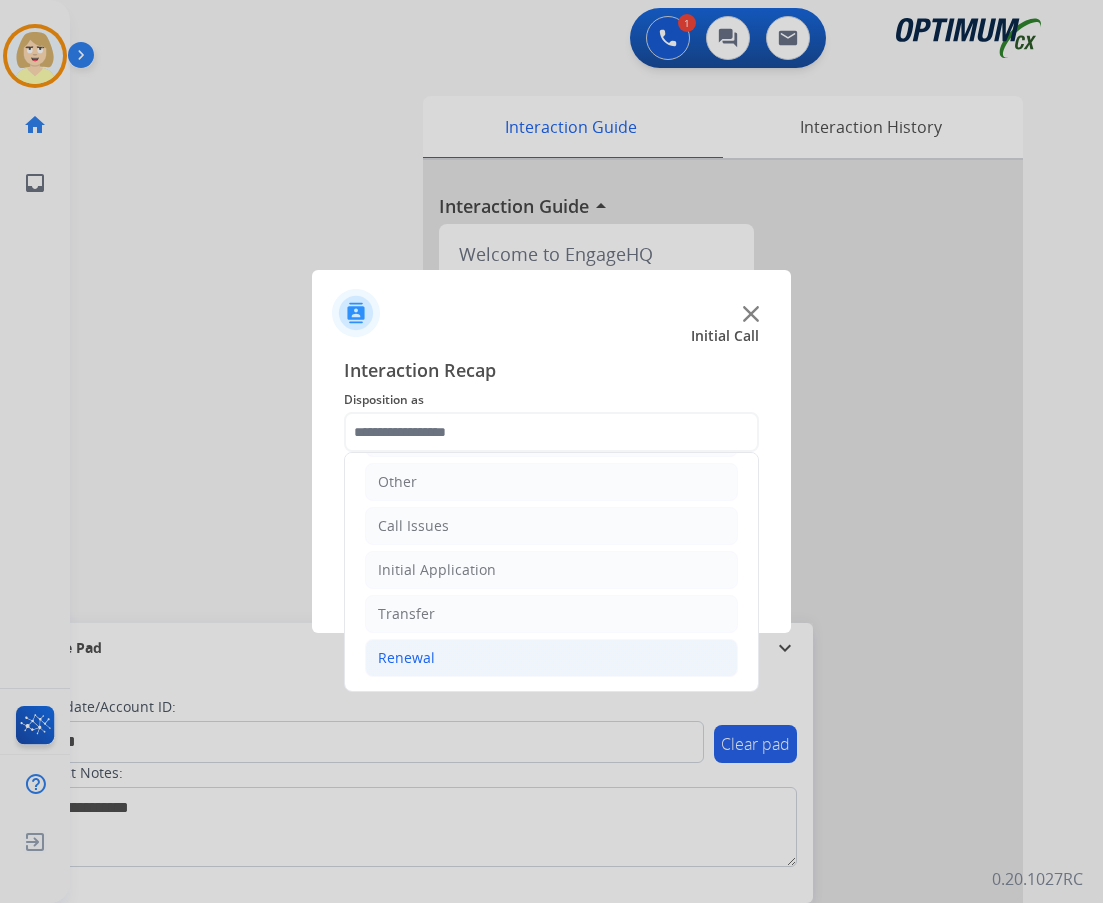 click on "Renewal" 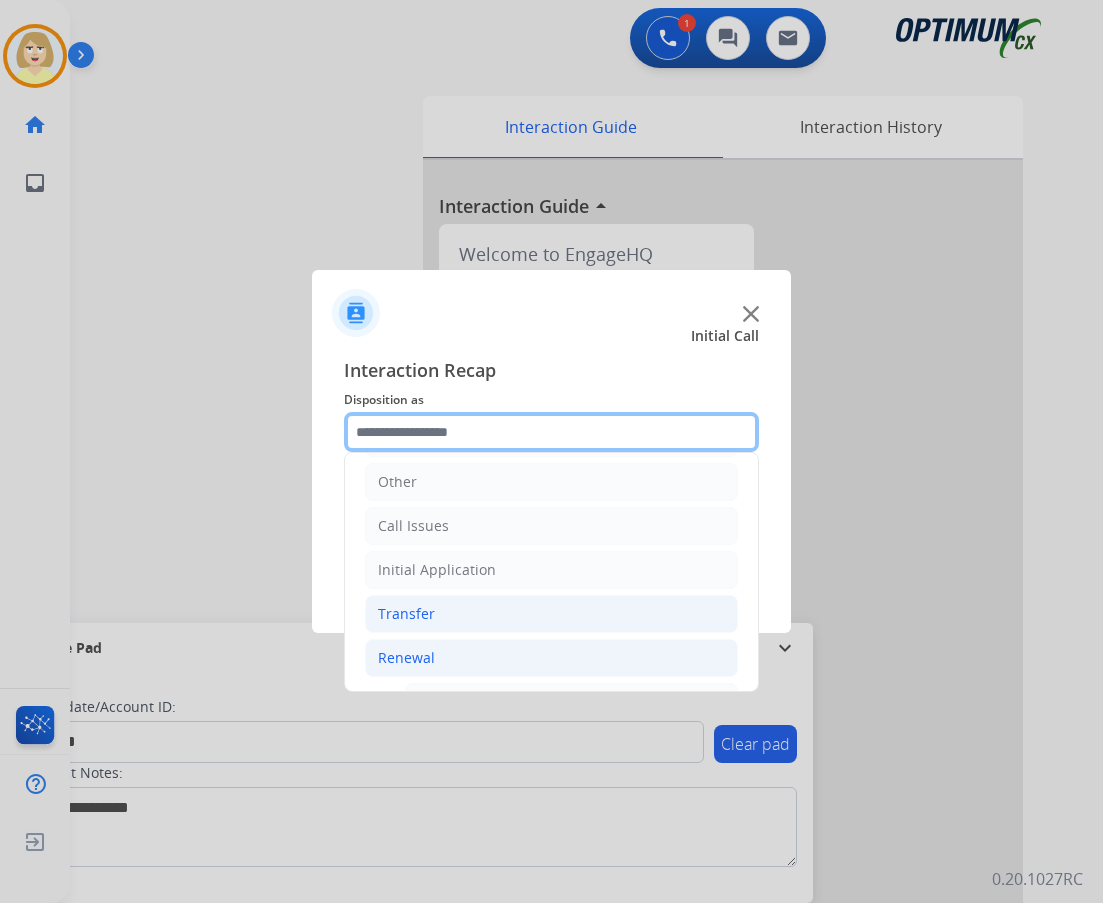 scroll, scrollTop: 536, scrollLeft: 0, axis: vertical 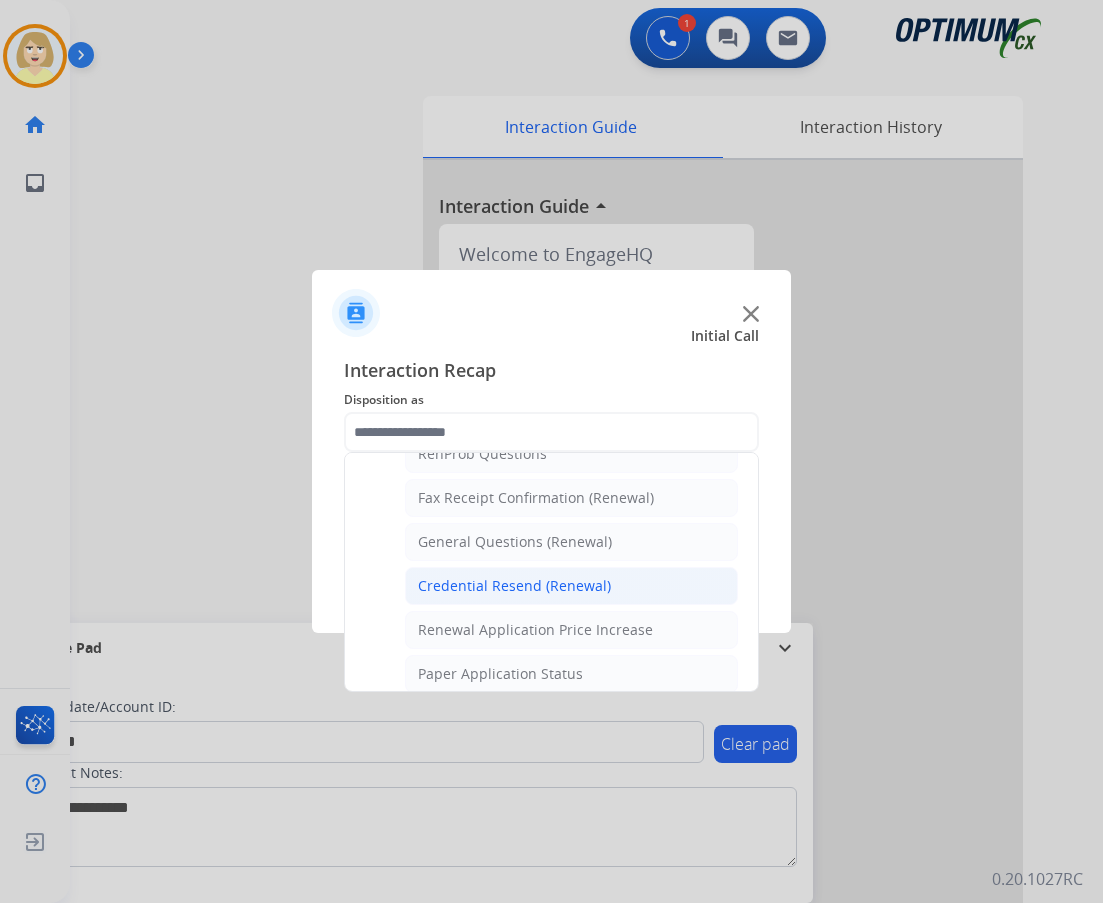 click on "Credential Resend (Renewal)" 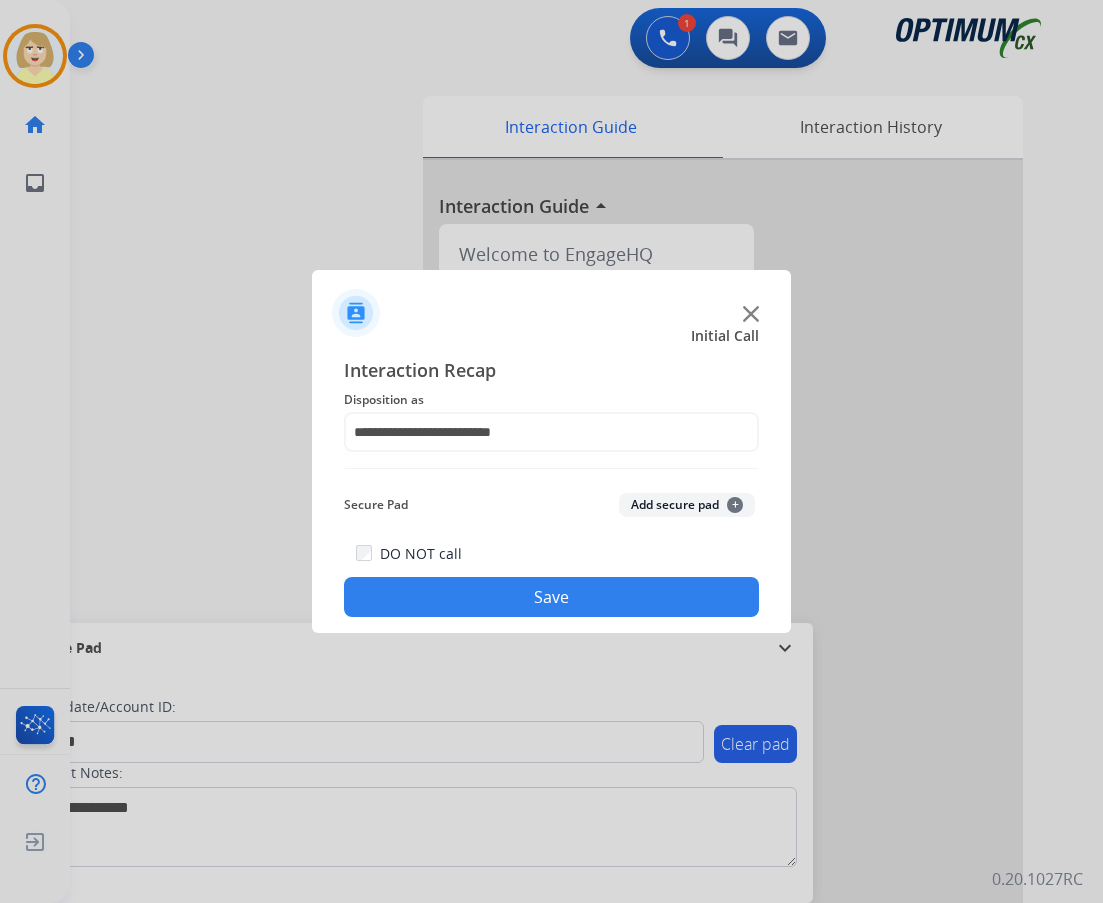 click on "Add secure pad  +" 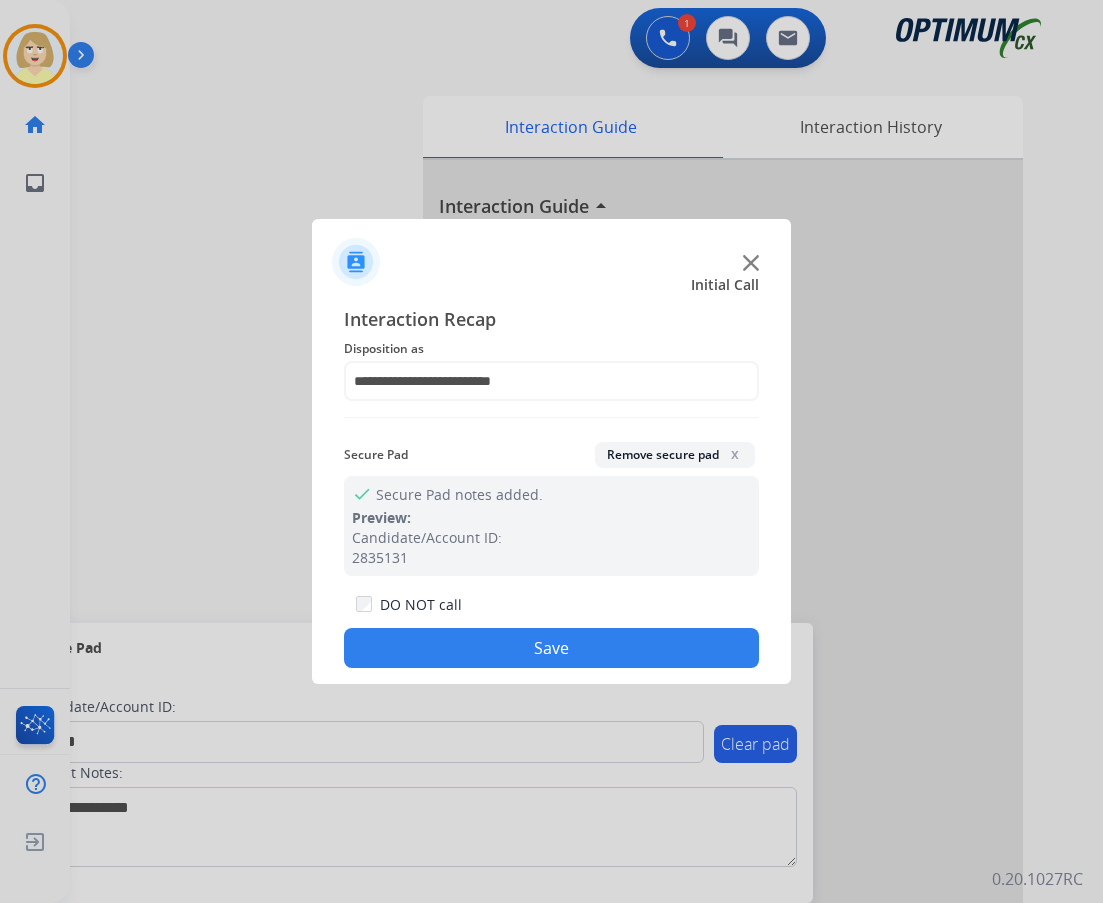 drag, startPoint x: 494, startPoint y: 638, endPoint x: 161, endPoint y: 283, distance: 486.73813 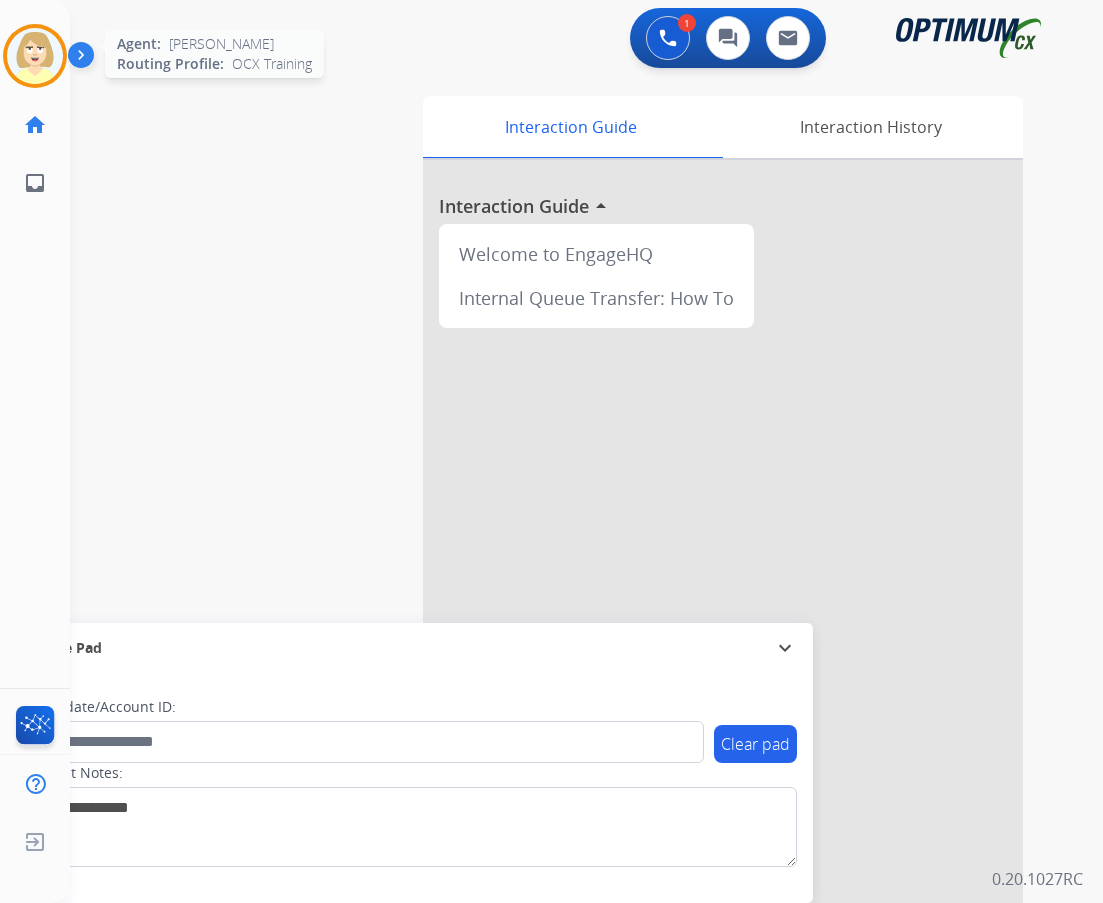 click at bounding box center (35, 56) 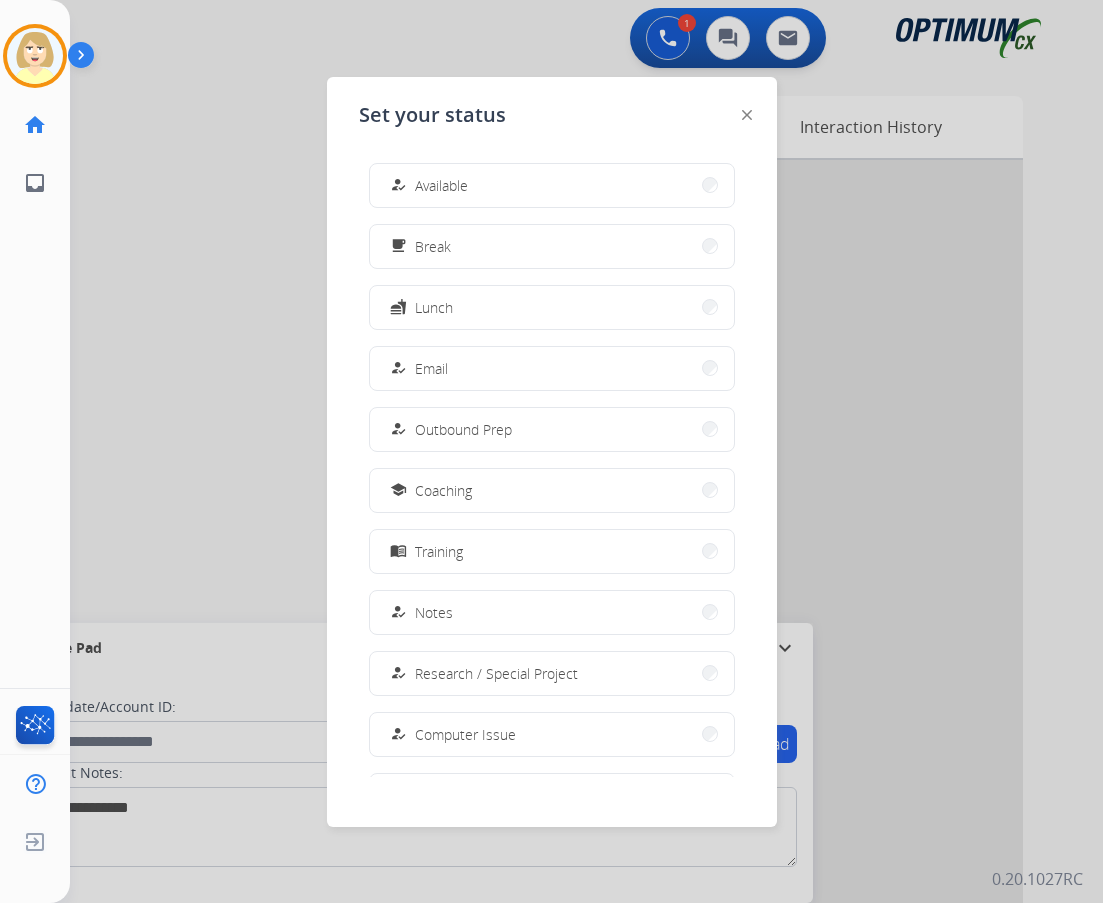 drag, startPoint x: 424, startPoint y: 185, endPoint x: 415, endPoint y: 172, distance: 15.811388 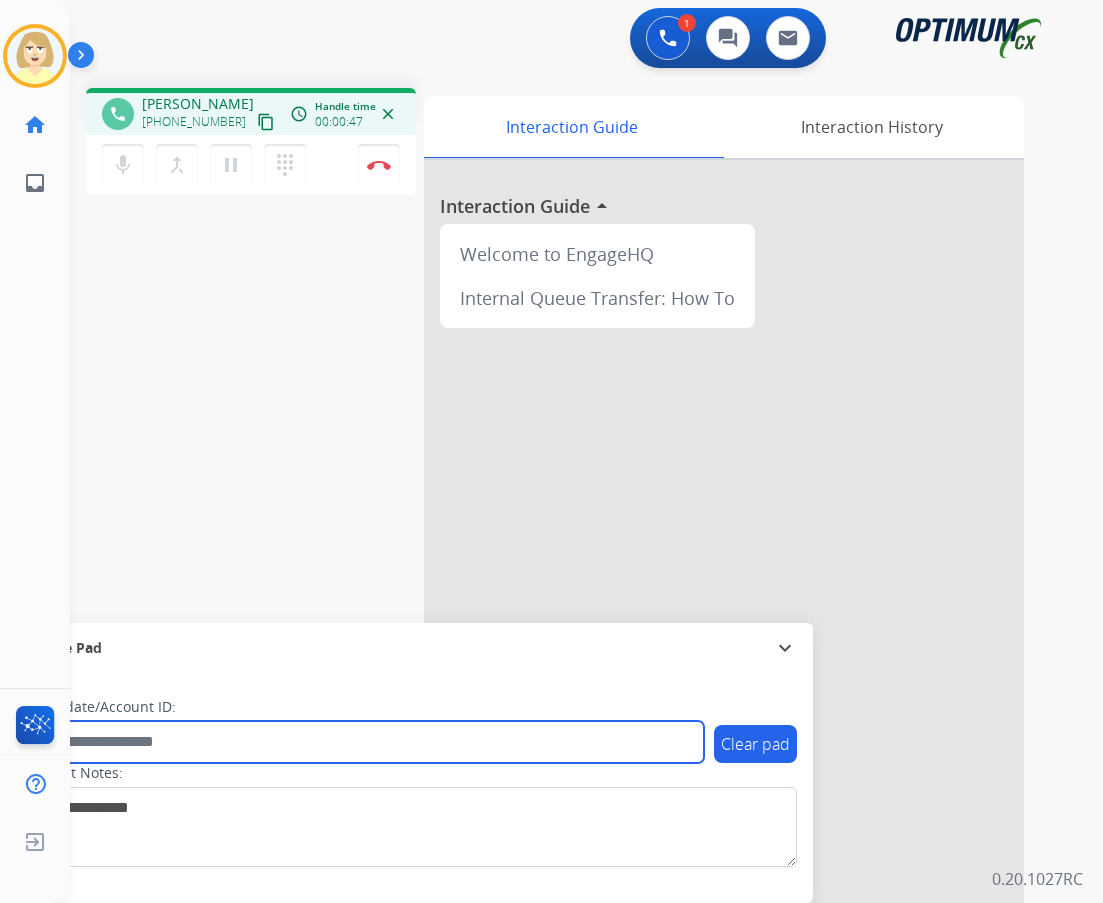 click at bounding box center (365, 742) 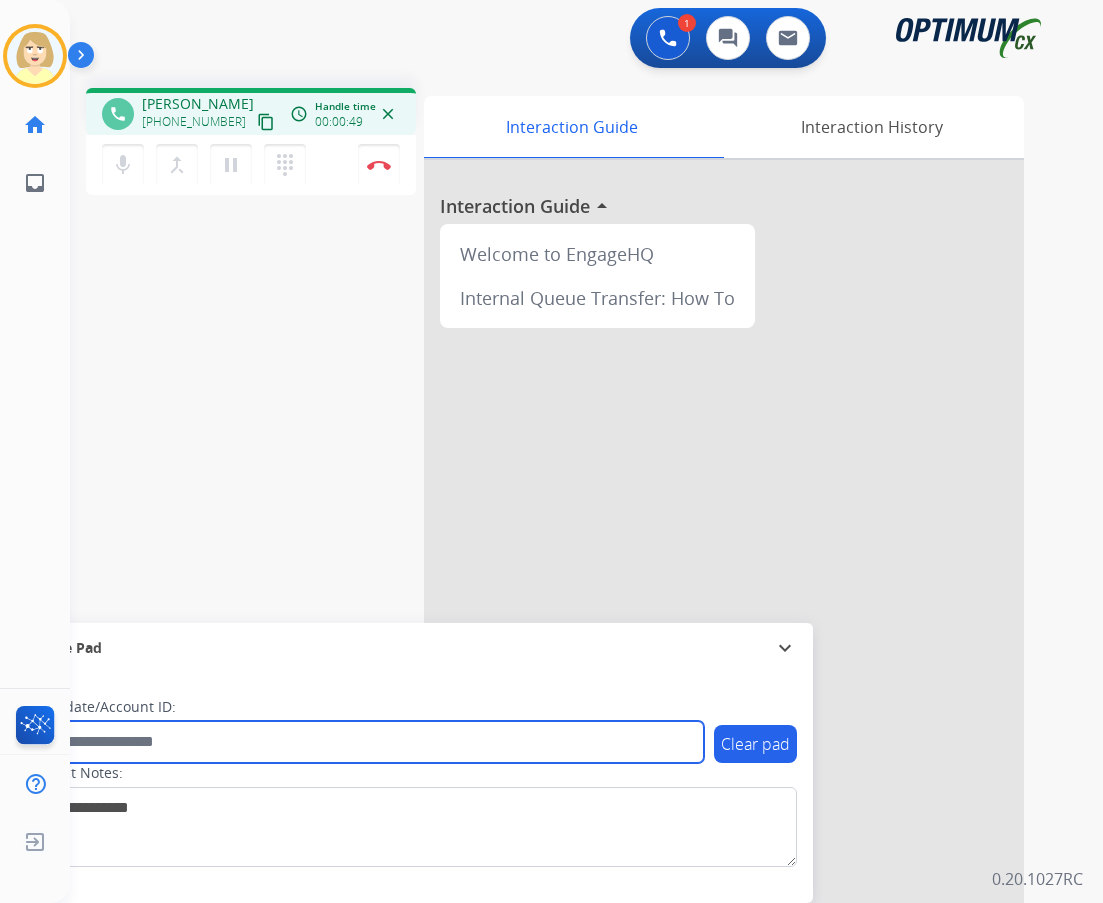 paste on "*******" 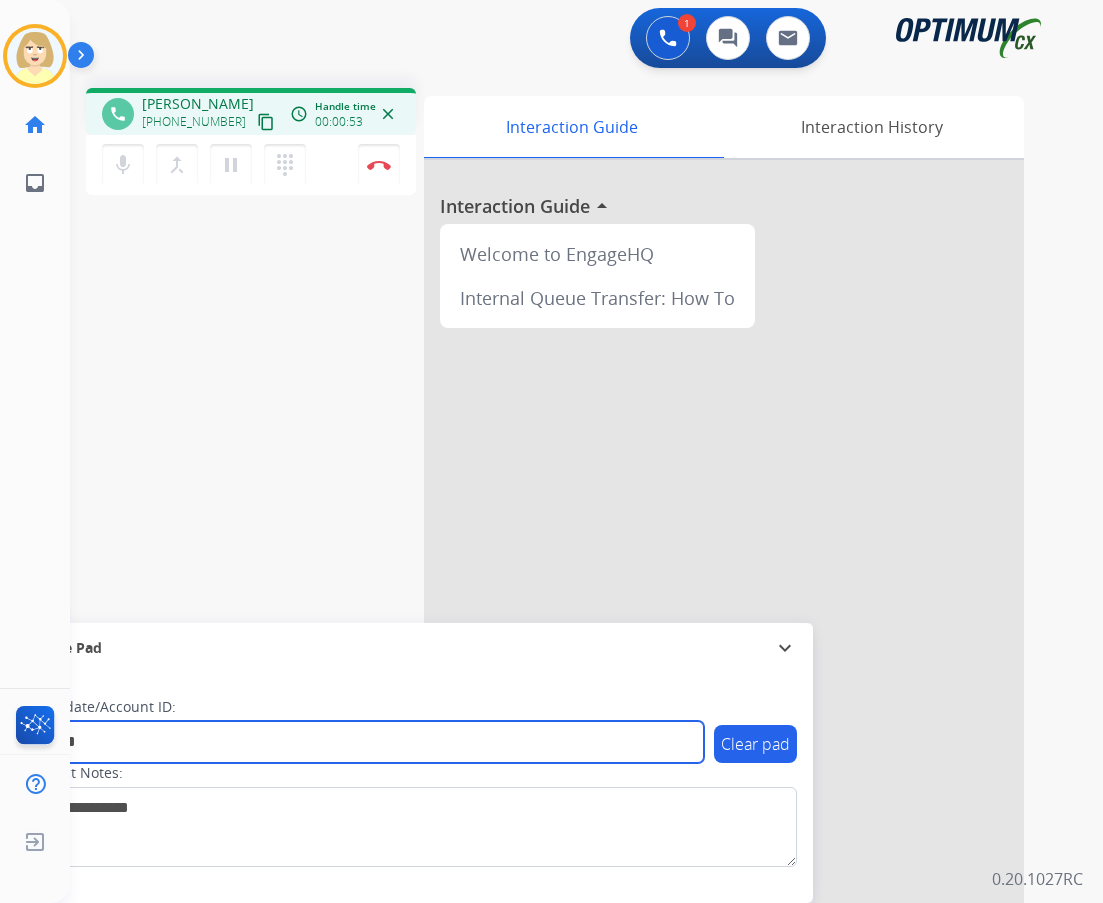 type on "*******" 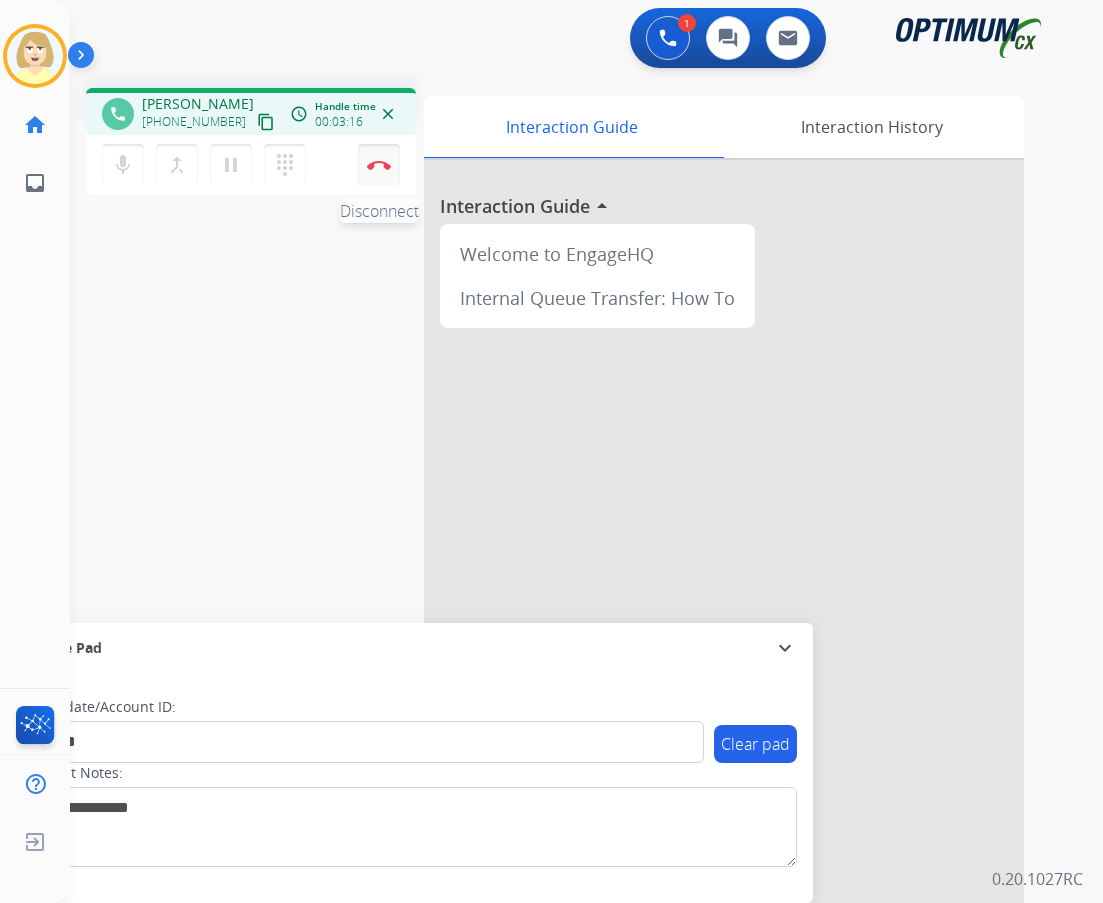 click at bounding box center [379, 165] 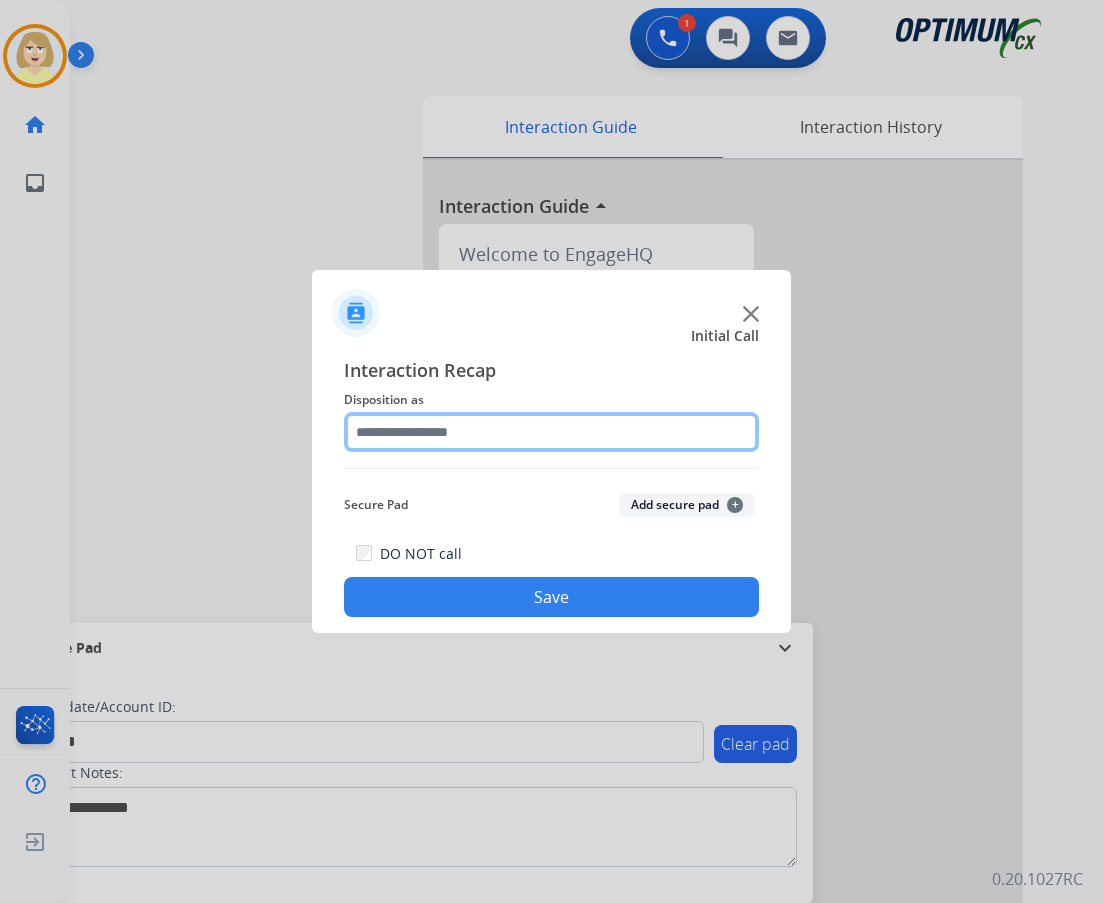 click 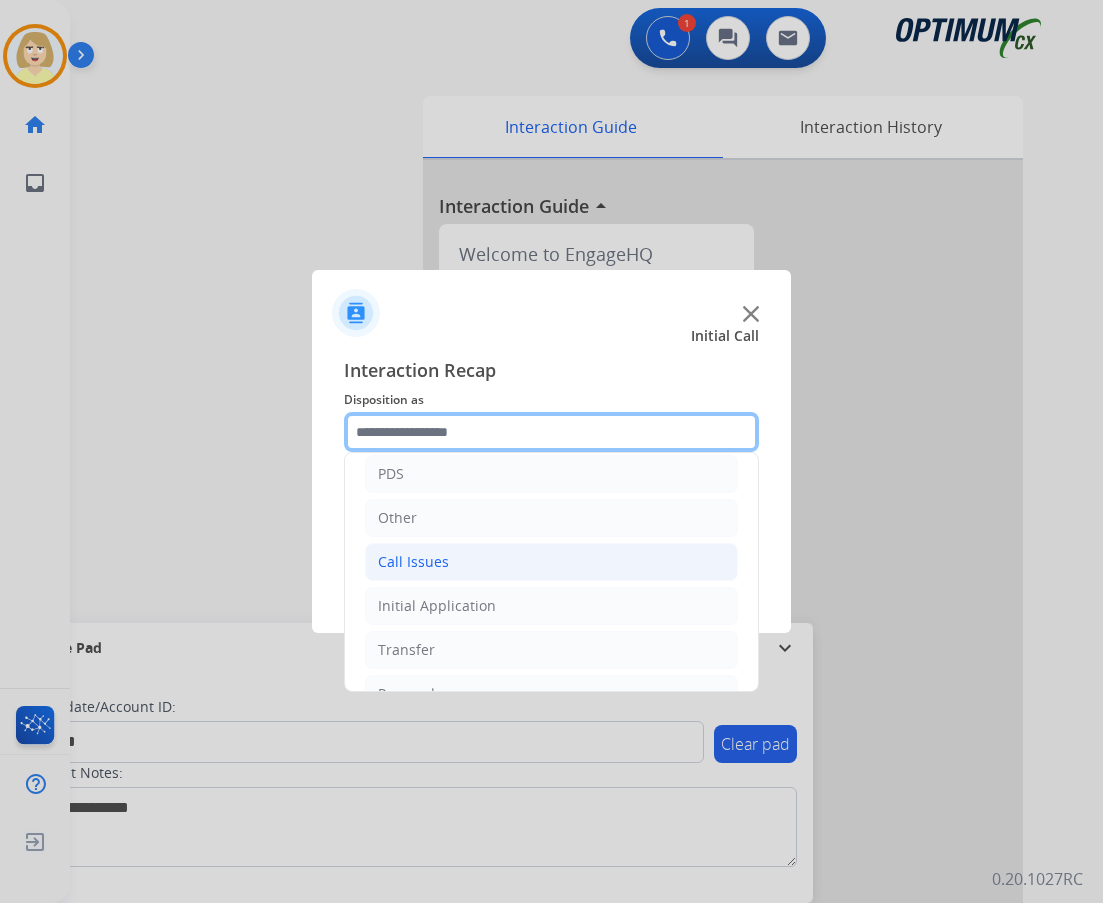 scroll, scrollTop: 136, scrollLeft: 0, axis: vertical 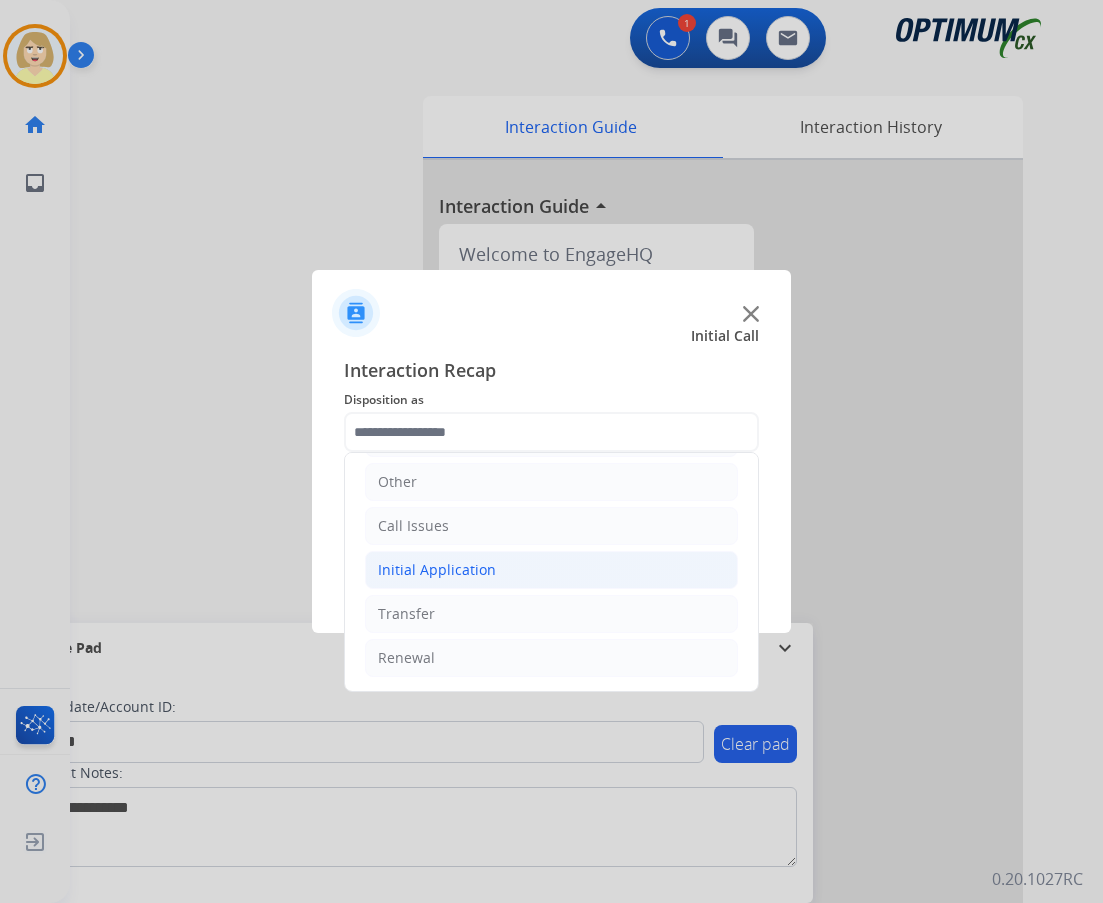 click on "Initial Application" 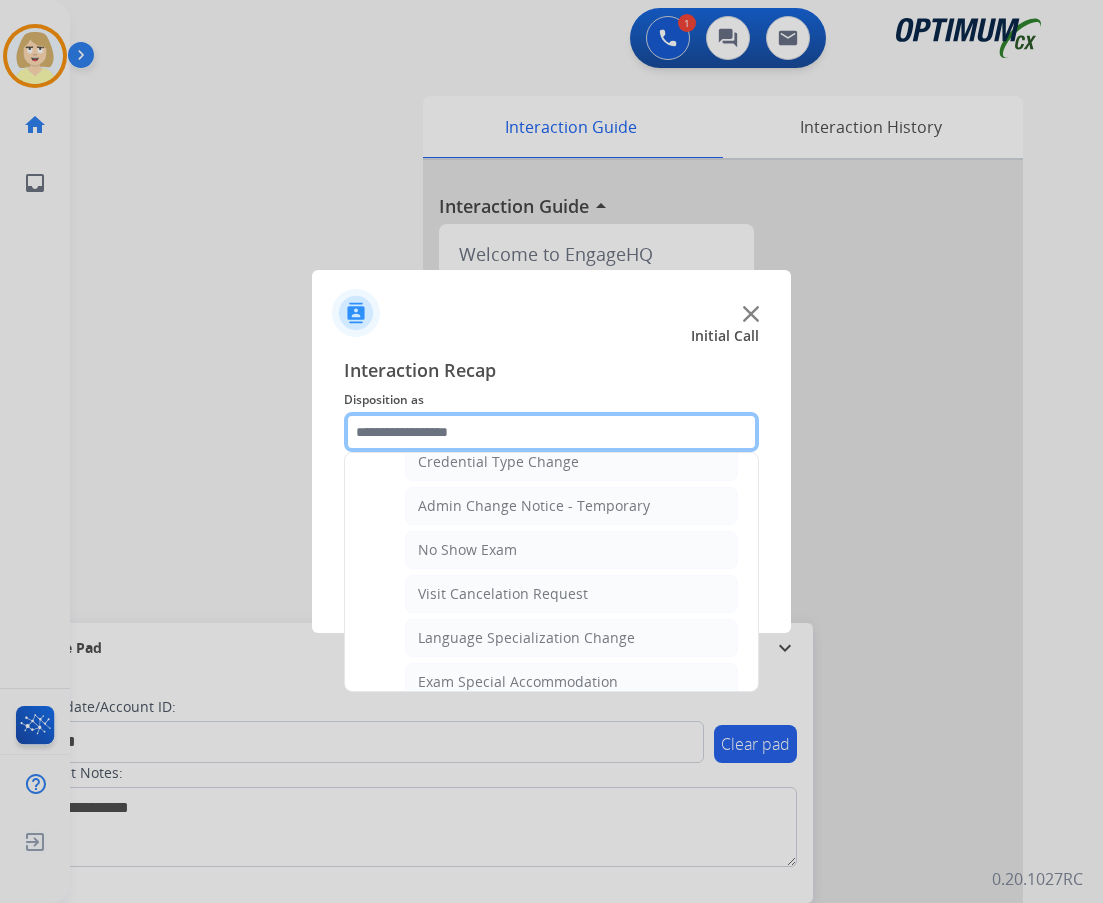 scroll, scrollTop: 1036, scrollLeft: 0, axis: vertical 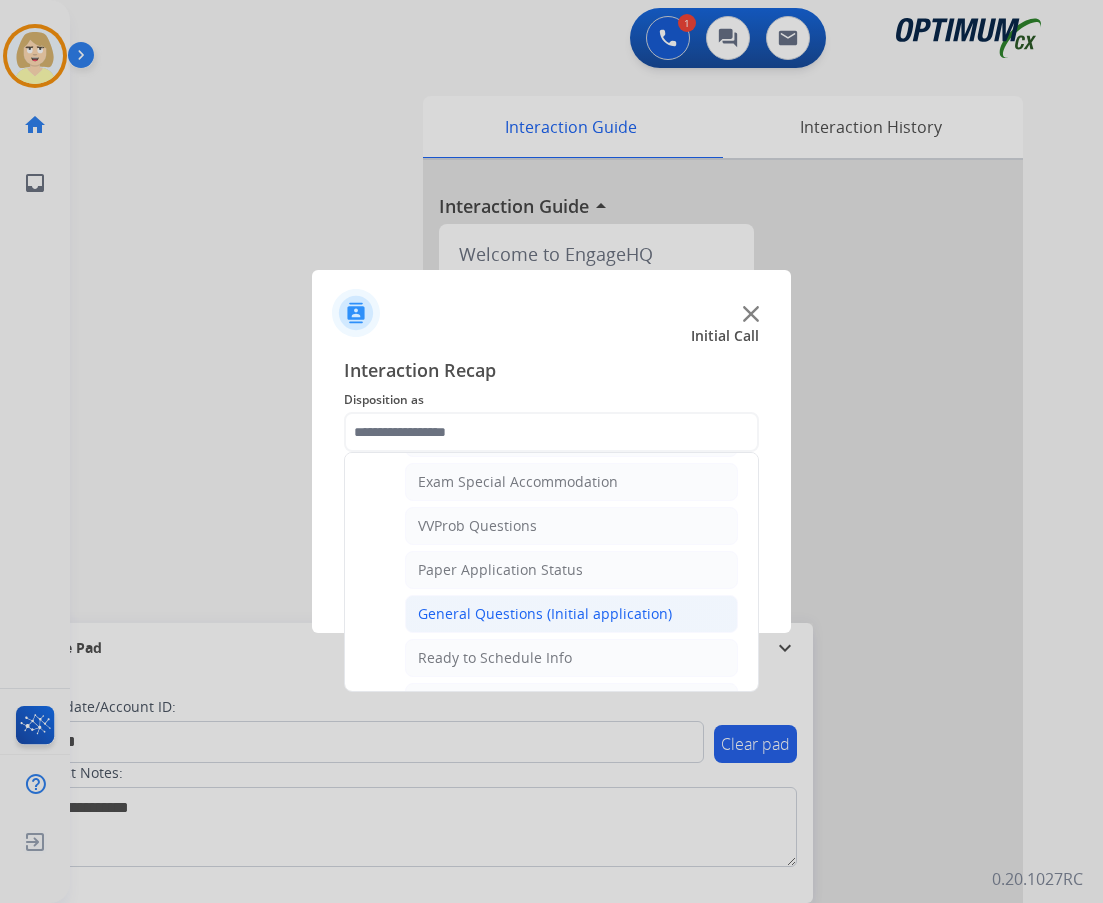 click on "General Questions (Initial application)" 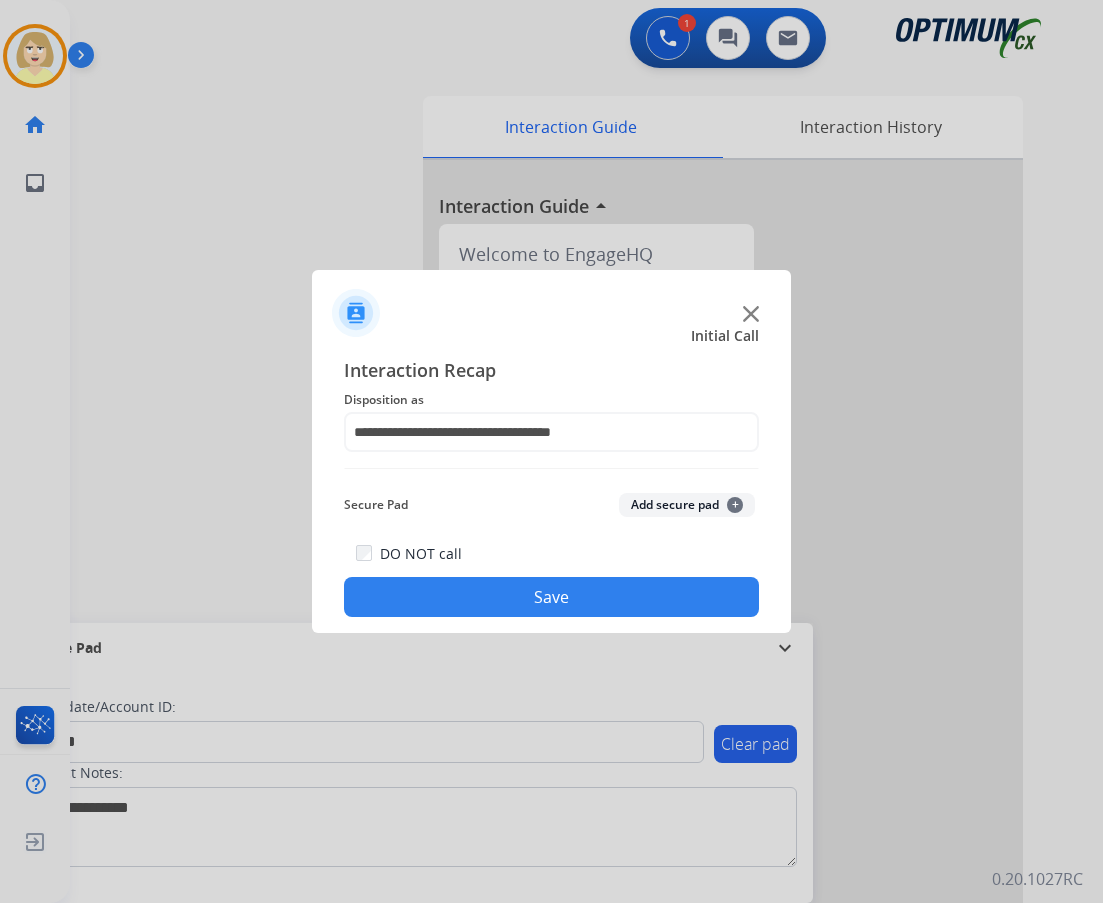 click on "Add secure pad  +" 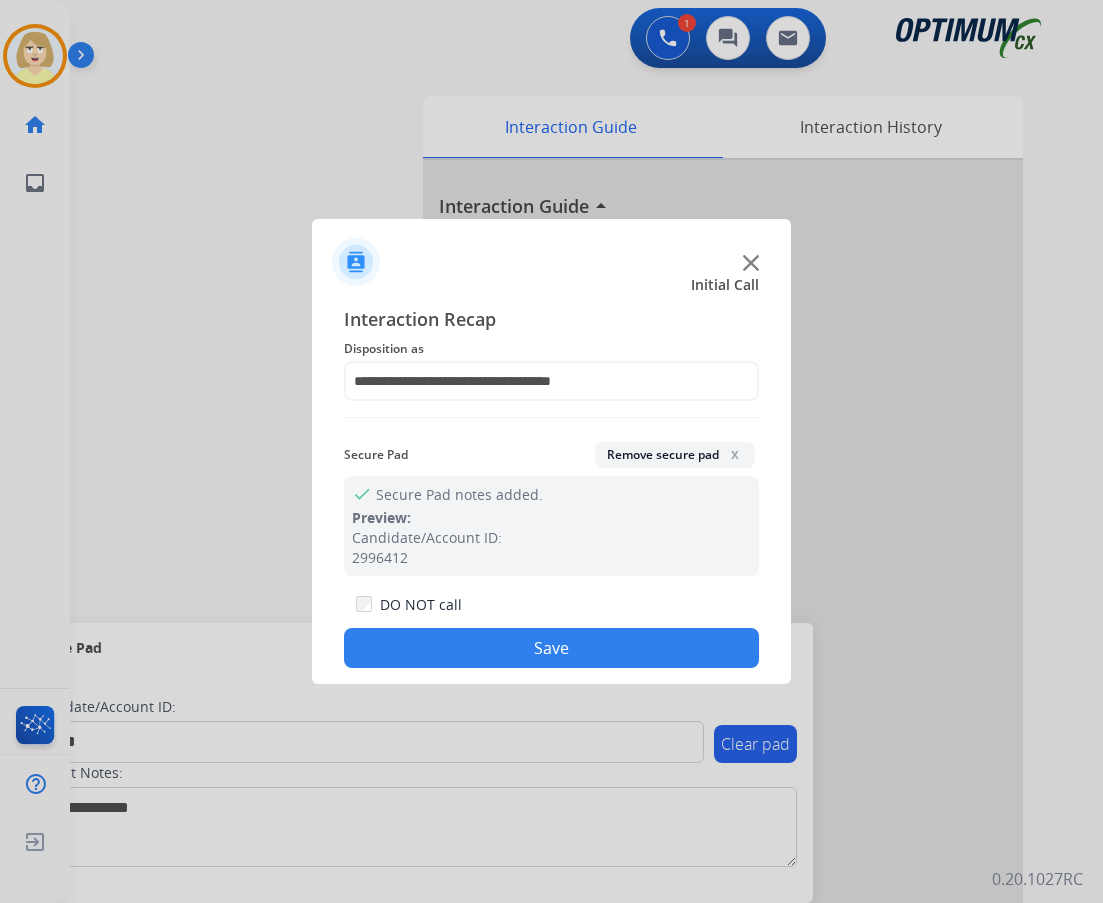 click on "Save" 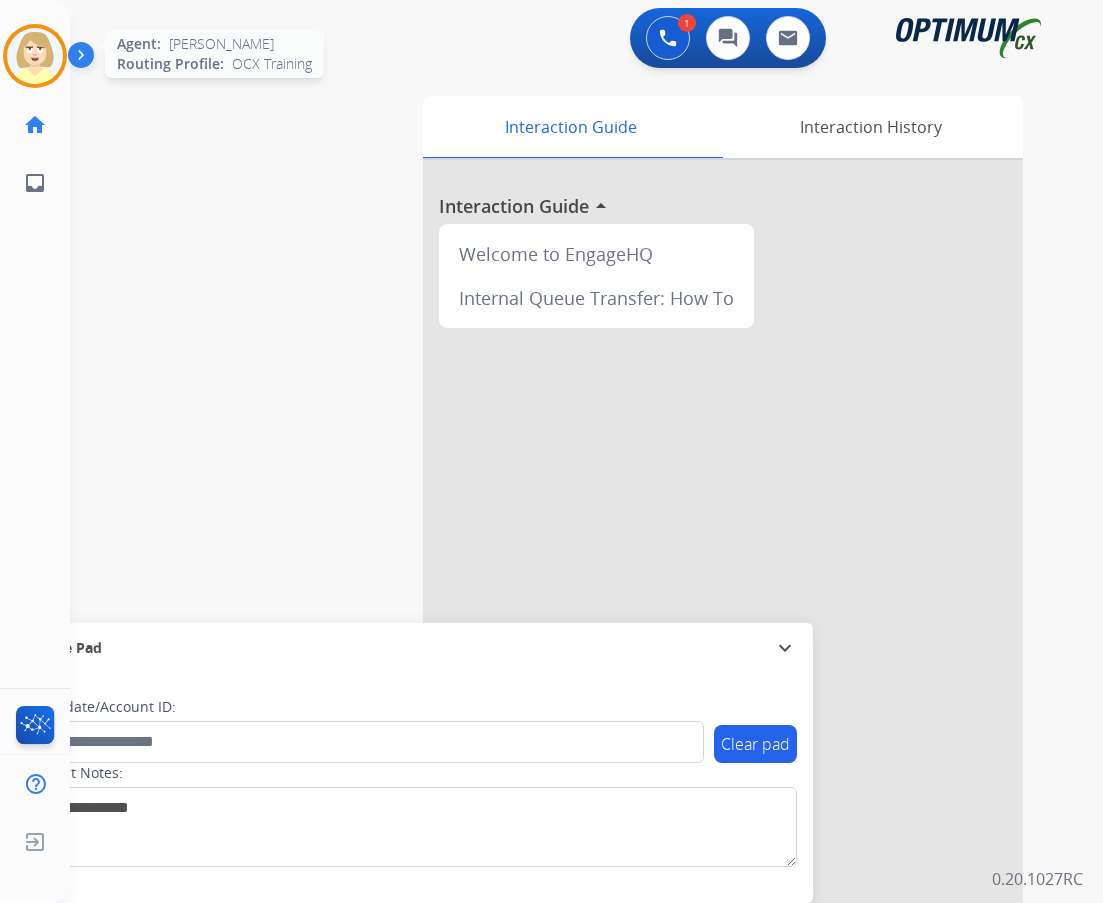 click at bounding box center [35, 56] 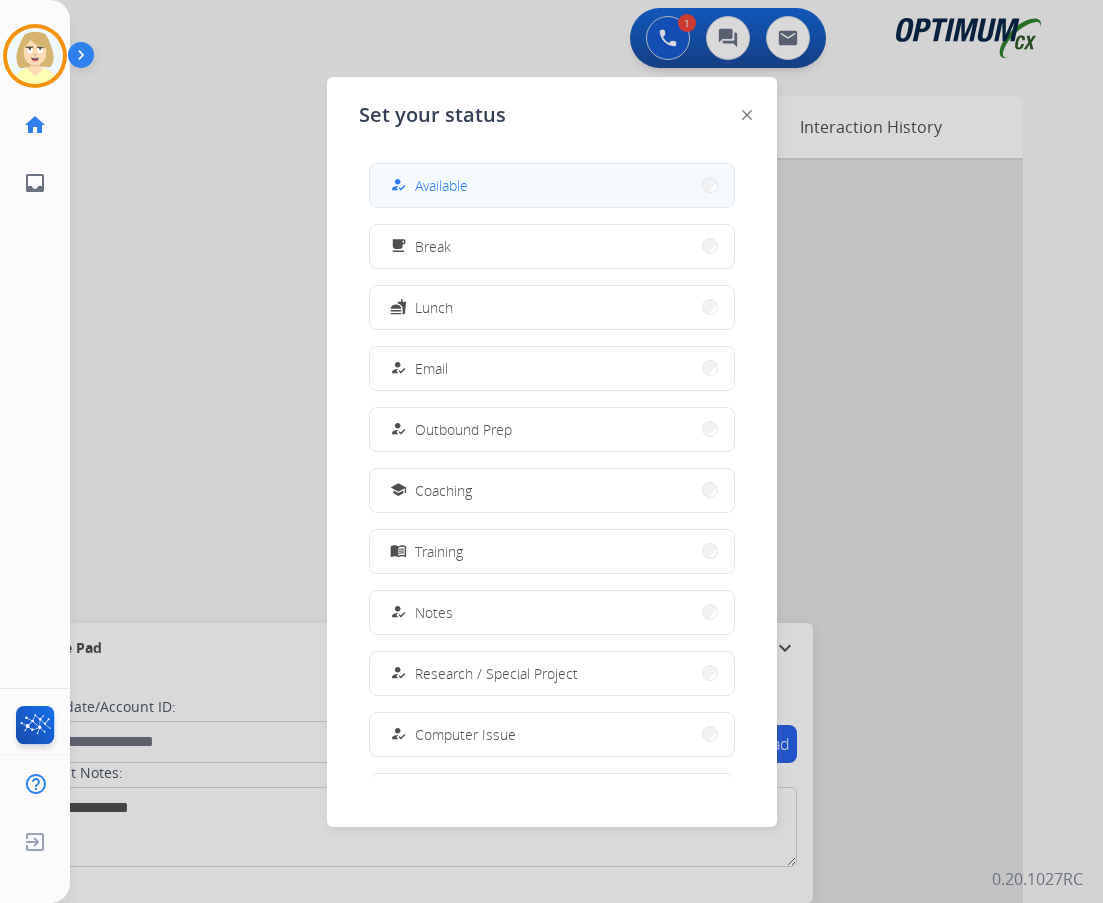 click on "Available" at bounding box center (441, 185) 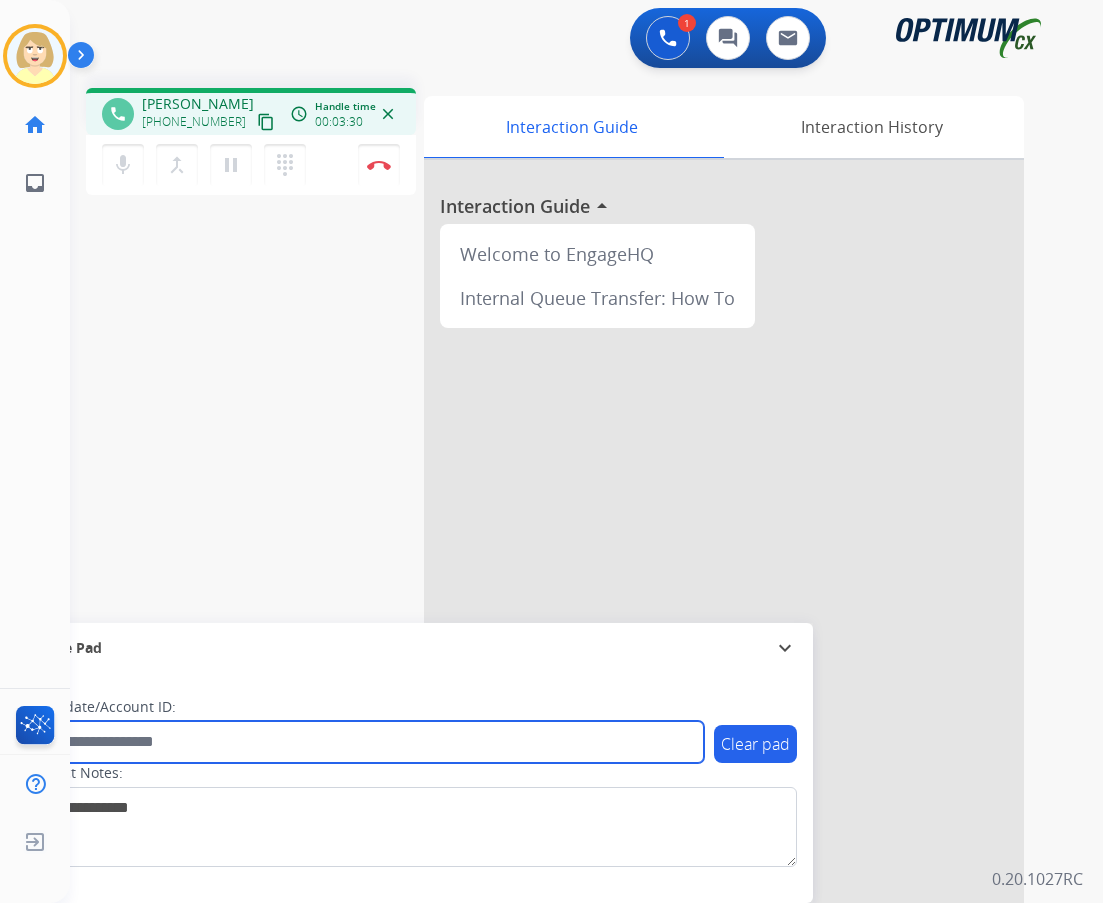 click at bounding box center [365, 742] 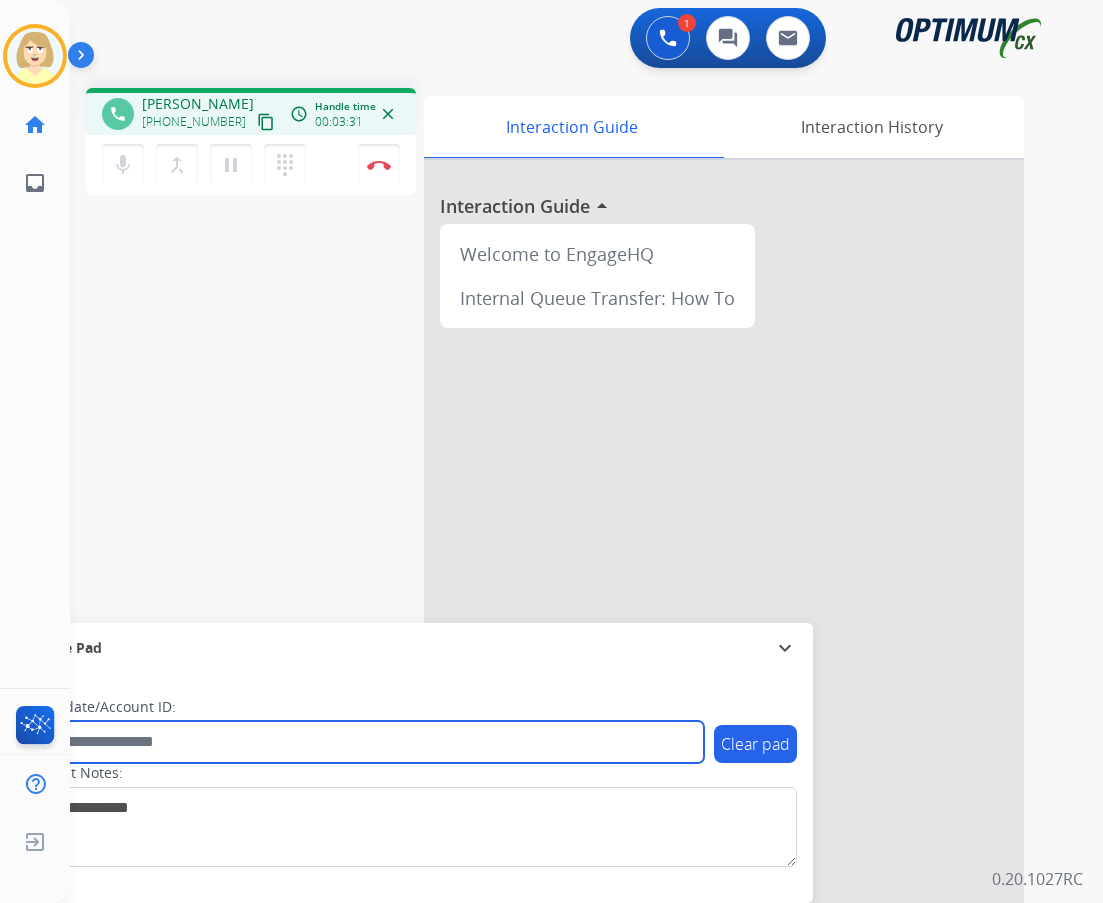 paste on "*******" 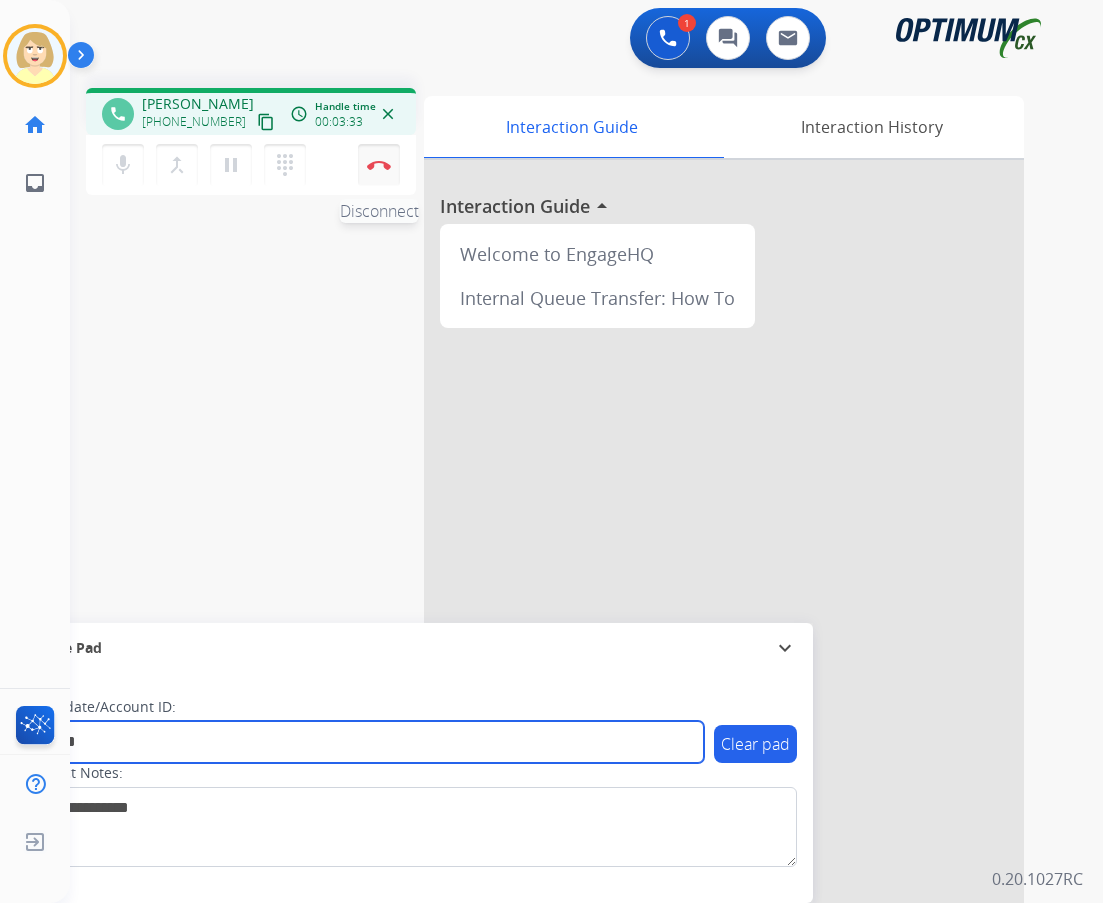 type on "*******" 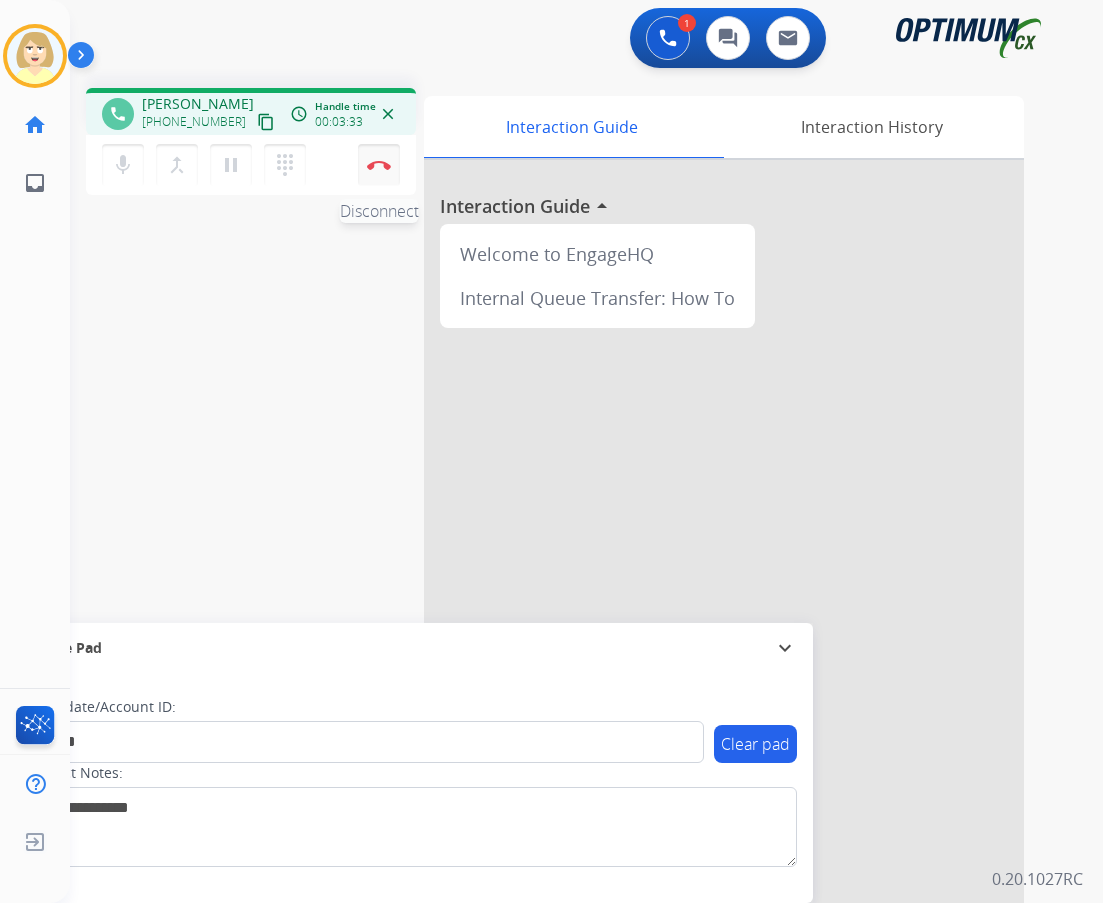 drag, startPoint x: 394, startPoint y: 153, endPoint x: 381, endPoint y: 164, distance: 17.029387 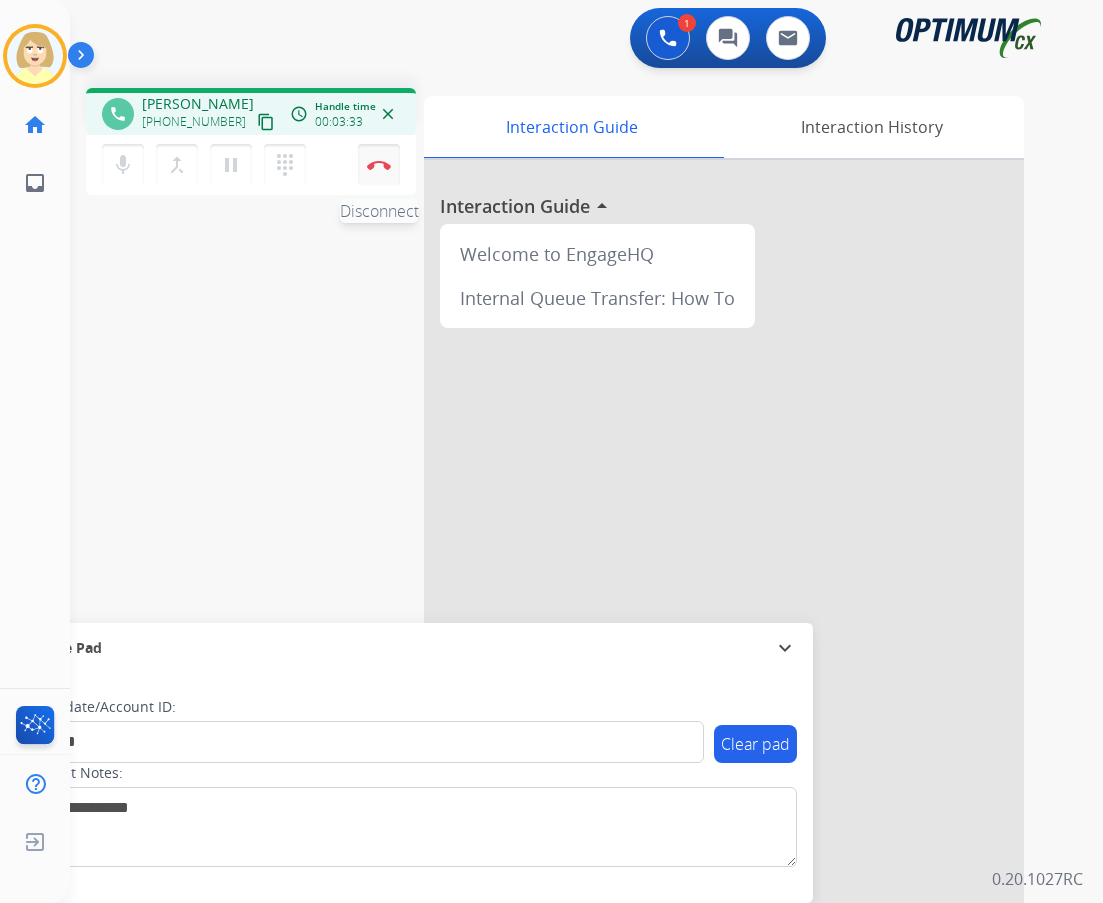 click on "Disconnect" at bounding box center (379, 165) 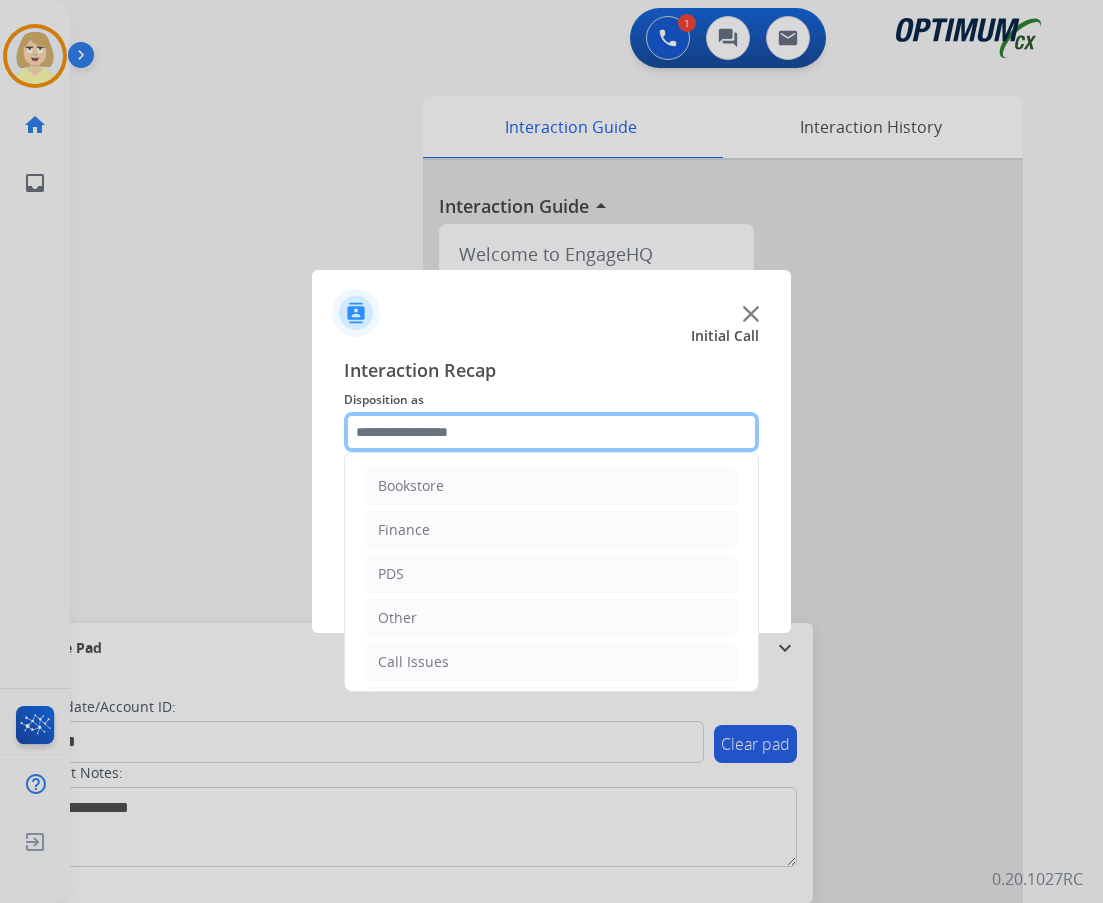 click 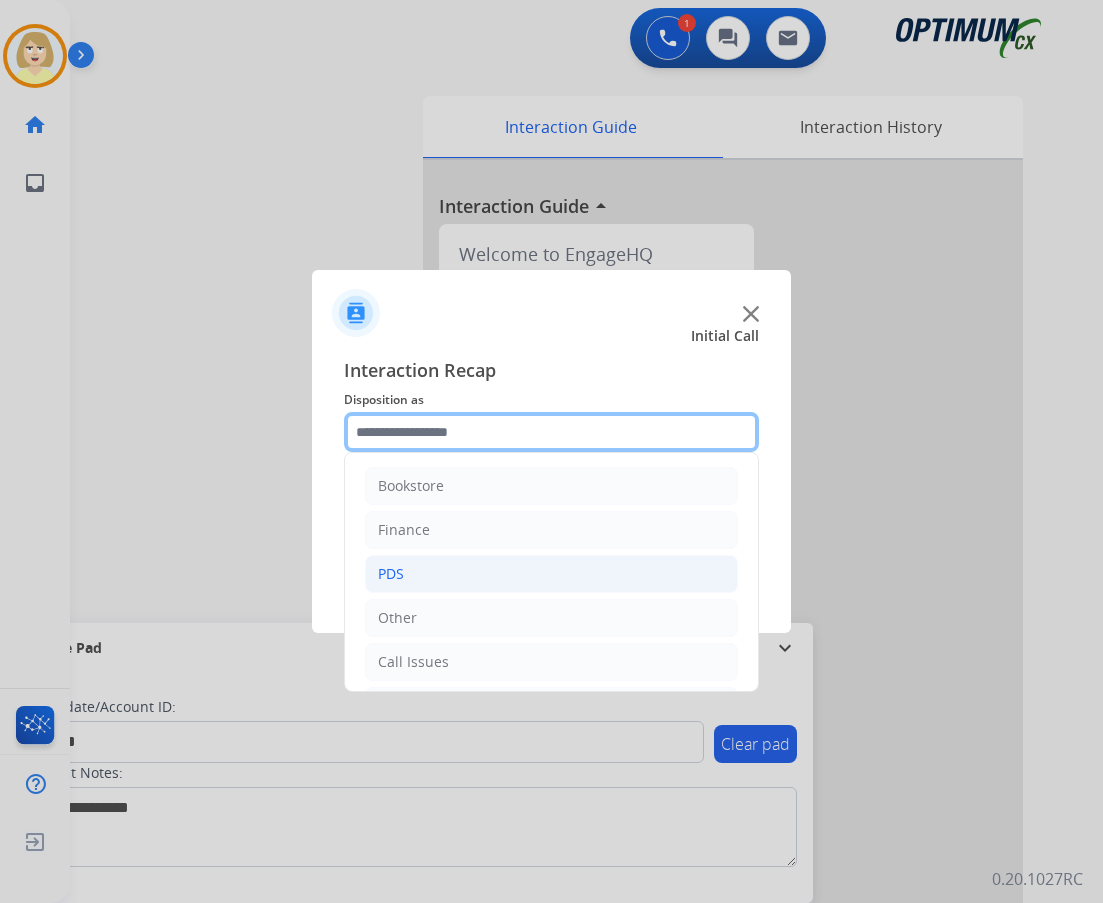 scroll, scrollTop: 136, scrollLeft: 0, axis: vertical 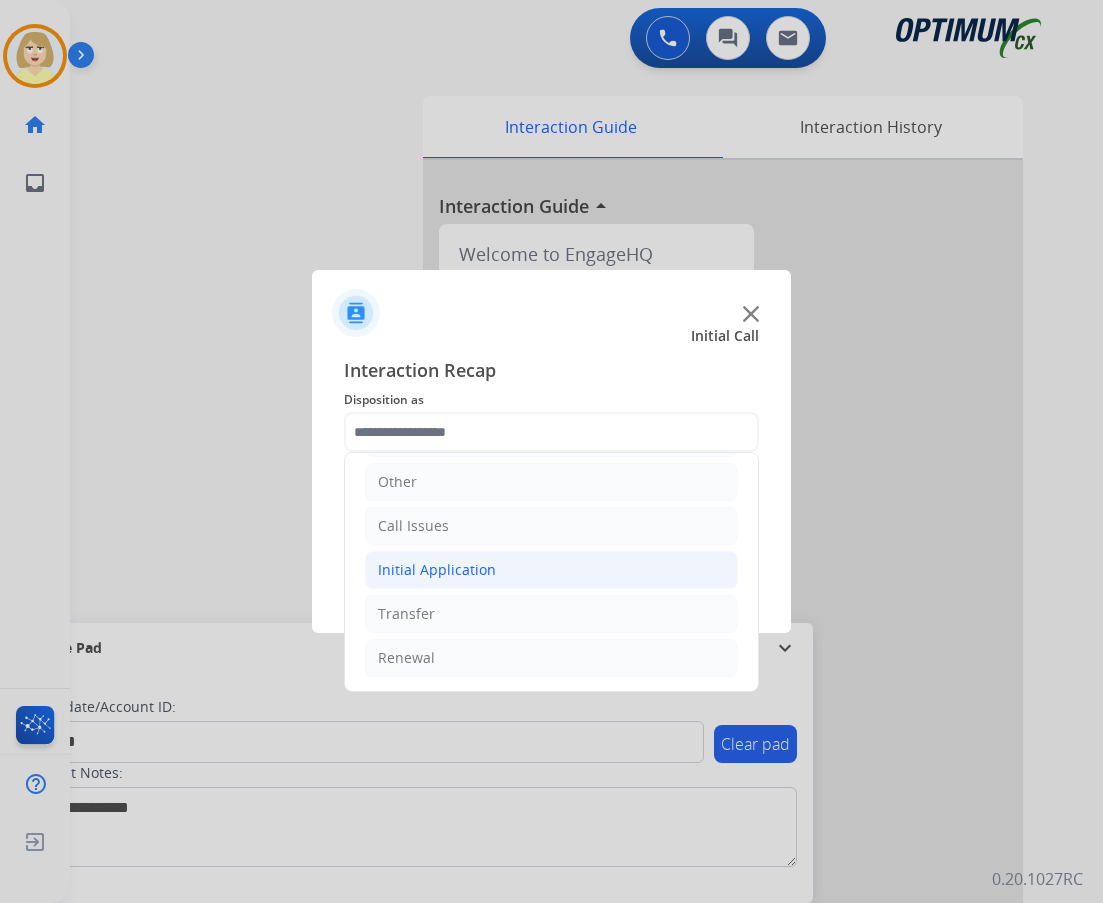 click on "Initial Application" 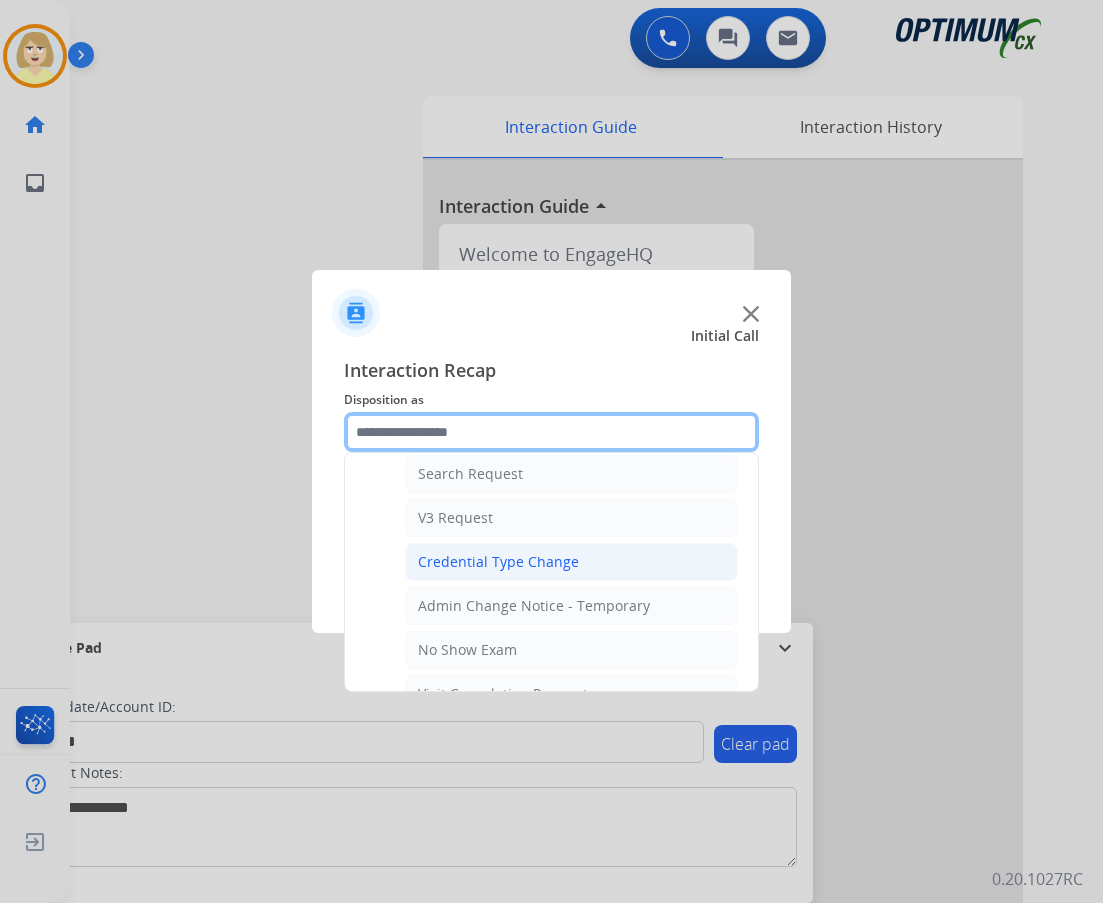 scroll, scrollTop: 936, scrollLeft: 0, axis: vertical 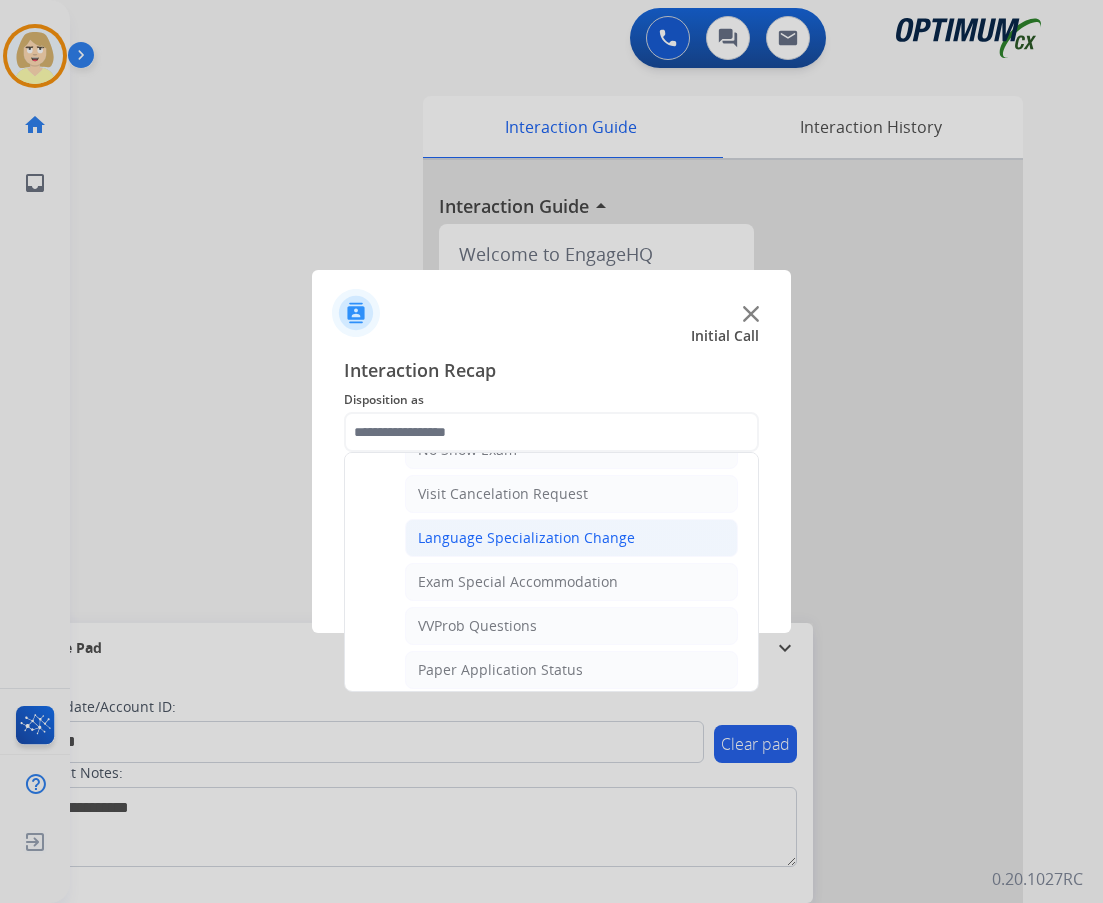 click on "Language Specialization Change" 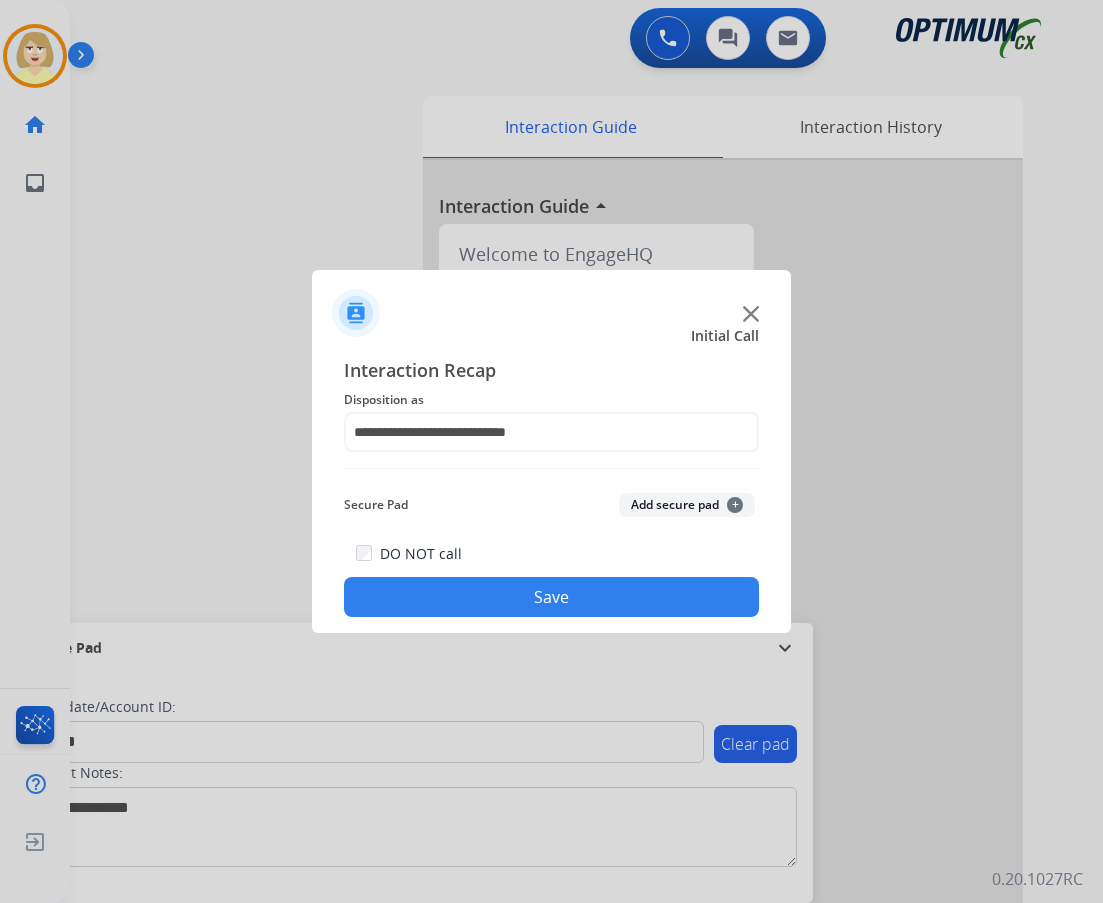 click on "Add secure pad  +" 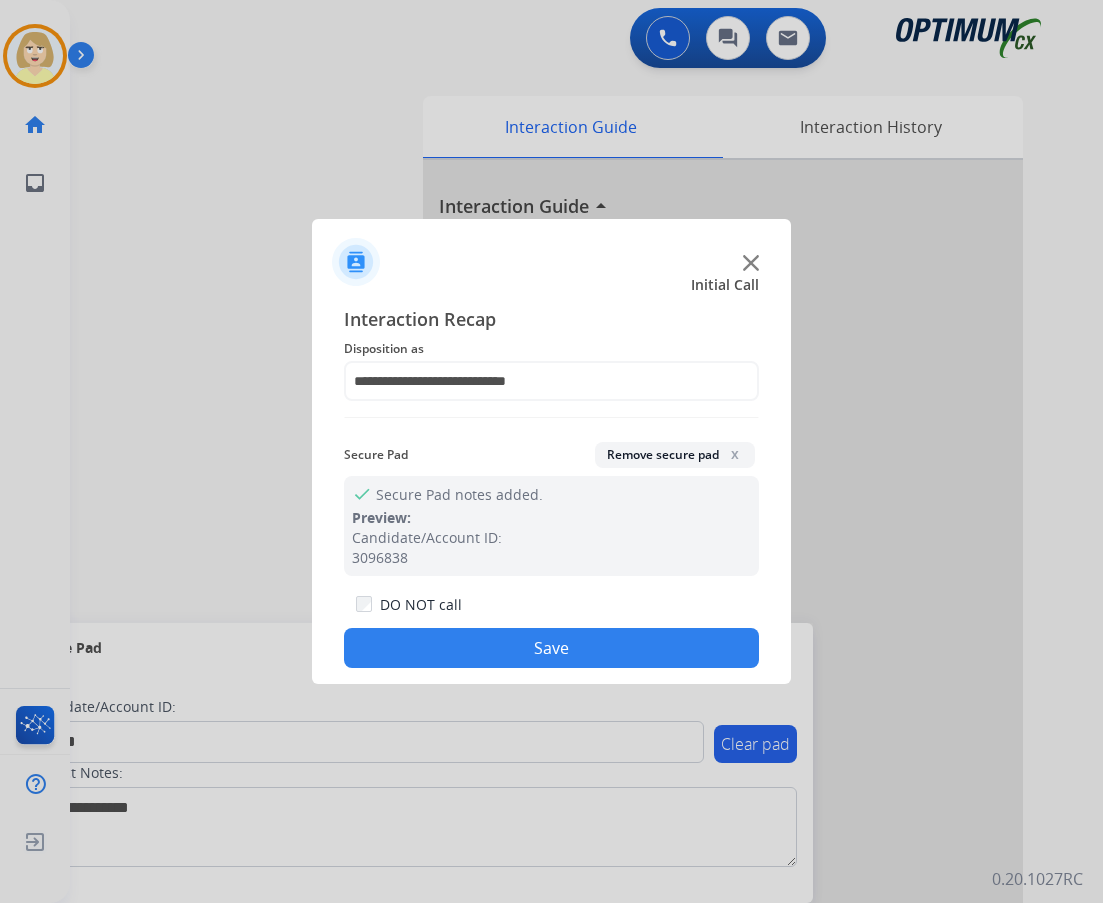 click on "Save" 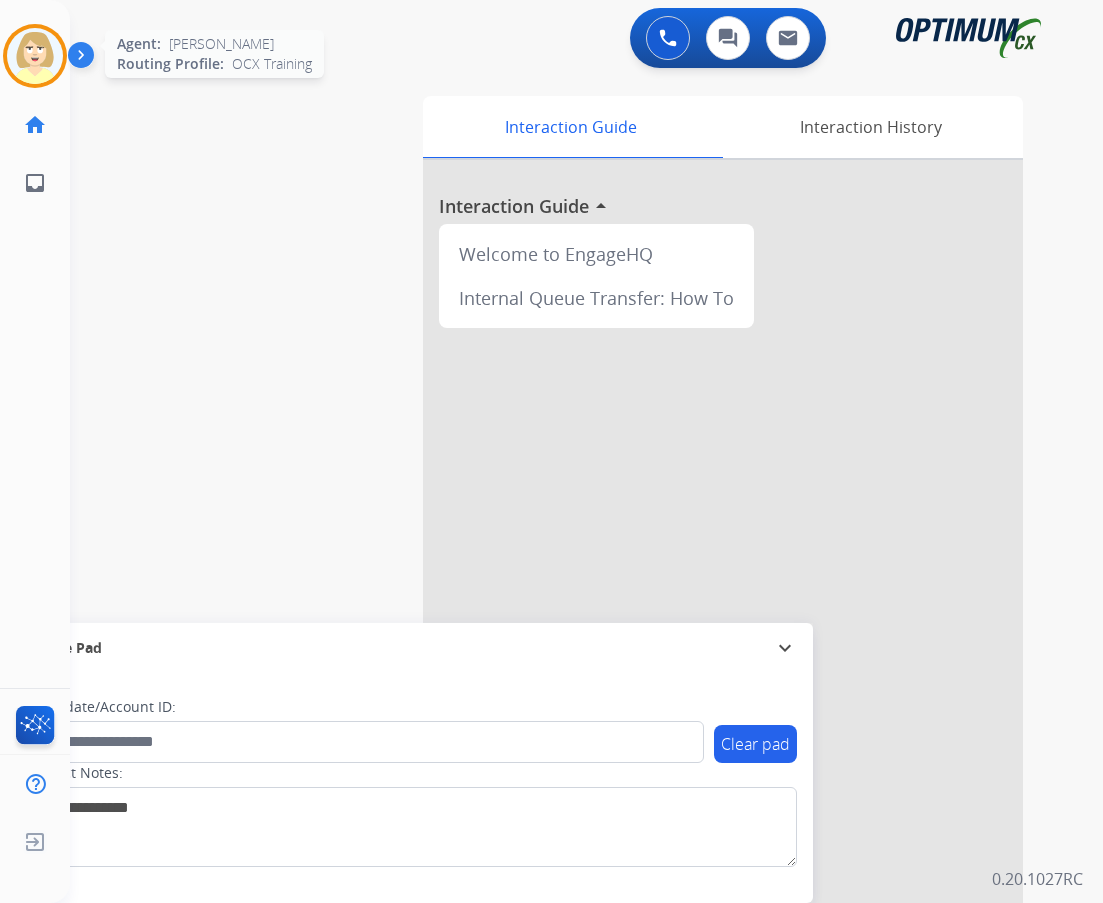 click at bounding box center (35, 56) 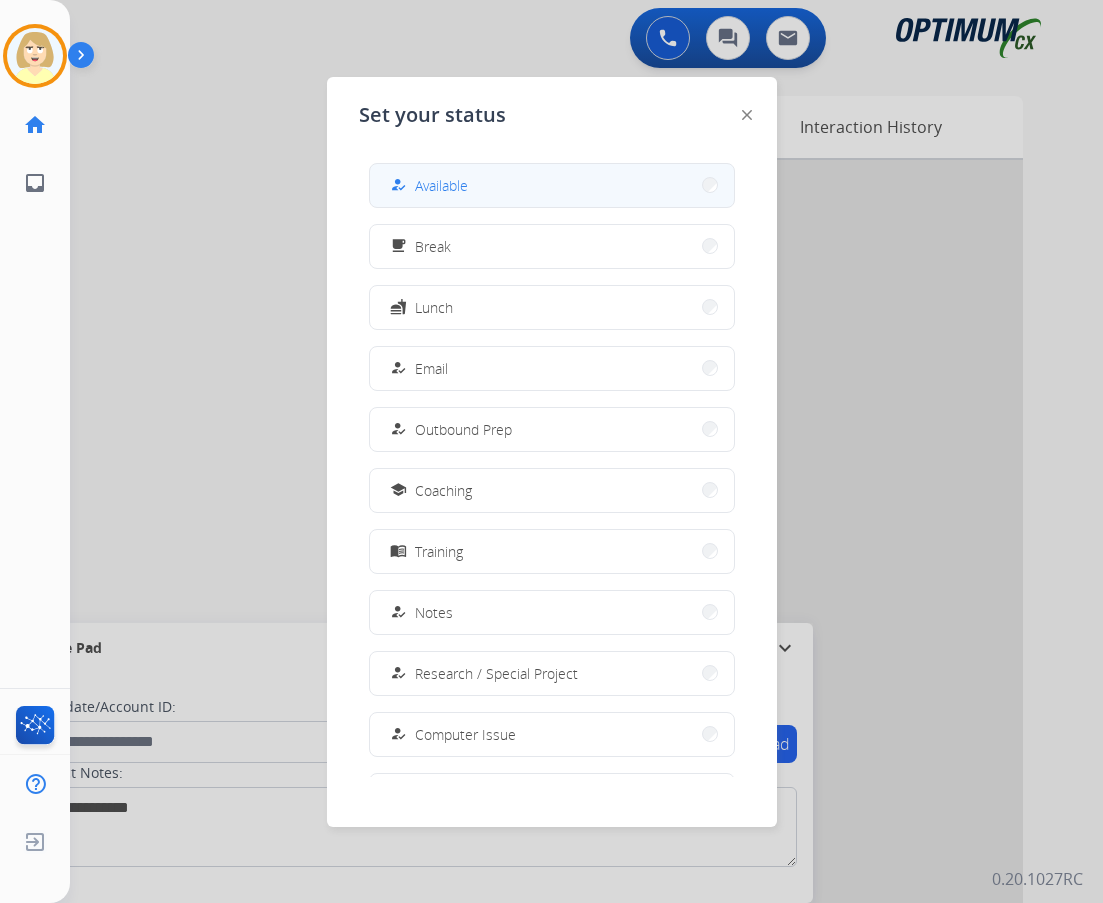 click on "Available" at bounding box center (441, 185) 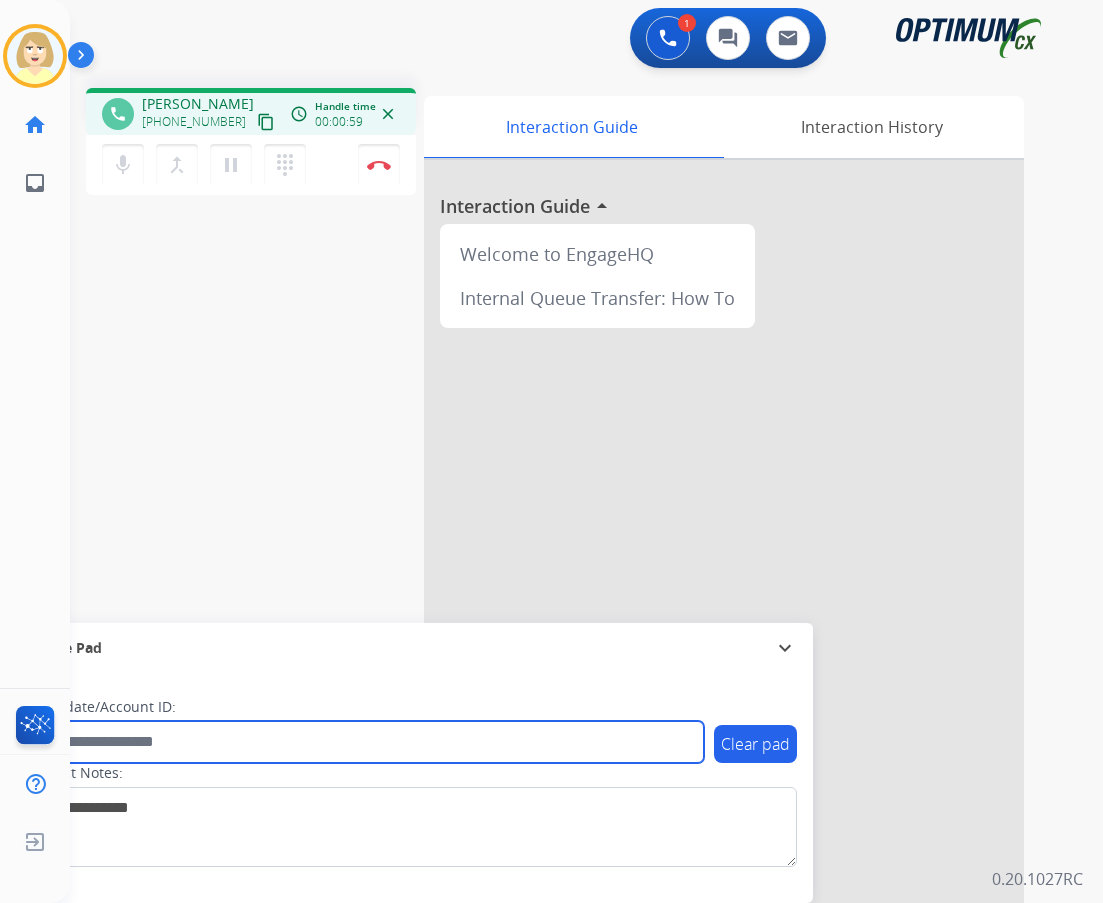 click at bounding box center (365, 742) 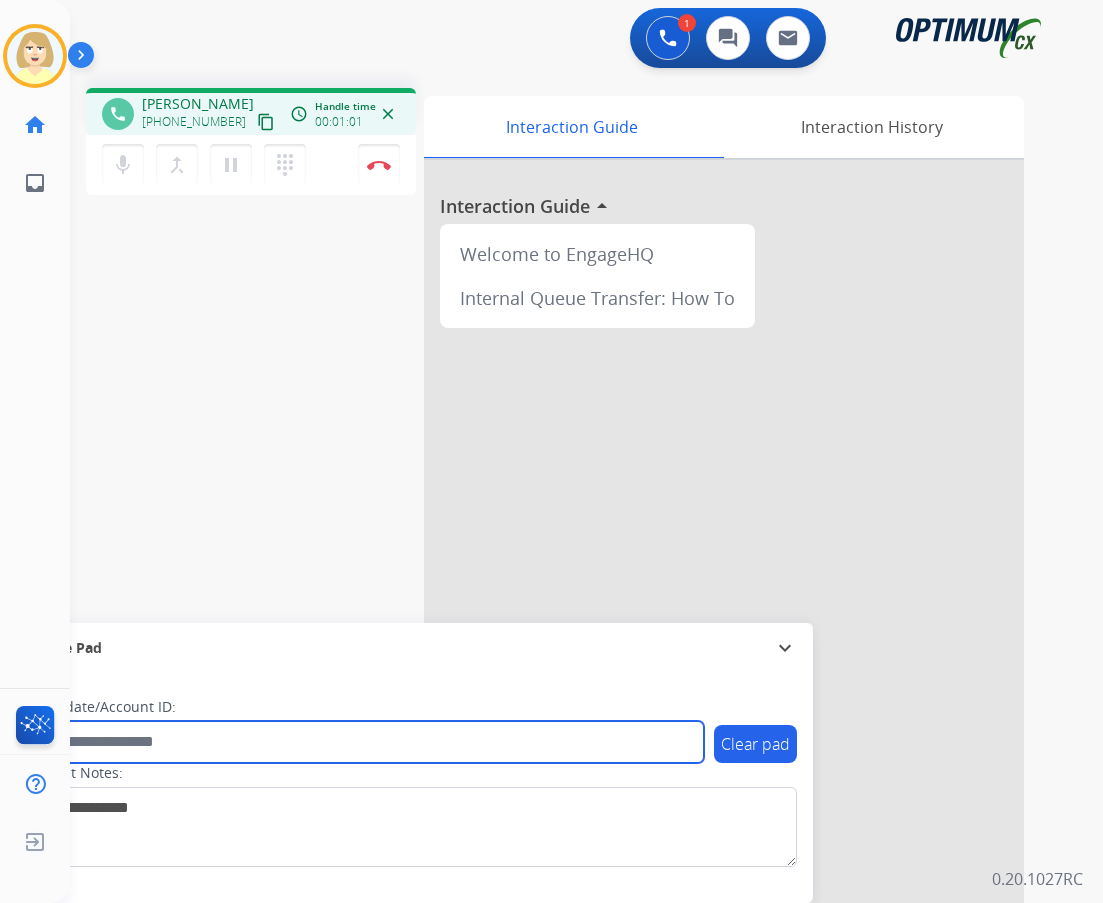 paste on "*******" 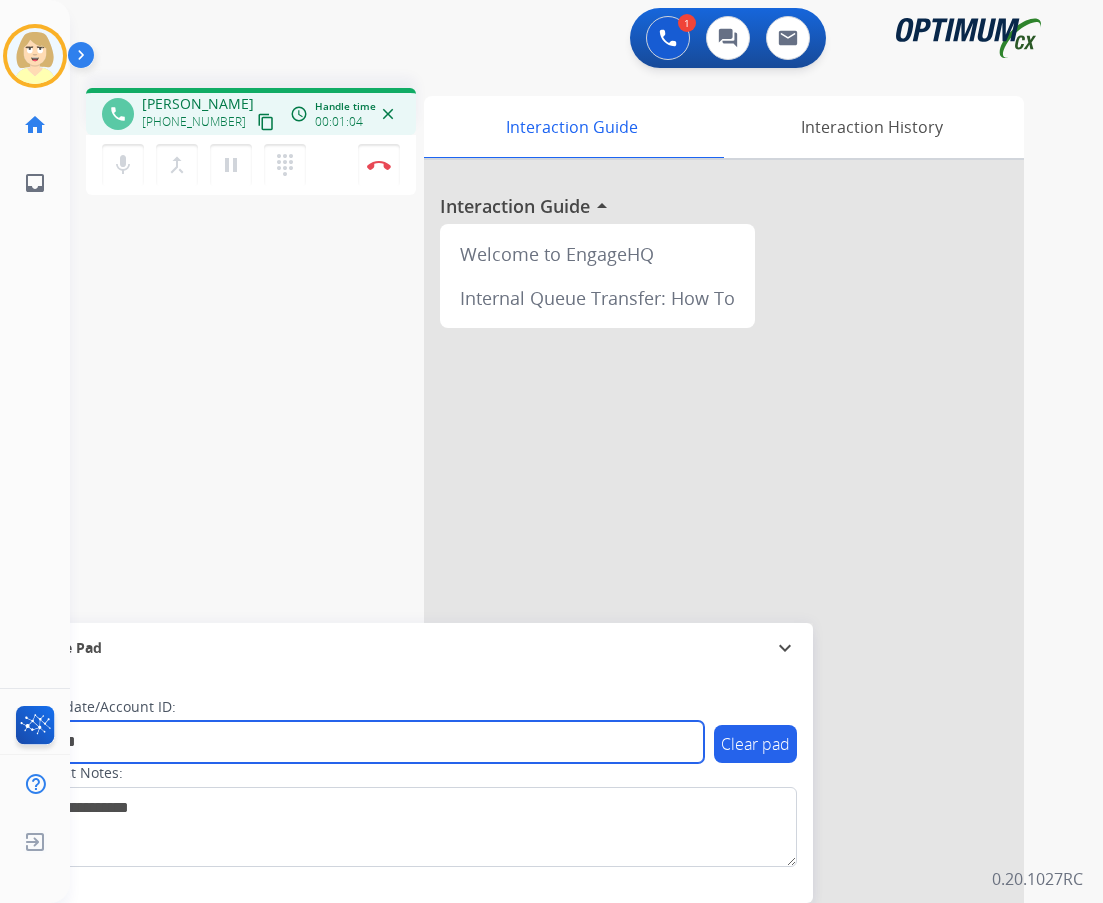 type on "*******" 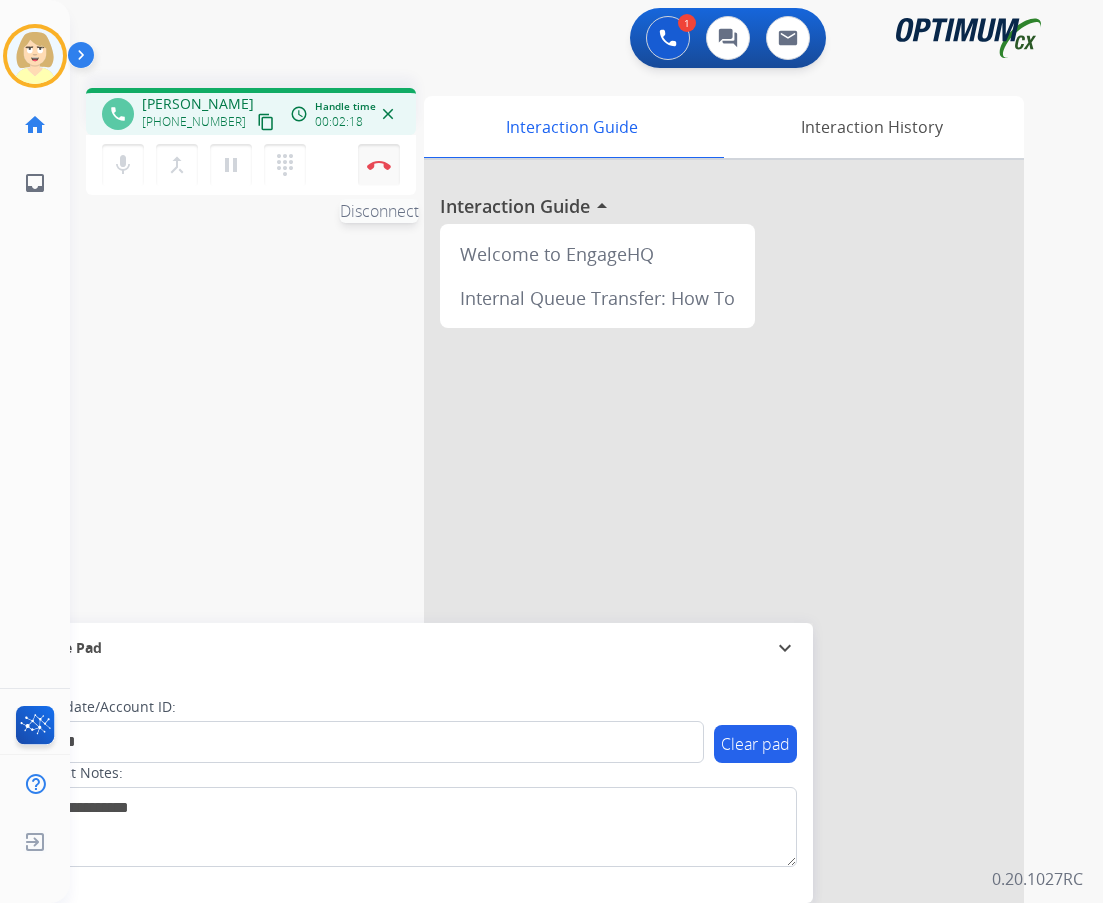 click at bounding box center [379, 165] 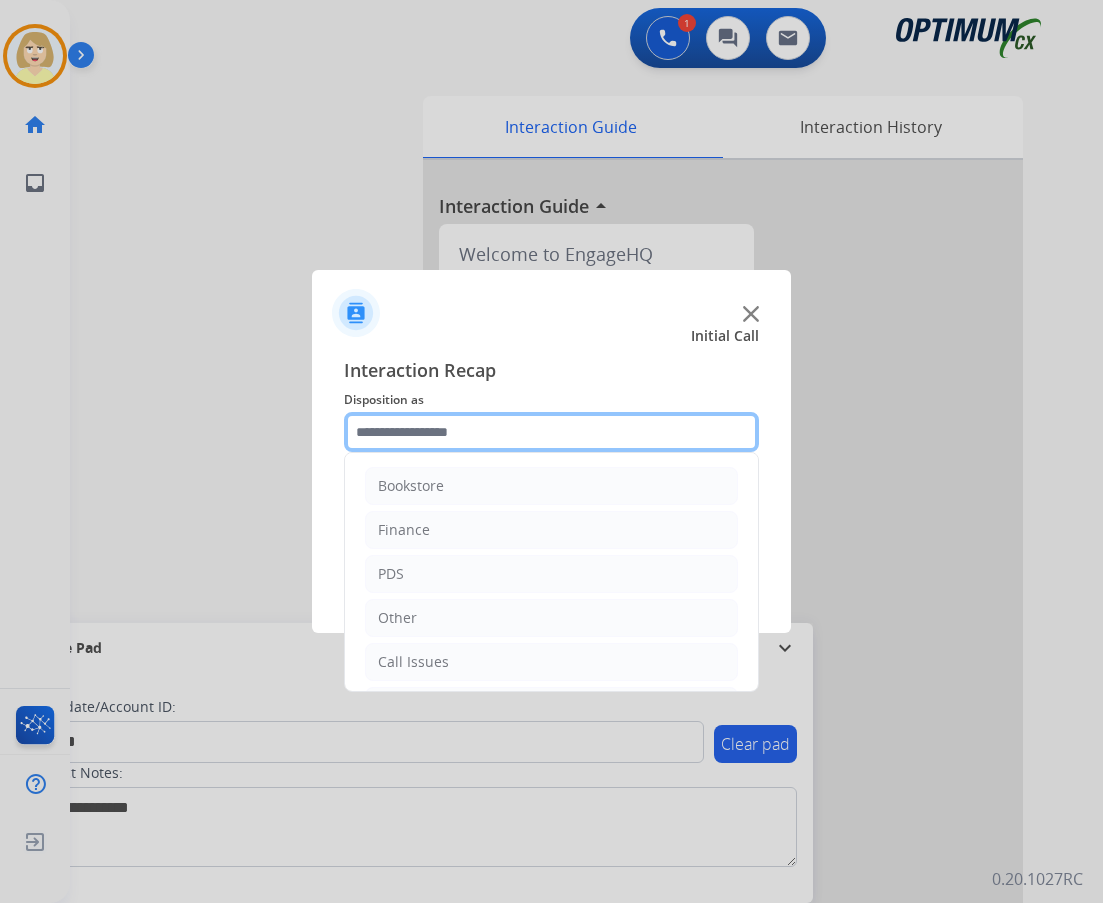 click 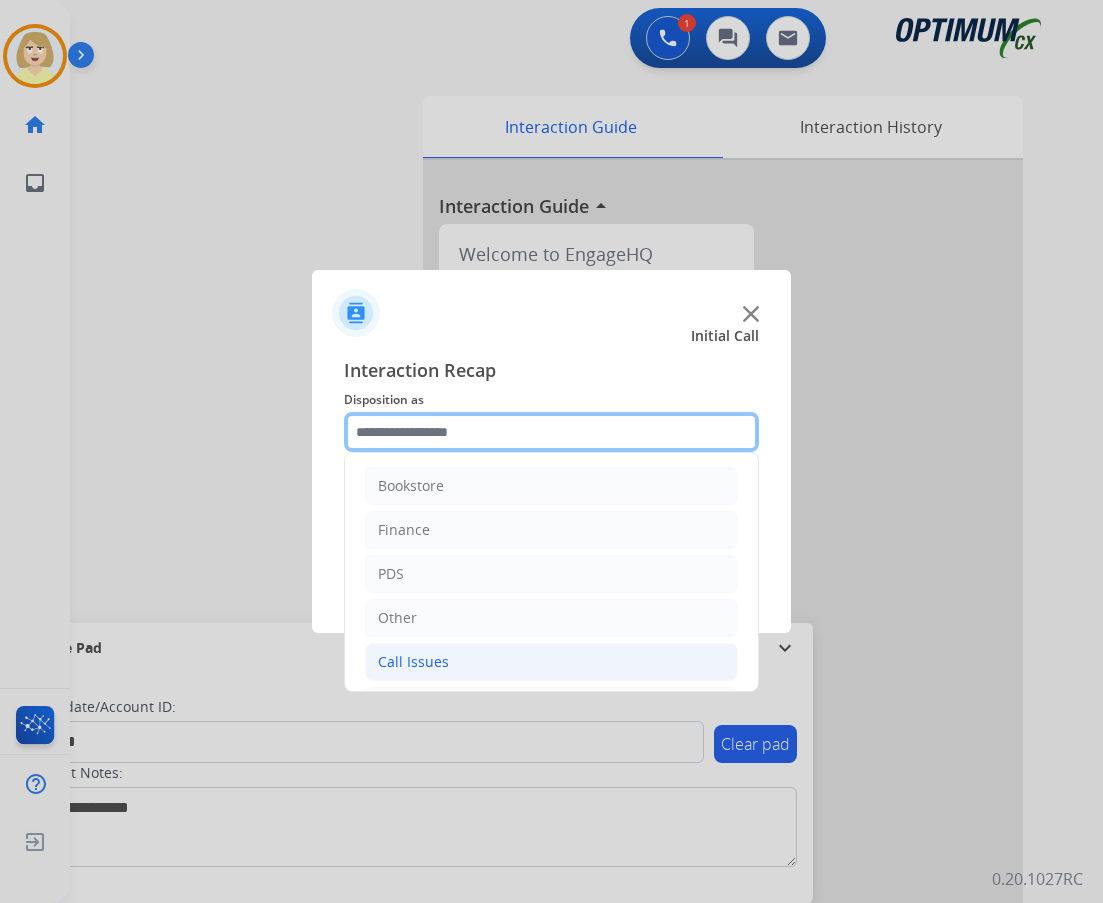scroll, scrollTop: 136, scrollLeft: 0, axis: vertical 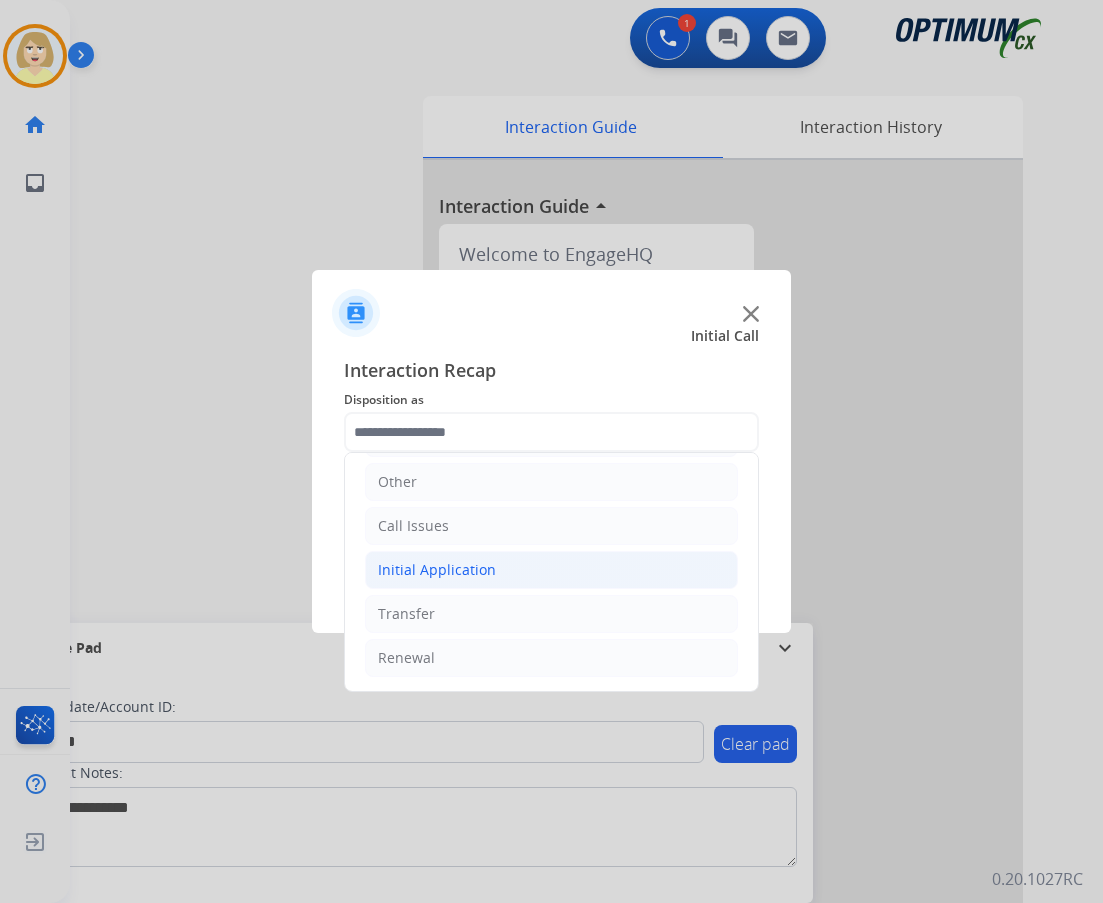 click on "Initial Application" 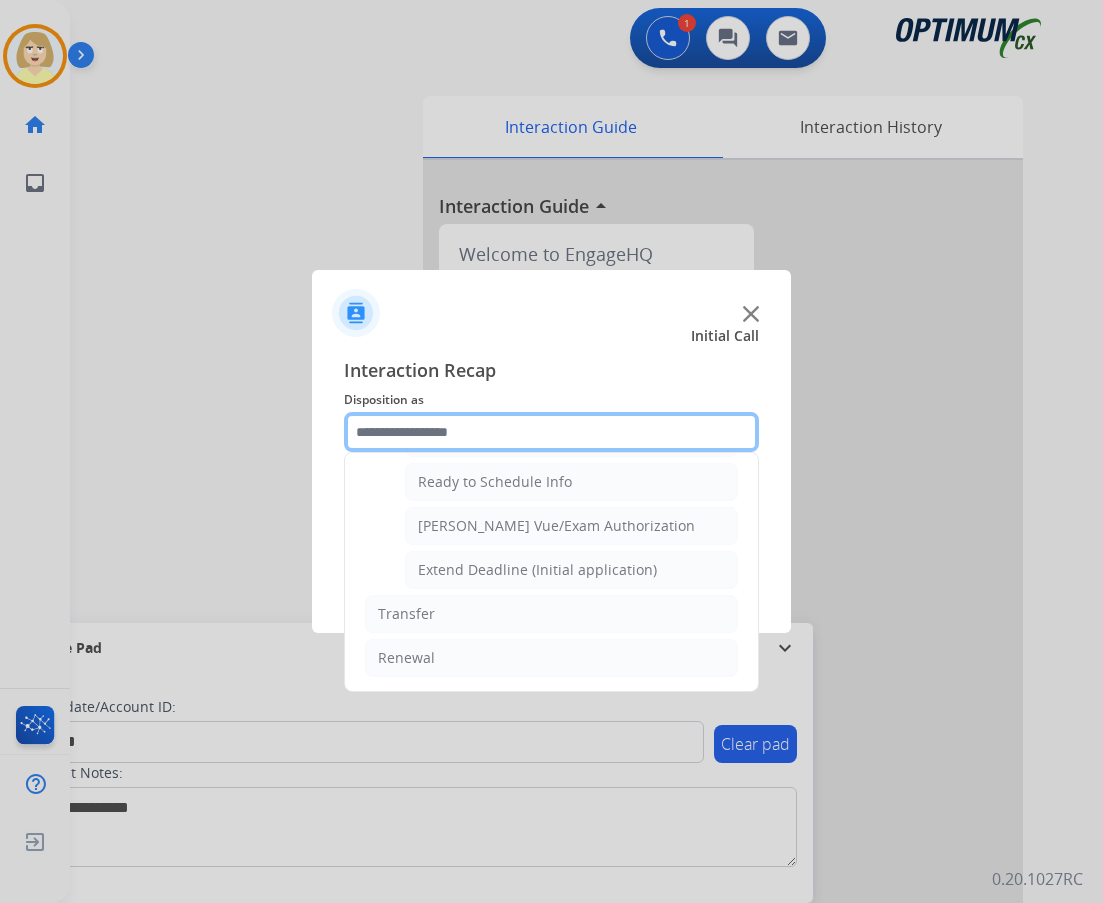 scroll, scrollTop: 1112, scrollLeft: 0, axis: vertical 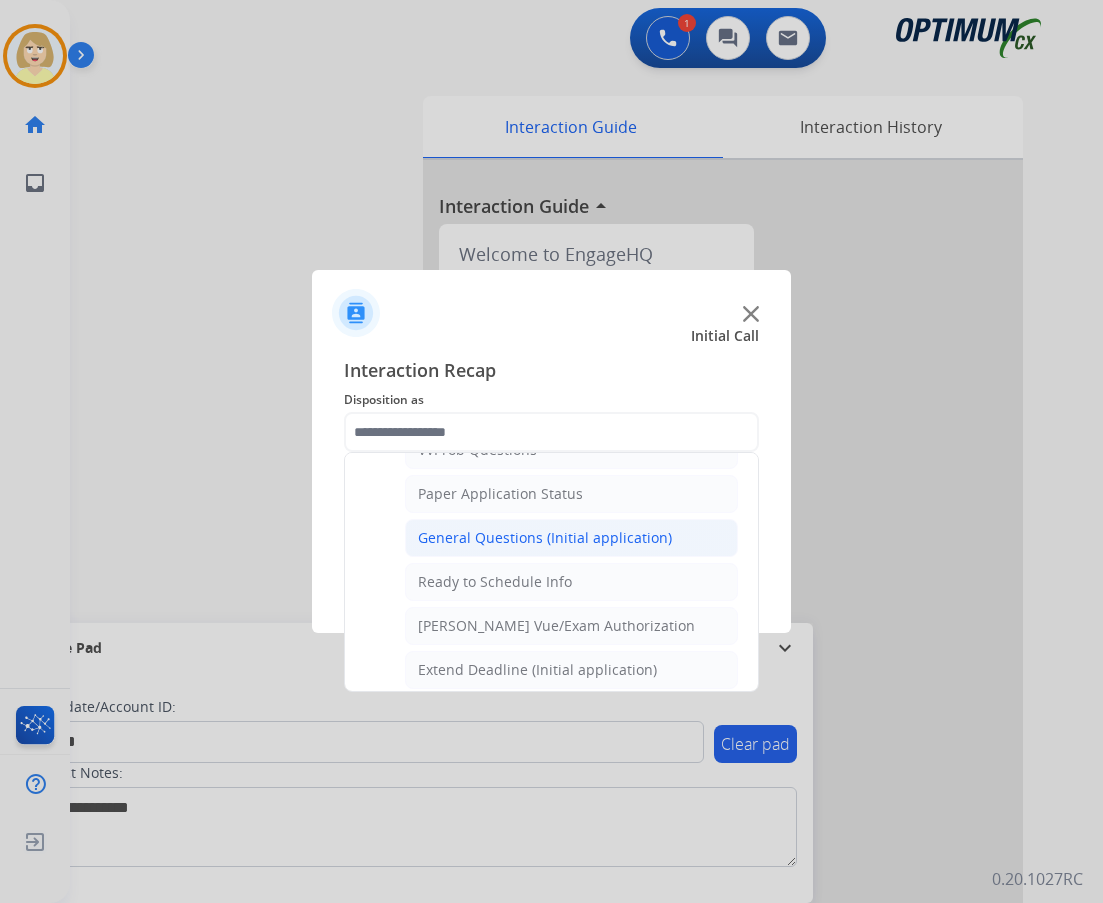 click on "General Questions (Initial application)" 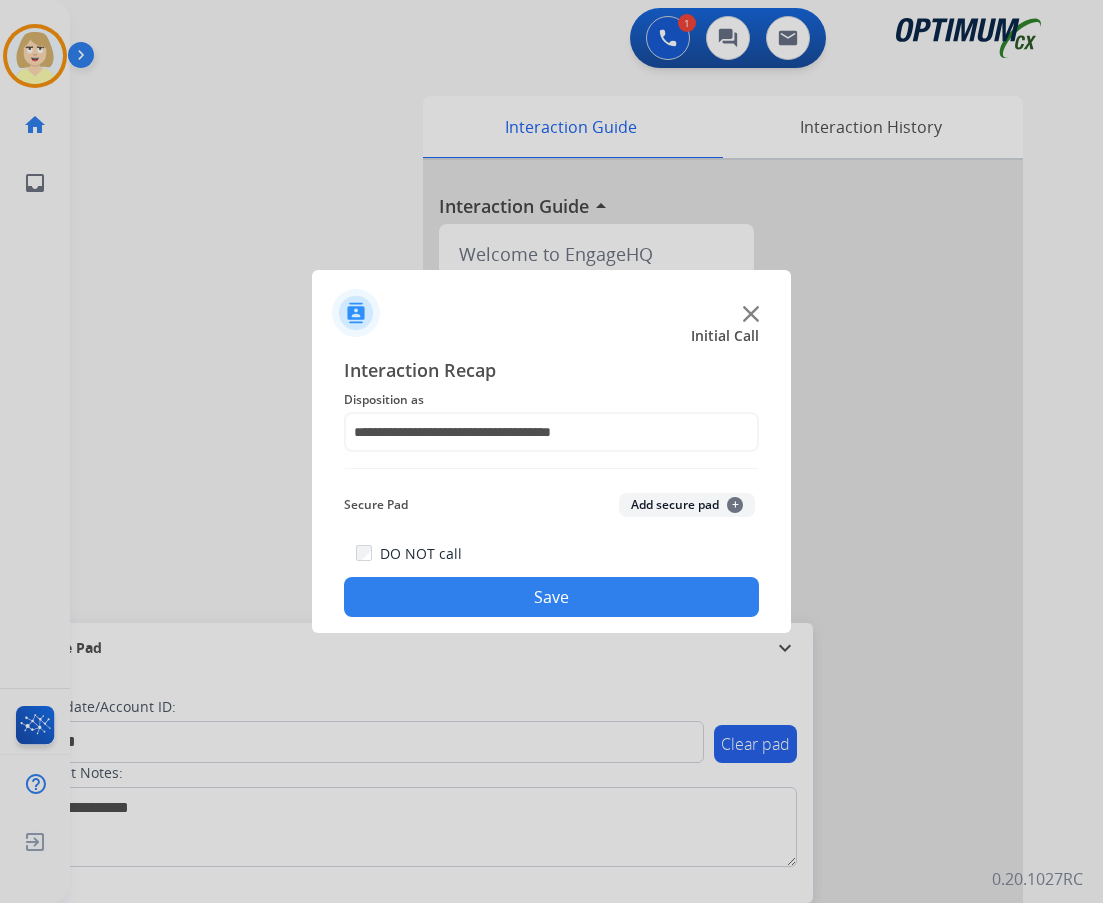 click on "Add secure pad  +" 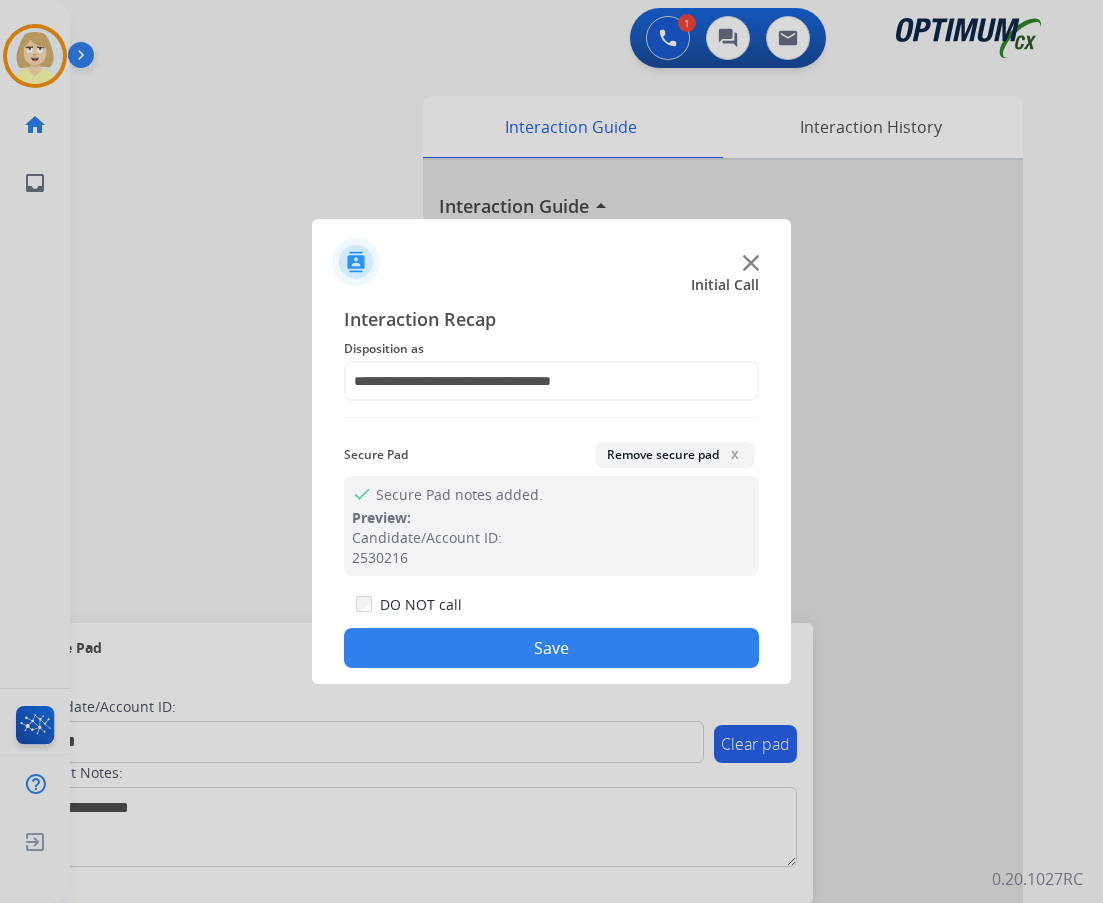 click on "Save" 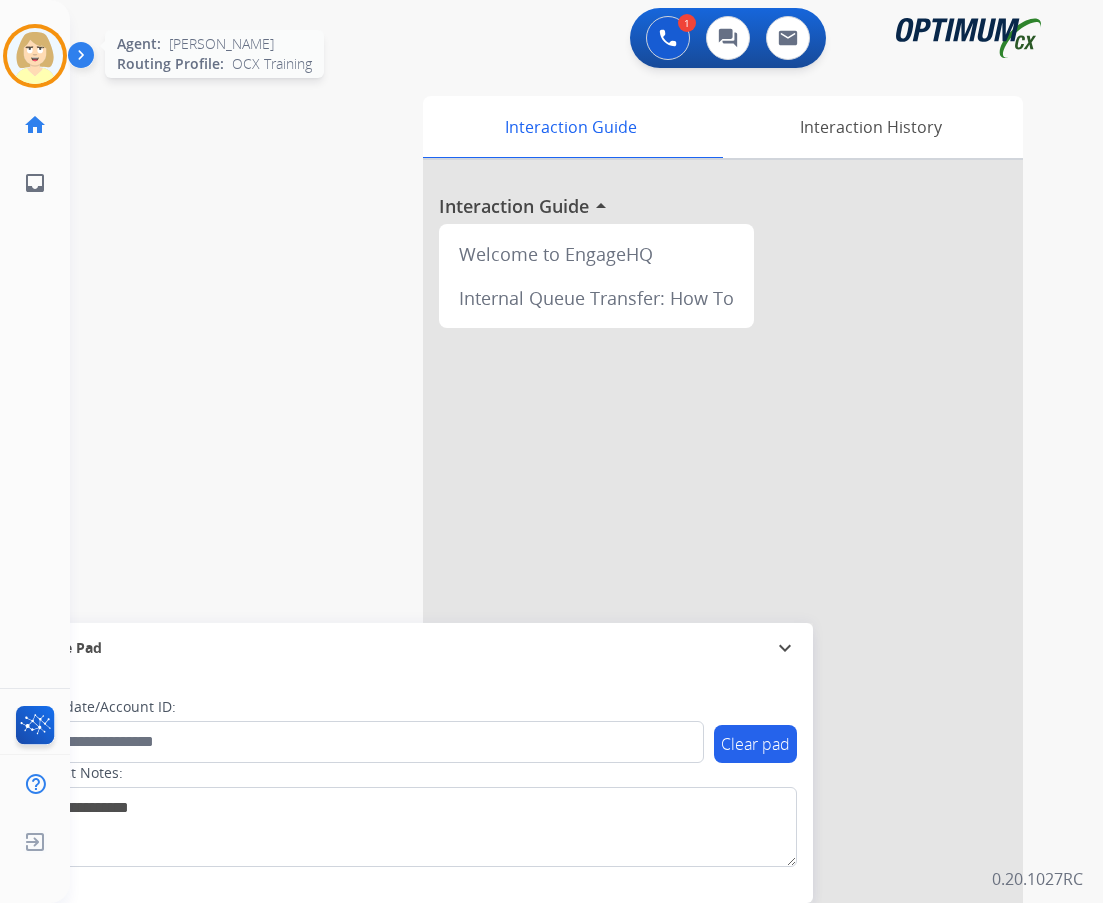 click at bounding box center (35, 56) 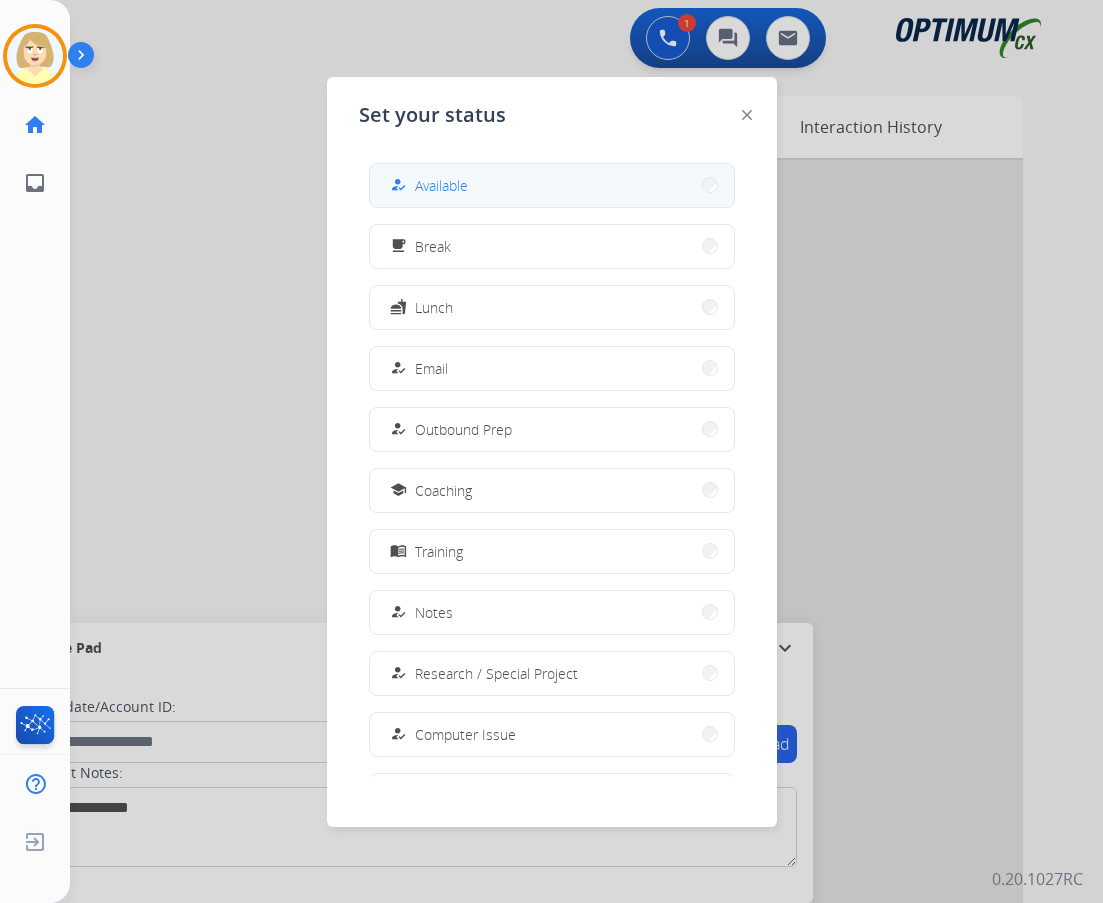 click on "Available" at bounding box center [441, 185] 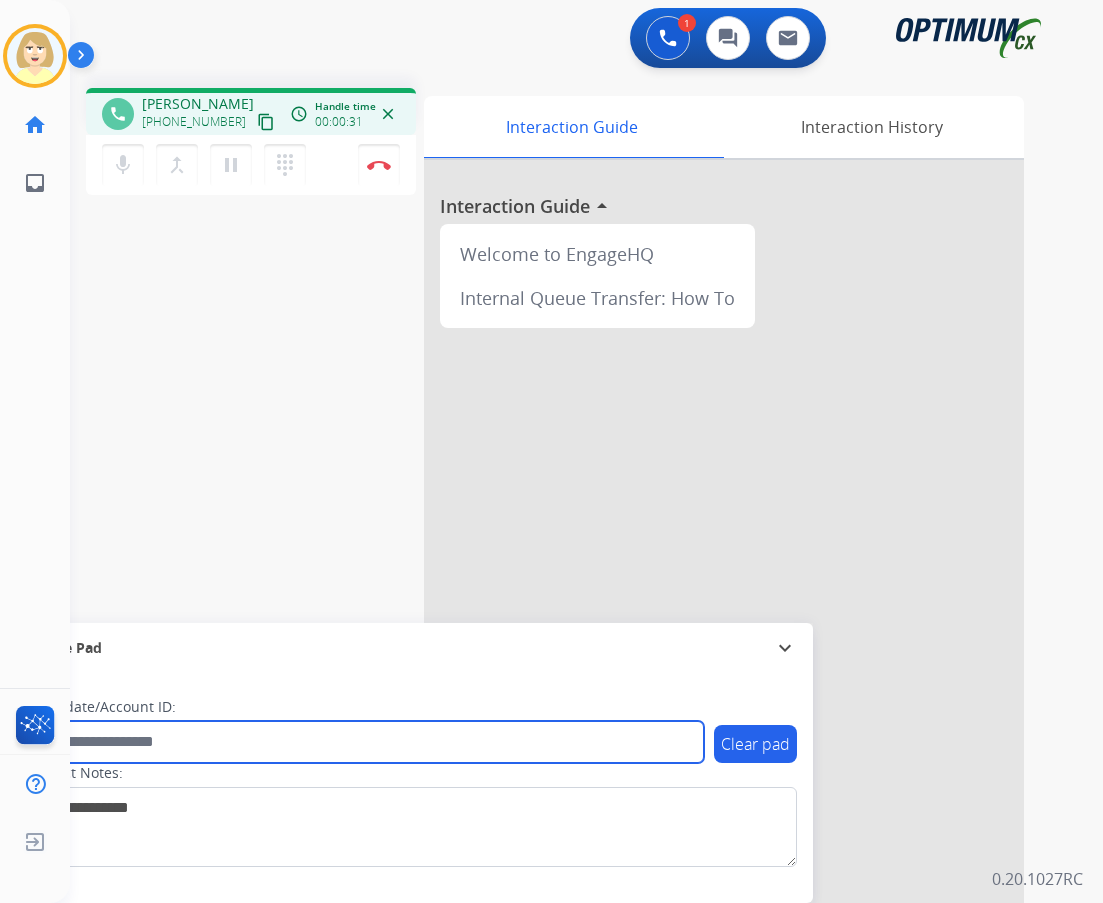 click at bounding box center (365, 742) 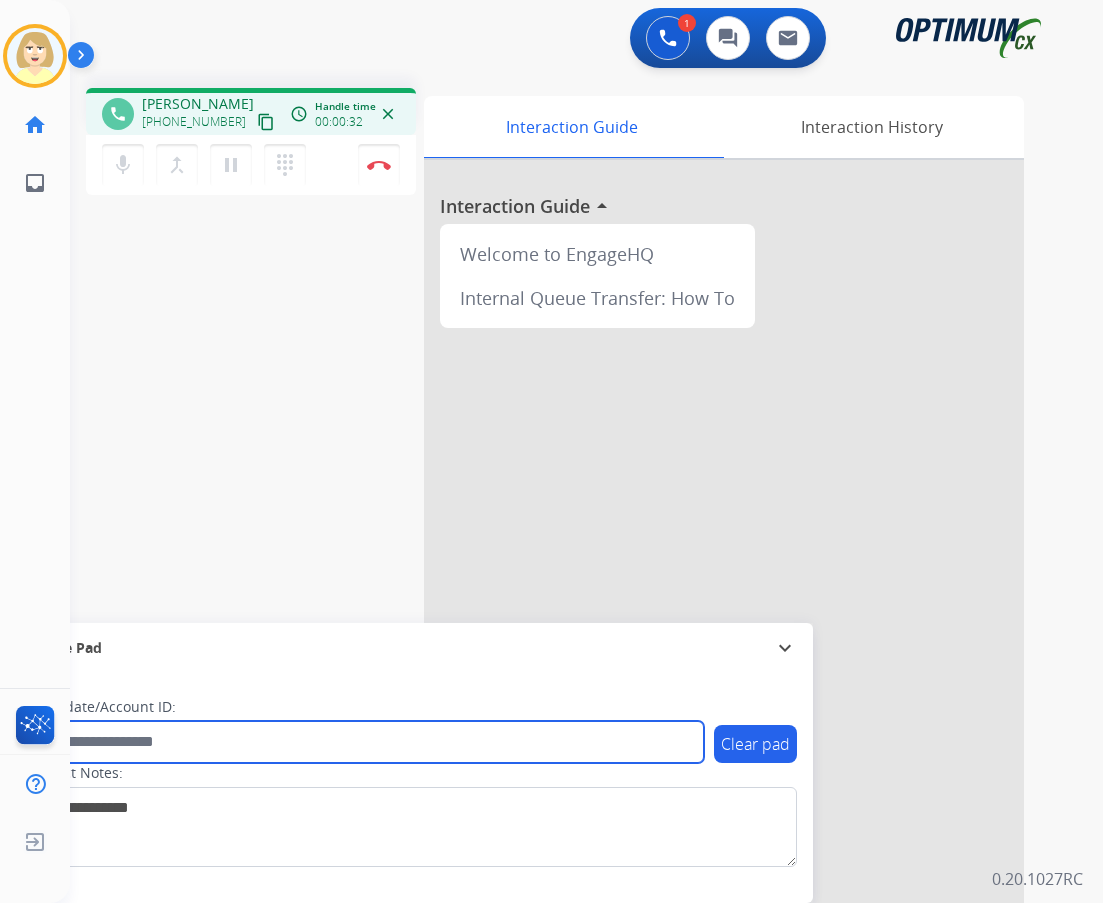 paste on "*******" 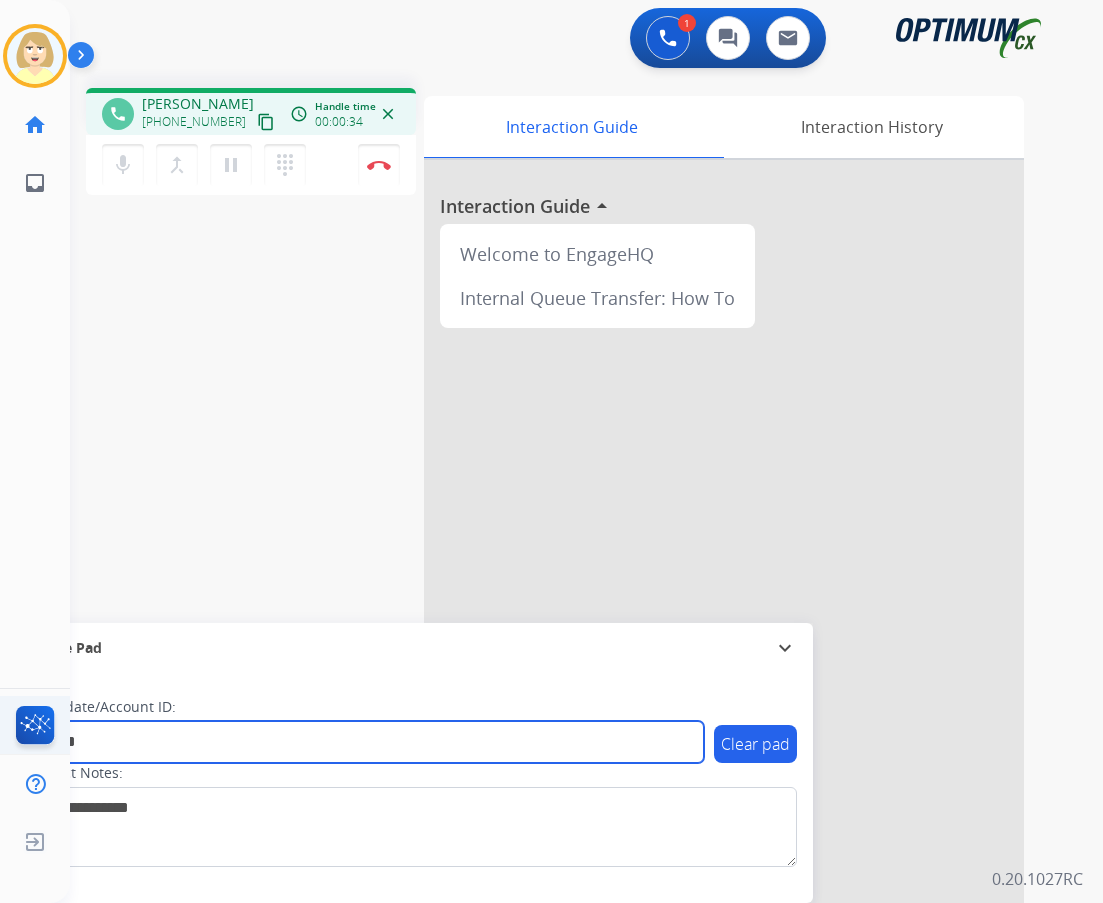 type on "*******" 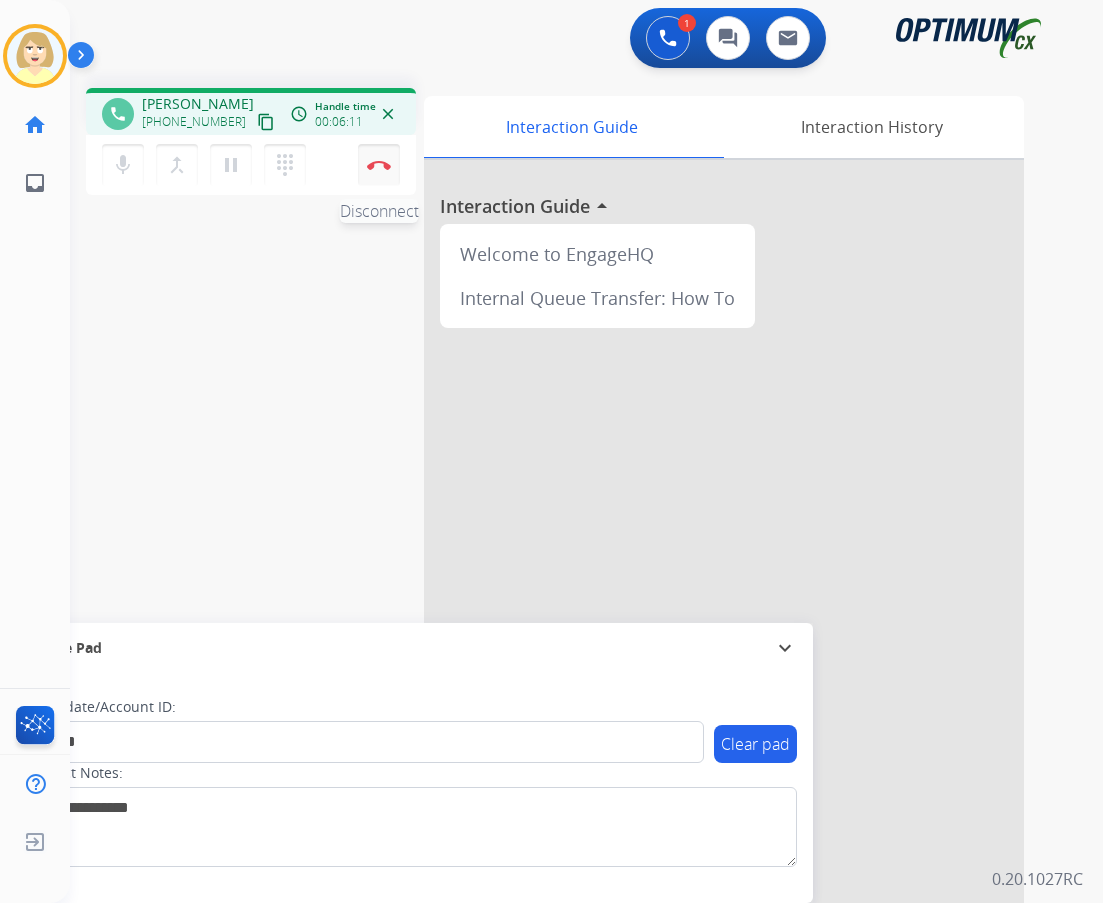 click on "Disconnect" at bounding box center [379, 165] 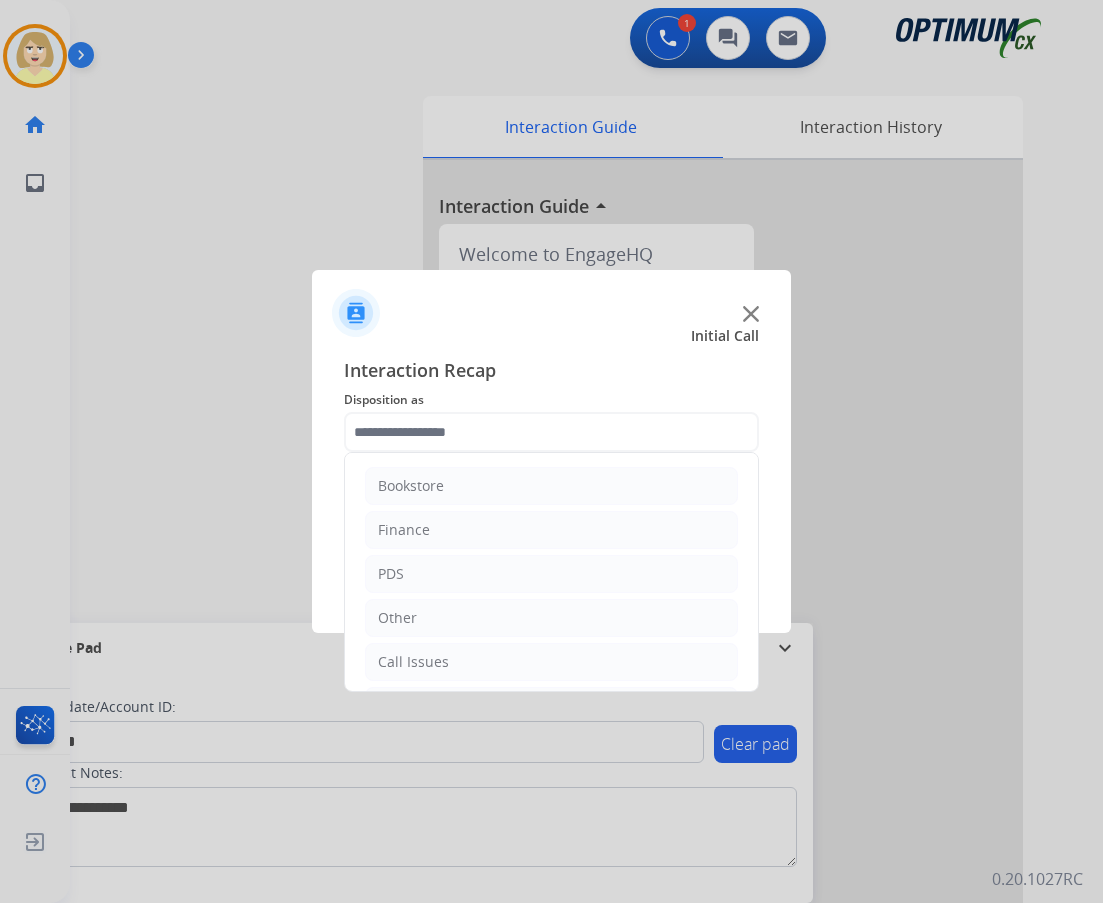 scroll, scrollTop: 136, scrollLeft: 0, axis: vertical 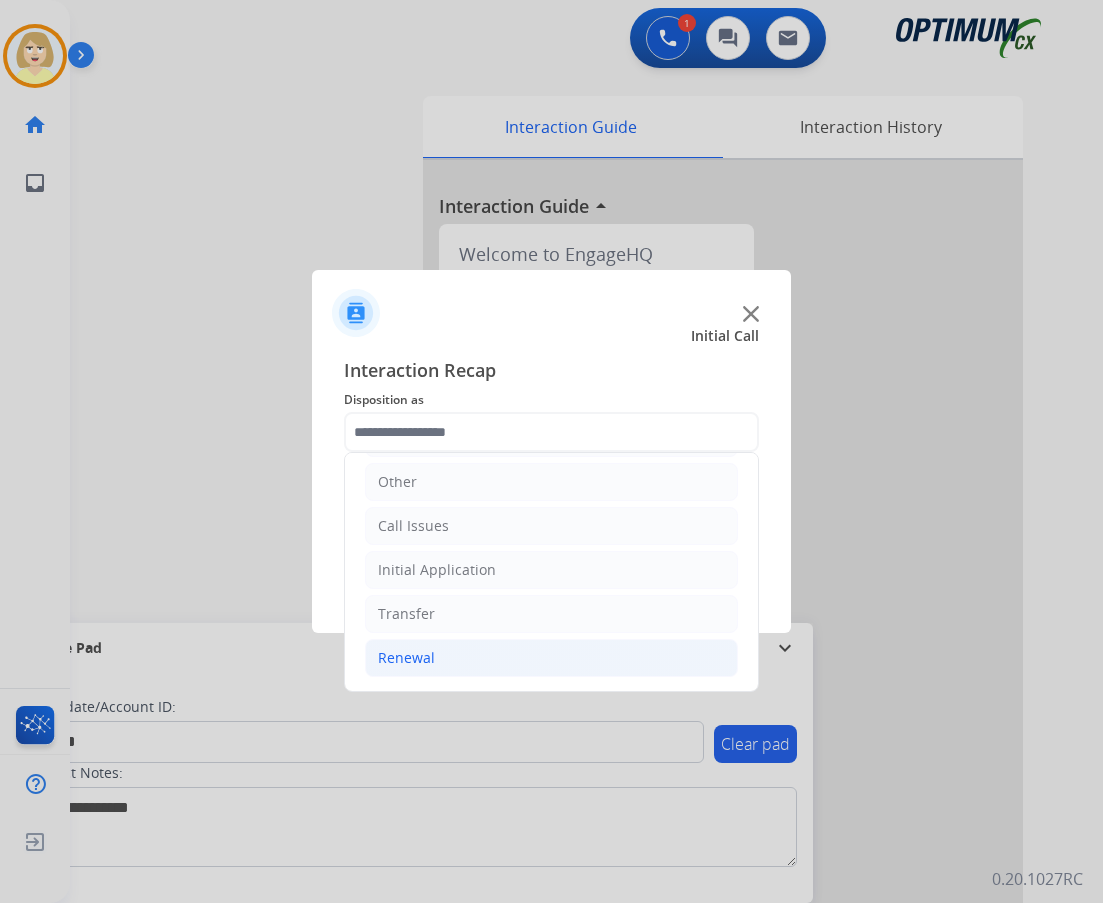 click on "Renewal" 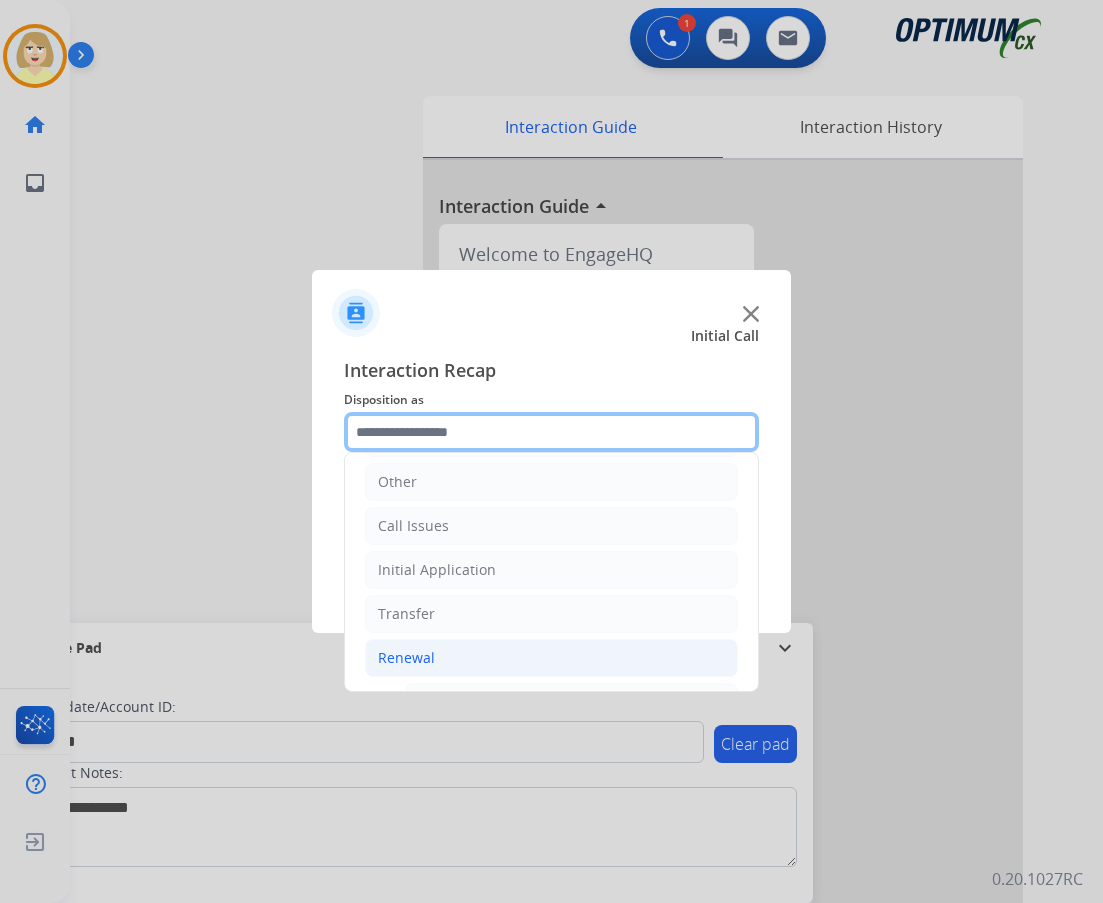 scroll, scrollTop: 536, scrollLeft: 0, axis: vertical 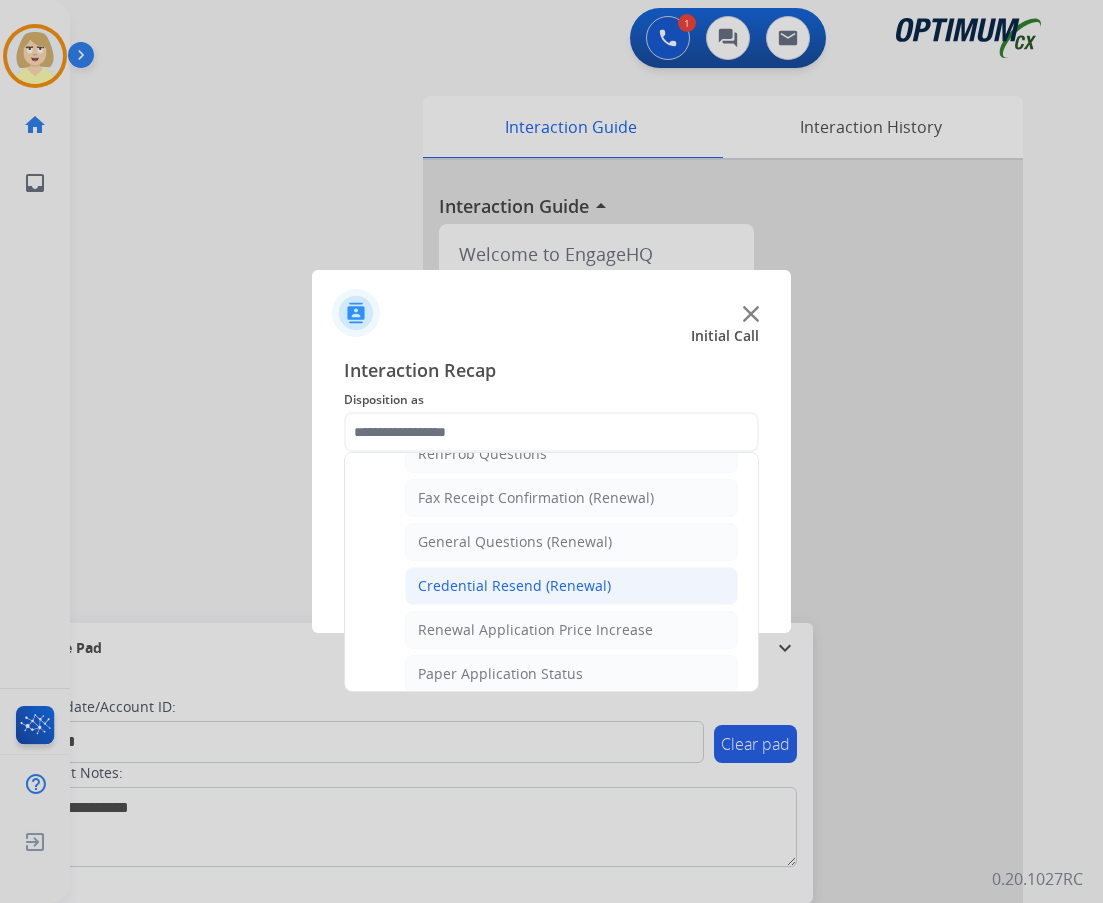 click on "Credential Resend (Renewal)" 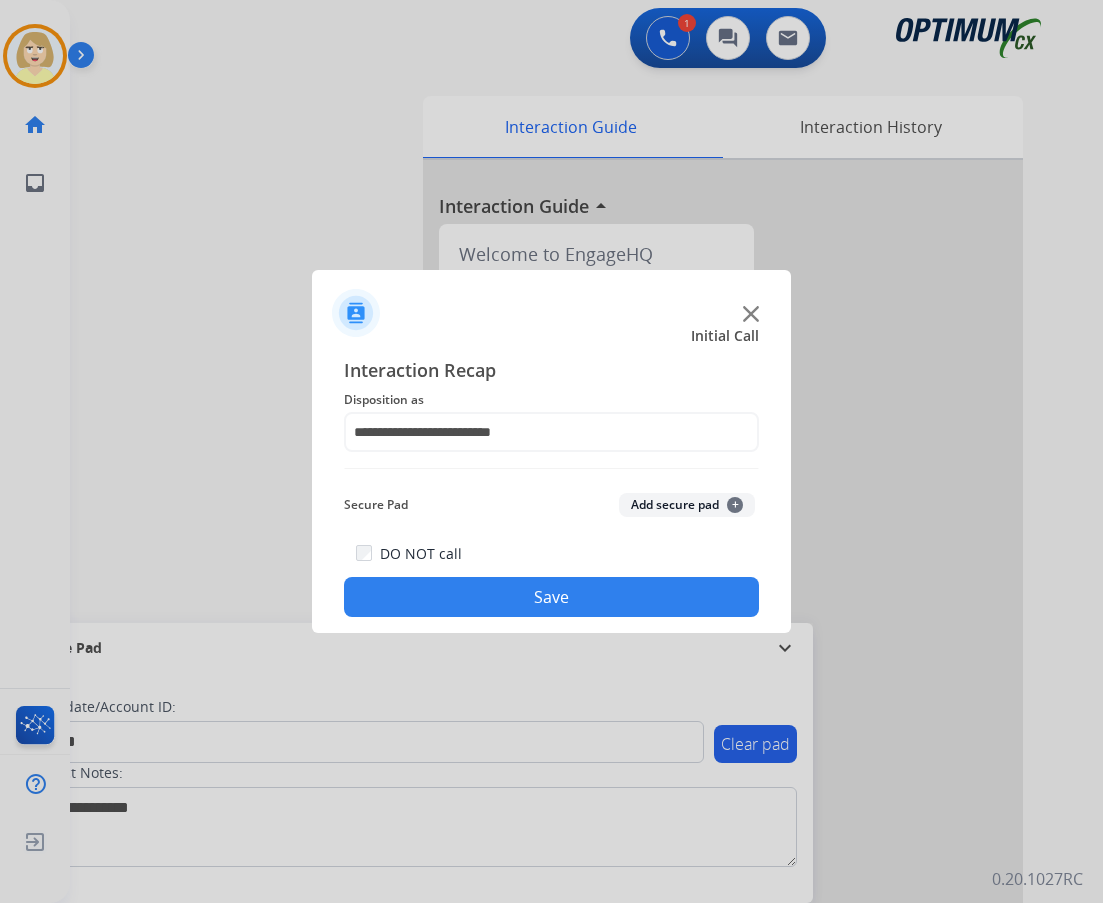 click on "Add secure pad  +" 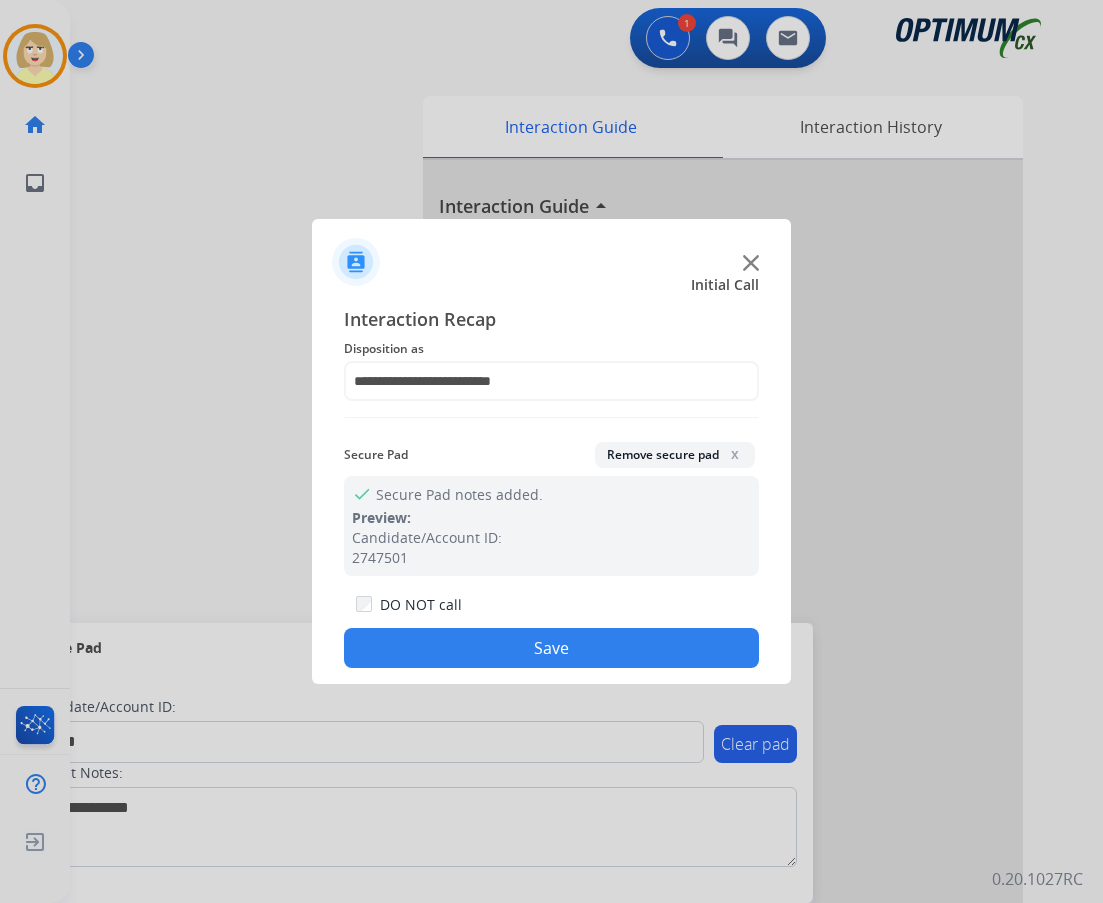drag, startPoint x: 539, startPoint y: 650, endPoint x: 242, endPoint y: 469, distance: 347.8074 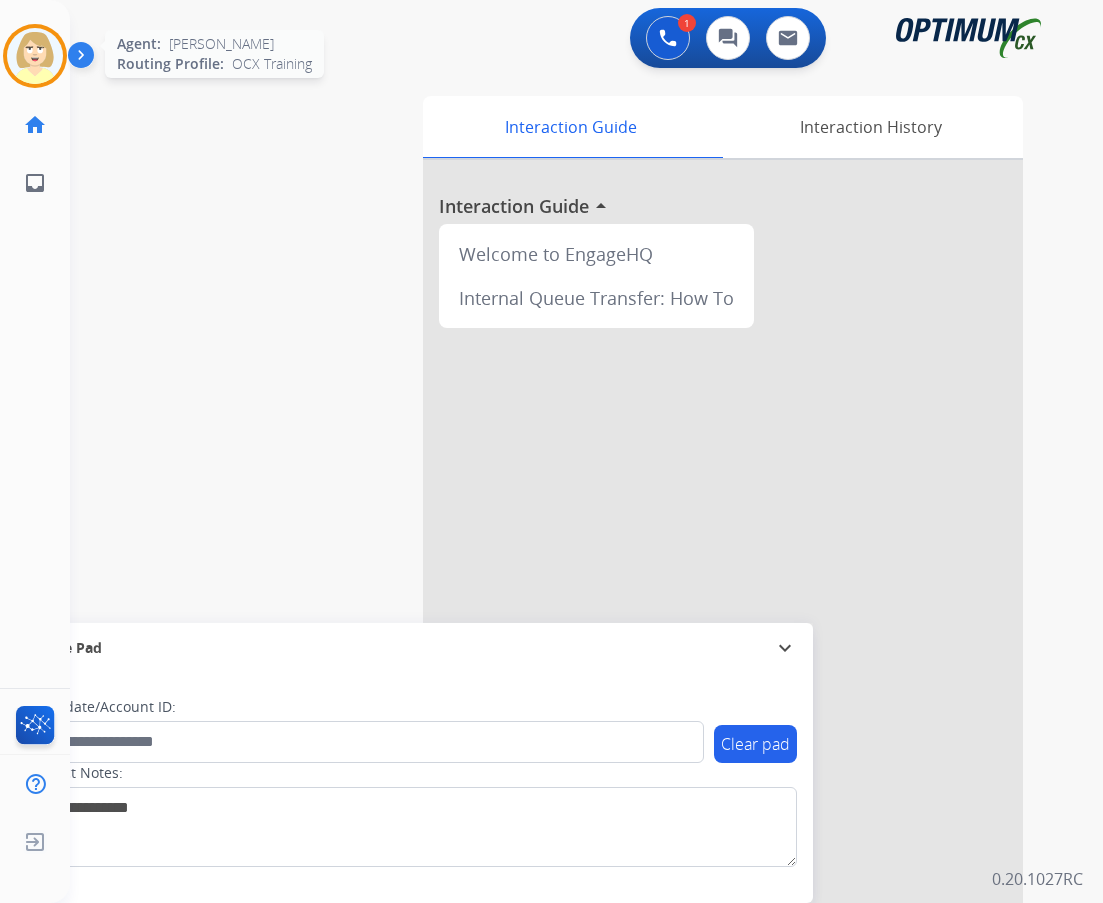 click at bounding box center (35, 56) 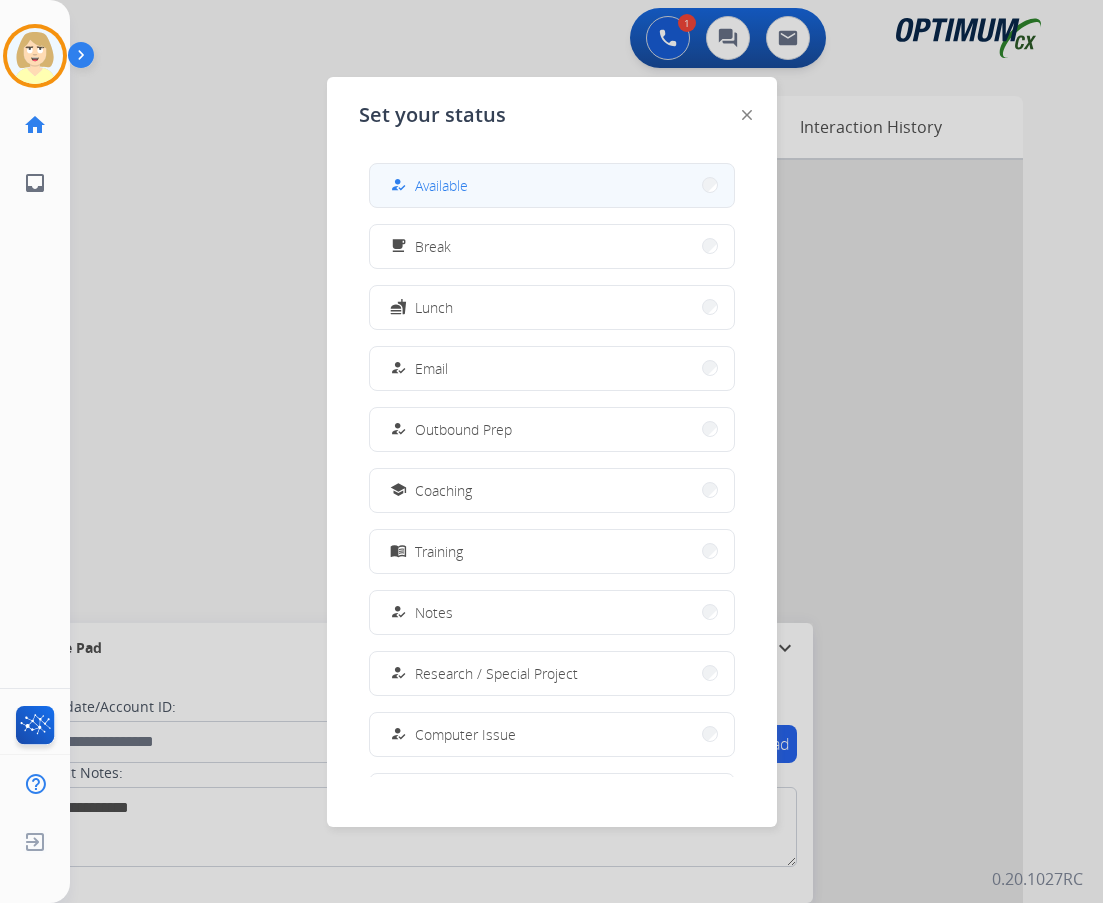 click on "Available" at bounding box center [441, 185] 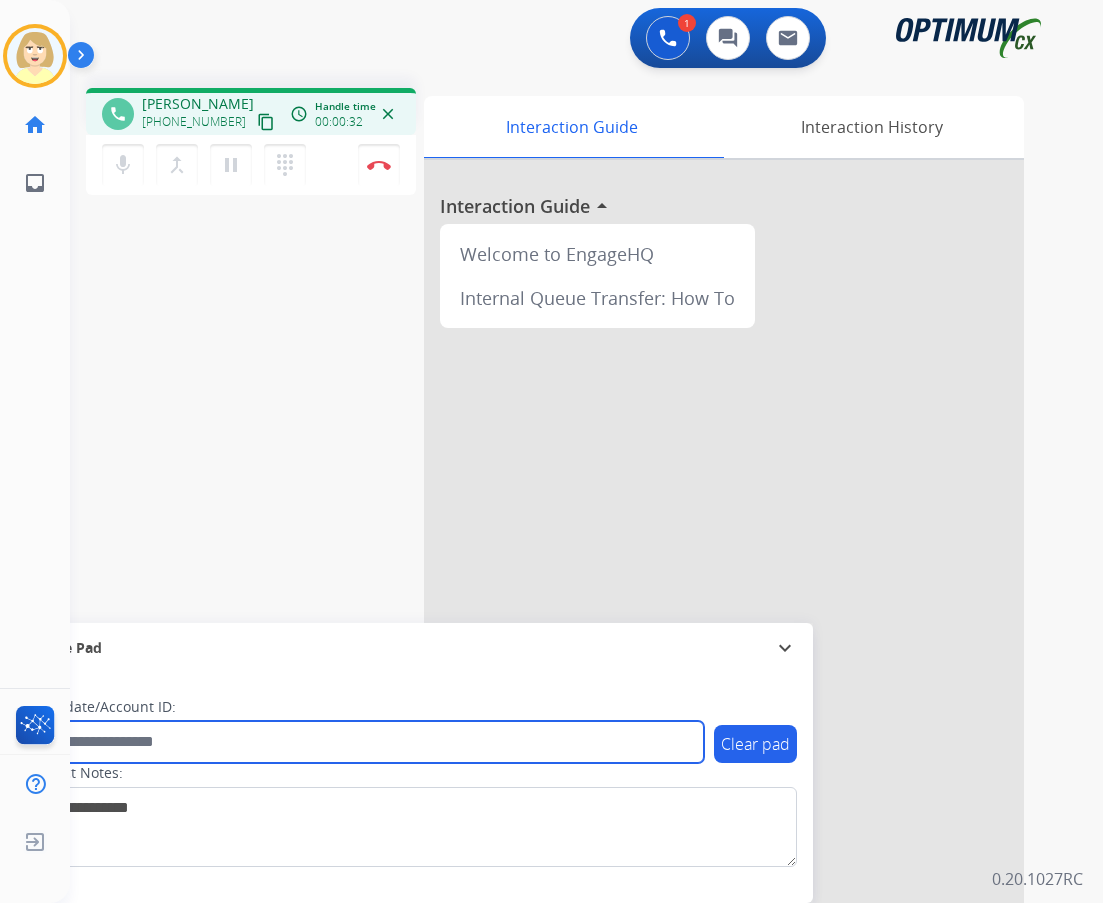 click at bounding box center [365, 742] 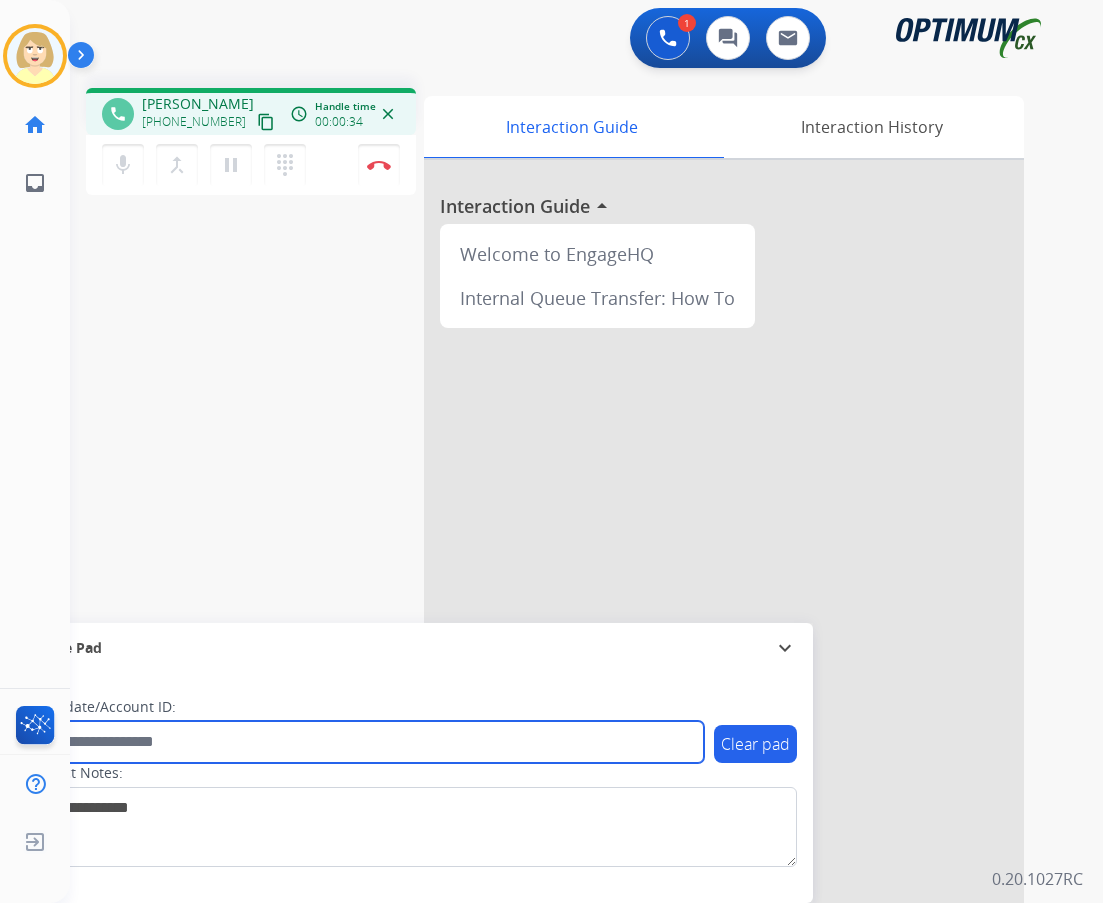 paste on "*******" 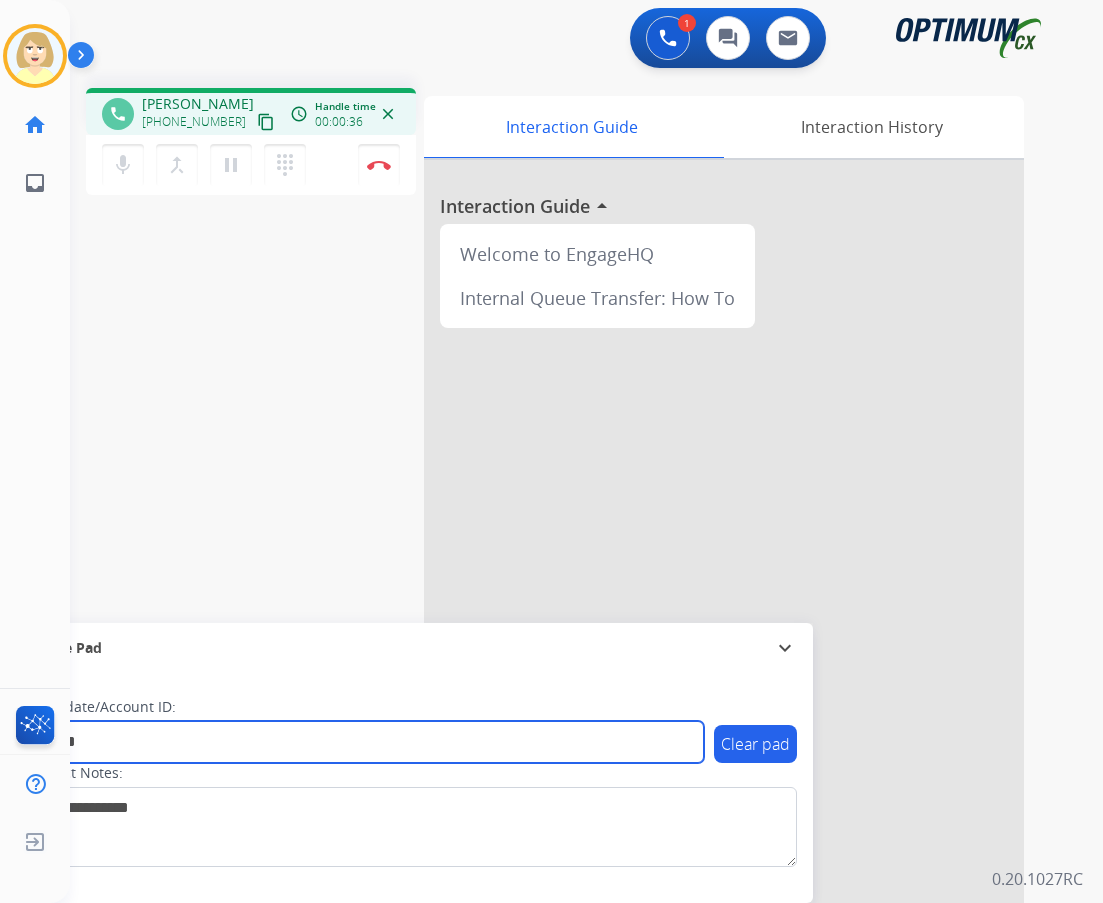 type on "*******" 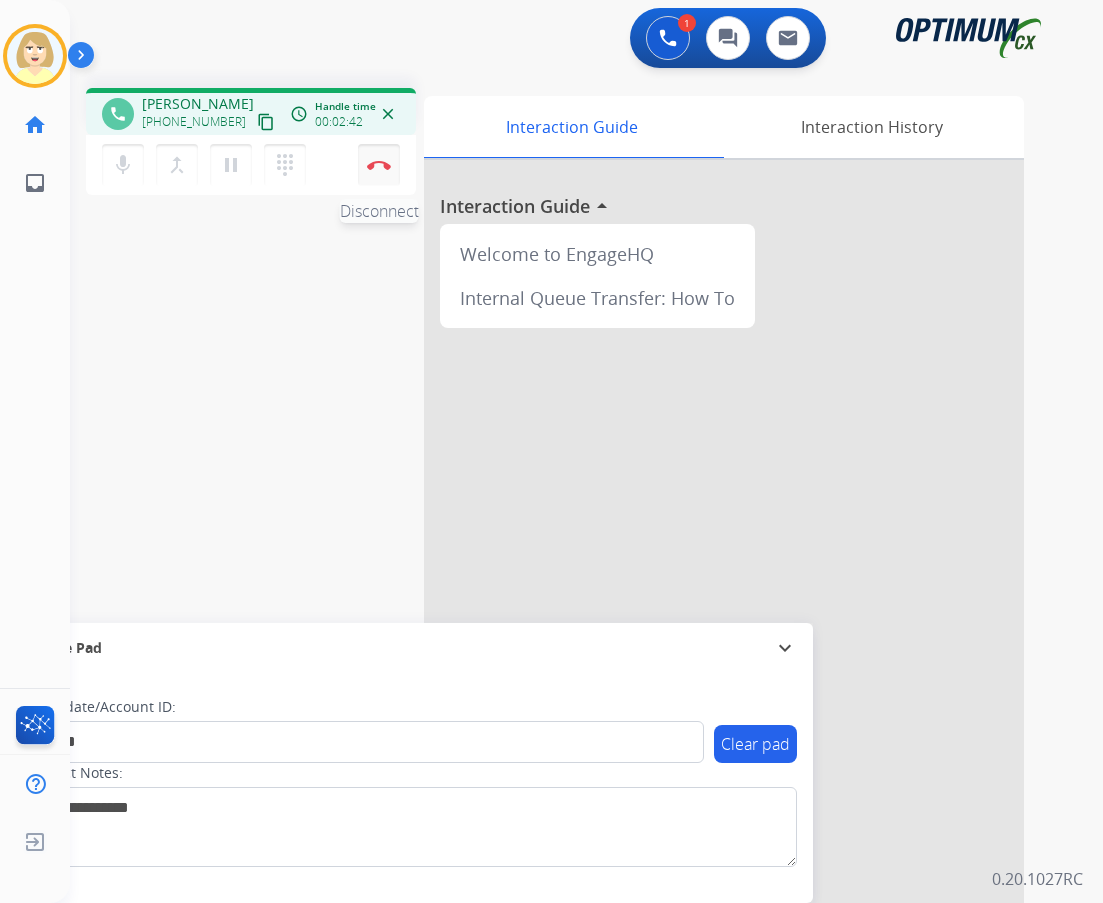 click on "Disconnect" at bounding box center (379, 165) 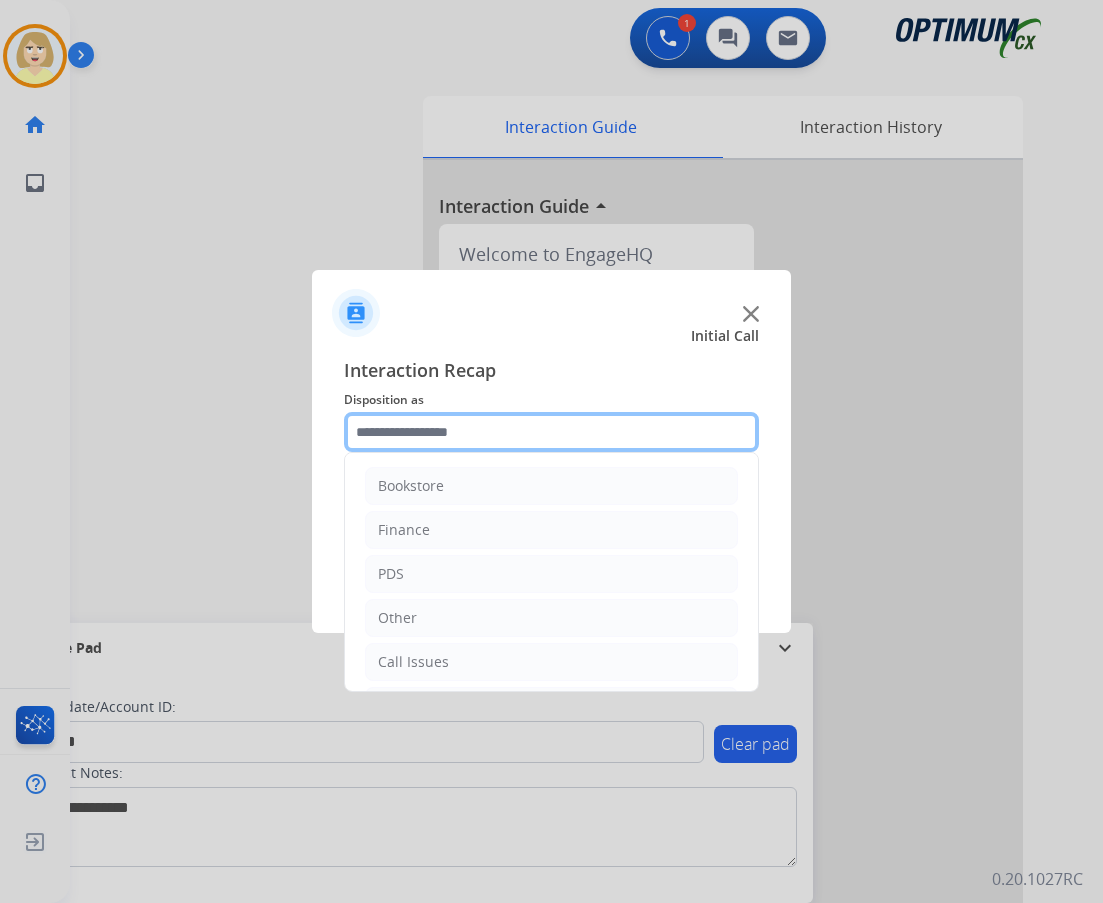 click 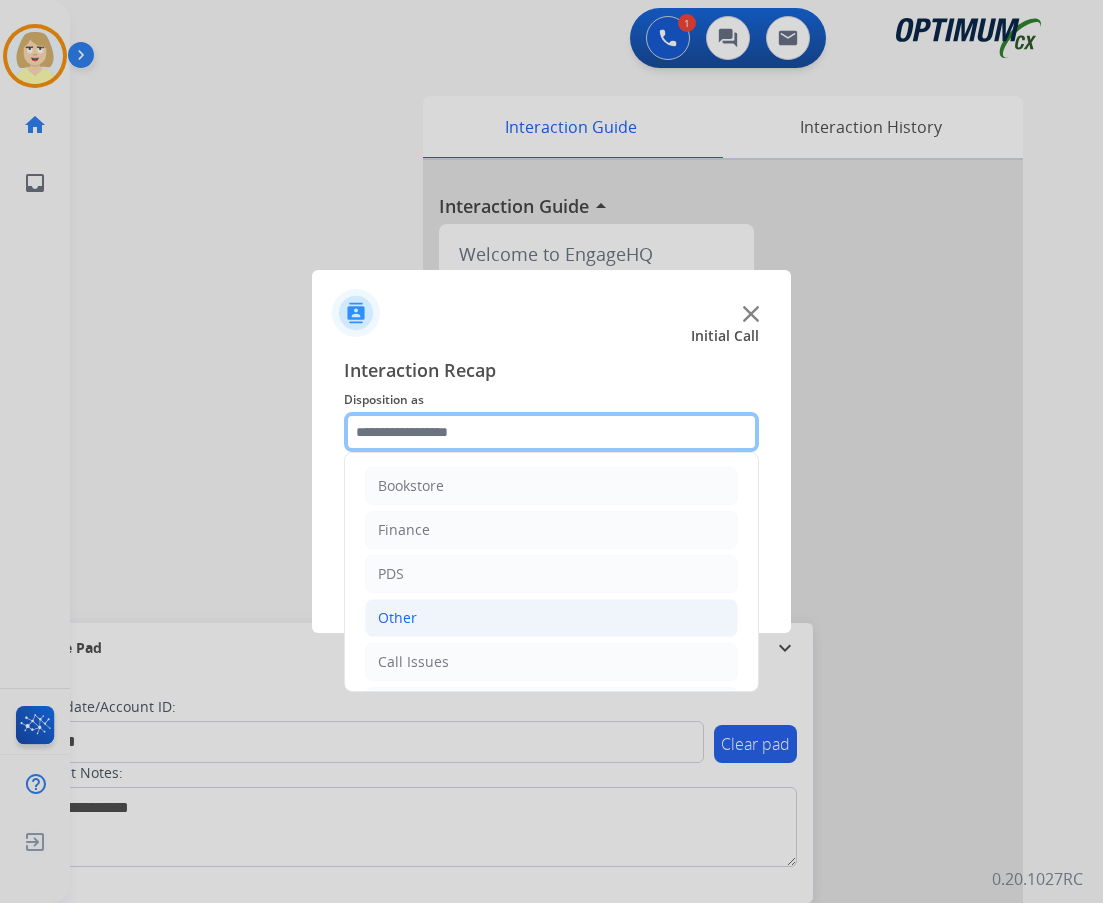 scroll, scrollTop: 136, scrollLeft: 0, axis: vertical 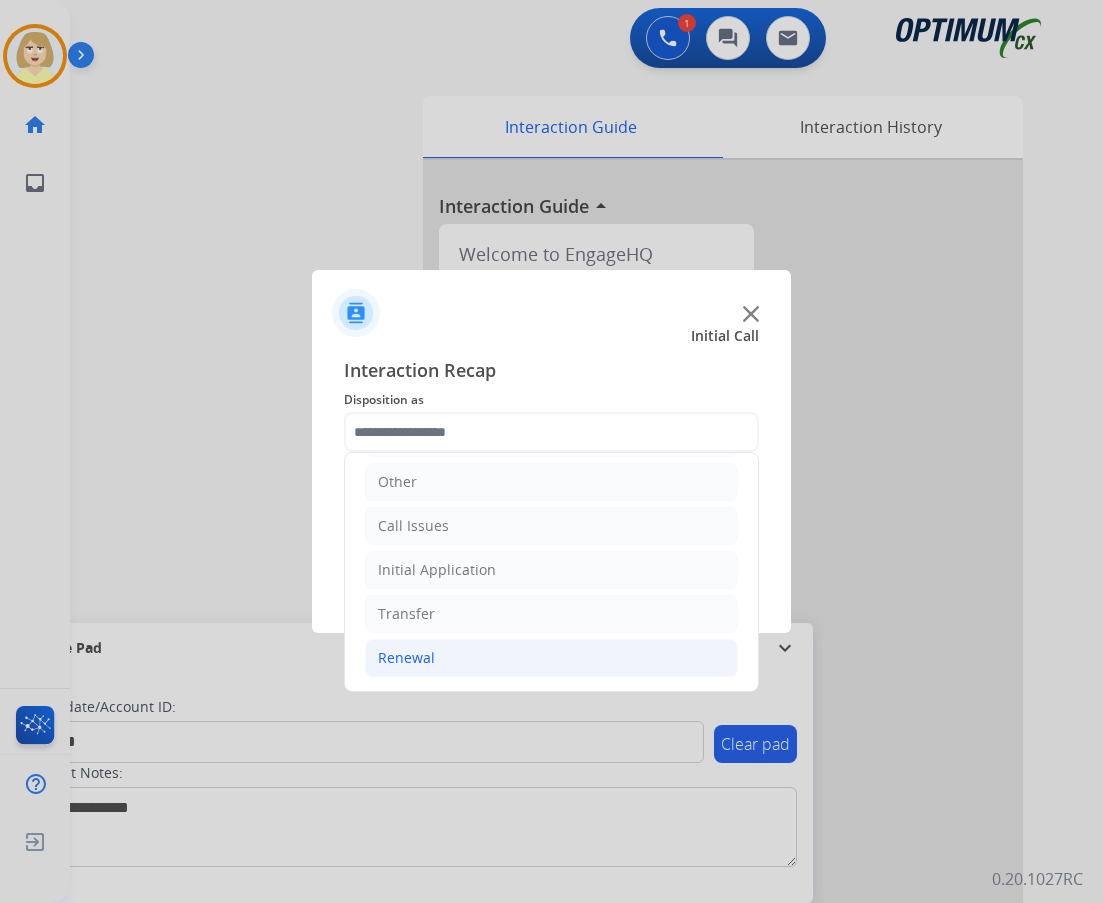 click on "Renewal" 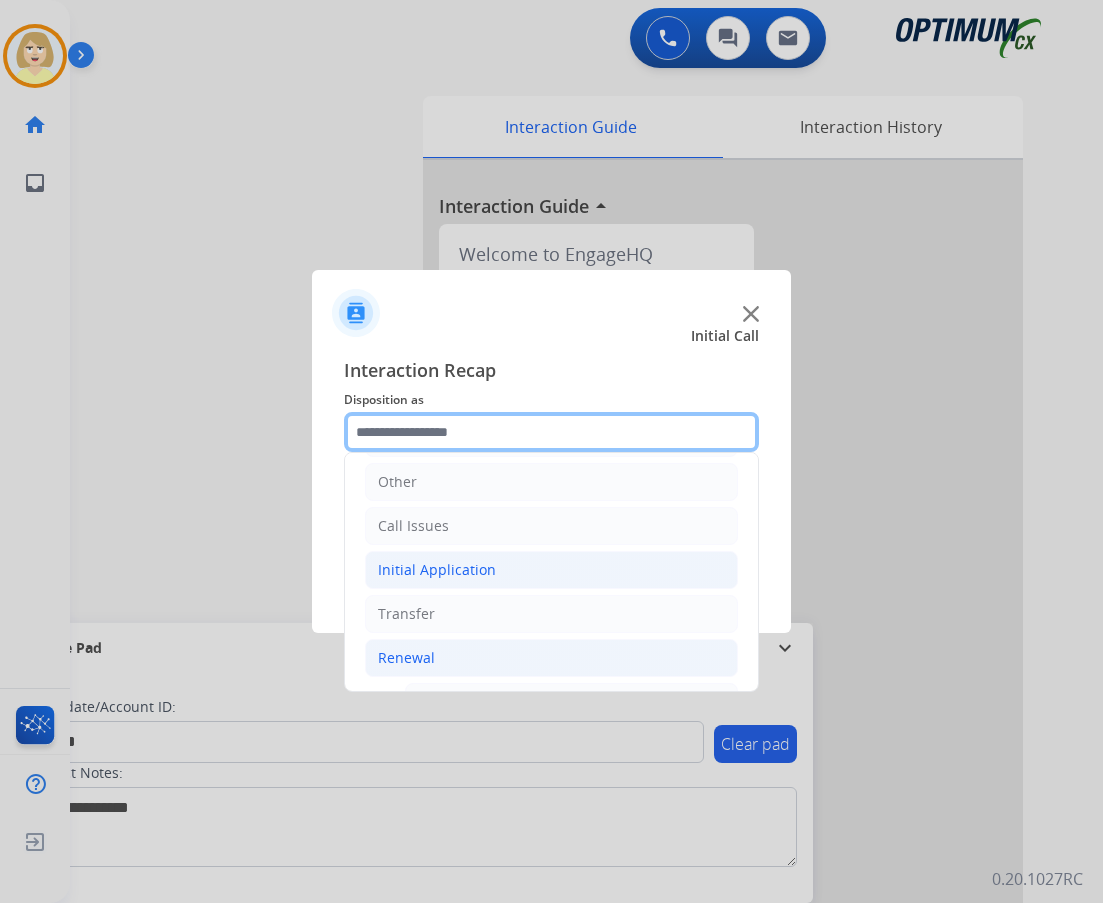 scroll, scrollTop: 436, scrollLeft: 0, axis: vertical 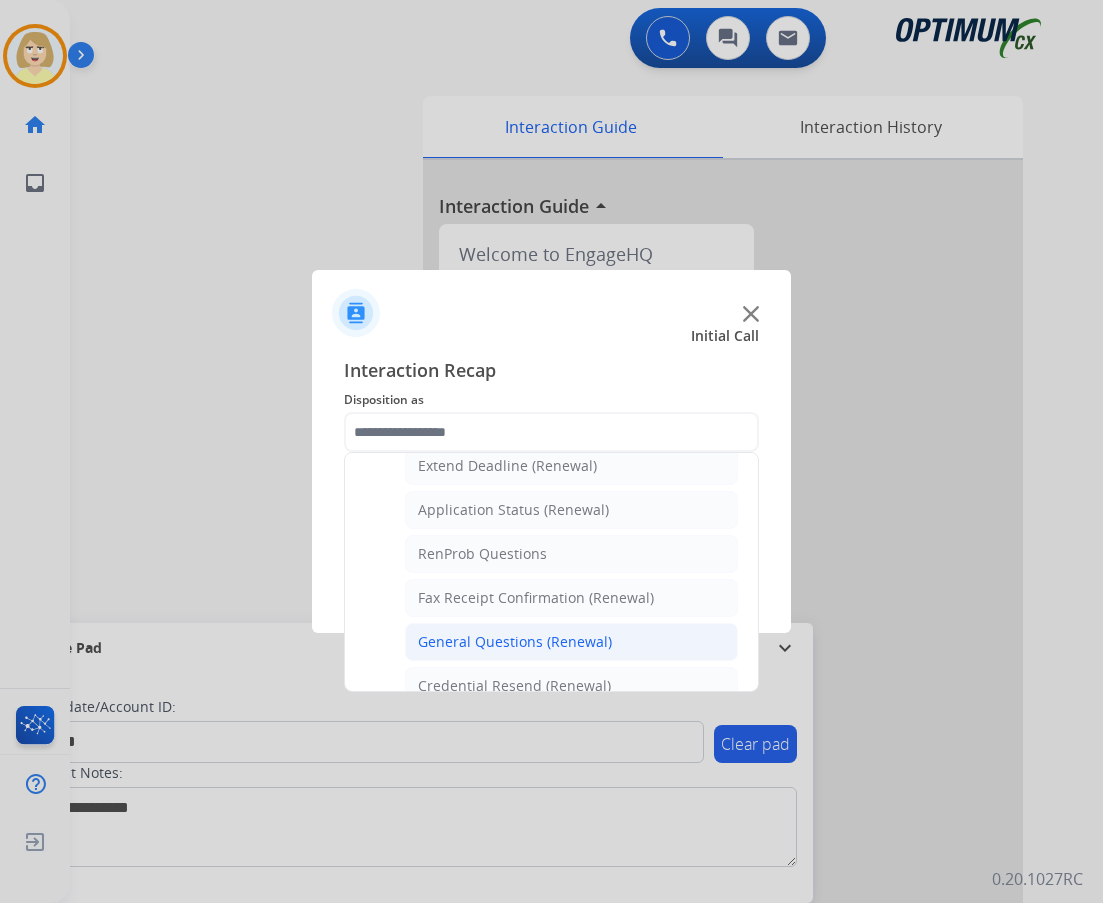click on "General Questions (Renewal)" 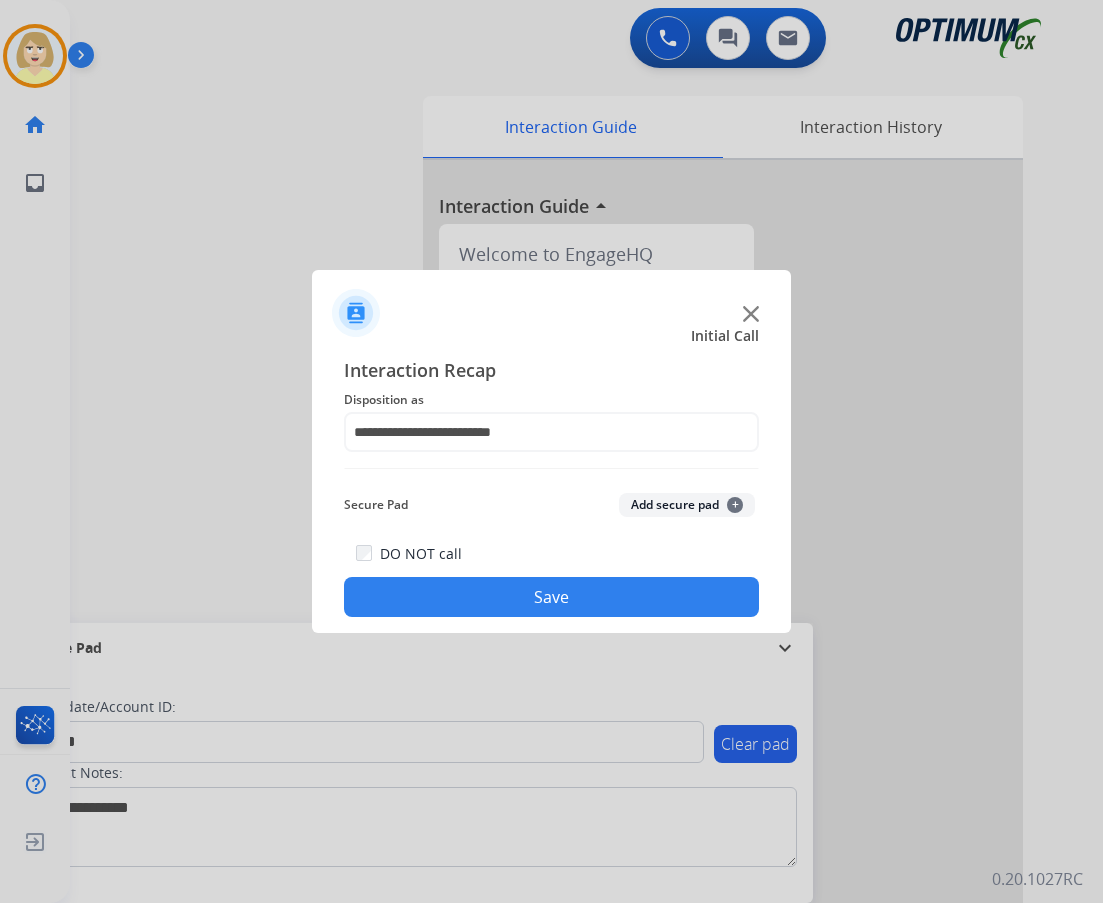 click on "Add secure pad  +" 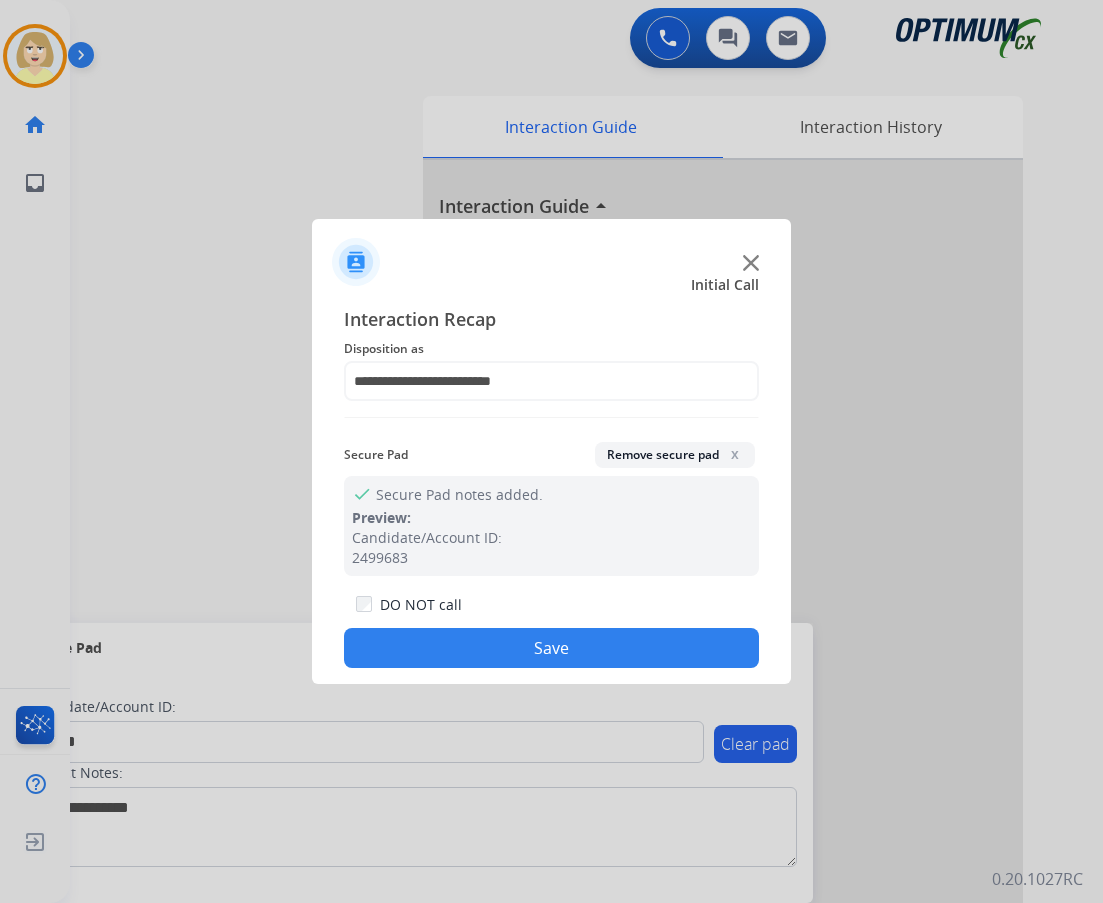 drag, startPoint x: 525, startPoint y: 652, endPoint x: 229, endPoint y: 334, distance: 434.44217 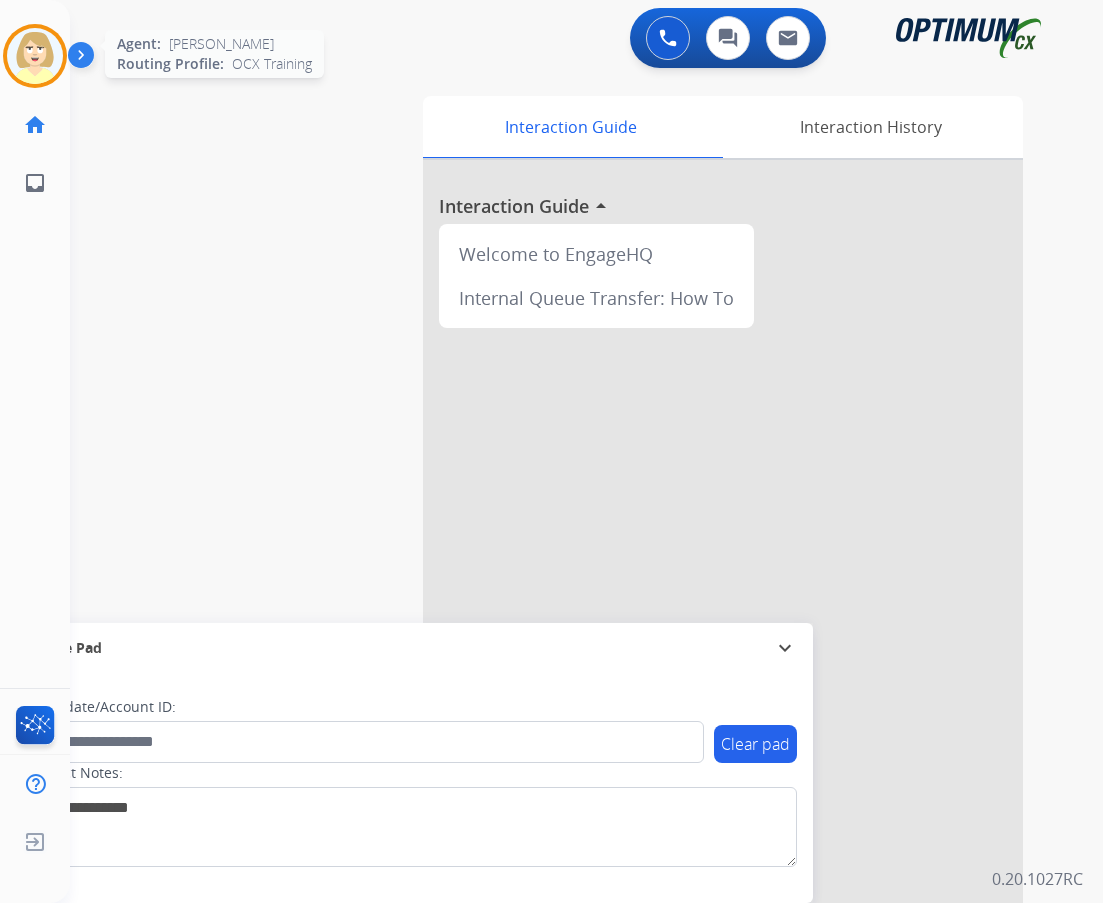 click at bounding box center [35, 56] 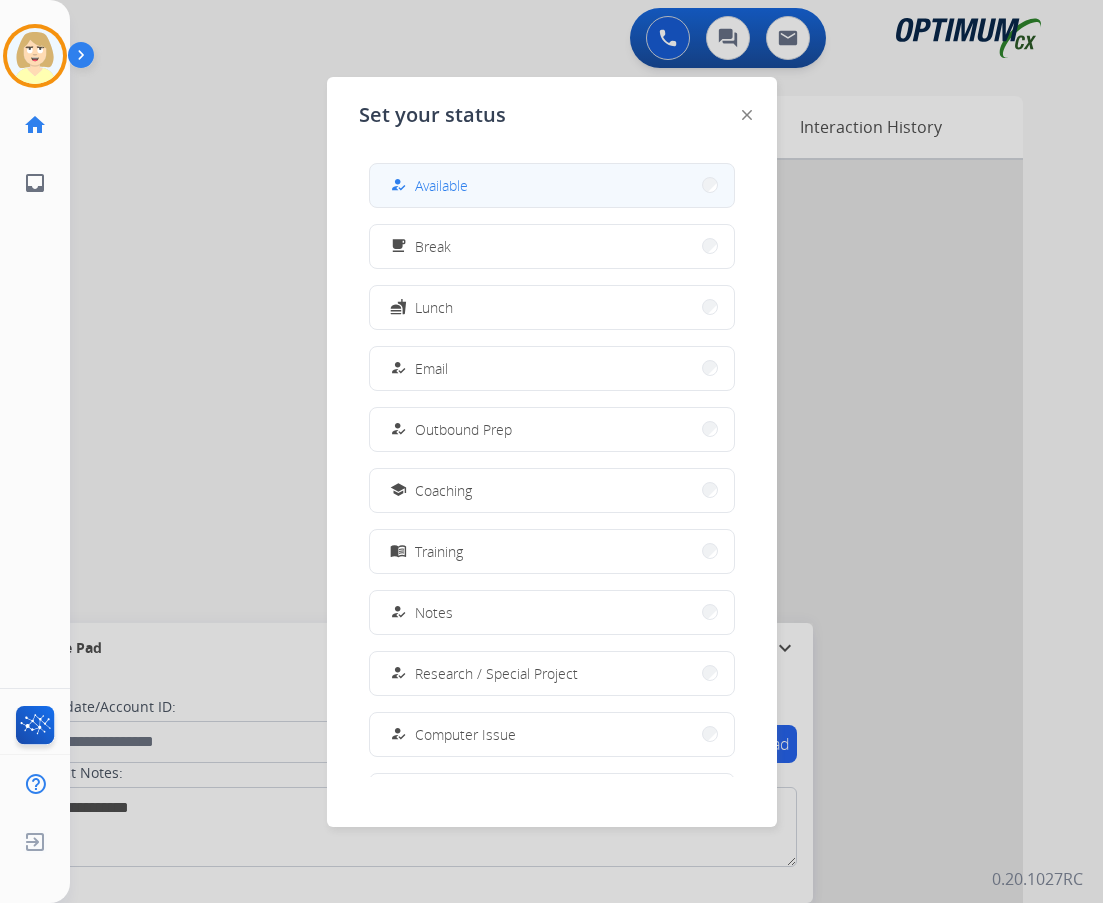 click on "Available" at bounding box center (441, 185) 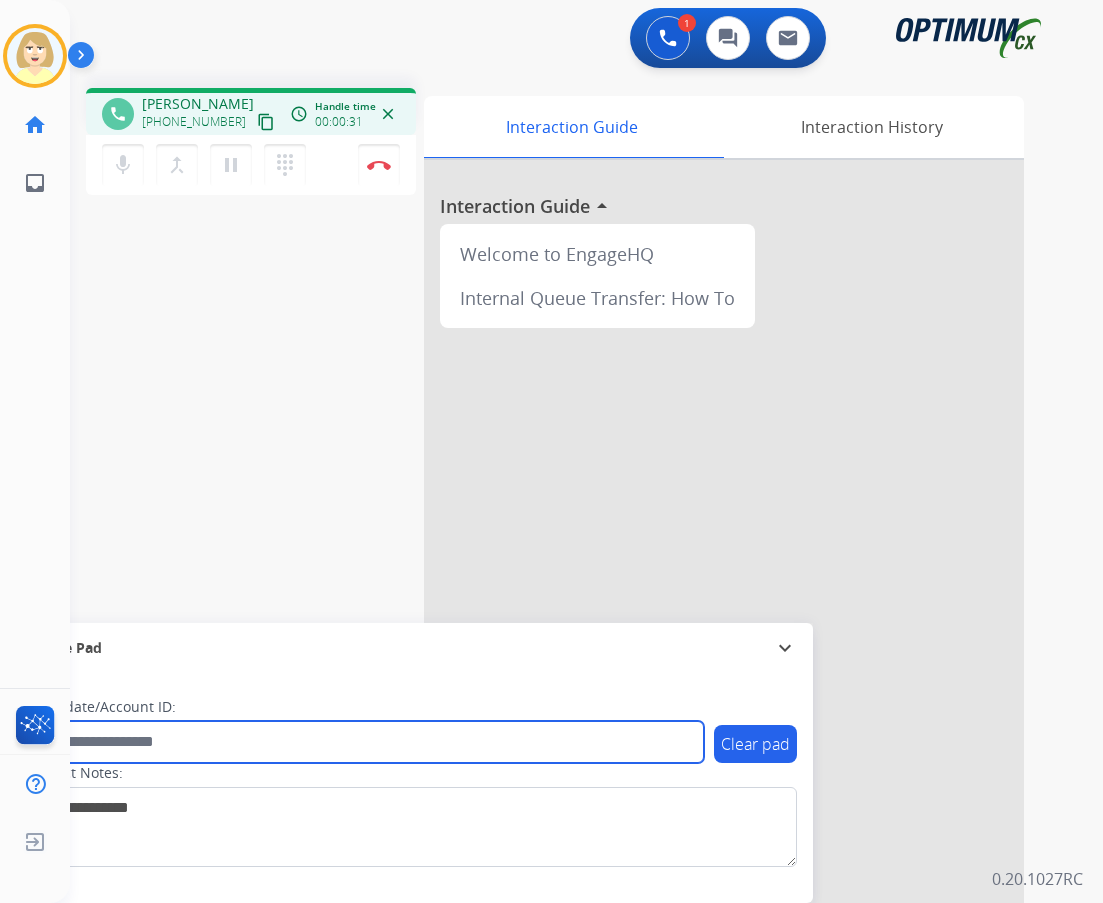 click at bounding box center (365, 742) 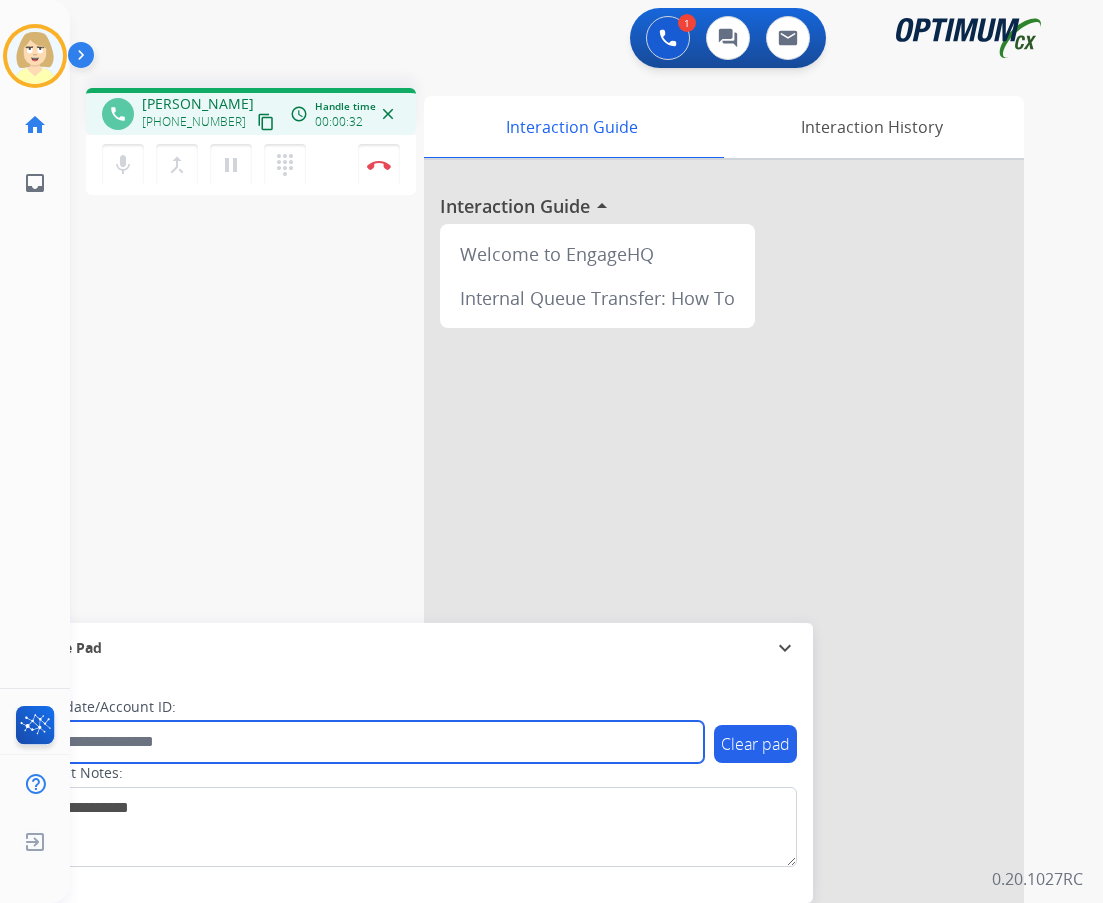 paste on "**********" 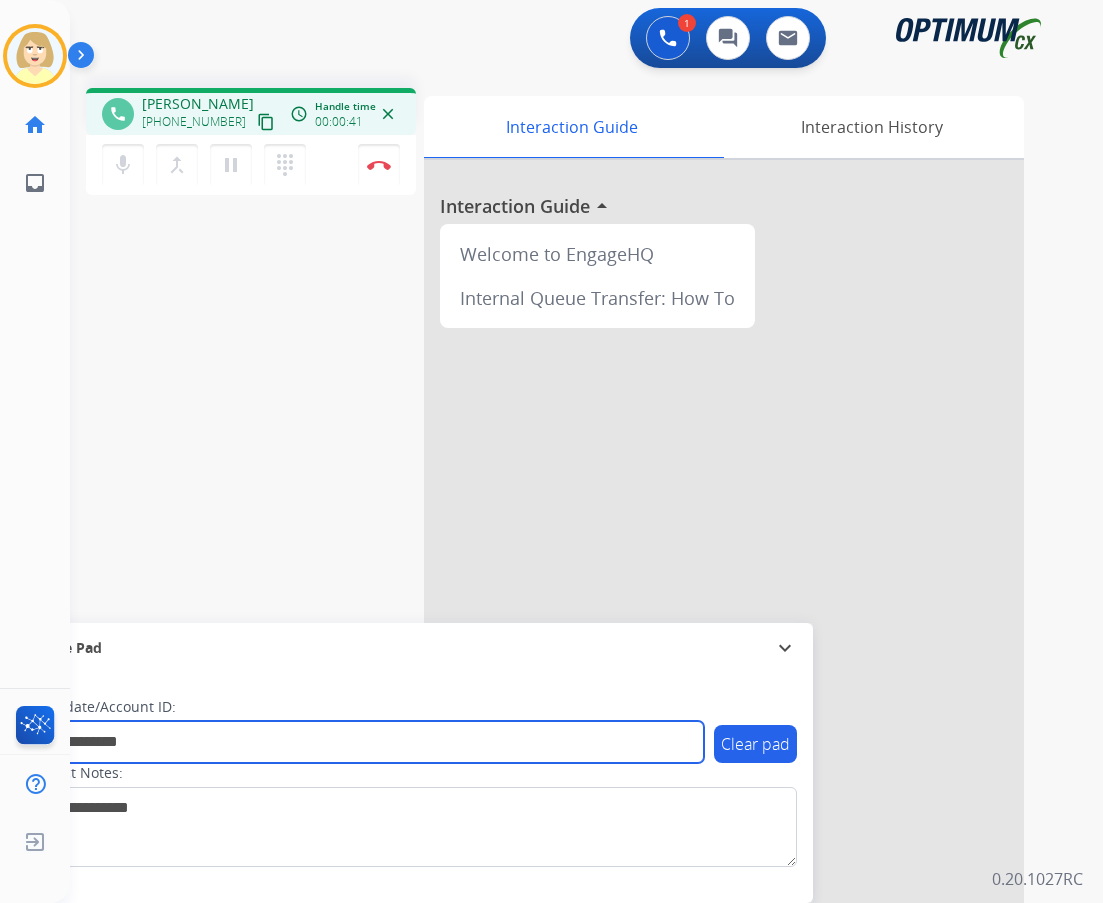 drag, startPoint x: 169, startPoint y: 739, endPoint x: -1, endPoint y: 717, distance: 171.41762 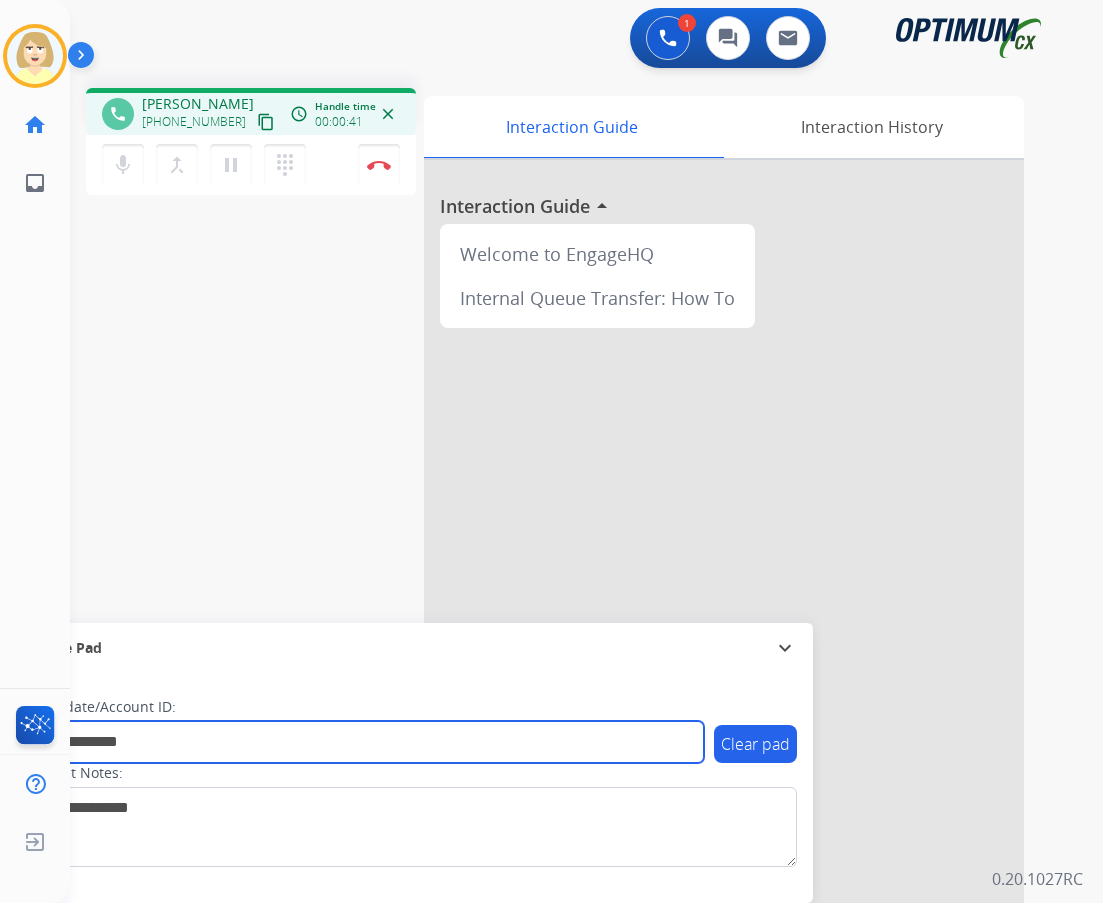 click on "**********" at bounding box center [551, 451] 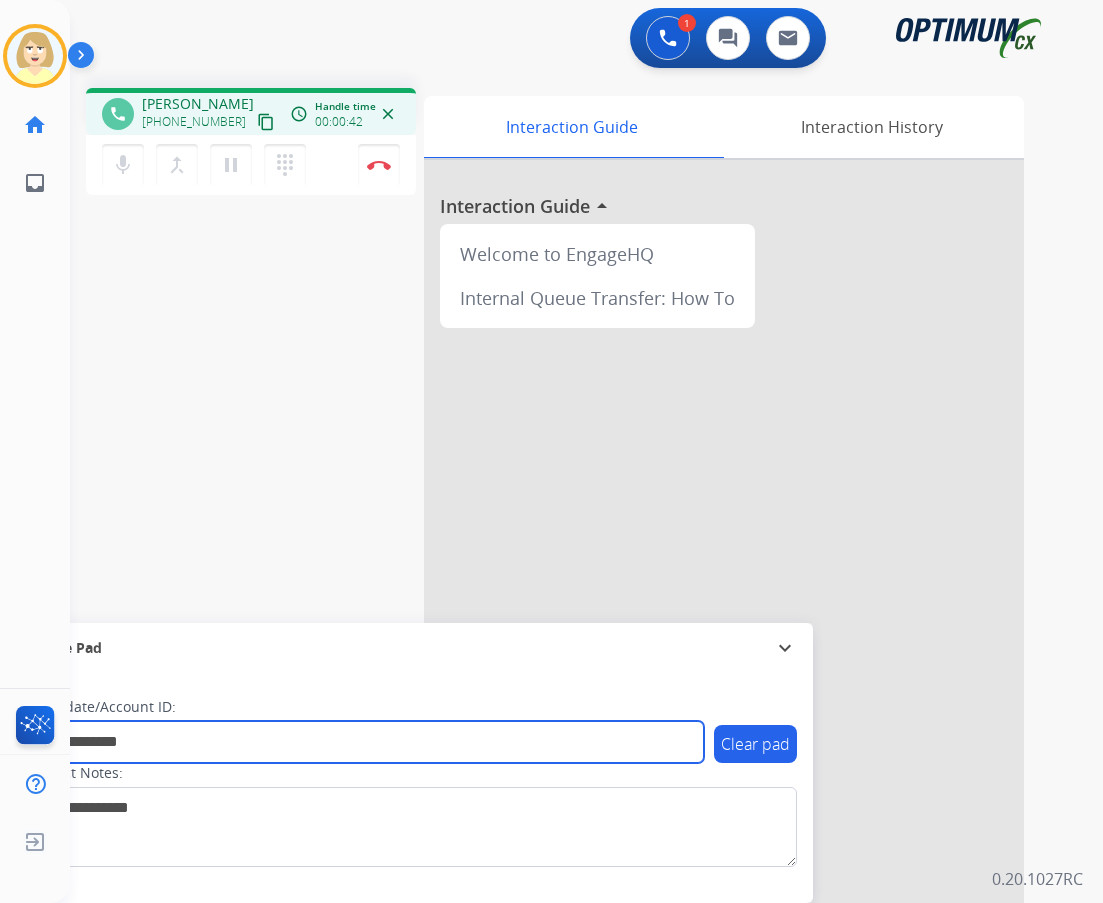 paste 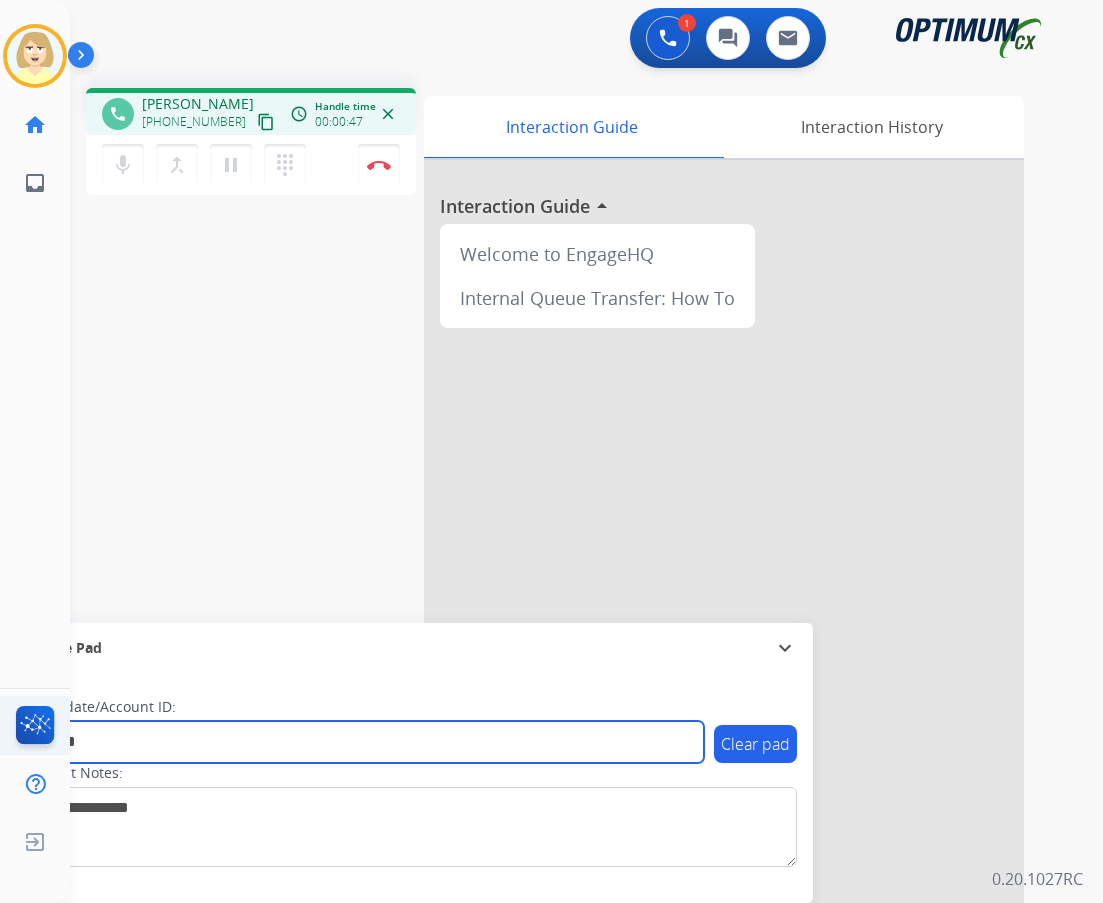 type on "*******" 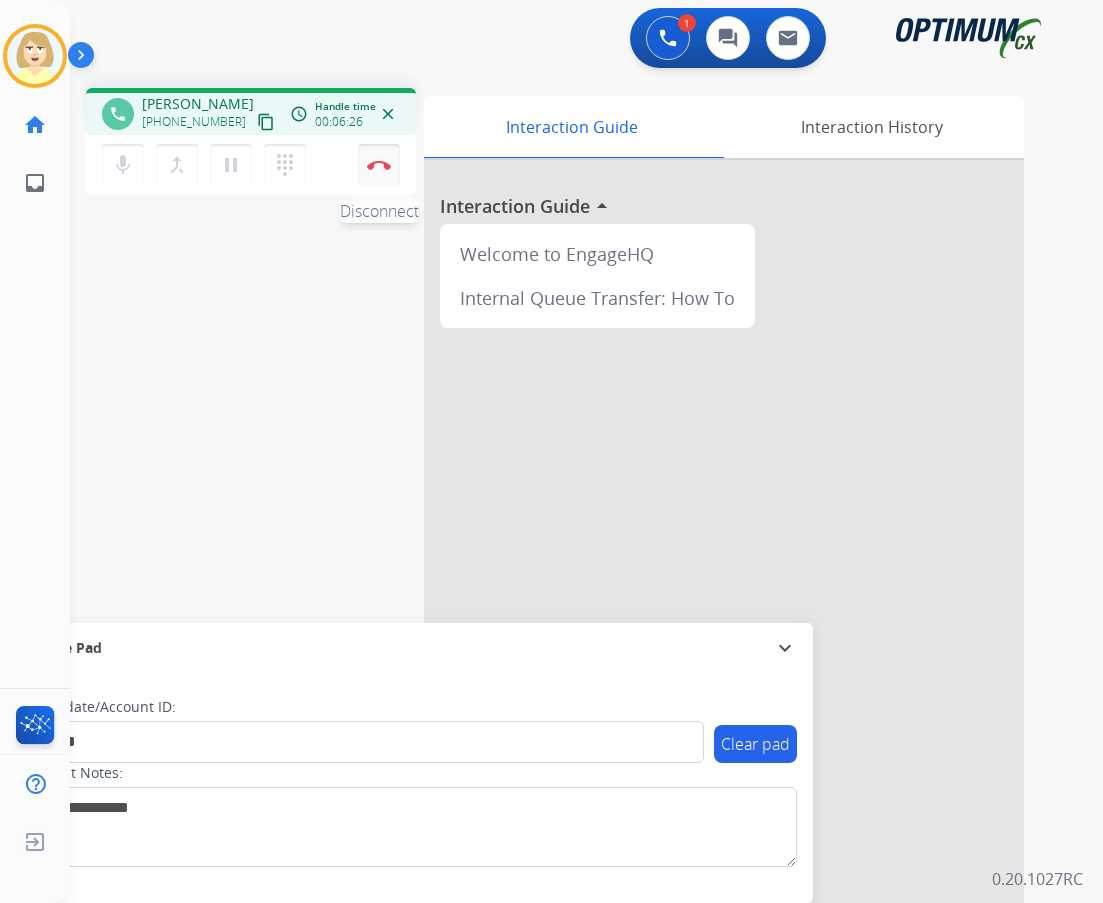 click on "Disconnect" at bounding box center [379, 165] 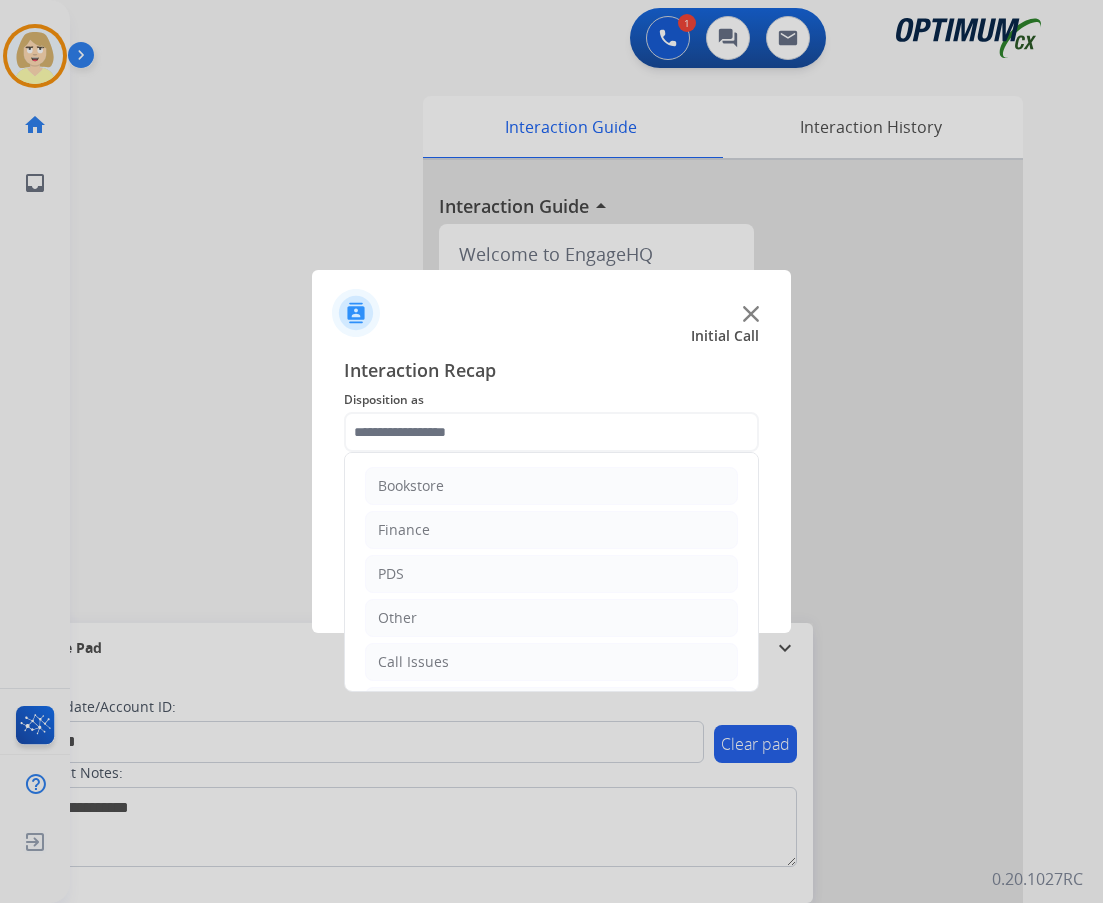 click 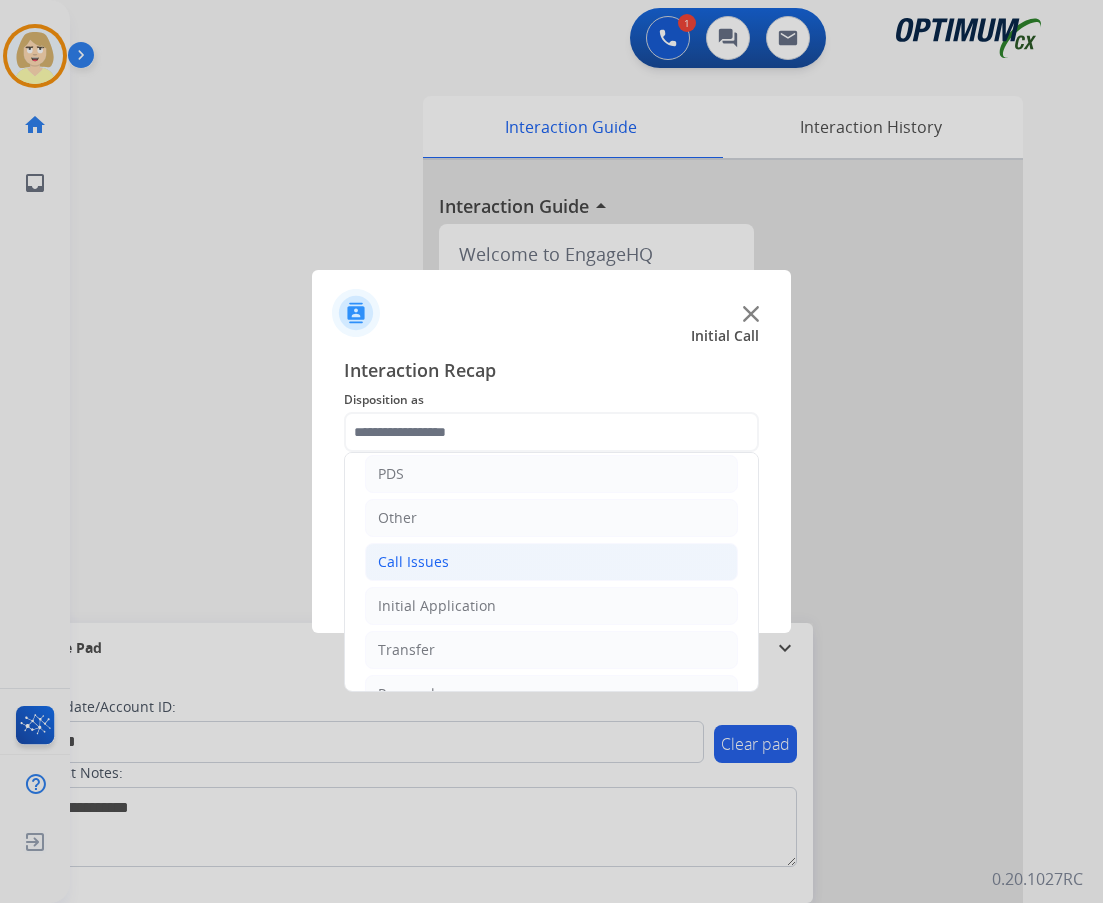 scroll, scrollTop: 136, scrollLeft: 0, axis: vertical 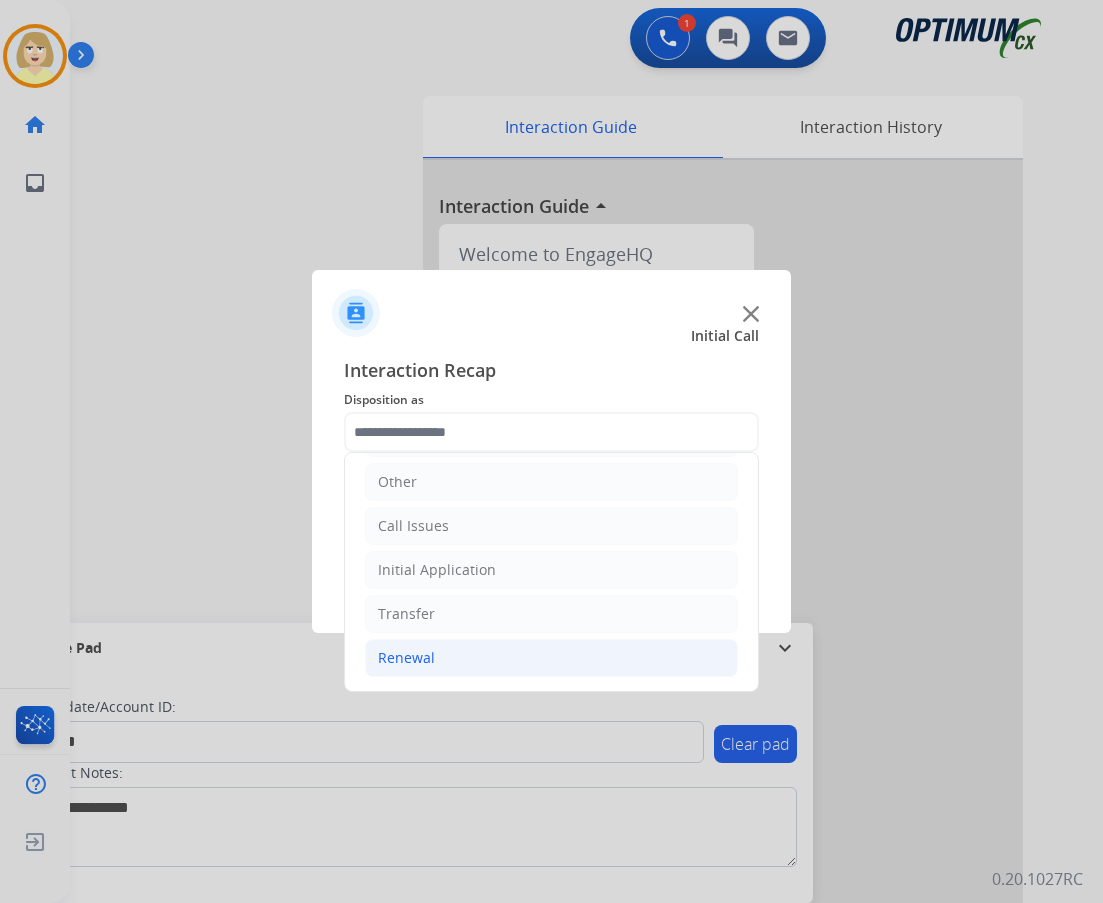 drag, startPoint x: 419, startPoint y: 654, endPoint x: 429, endPoint y: 650, distance: 10.770329 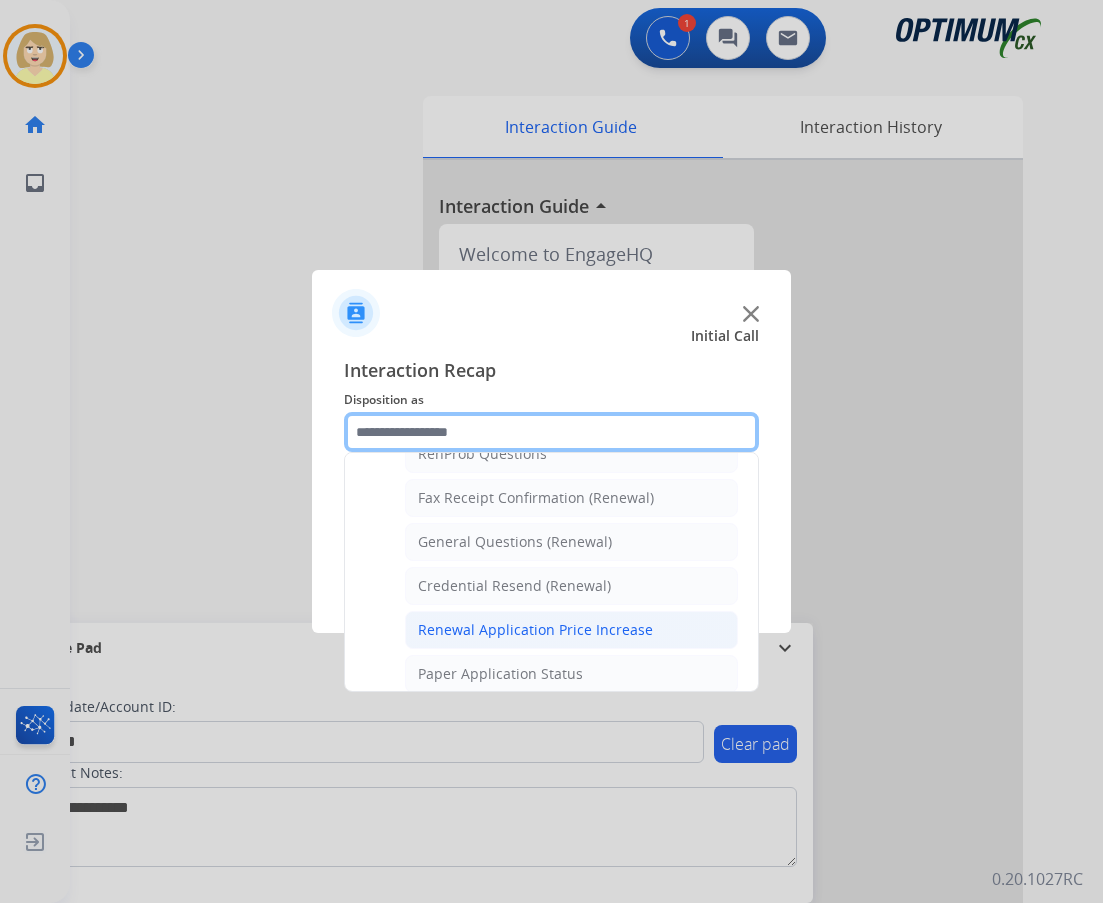scroll, scrollTop: 772, scrollLeft: 0, axis: vertical 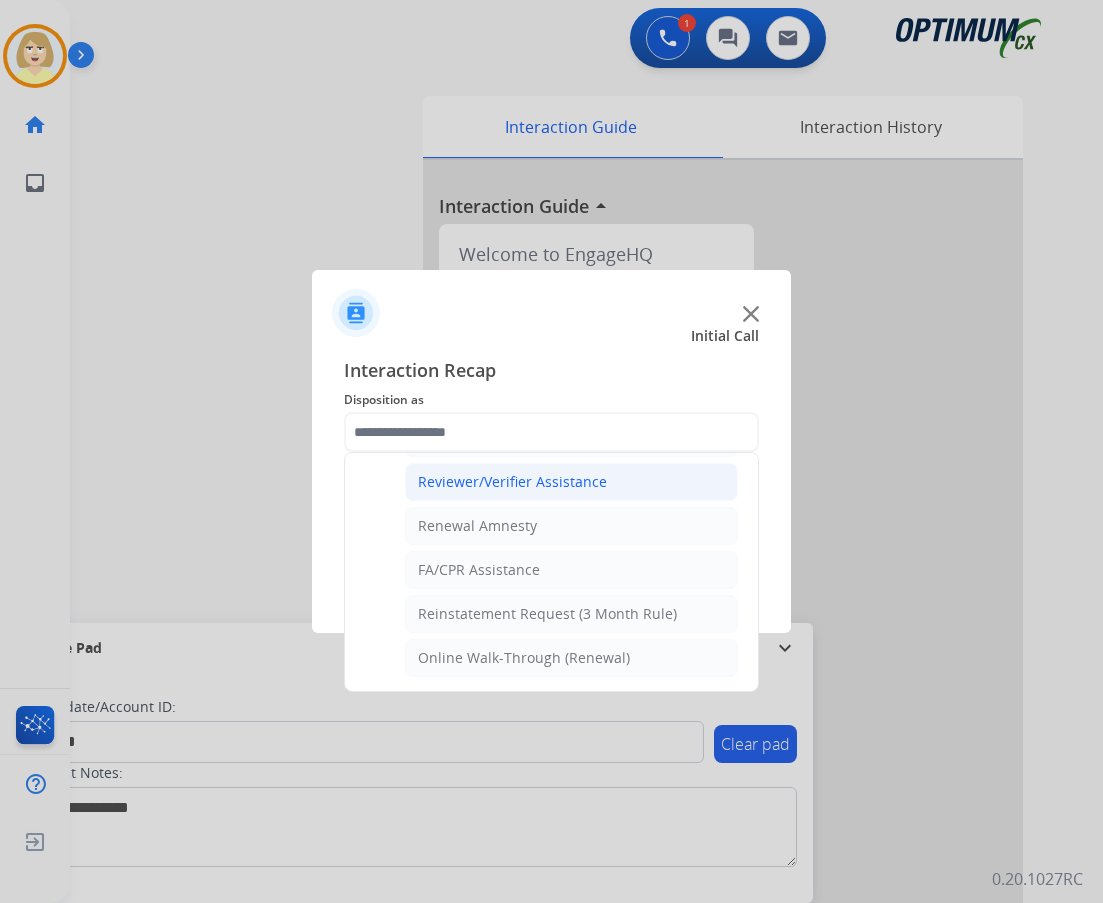 click on "Reviewer/Verifier Assistance" 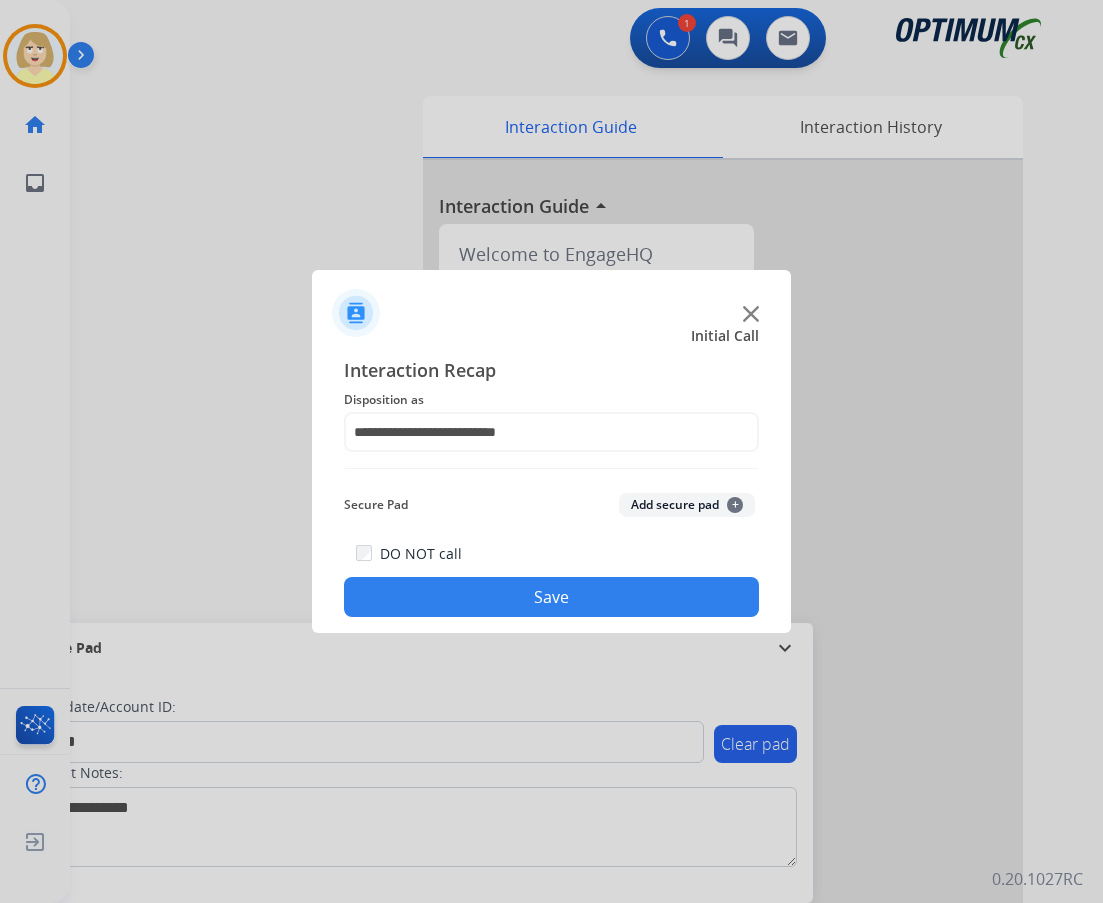 click on "Add secure pad  +" 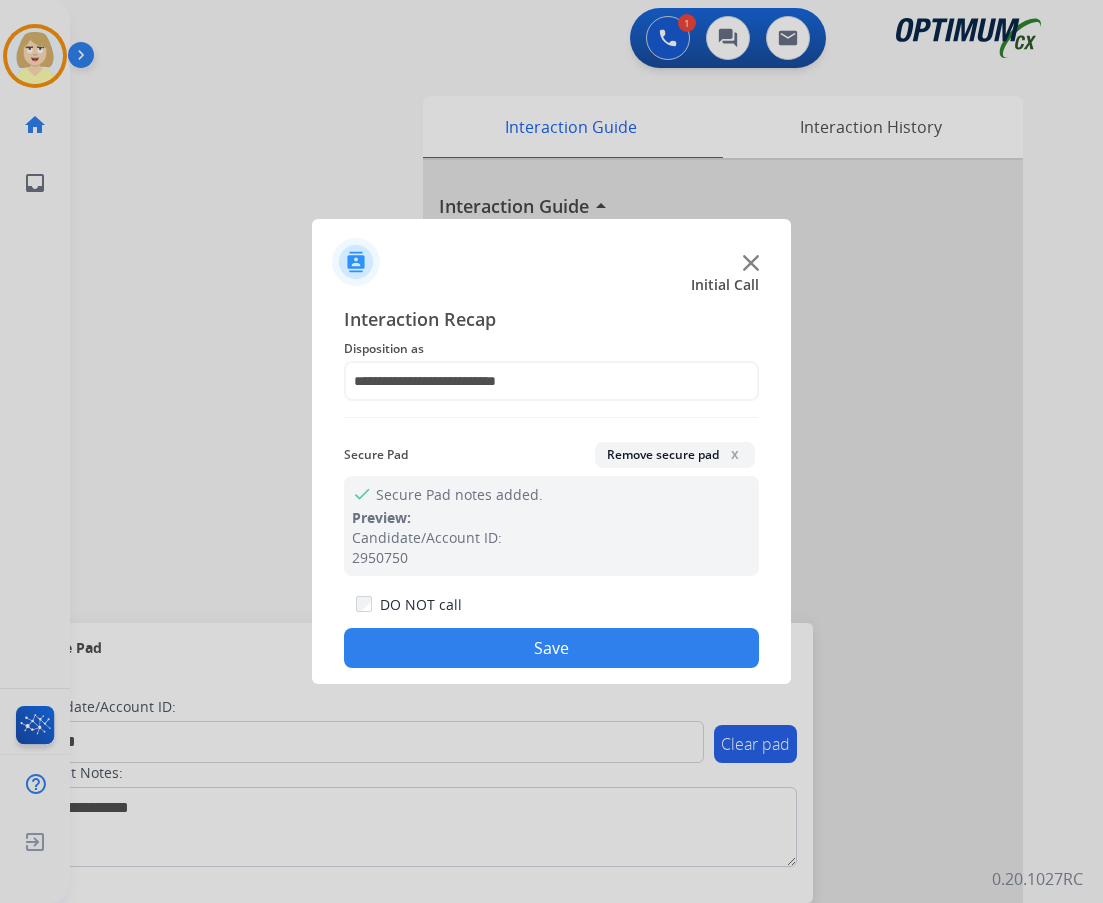 click on "Save" 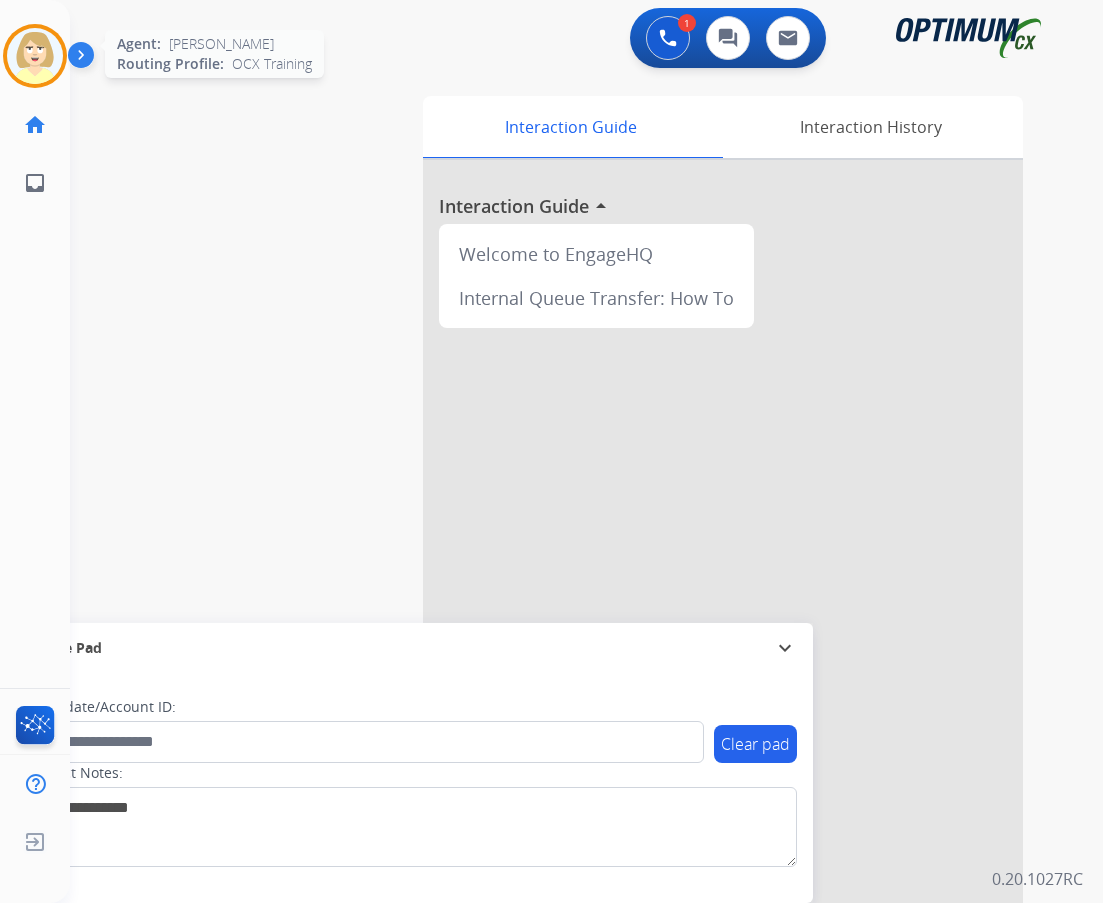 click at bounding box center (35, 56) 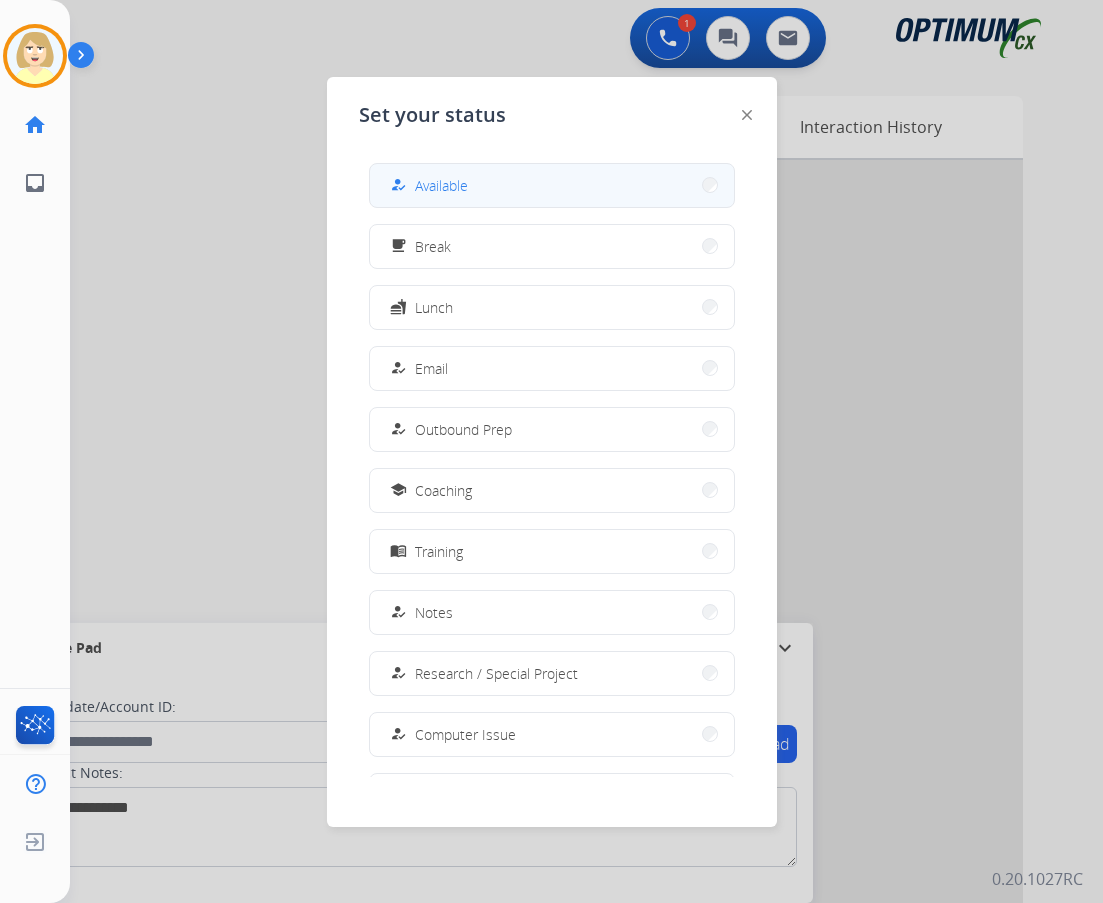 click on "Available" at bounding box center (441, 185) 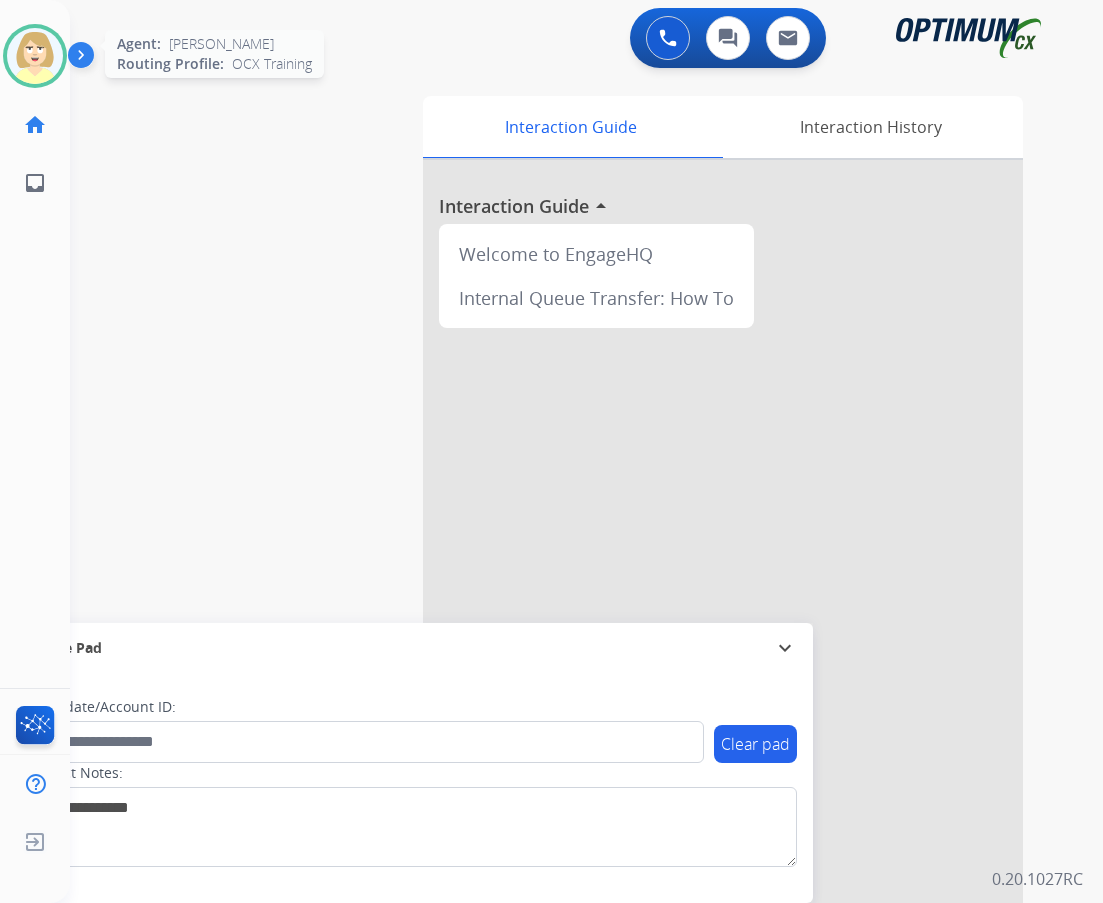 click at bounding box center [35, 56] 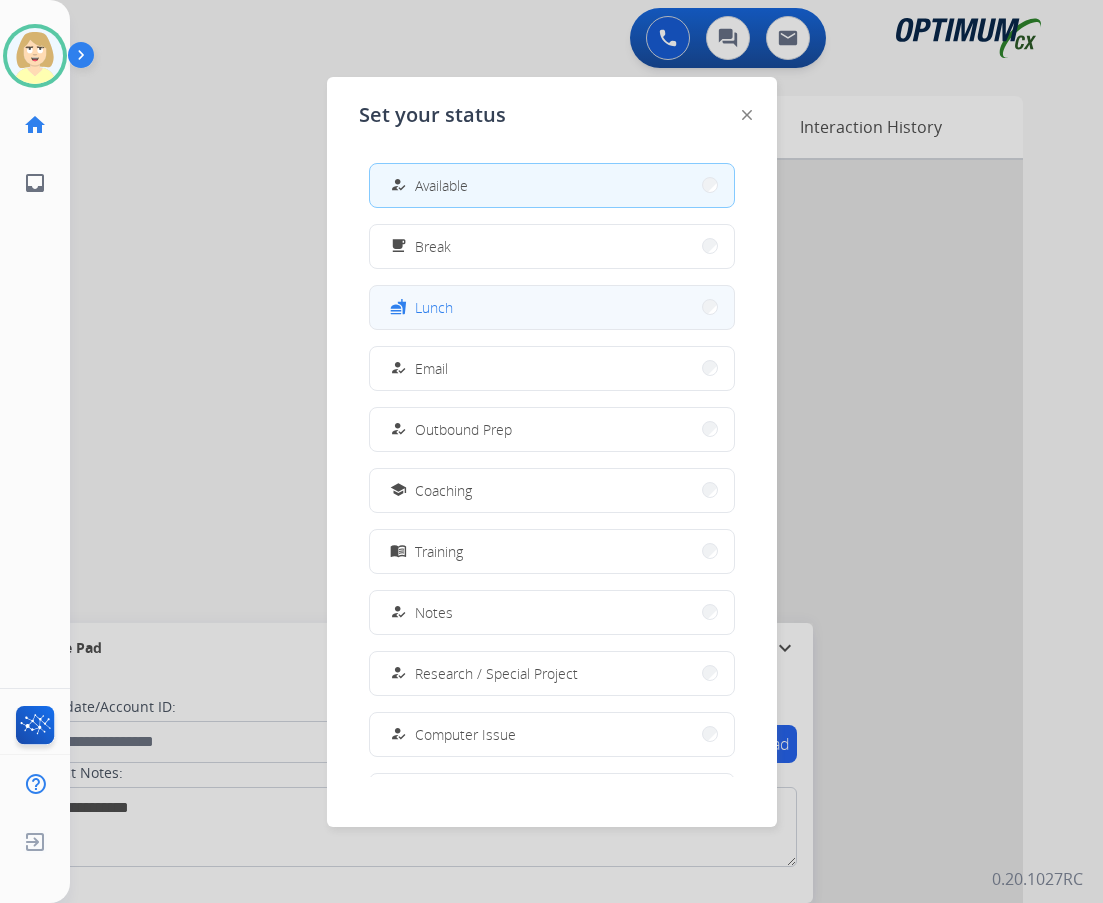 click on "Lunch" at bounding box center [434, 307] 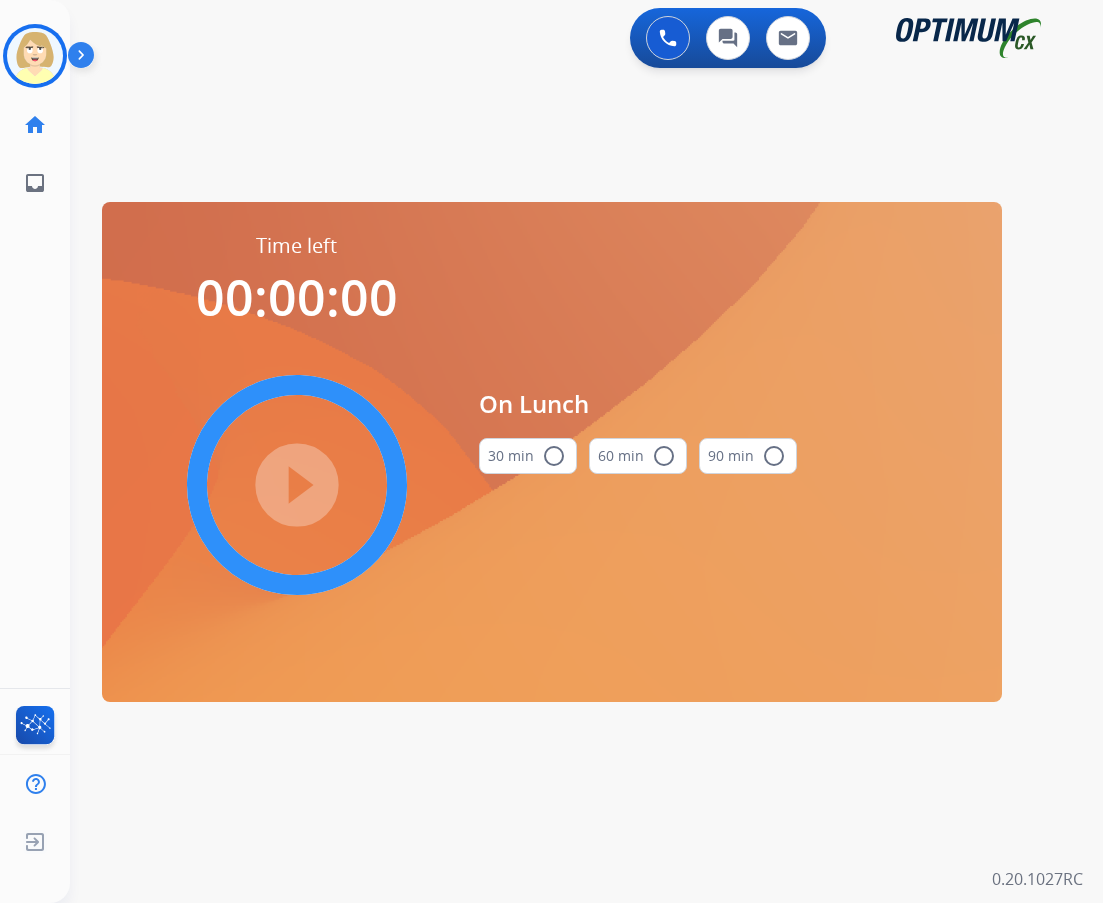 drag, startPoint x: 556, startPoint y: 451, endPoint x: 539, endPoint y: 450, distance: 17.029387 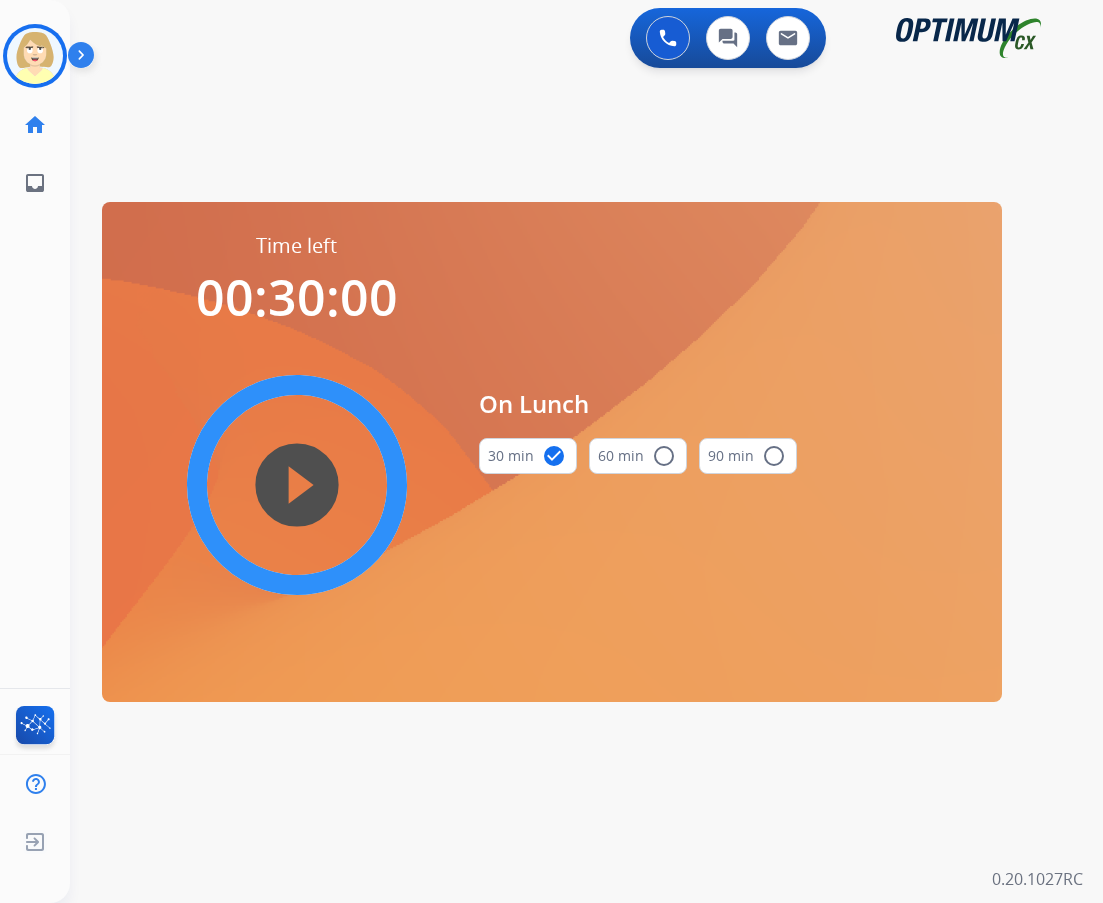 click on "play_circle_filled" at bounding box center (297, 485) 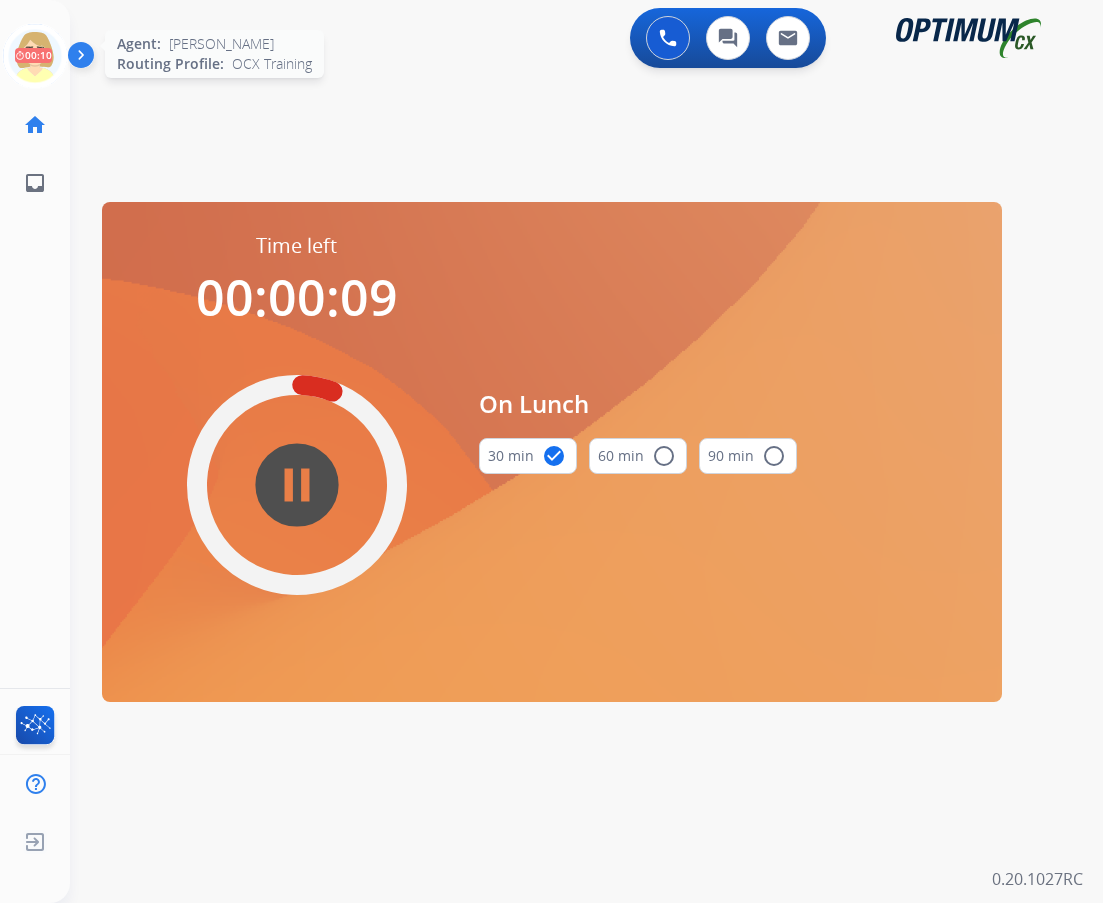click 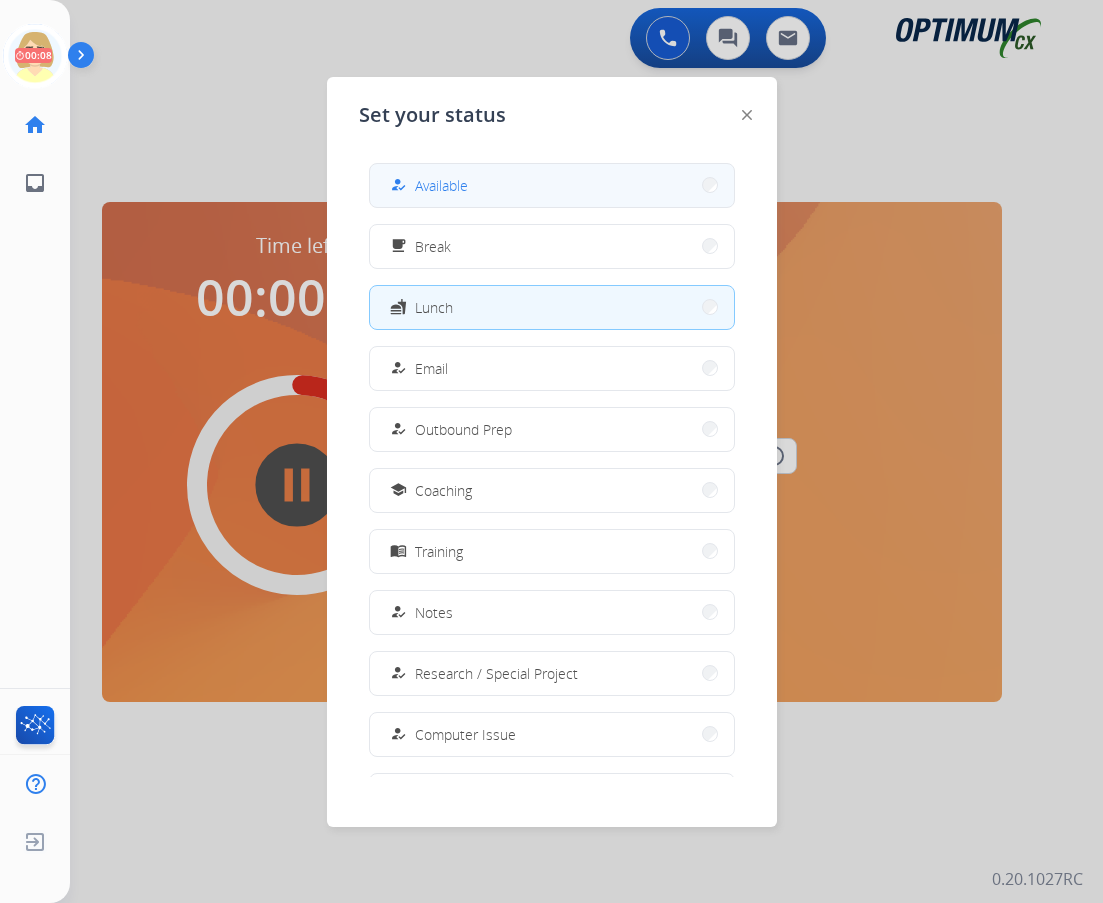 click on "Available" at bounding box center [441, 185] 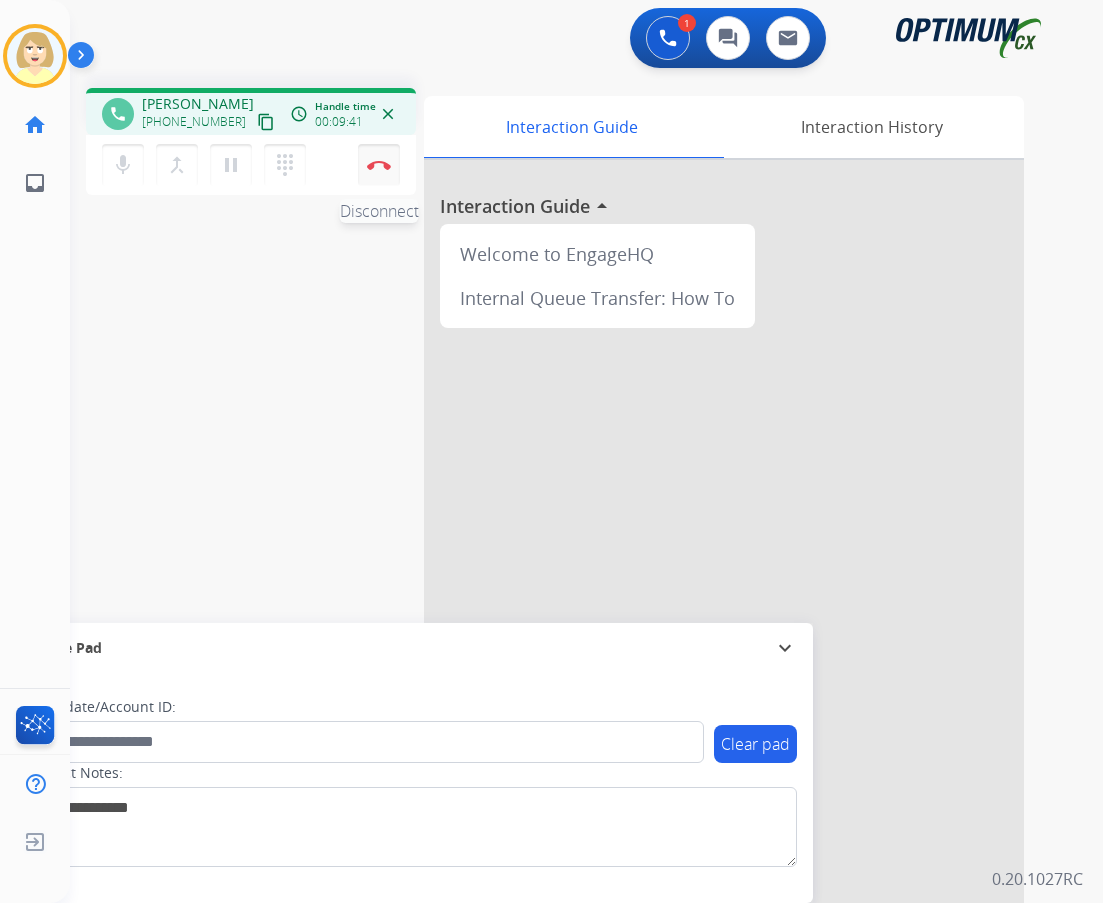 click on "Disconnect" at bounding box center (379, 165) 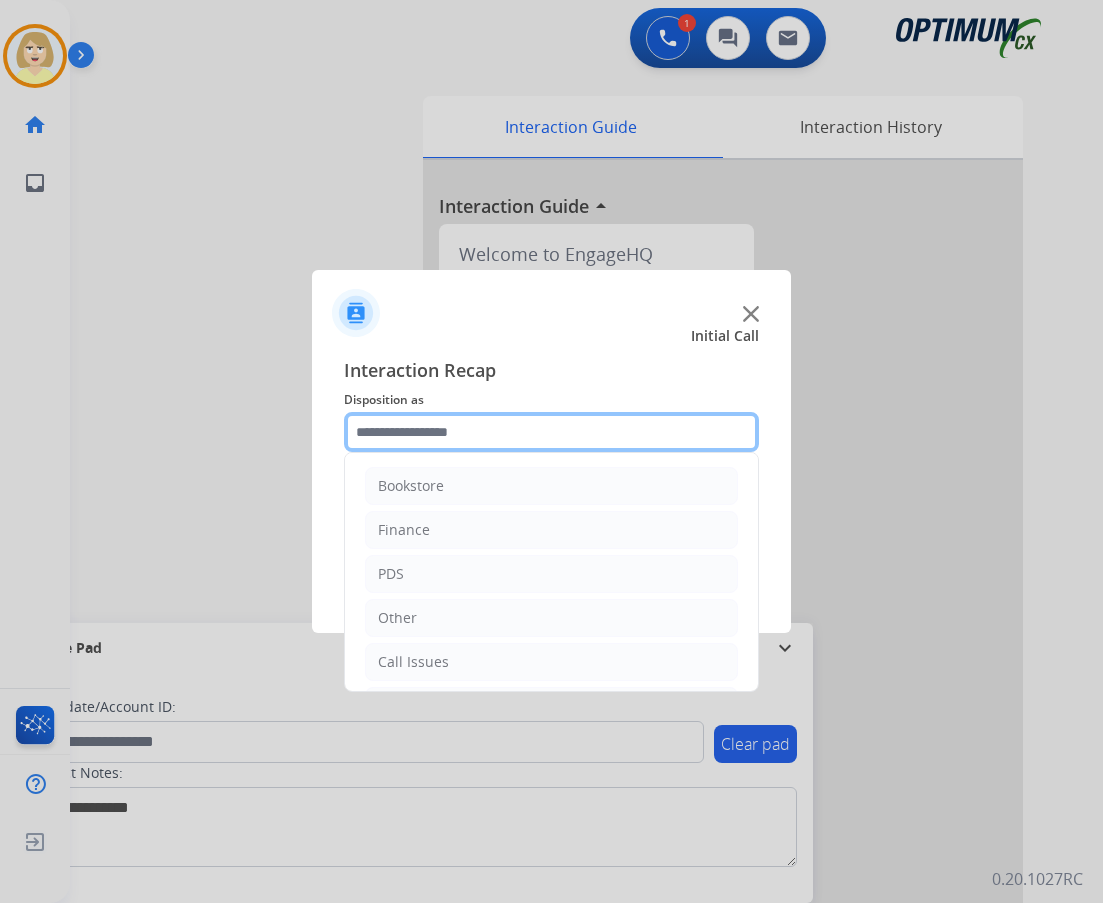 click 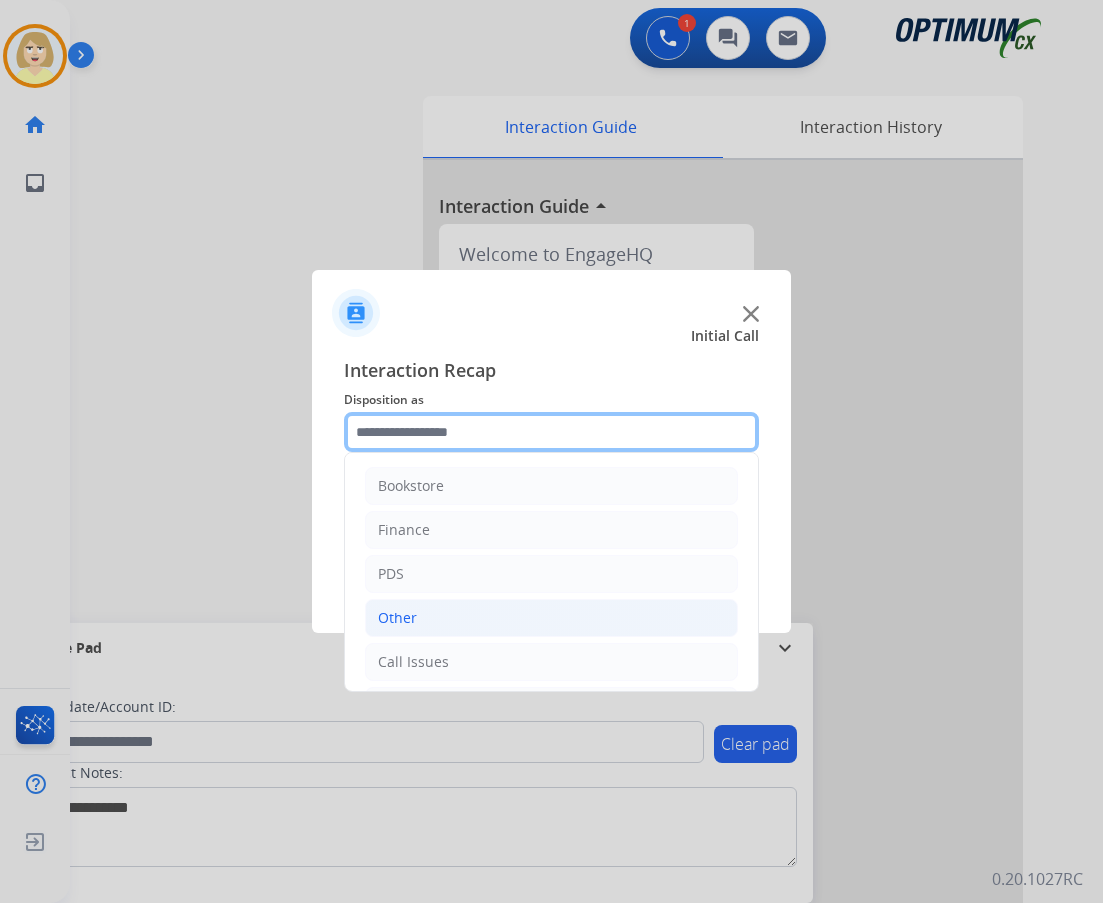 scroll, scrollTop: 136, scrollLeft: 0, axis: vertical 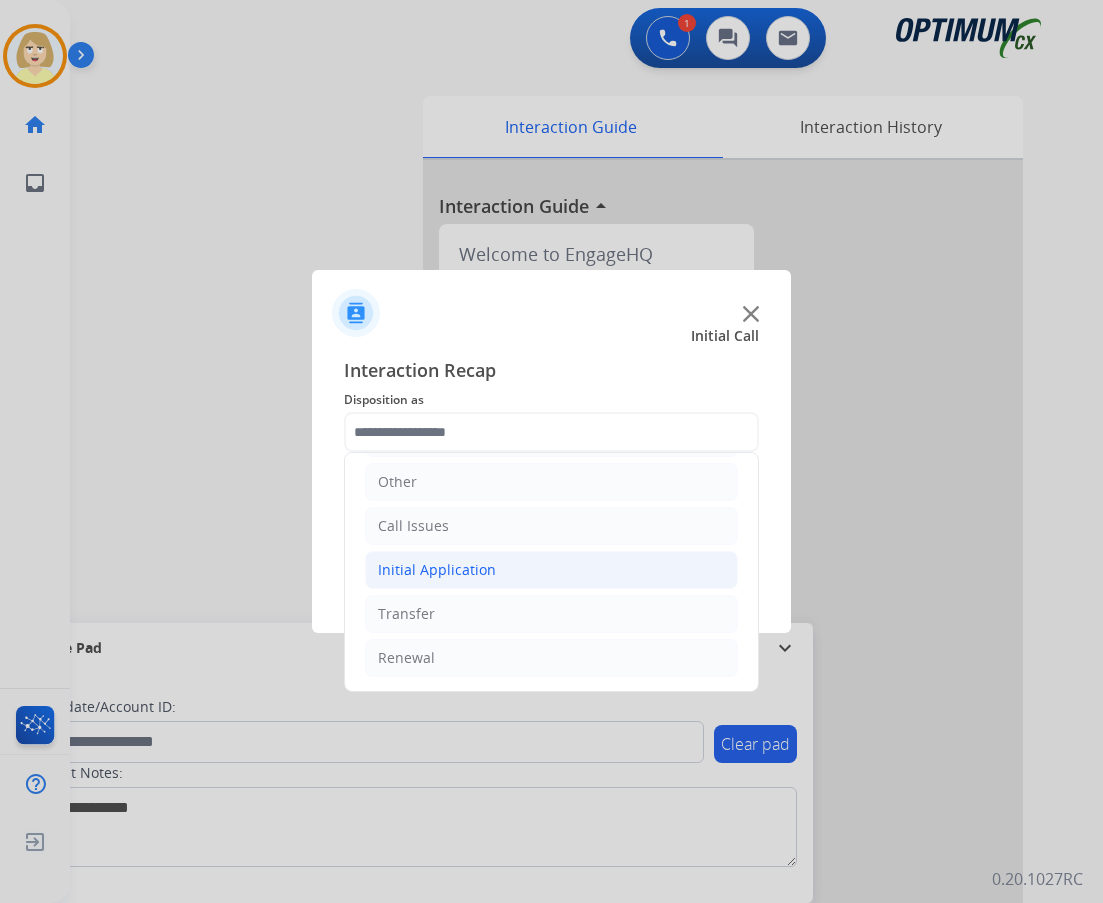 click on "Initial Application" 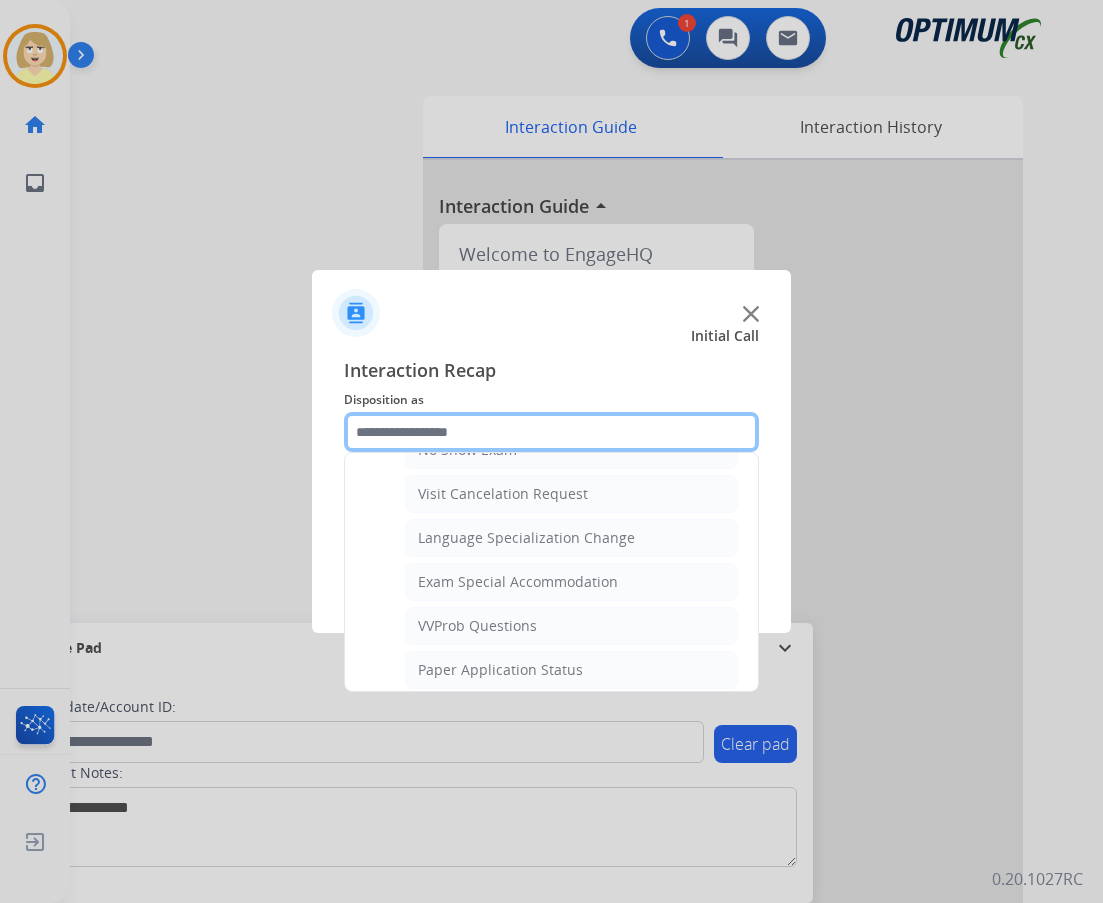 scroll, scrollTop: 1136, scrollLeft: 0, axis: vertical 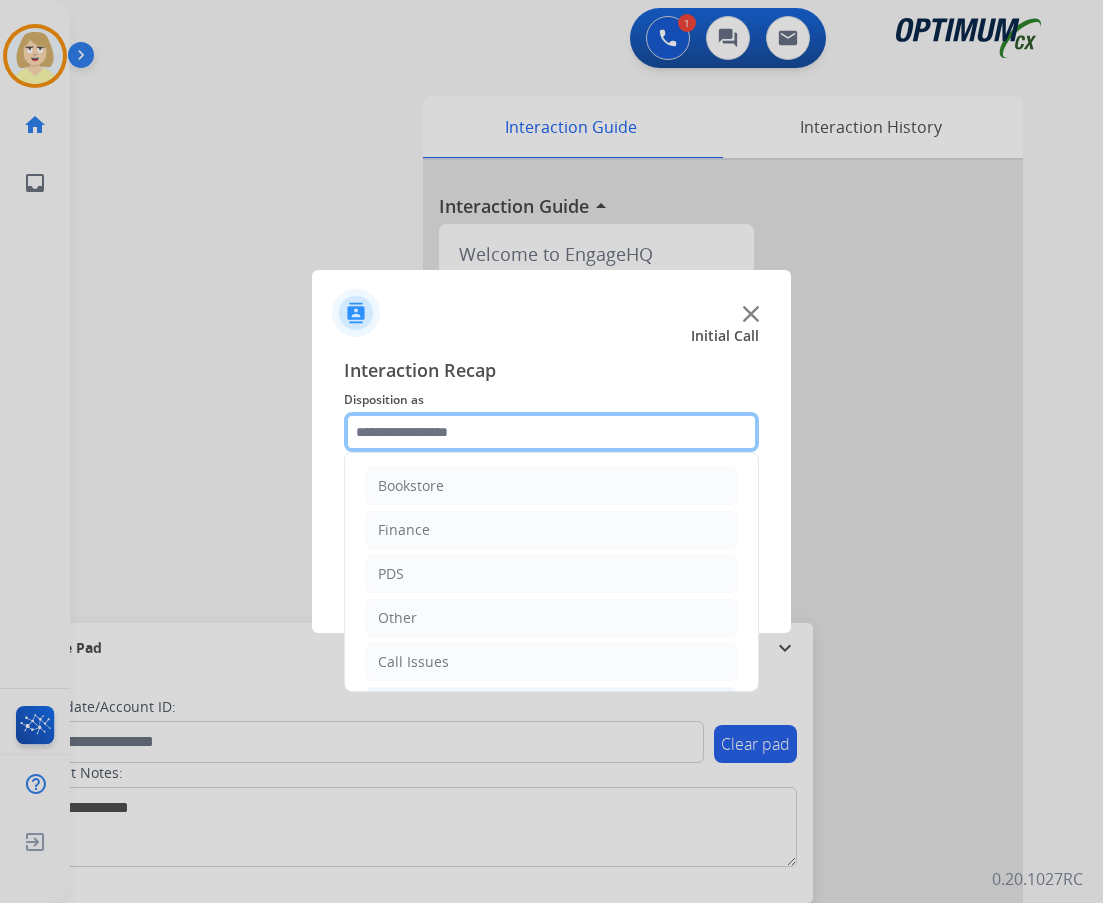 click 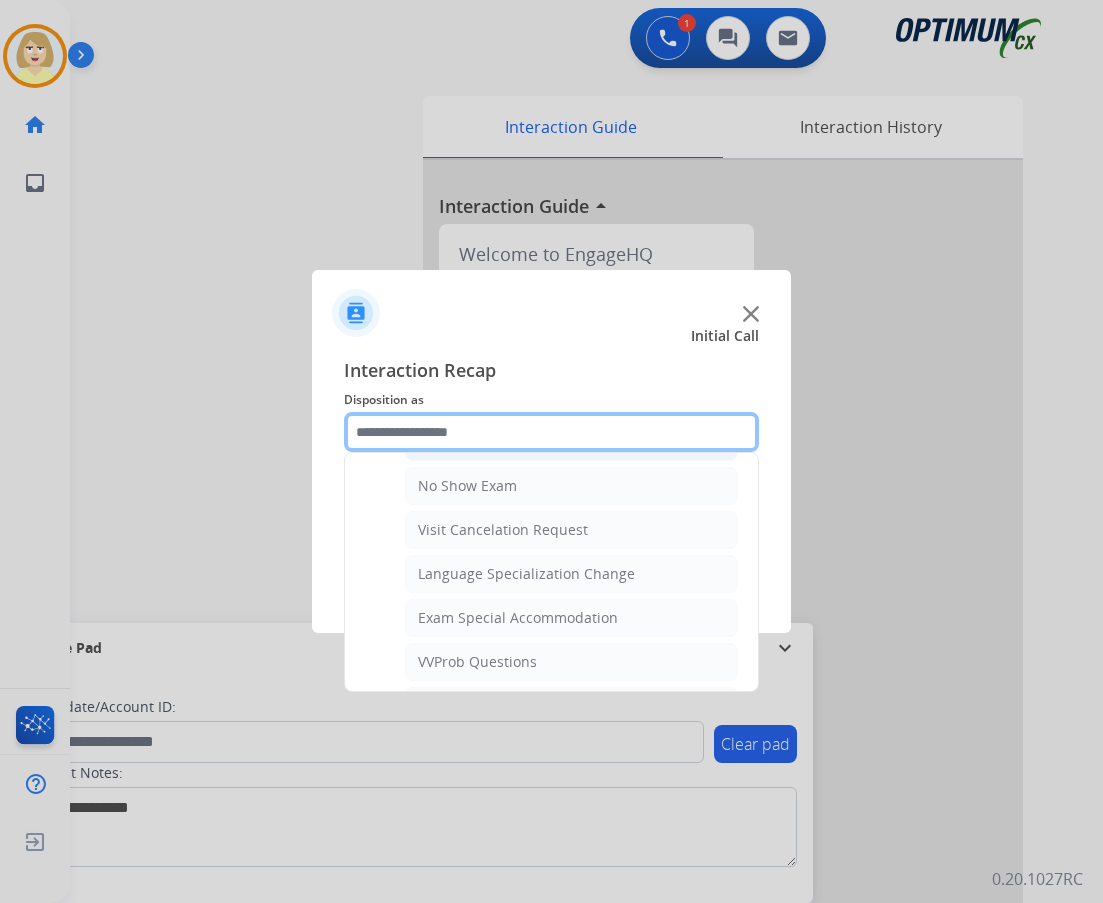 scroll, scrollTop: 1100, scrollLeft: 0, axis: vertical 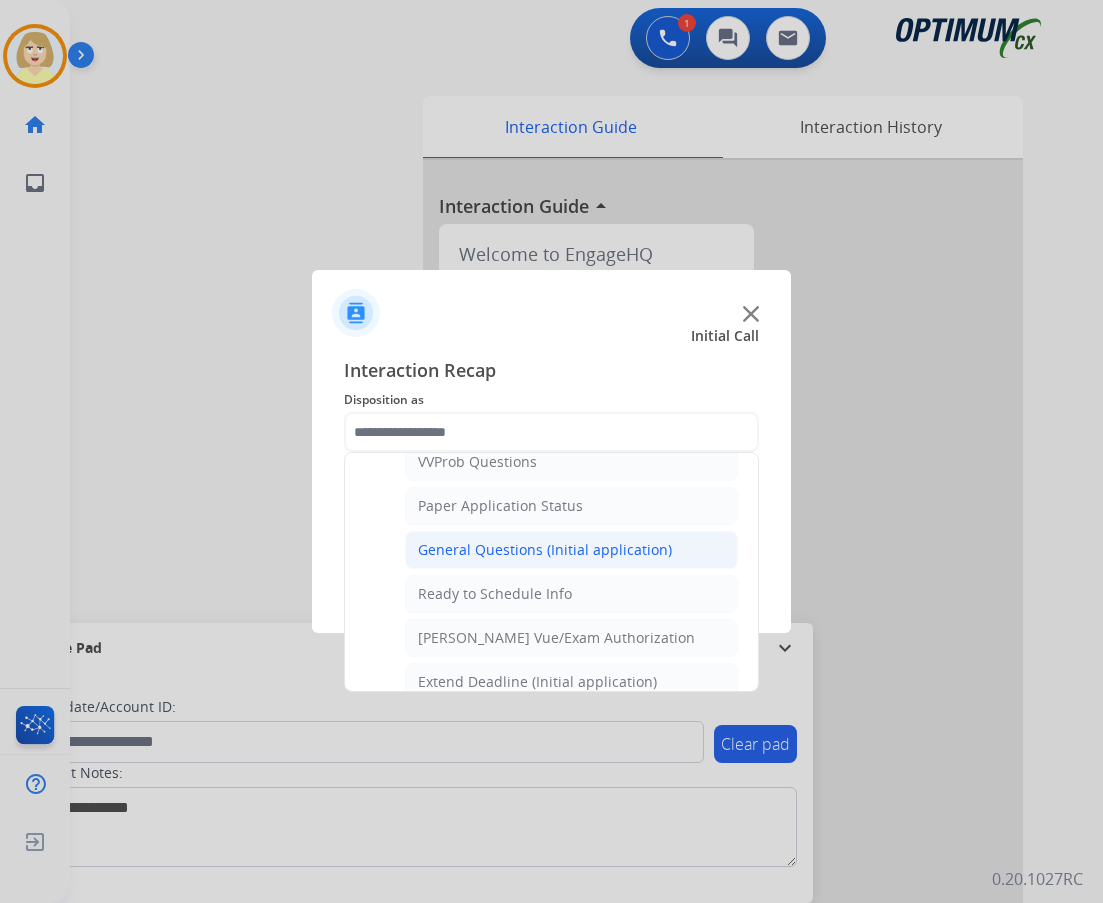 click on "General Questions (Initial application)" 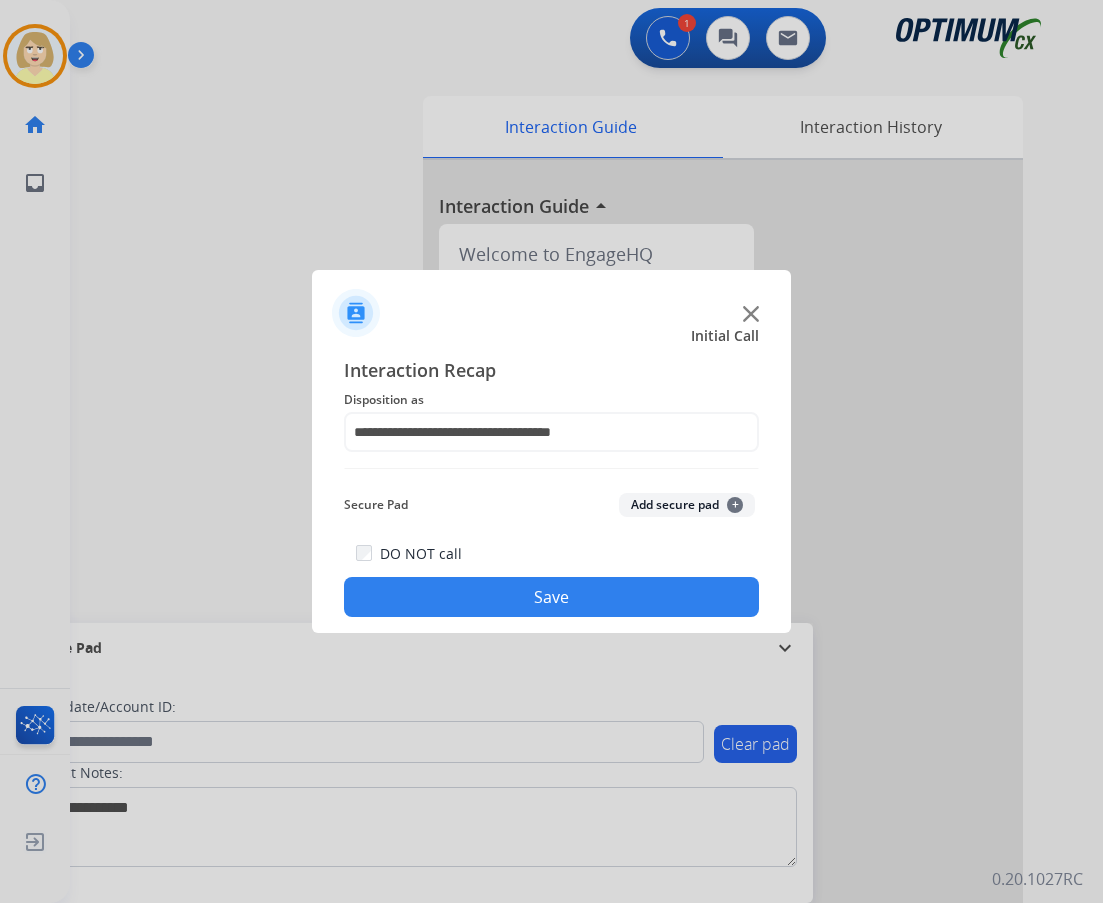 click on "Add secure pad  +" 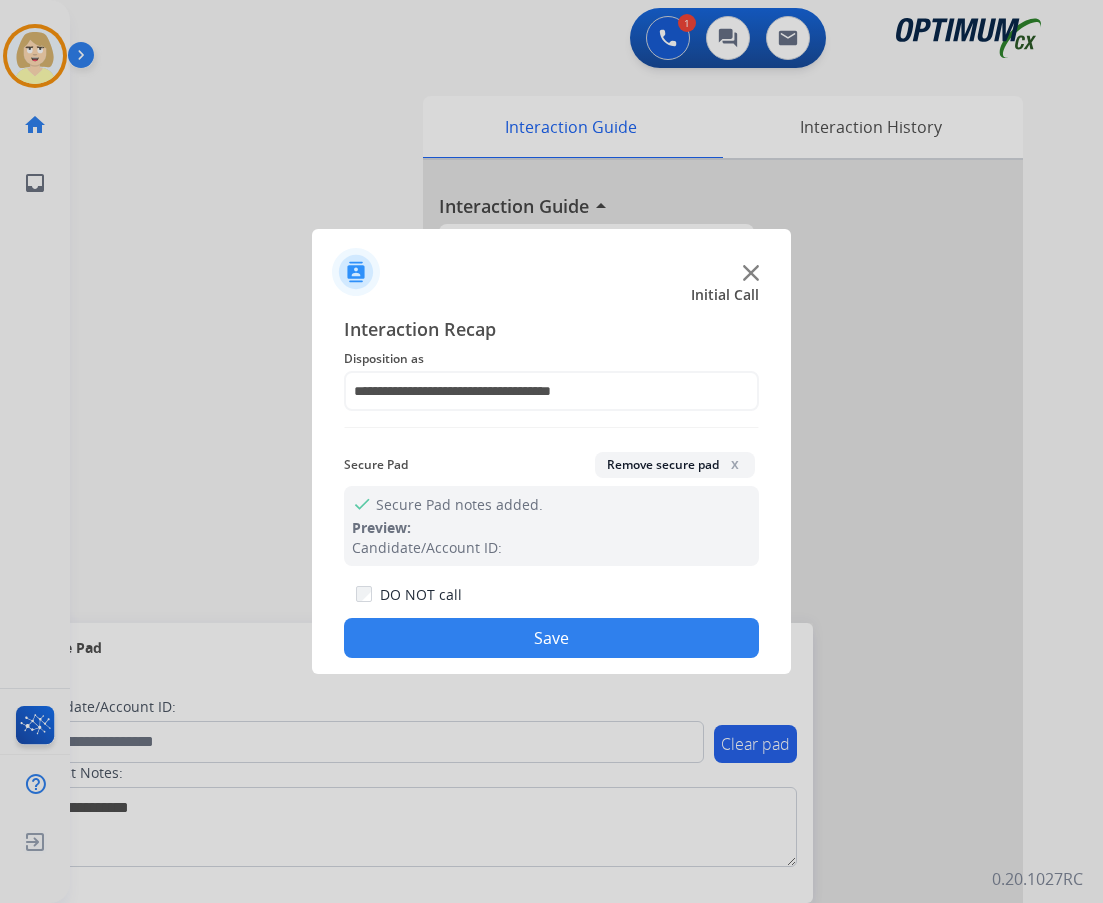 click on "Save" 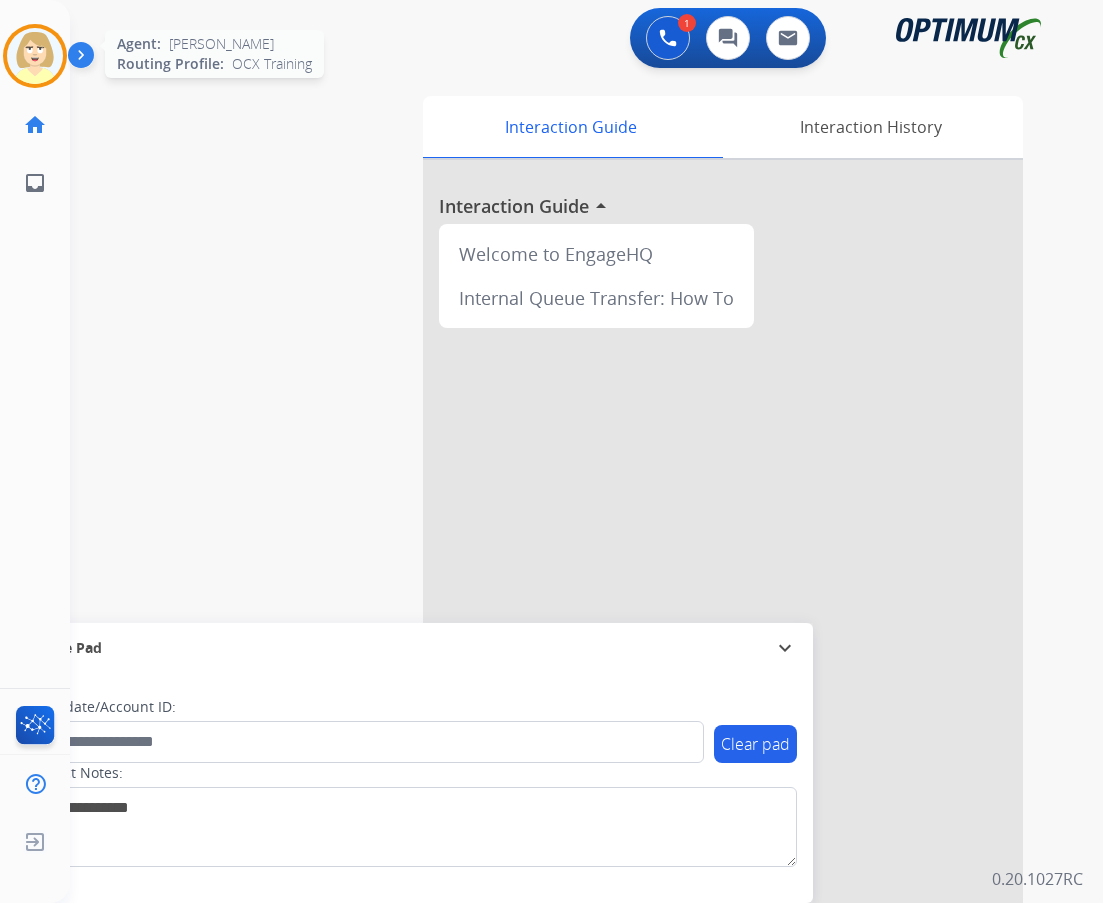 drag, startPoint x: 32, startPoint y: 32, endPoint x: 54, endPoint y: 76, distance: 49.193497 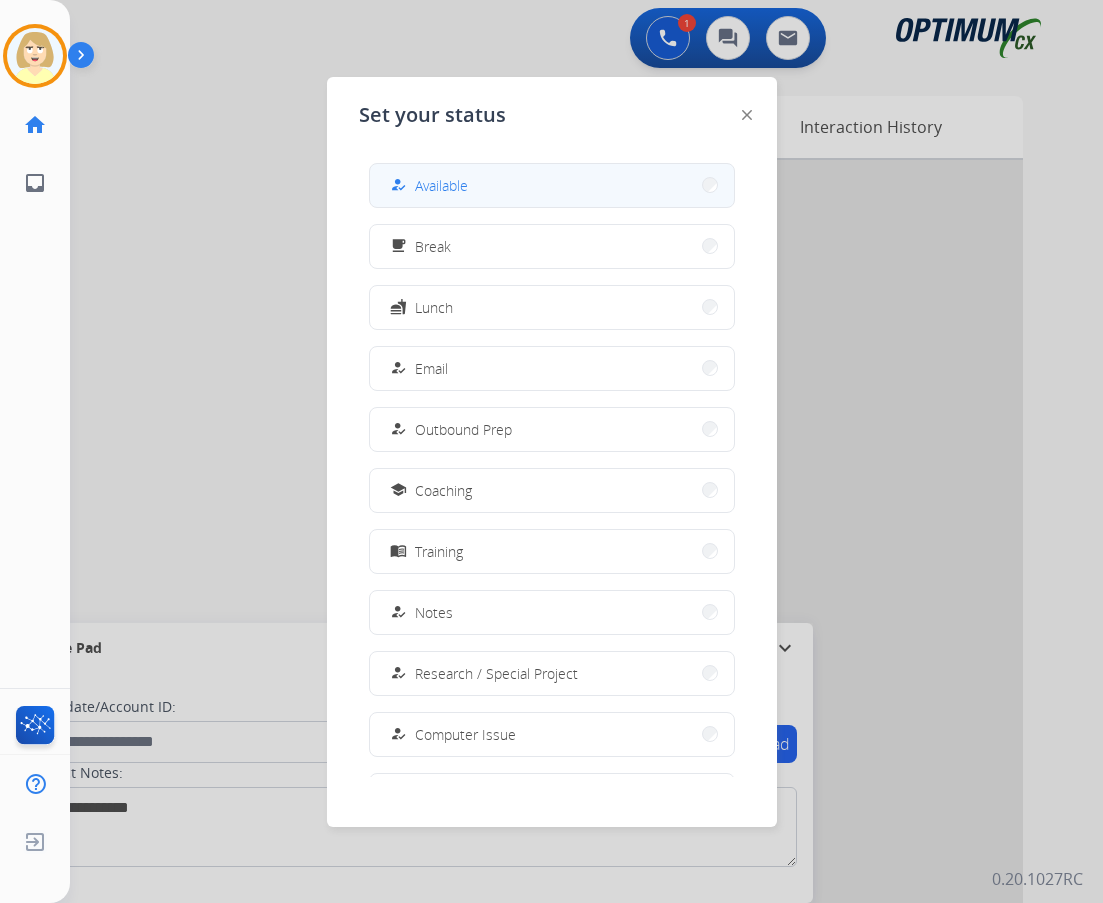click on "how_to_reg" at bounding box center (400, 185) 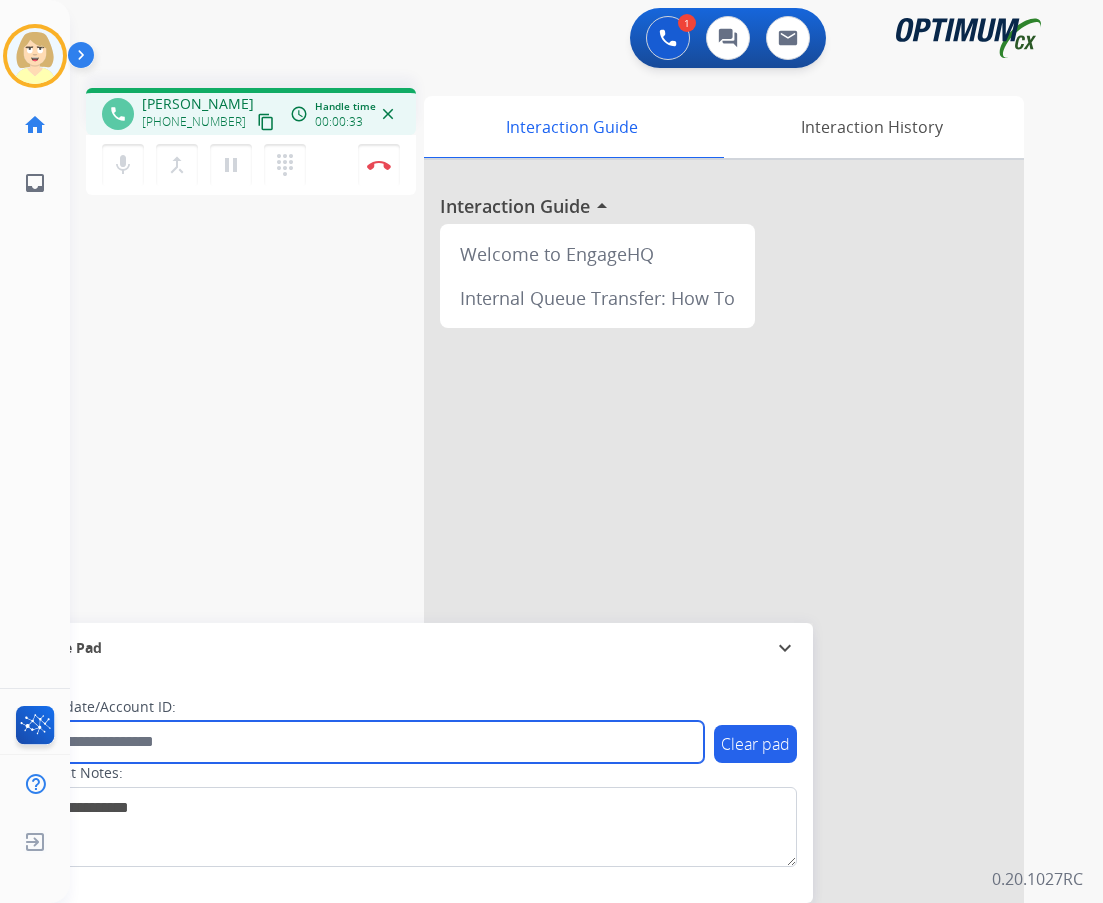 click at bounding box center (365, 742) 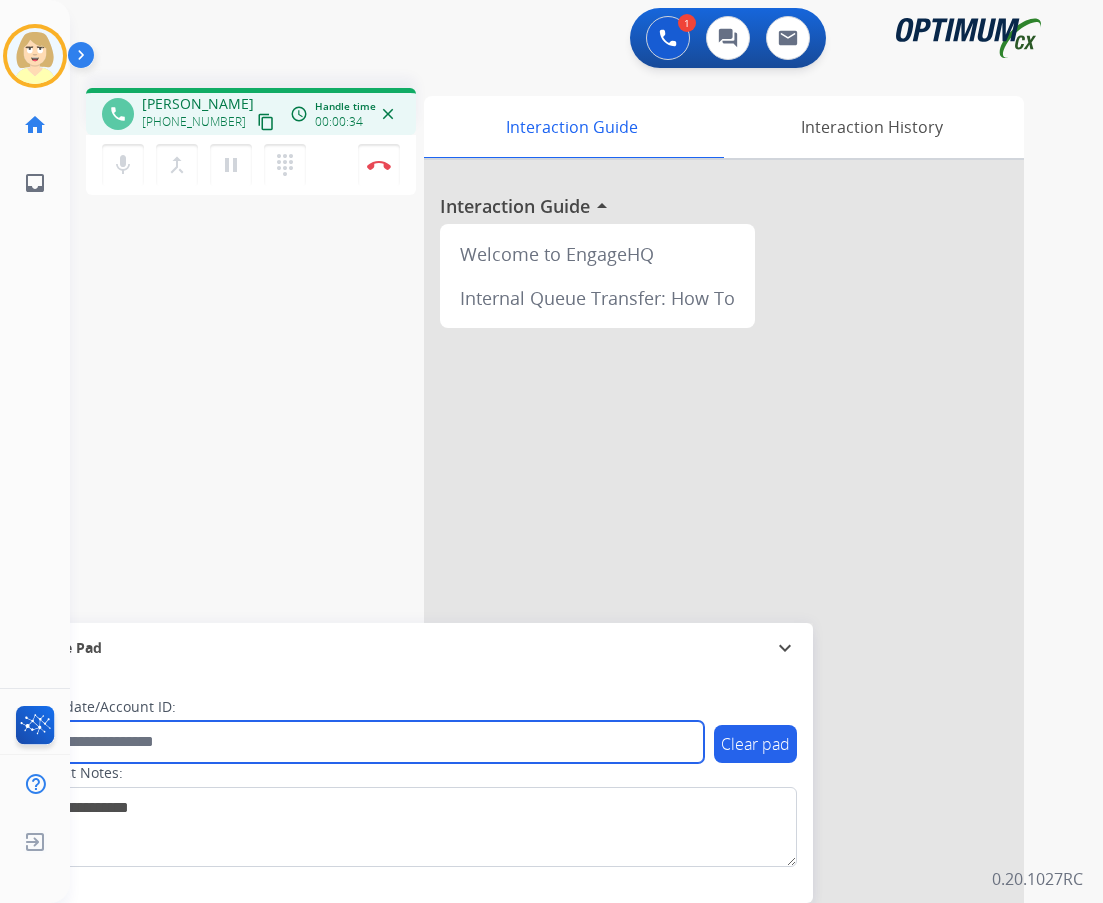 paste on "*******" 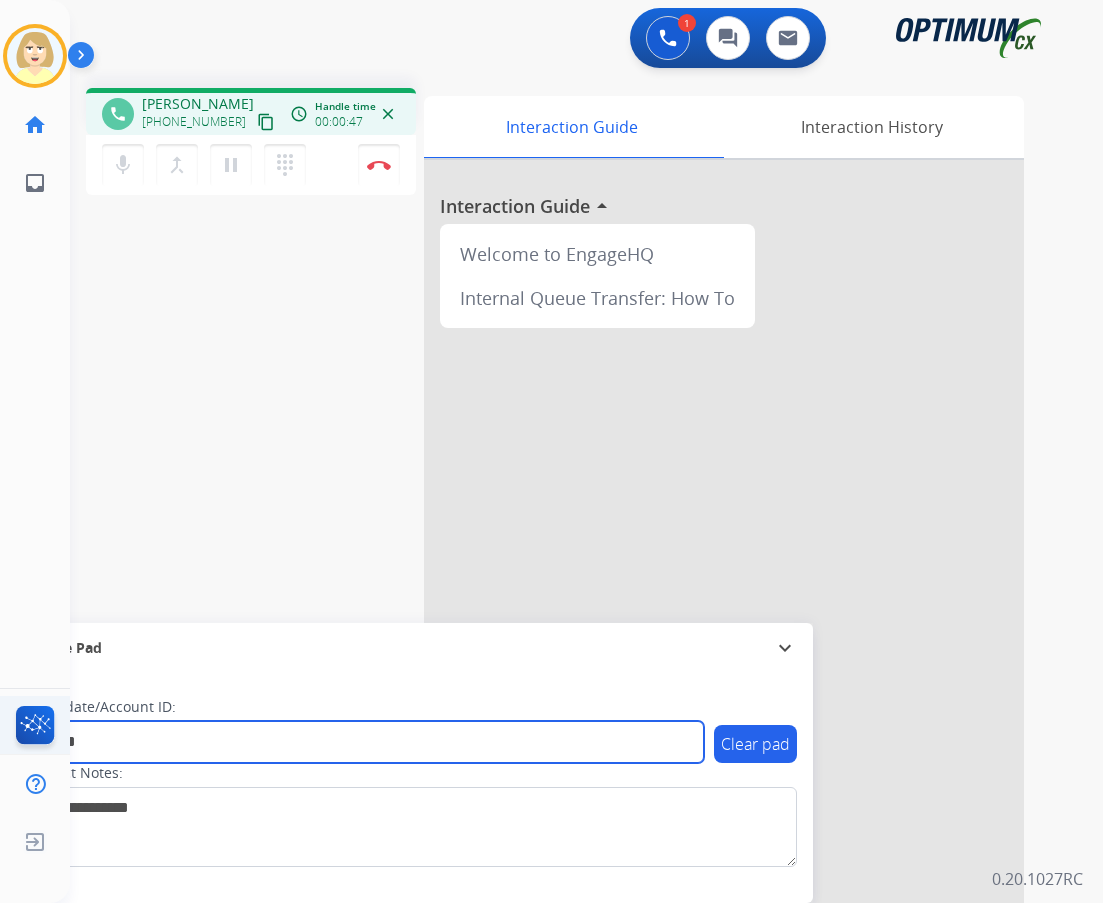 type on "*******" 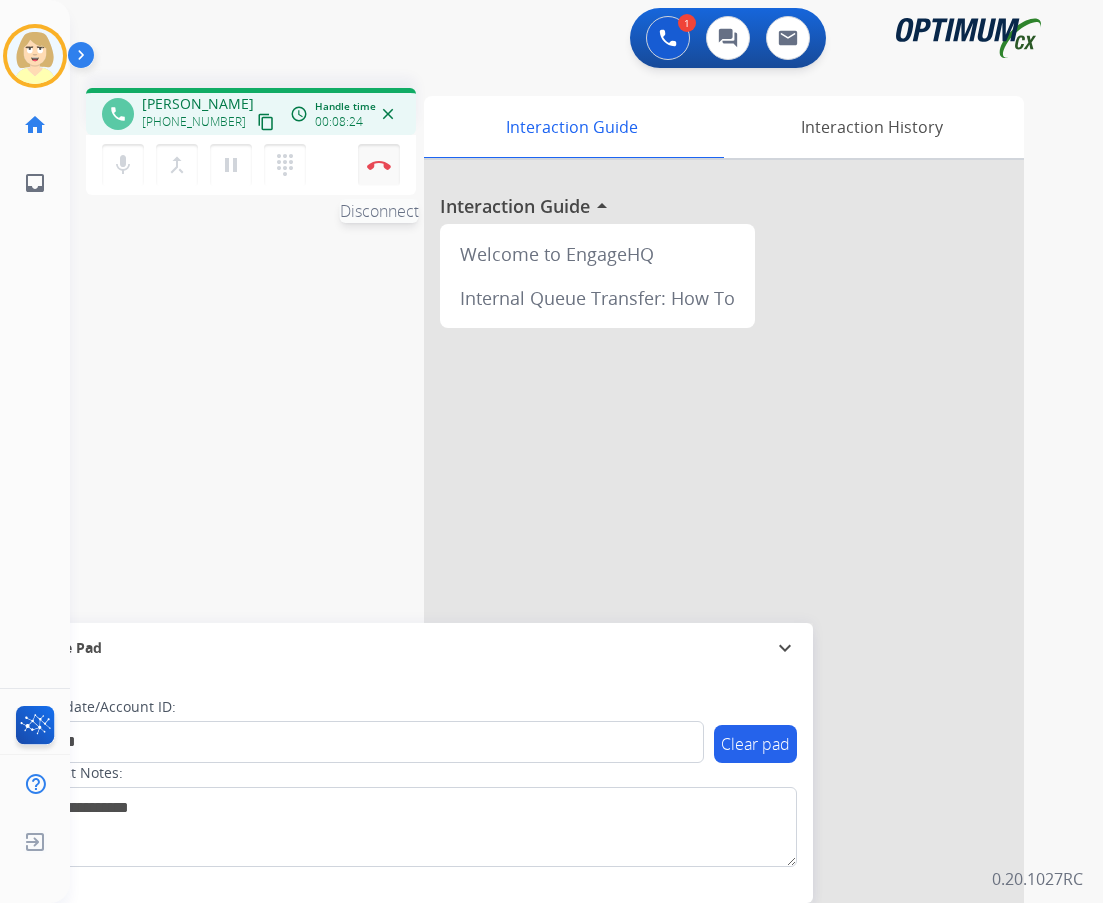 click on "Disconnect" at bounding box center (379, 165) 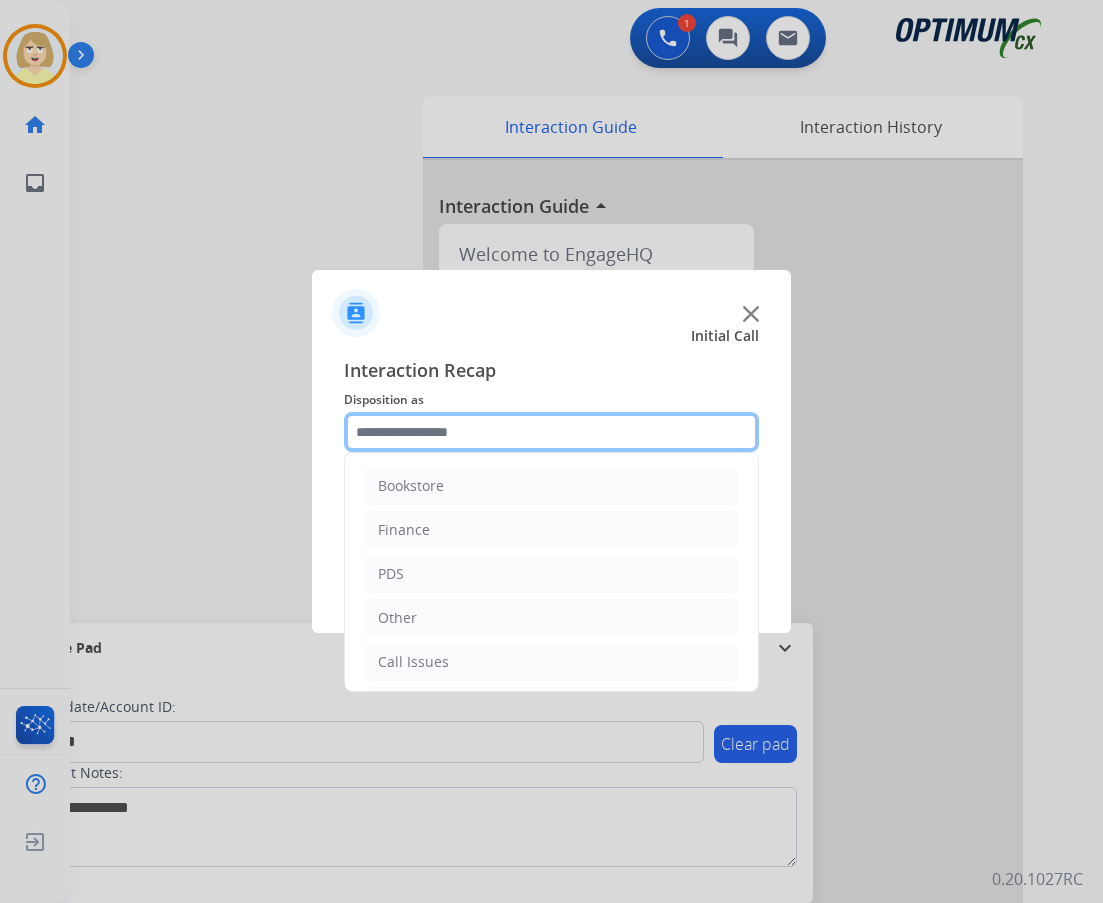 click 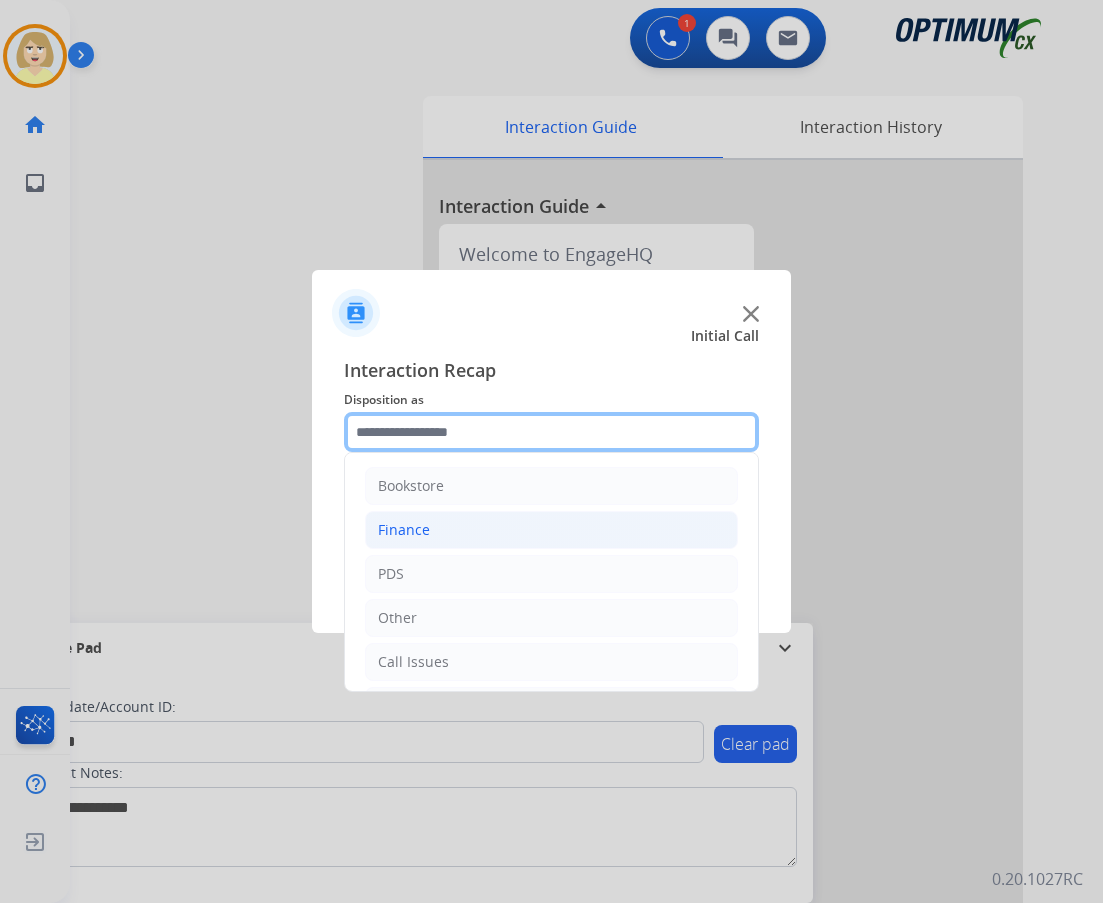 scroll, scrollTop: 136, scrollLeft: 0, axis: vertical 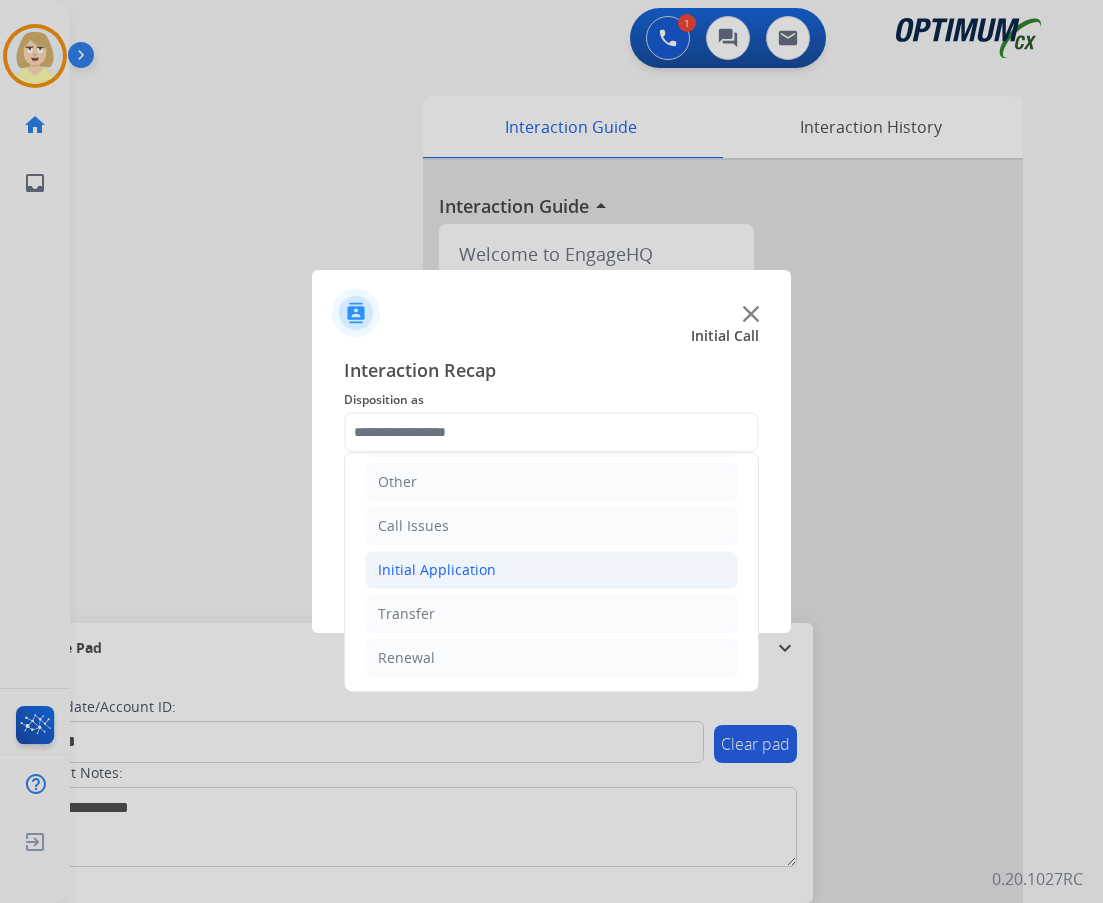click on "Initial Application" 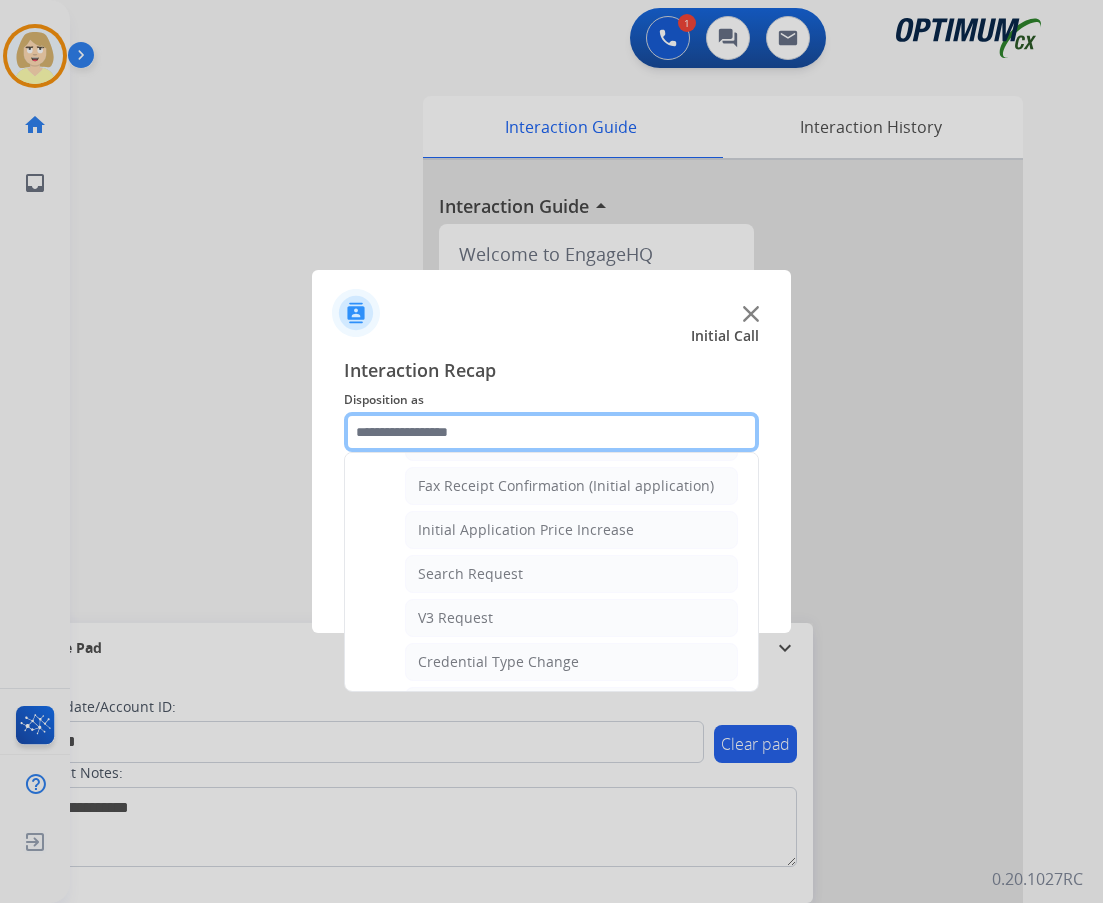 scroll, scrollTop: 736, scrollLeft: 0, axis: vertical 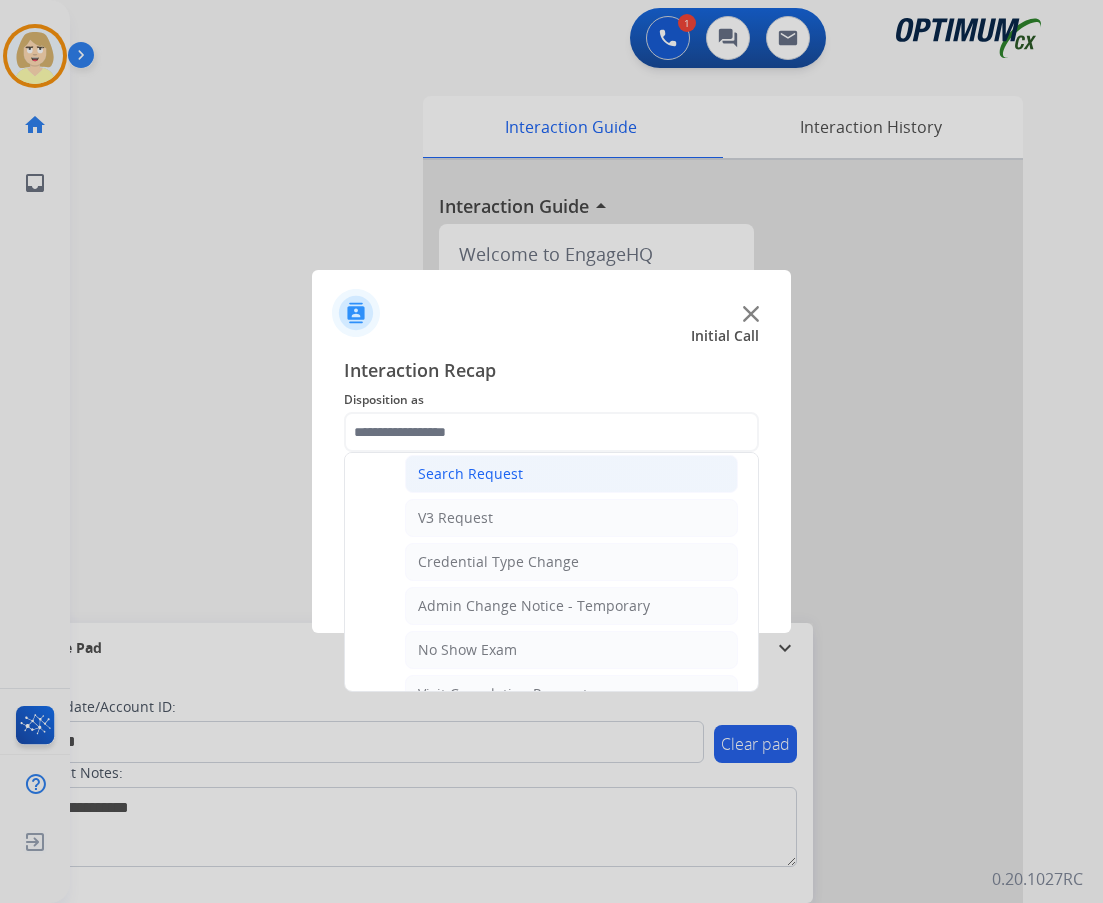 click on "Search Request" 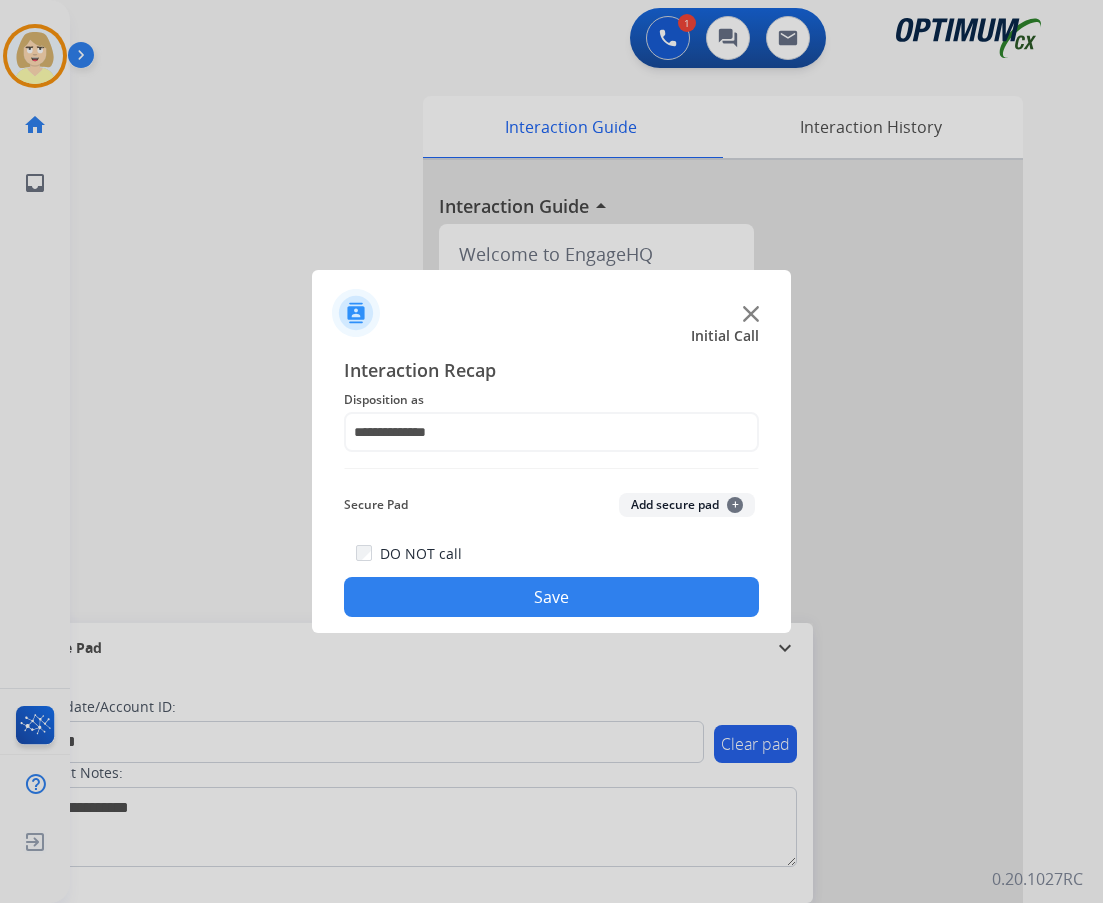 click on "Add secure pad  +" 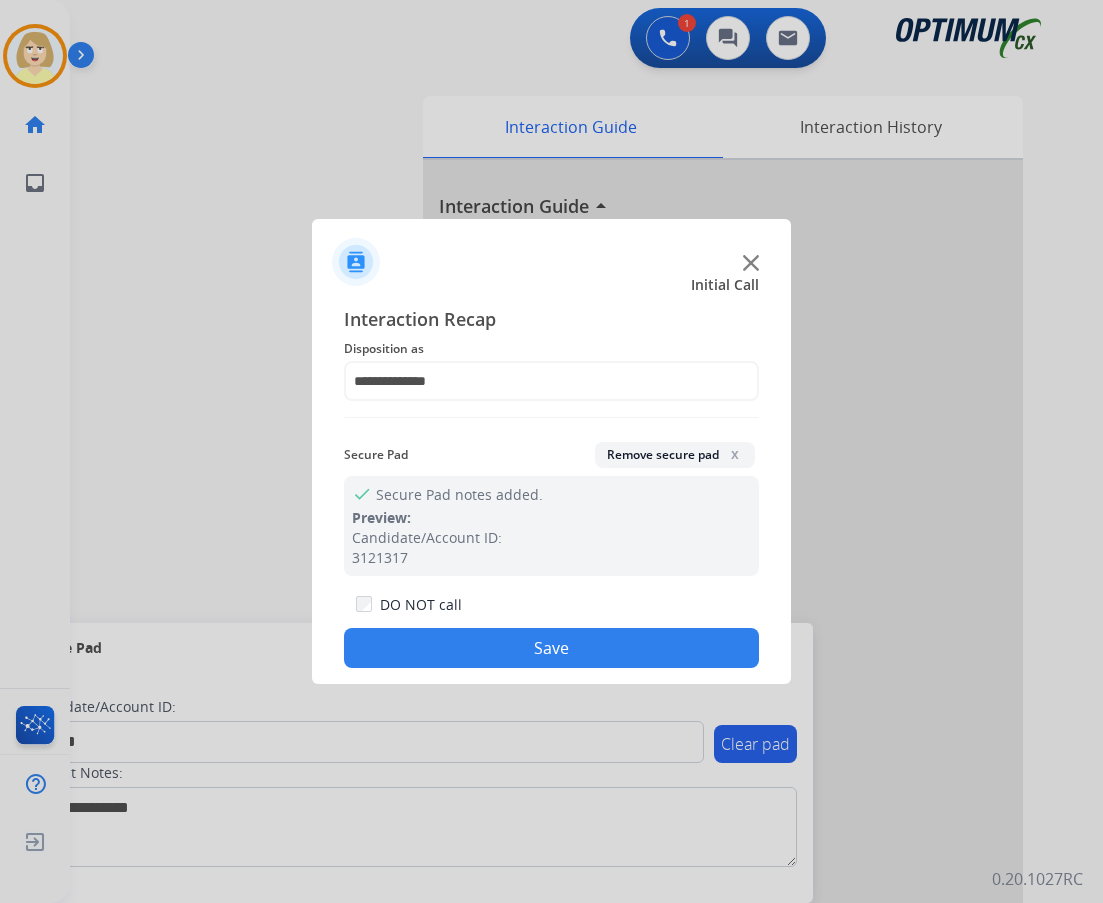 drag, startPoint x: 470, startPoint y: 646, endPoint x: 153, endPoint y: 363, distance: 424.9447 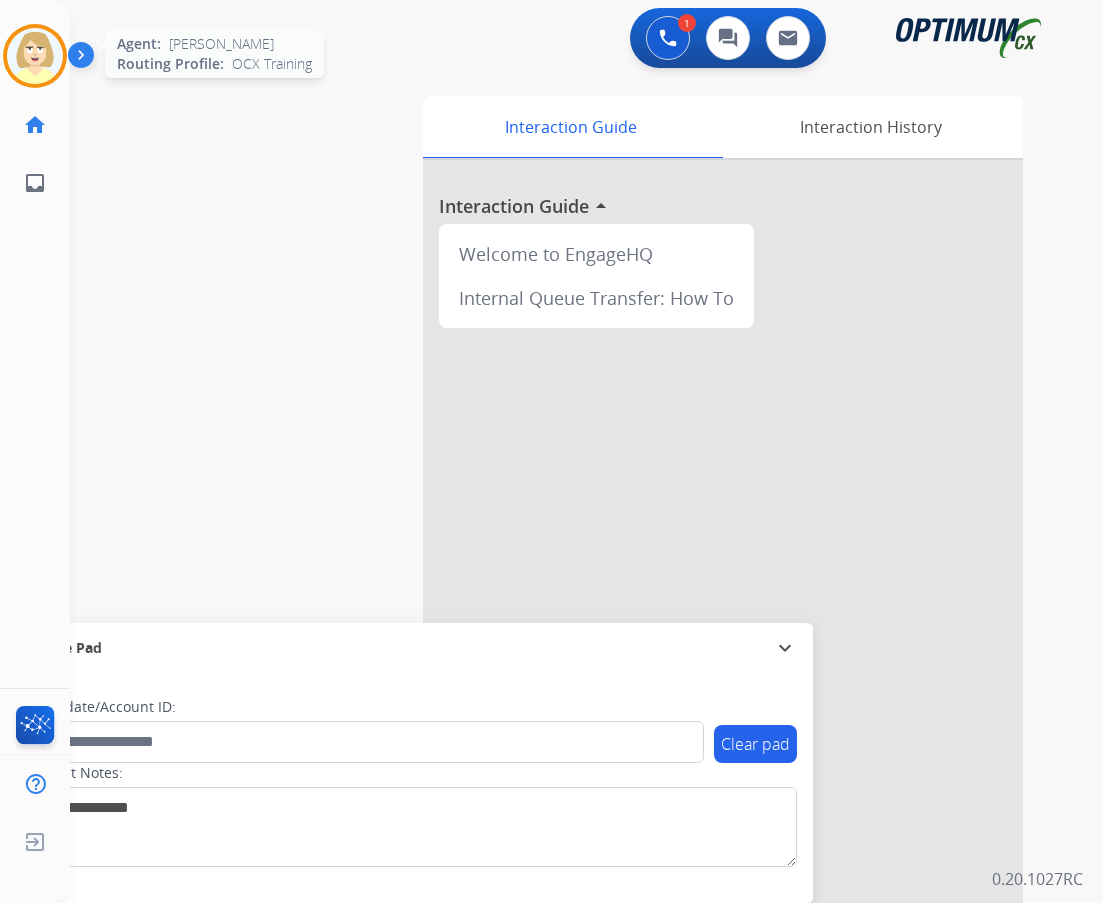 click at bounding box center [35, 56] 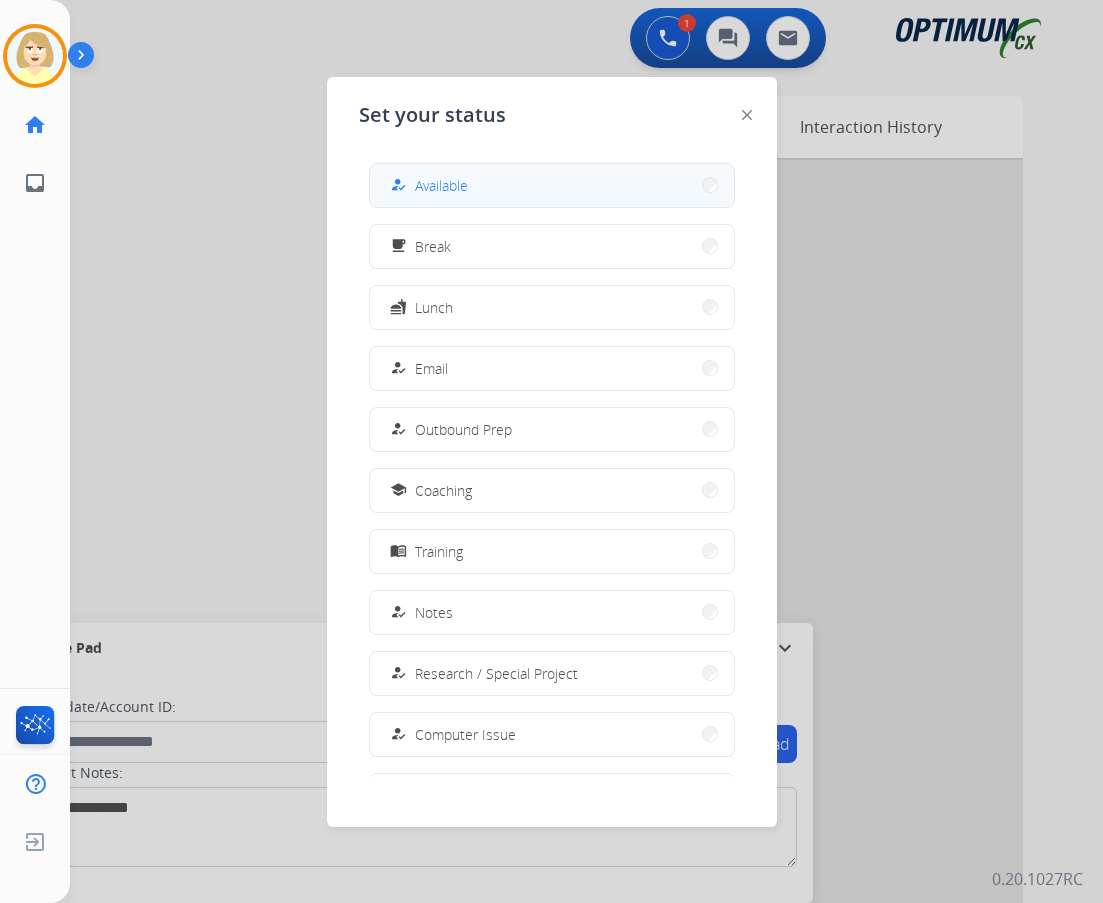 click on "Available" at bounding box center [441, 185] 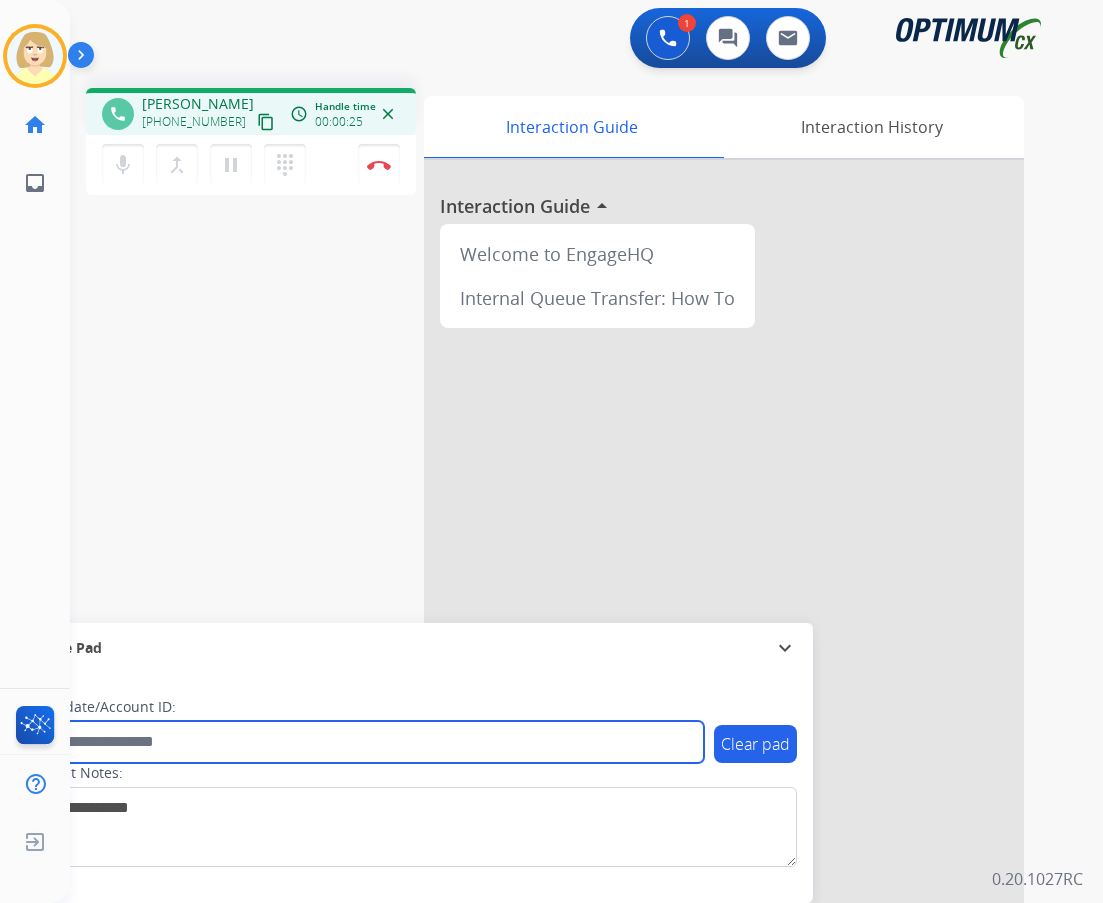 click at bounding box center [365, 742] 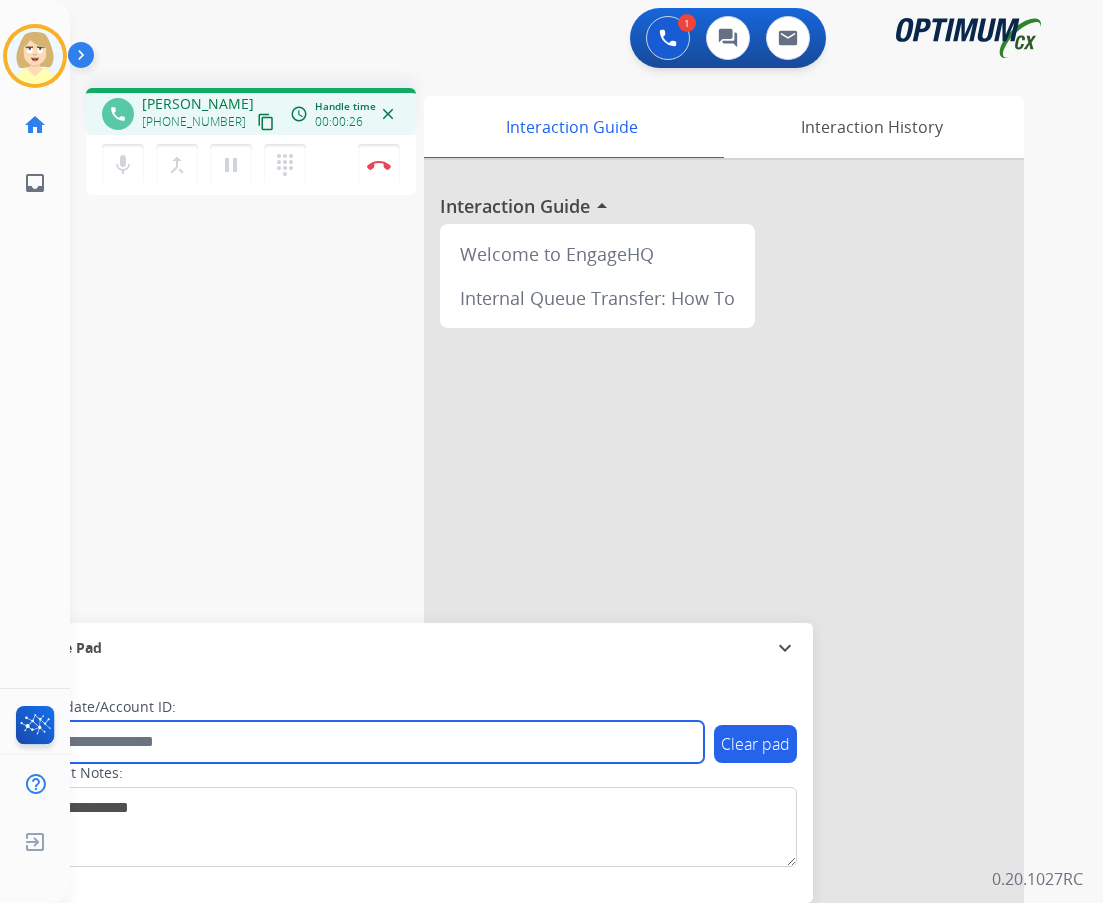 paste on "*******" 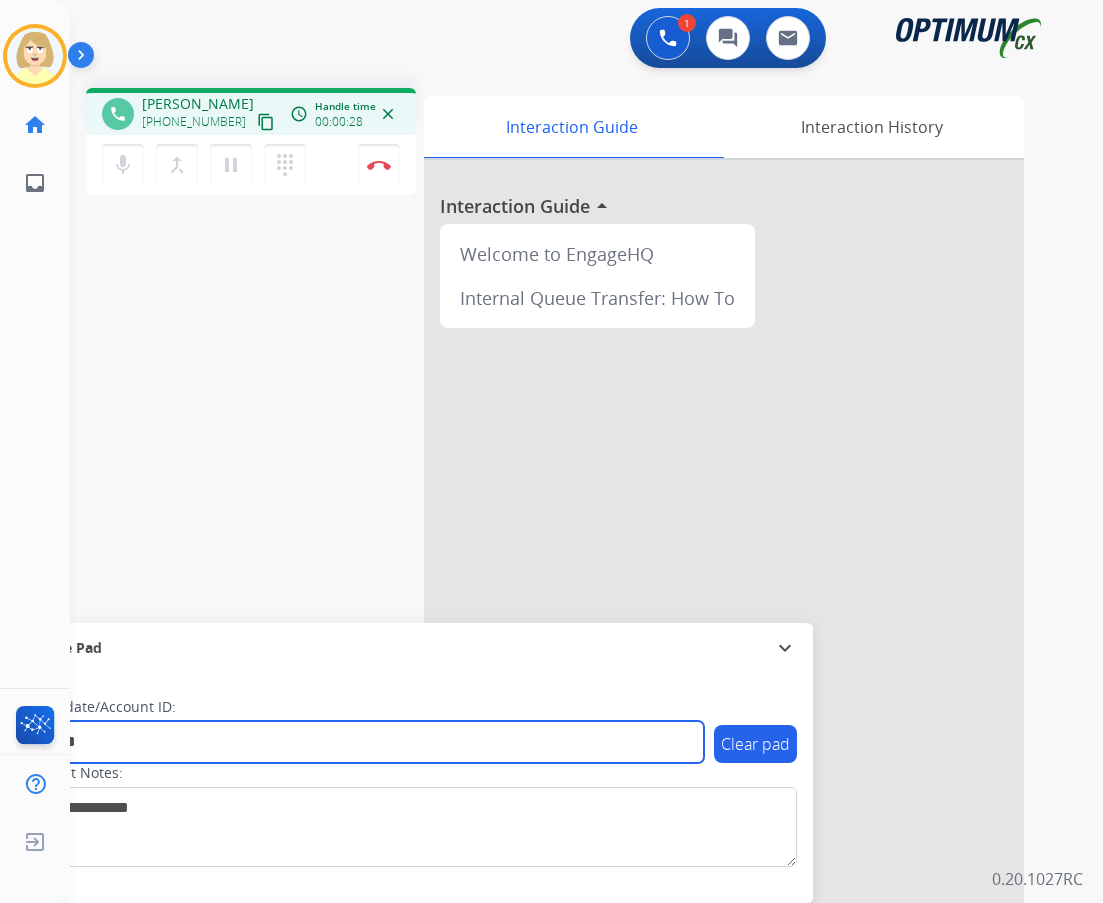 type on "*******" 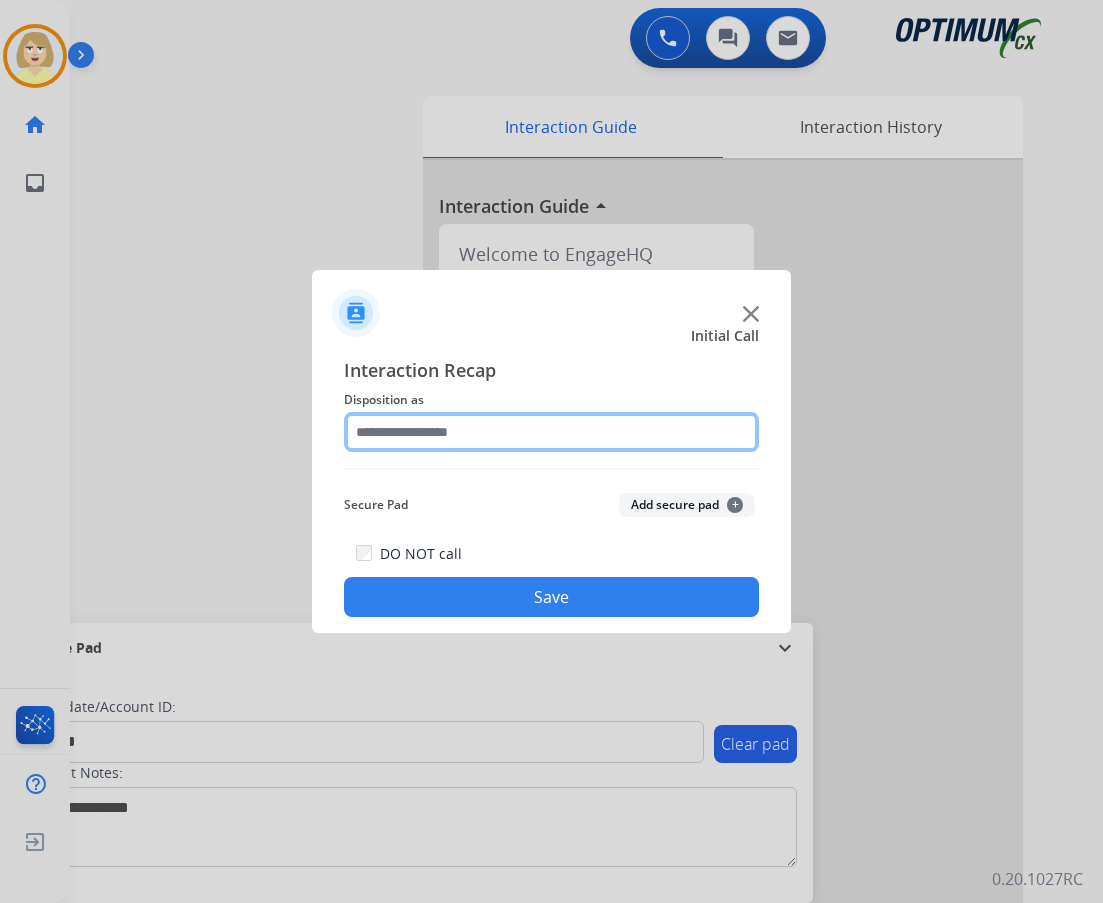 click 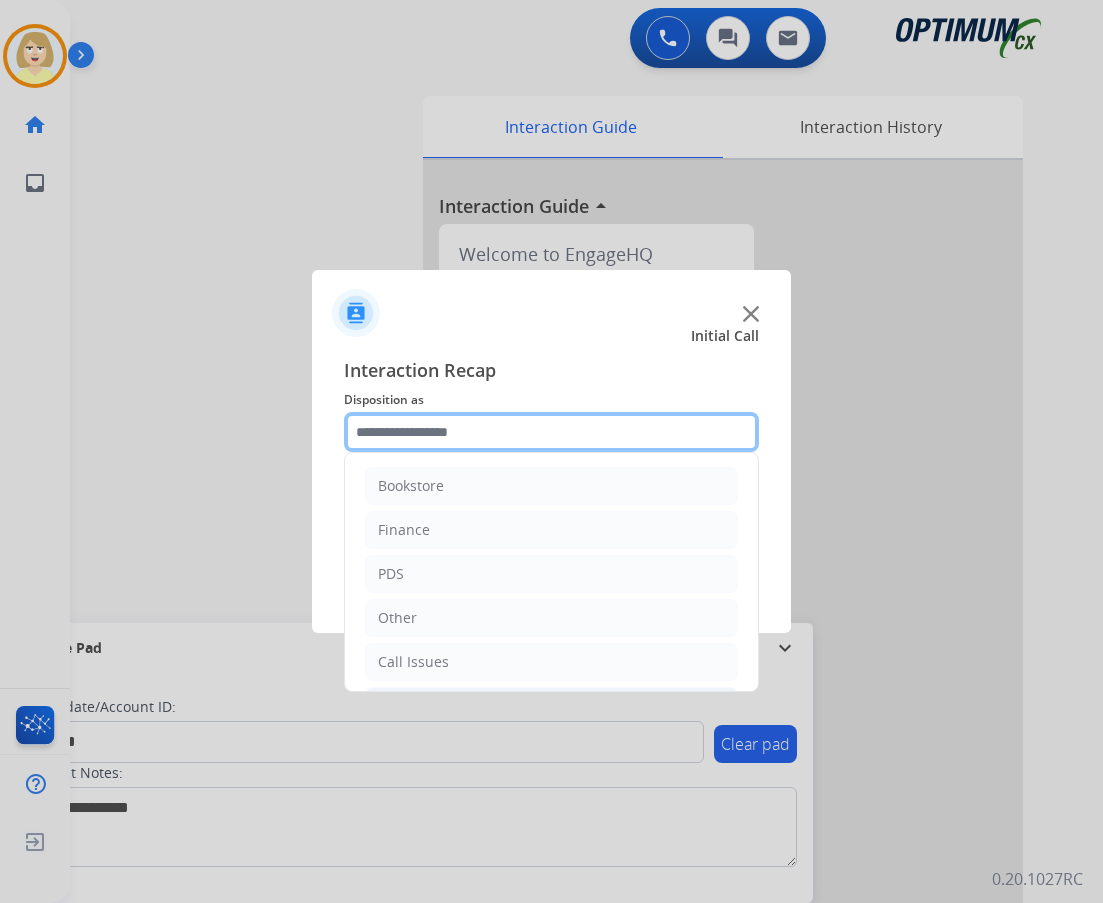 scroll, scrollTop: 136, scrollLeft: 0, axis: vertical 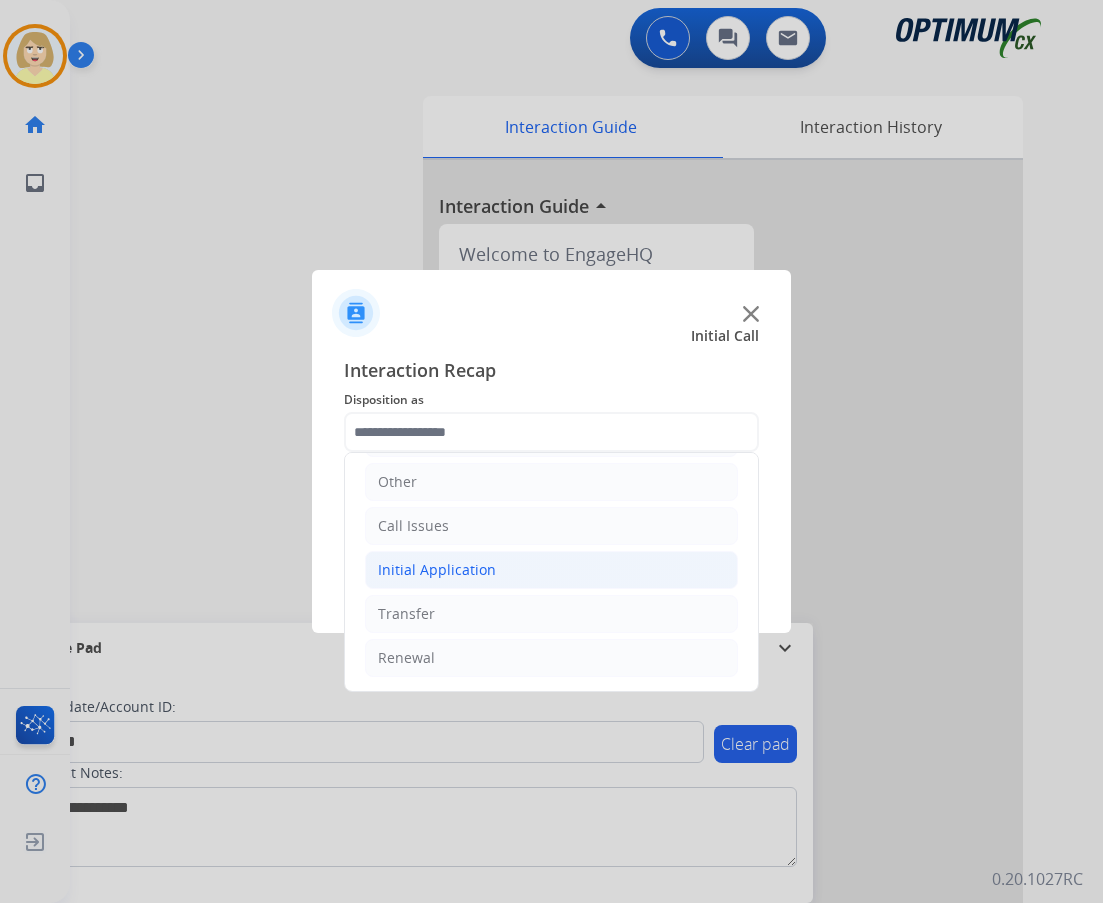 click on "Initial Application" 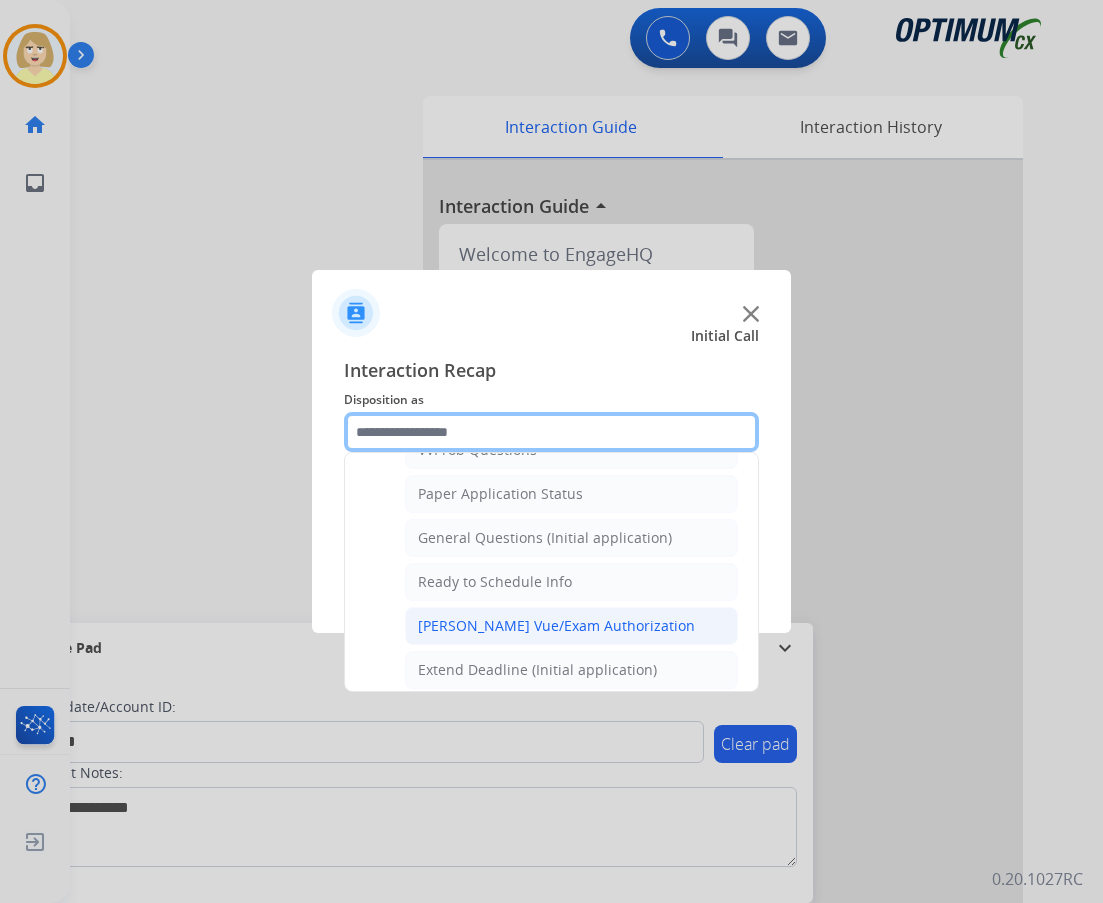 scroll, scrollTop: 1012, scrollLeft: 0, axis: vertical 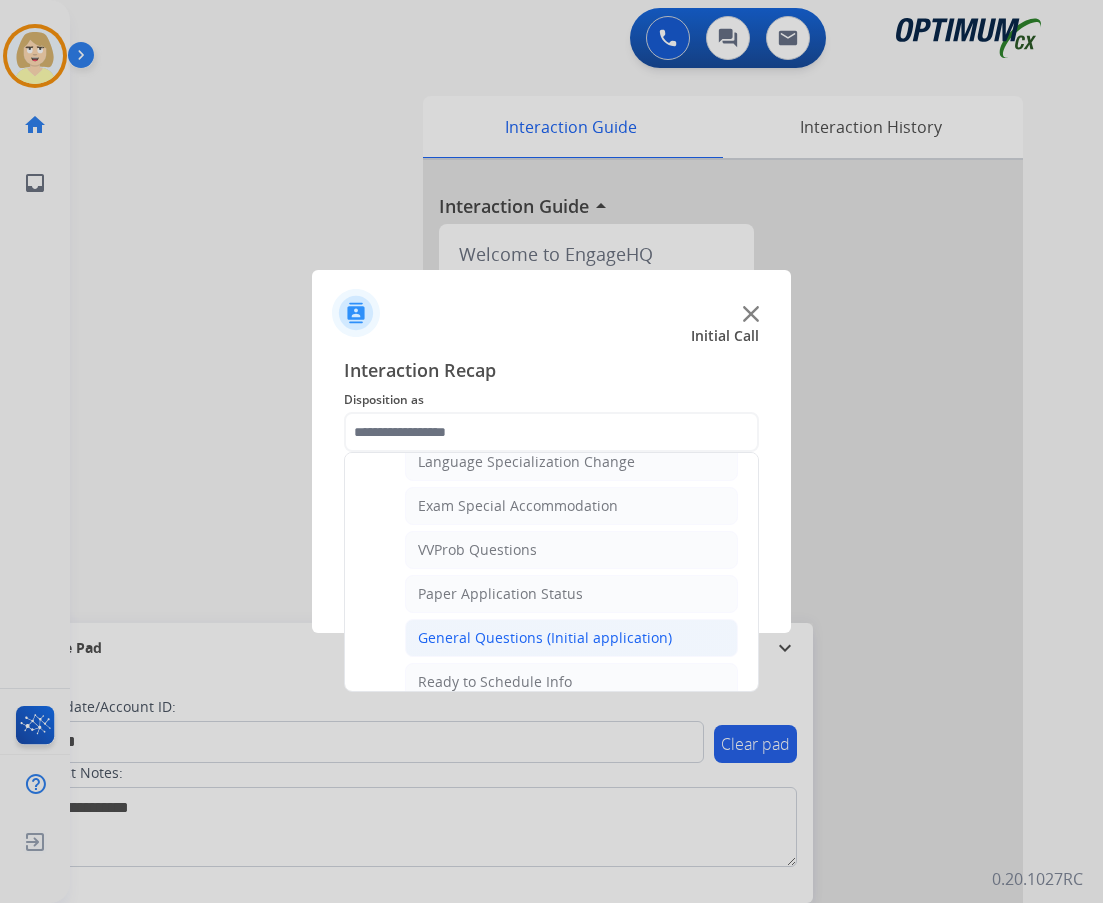 click on "General Questions (Initial application)" 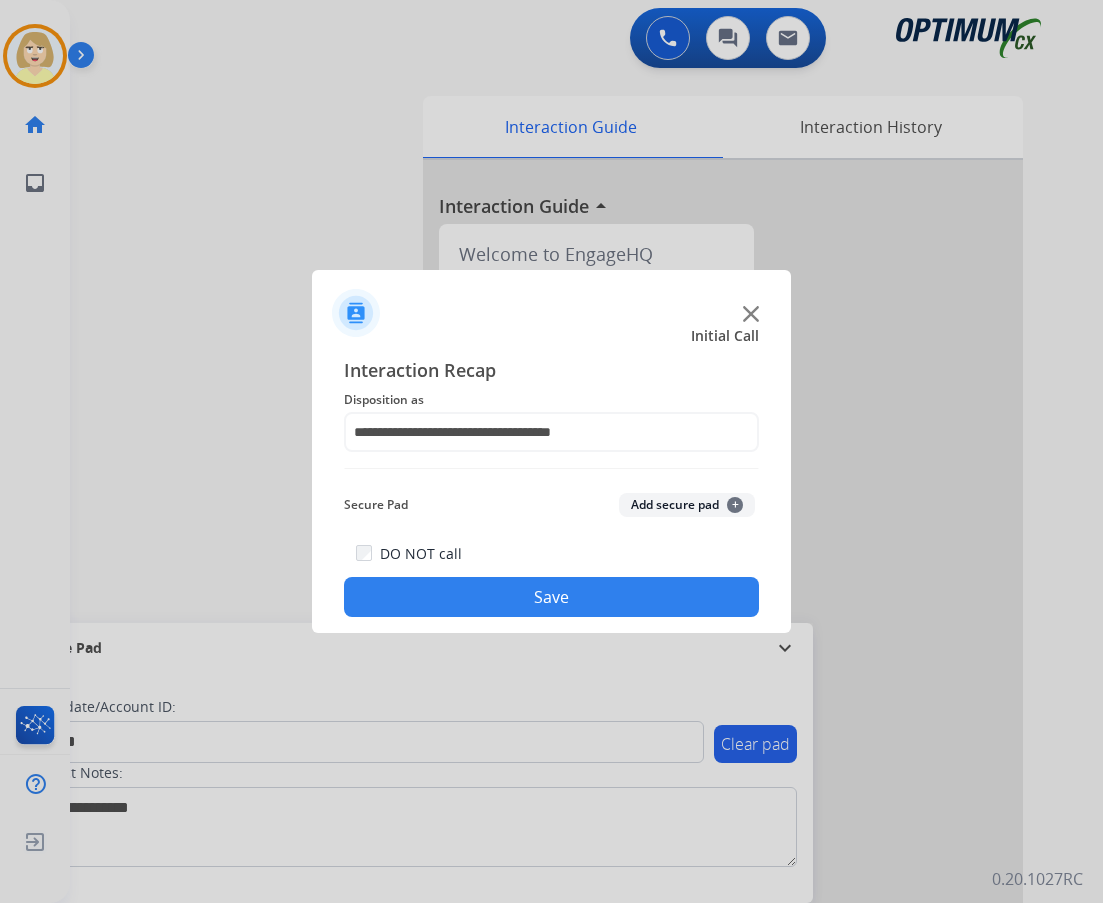 click on "Add secure pad  +" 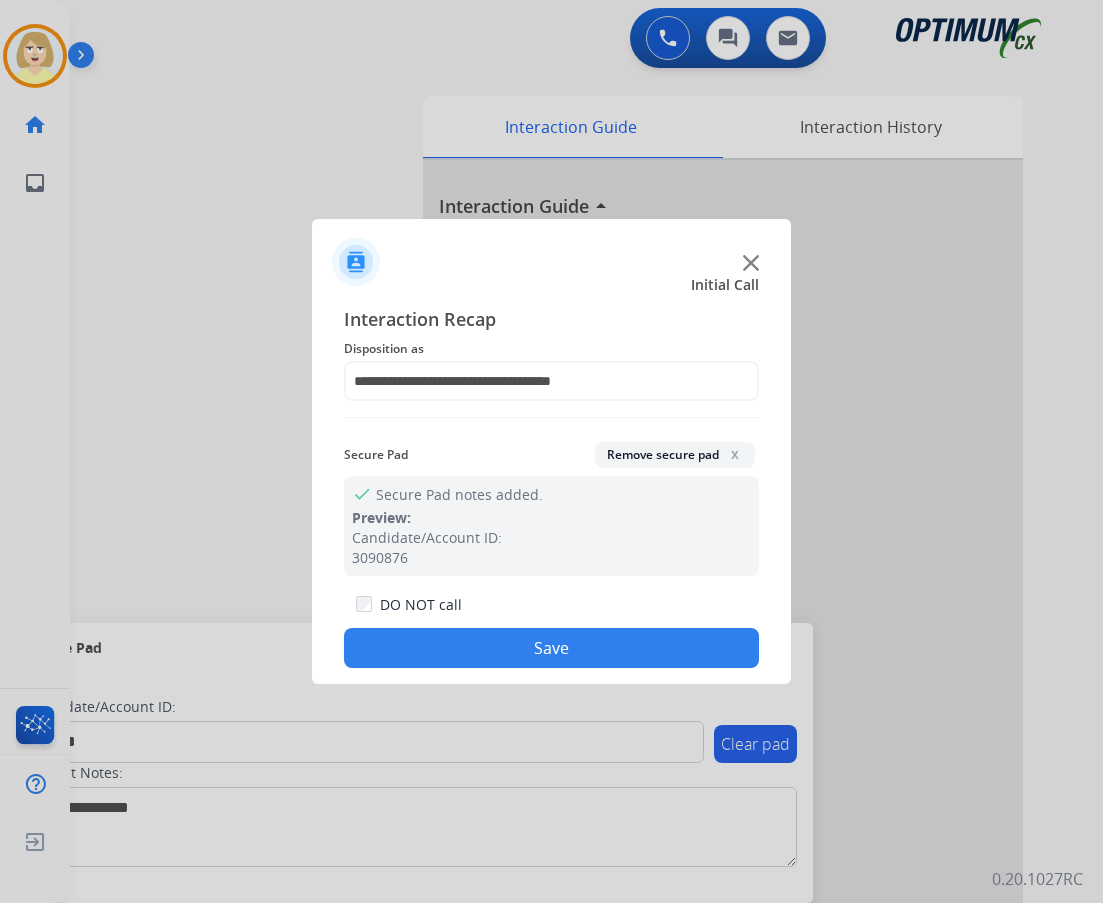 click on "Save" 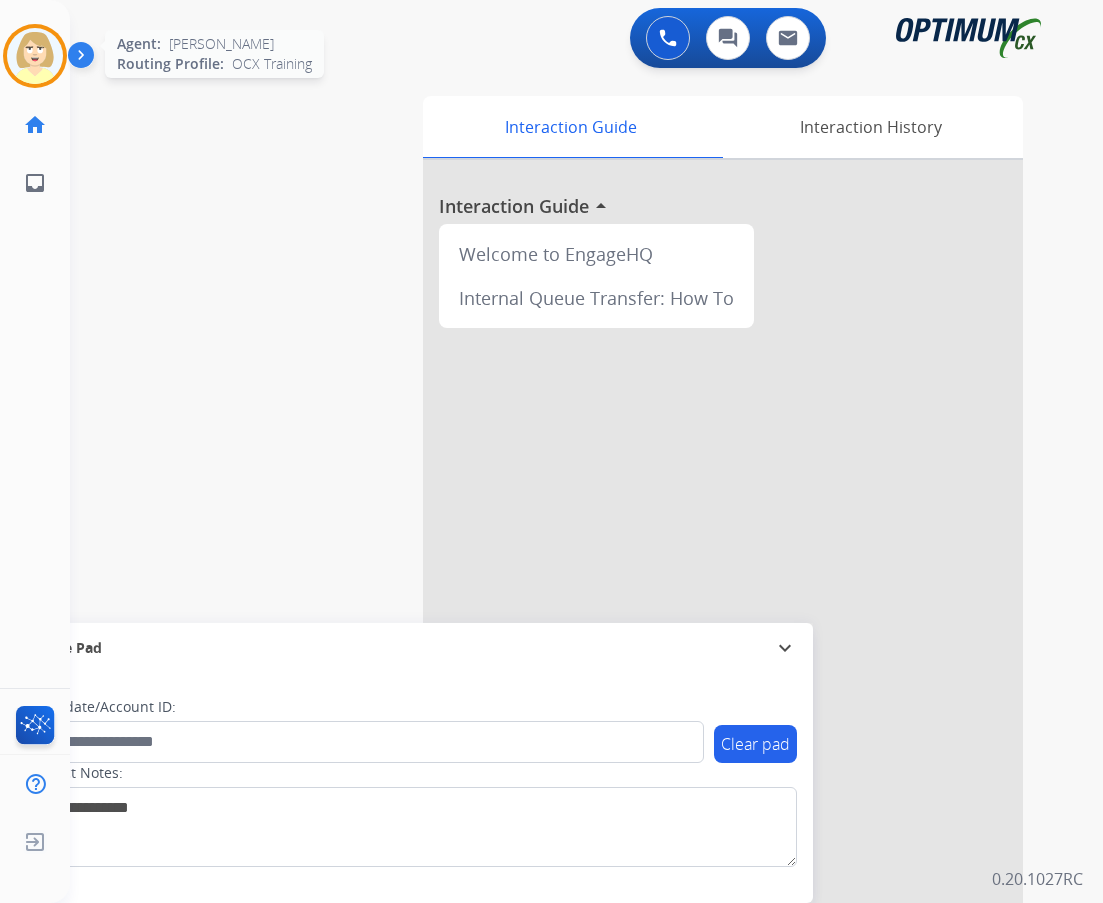 click at bounding box center [35, 56] 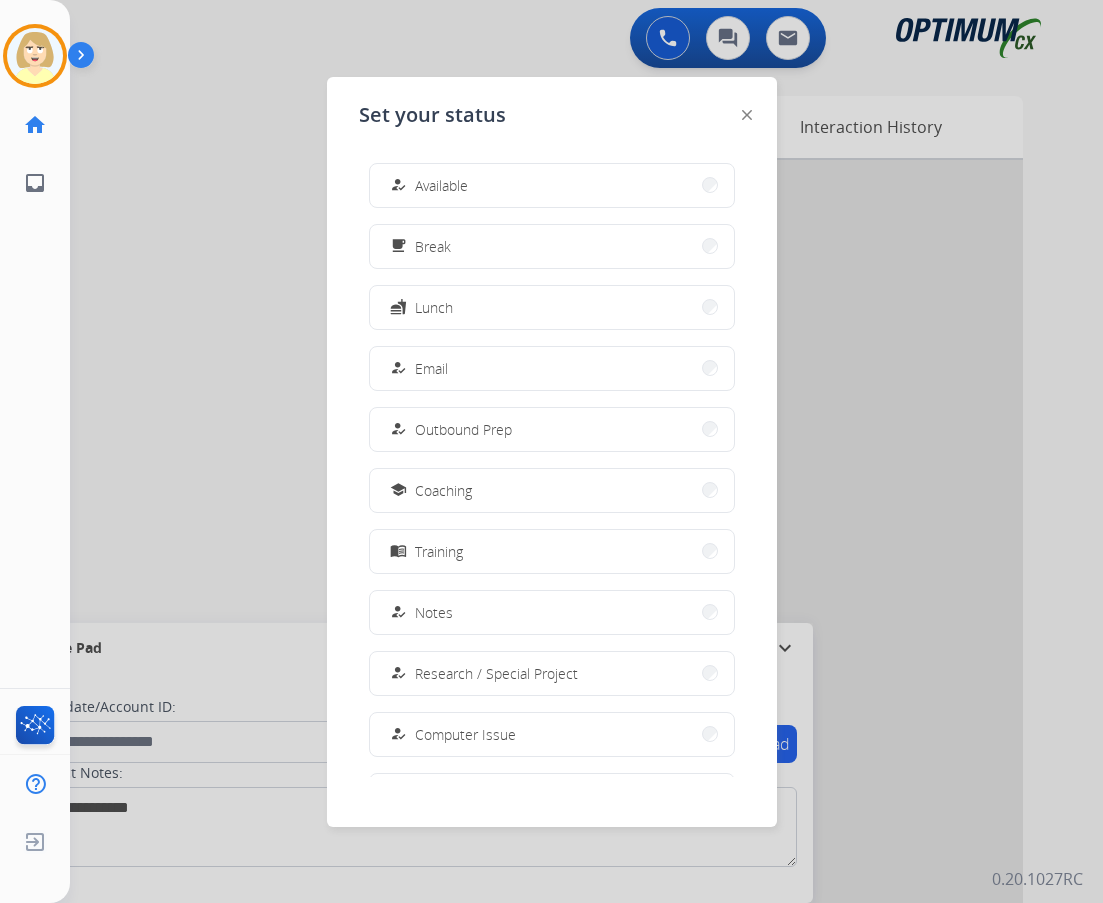 click on "Available" at bounding box center [441, 185] 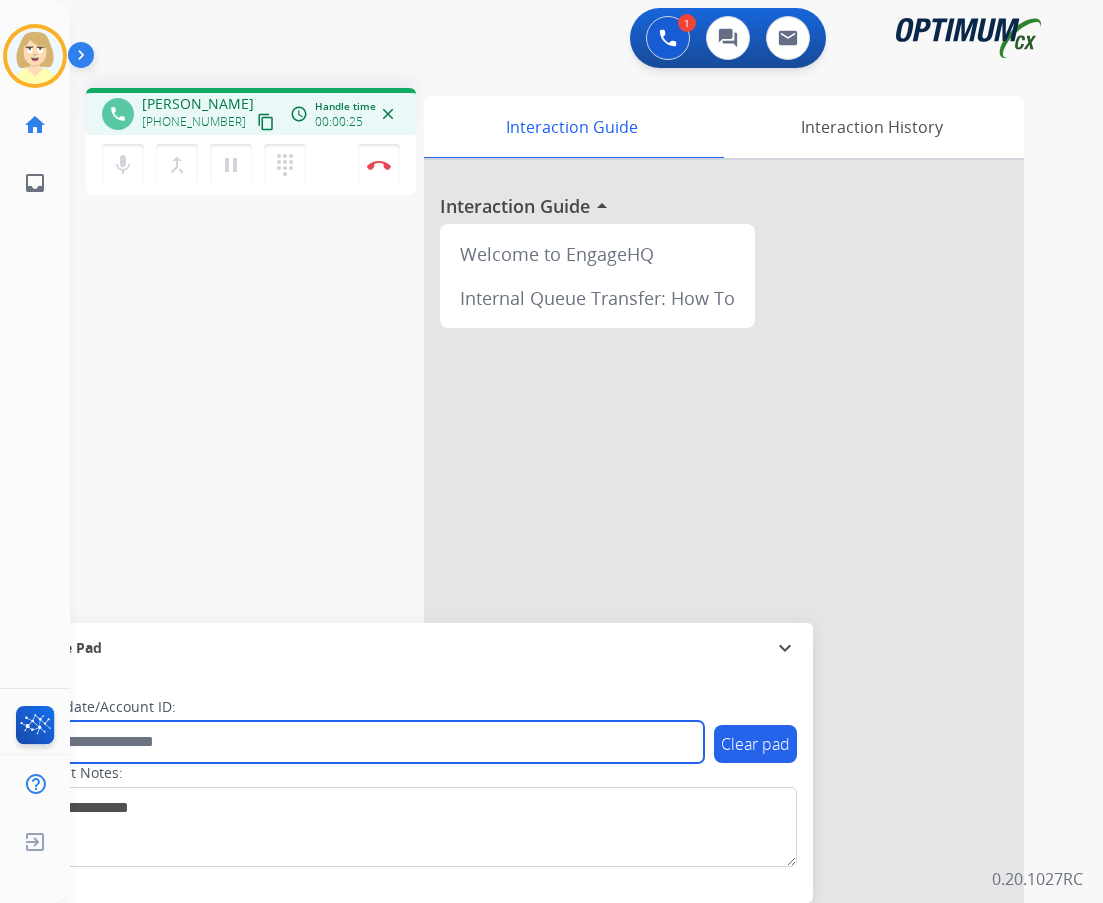 click at bounding box center (365, 742) 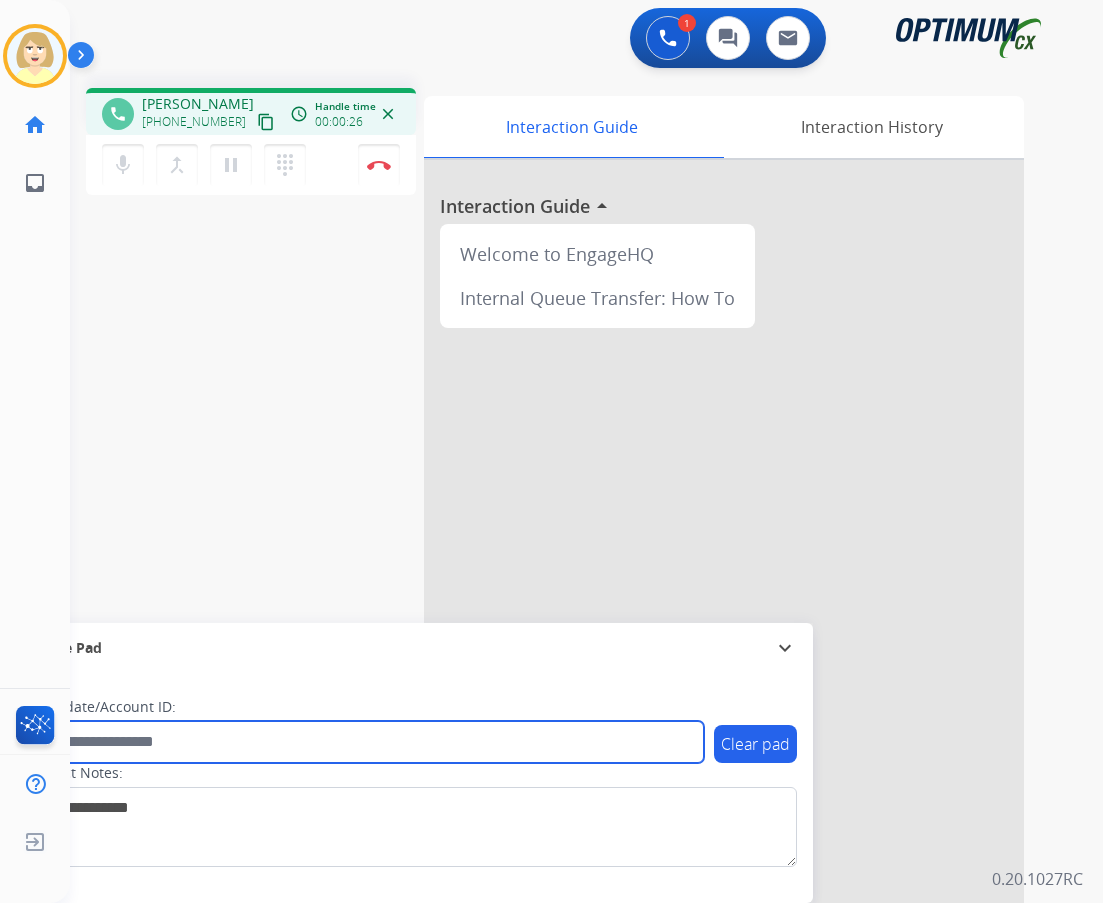 paste on "*******" 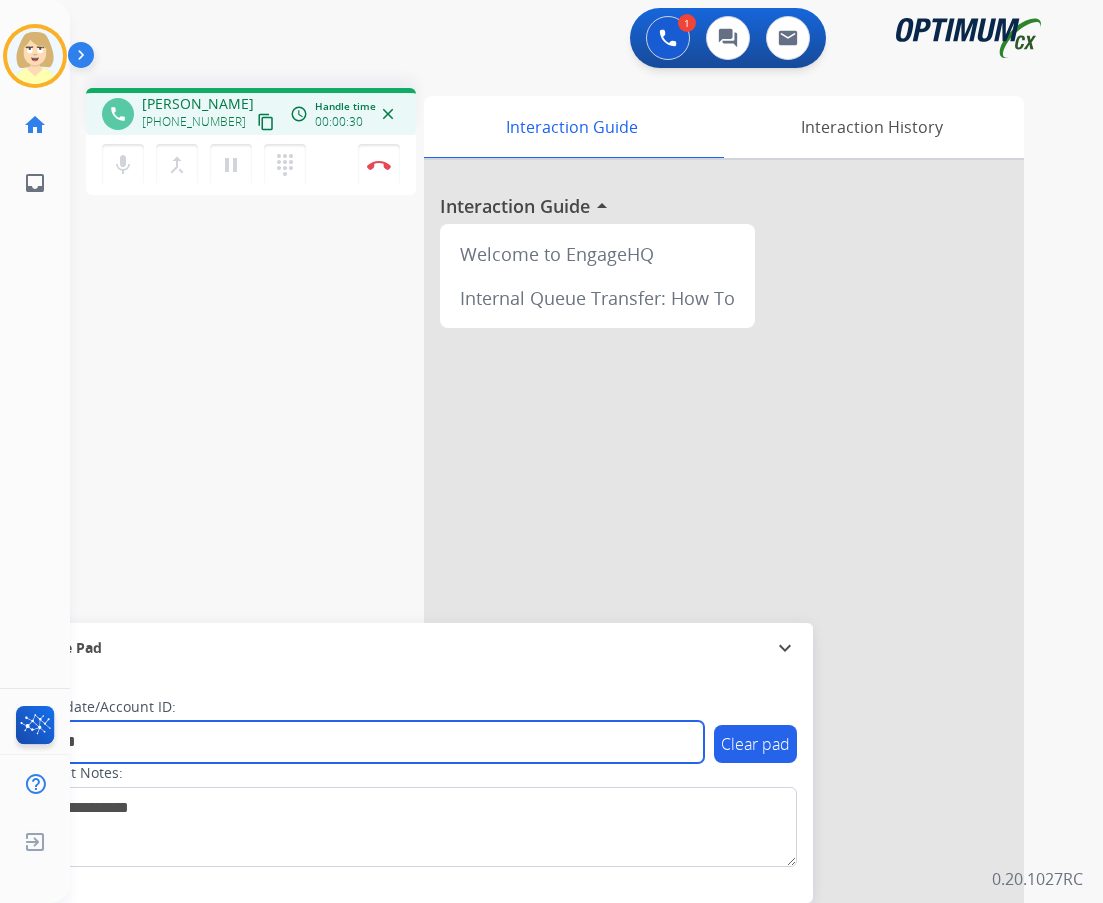 type on "*******" 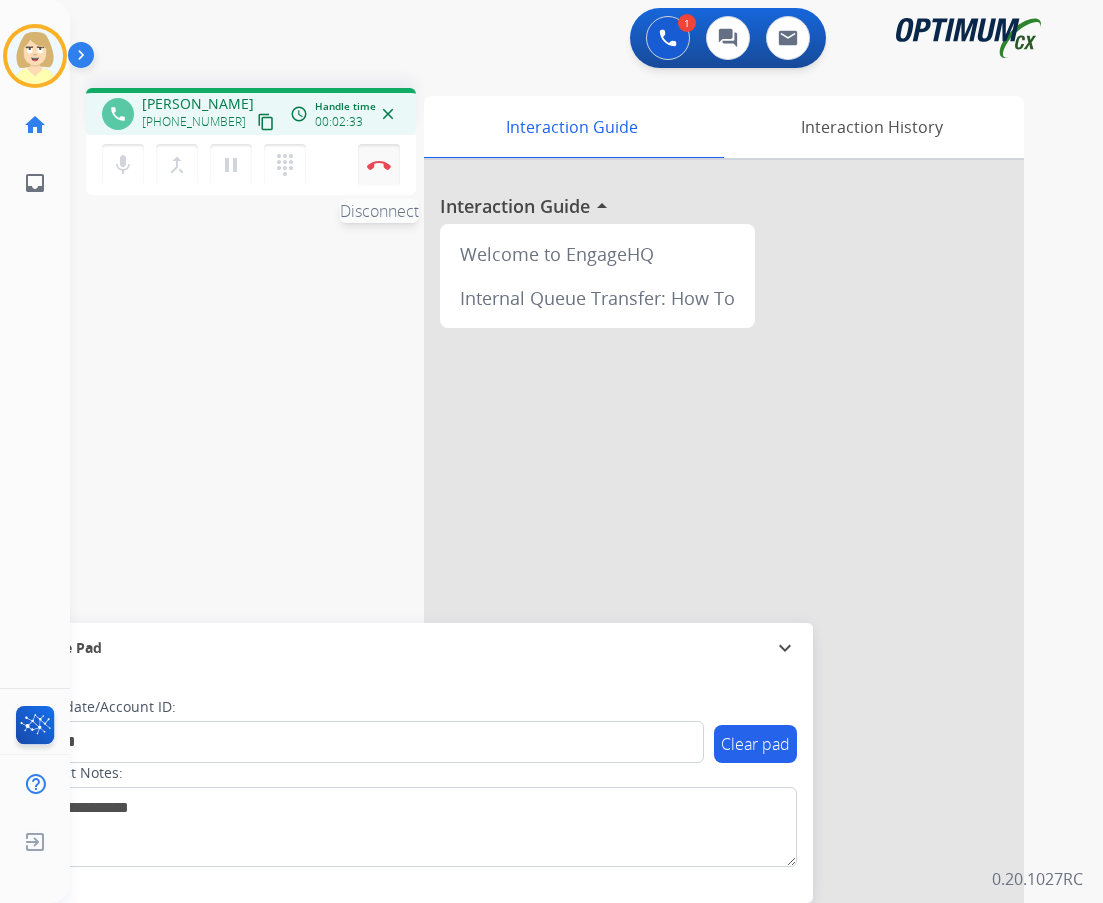 click at bounding box center (379, 165) 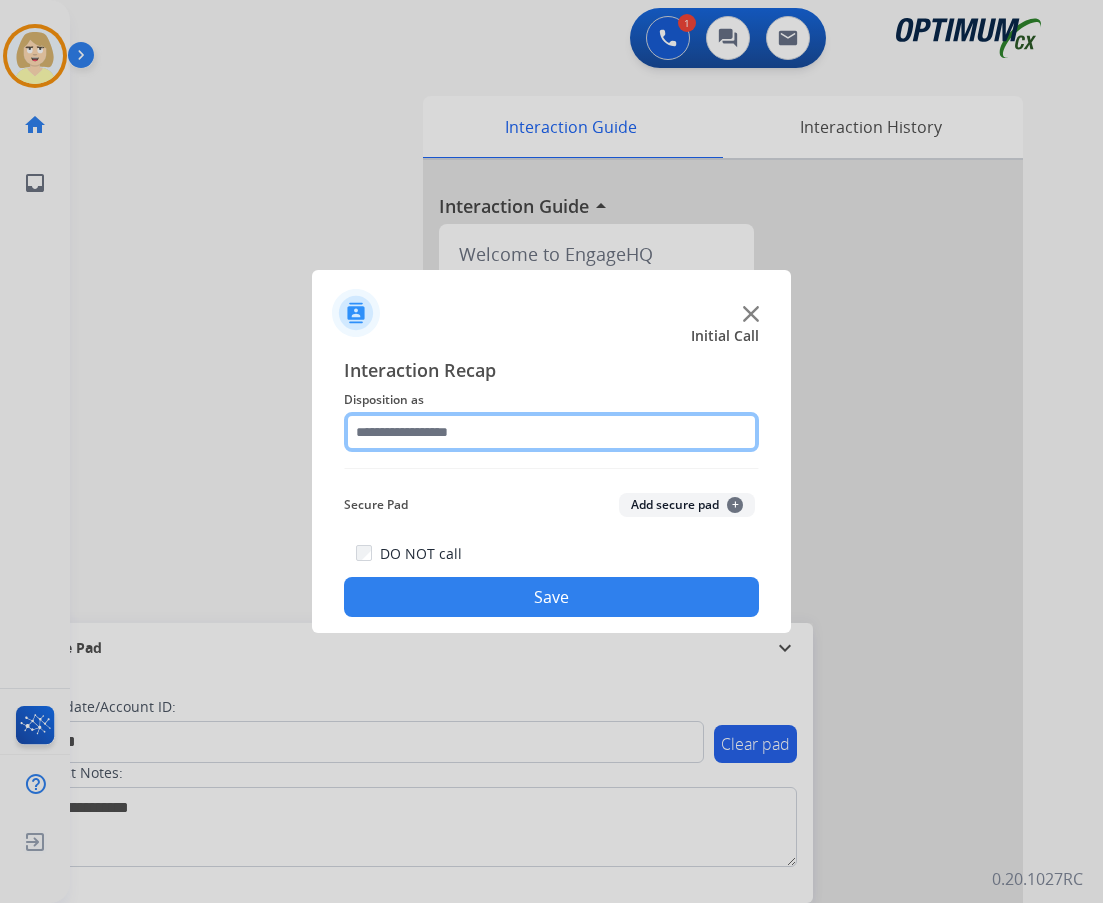 click 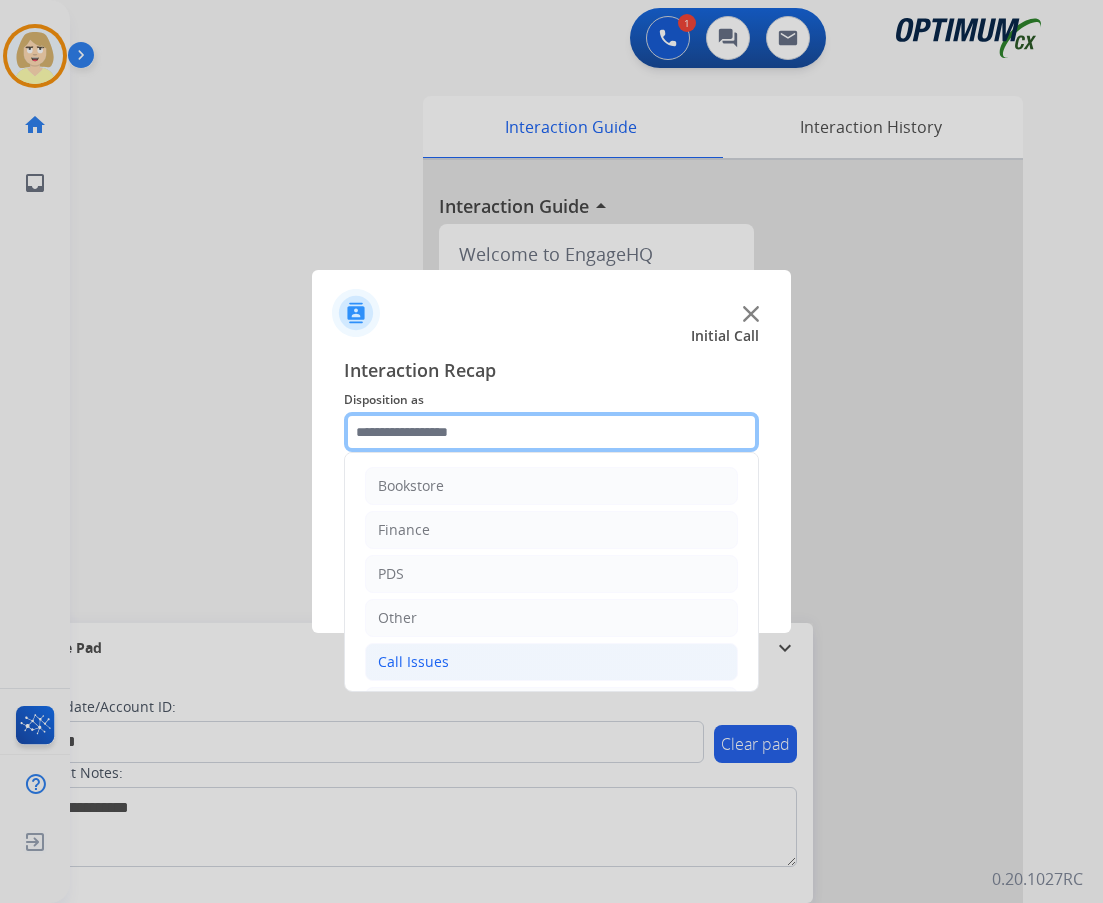 scroll, scrollTop: 136, scrollLeft: 0, axis: vertical 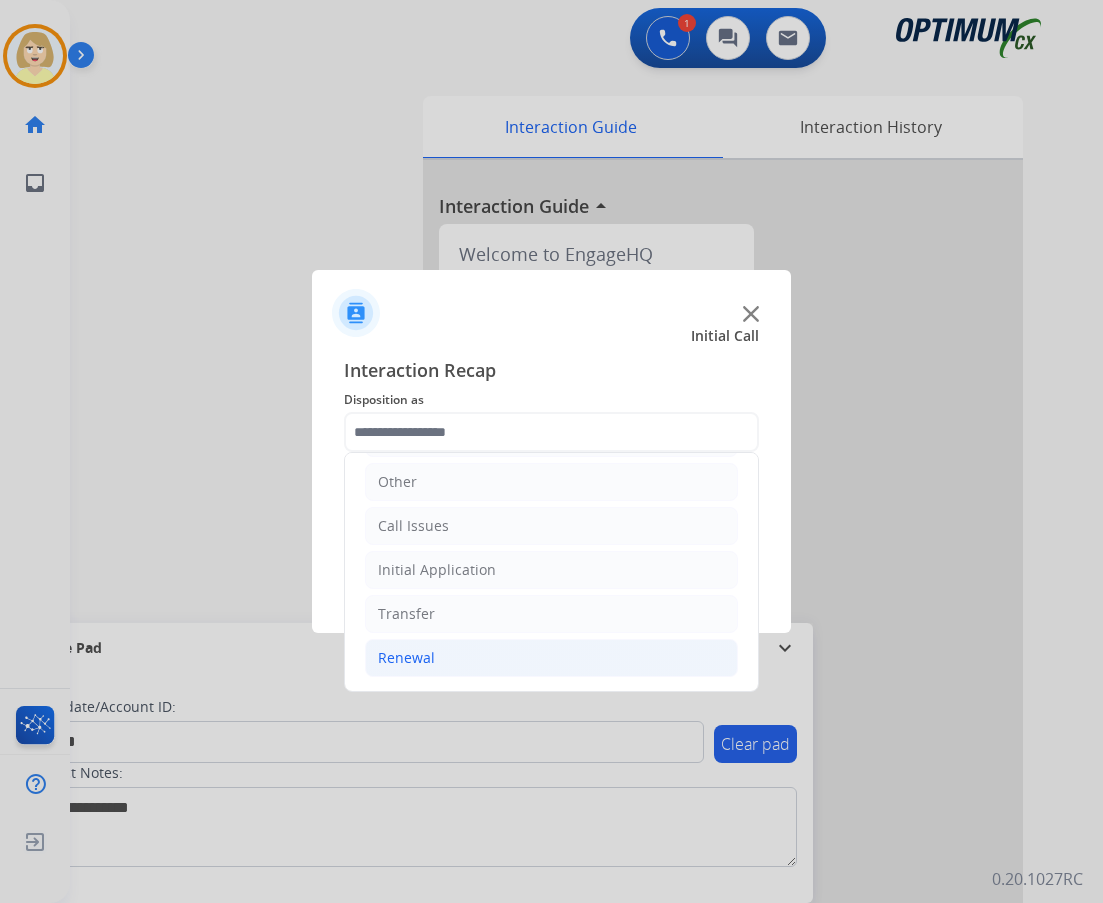 click on "Renewal" 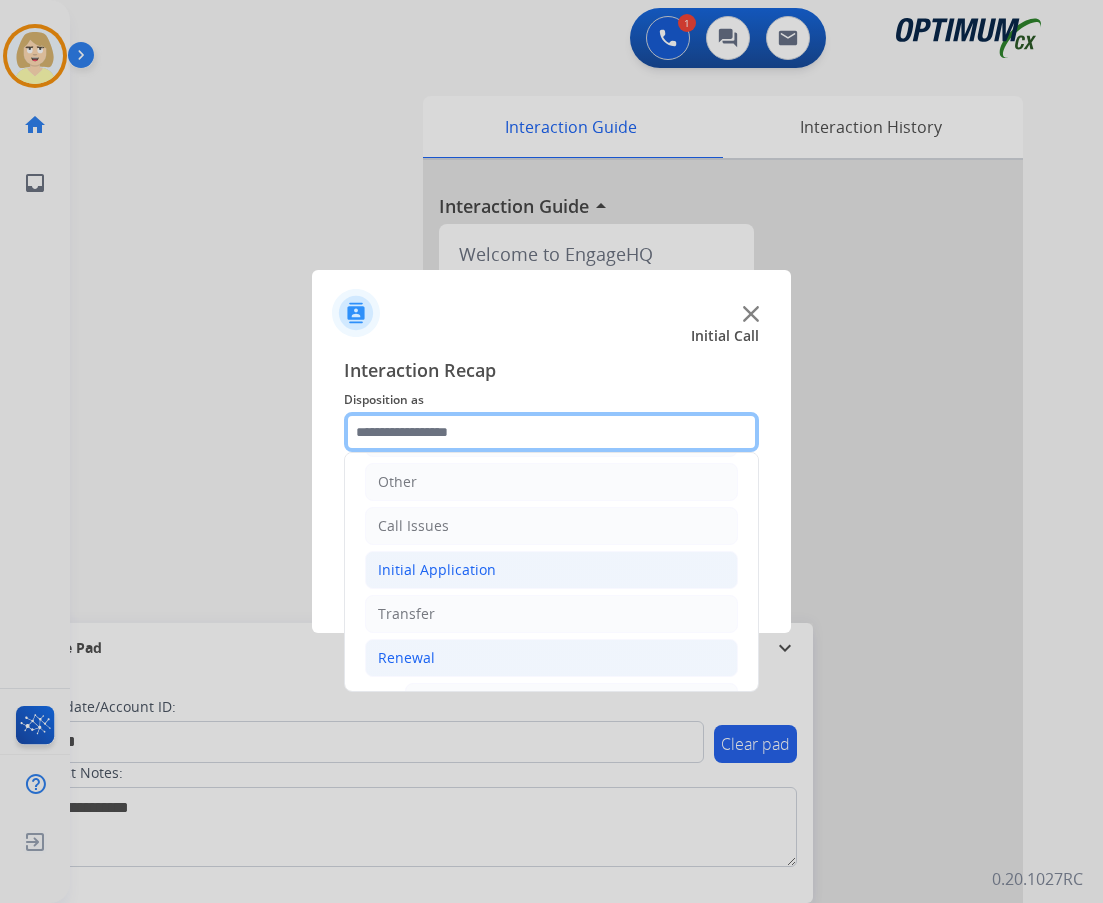 scroll, scrollTop: 436, scrollLeft: 0, axis: vertical 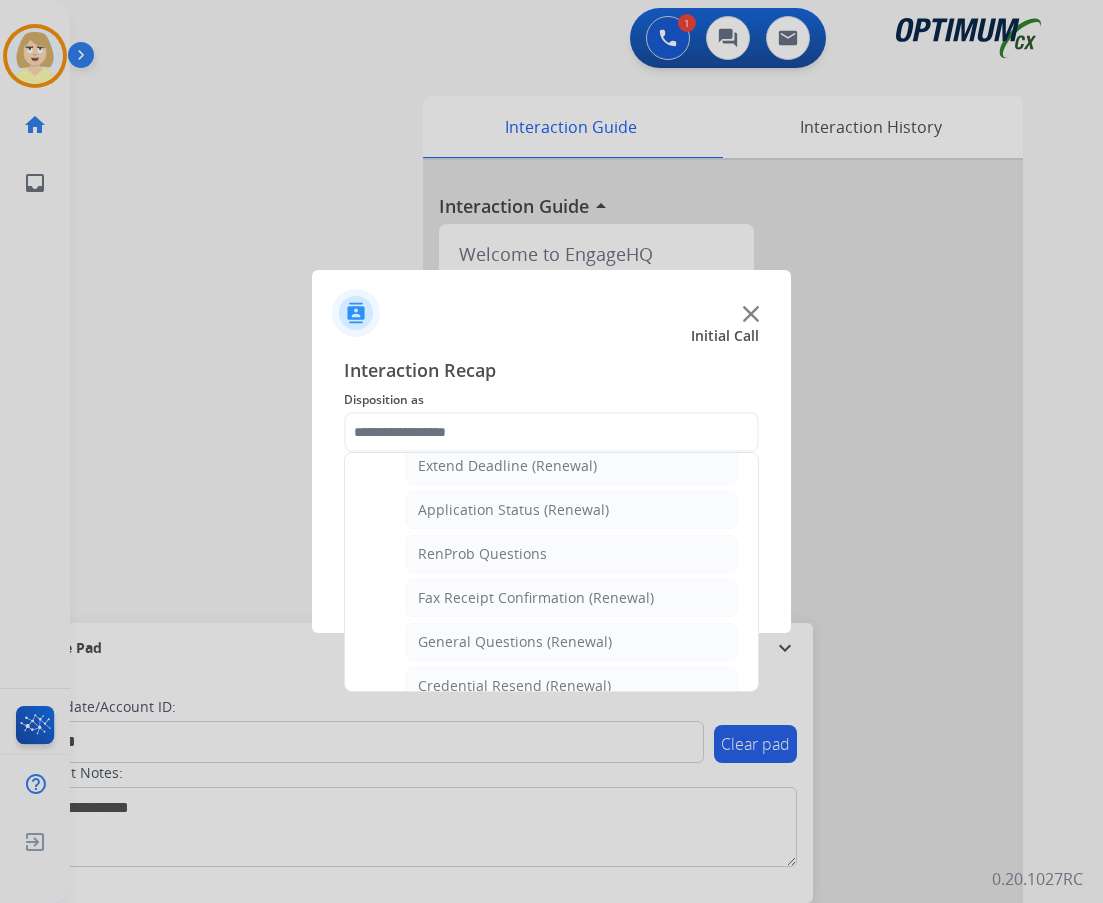 drag, startPoint x: 544, startPoint y: 507, endPoint x: 582, endPoint y: 512, distance: 38.327538 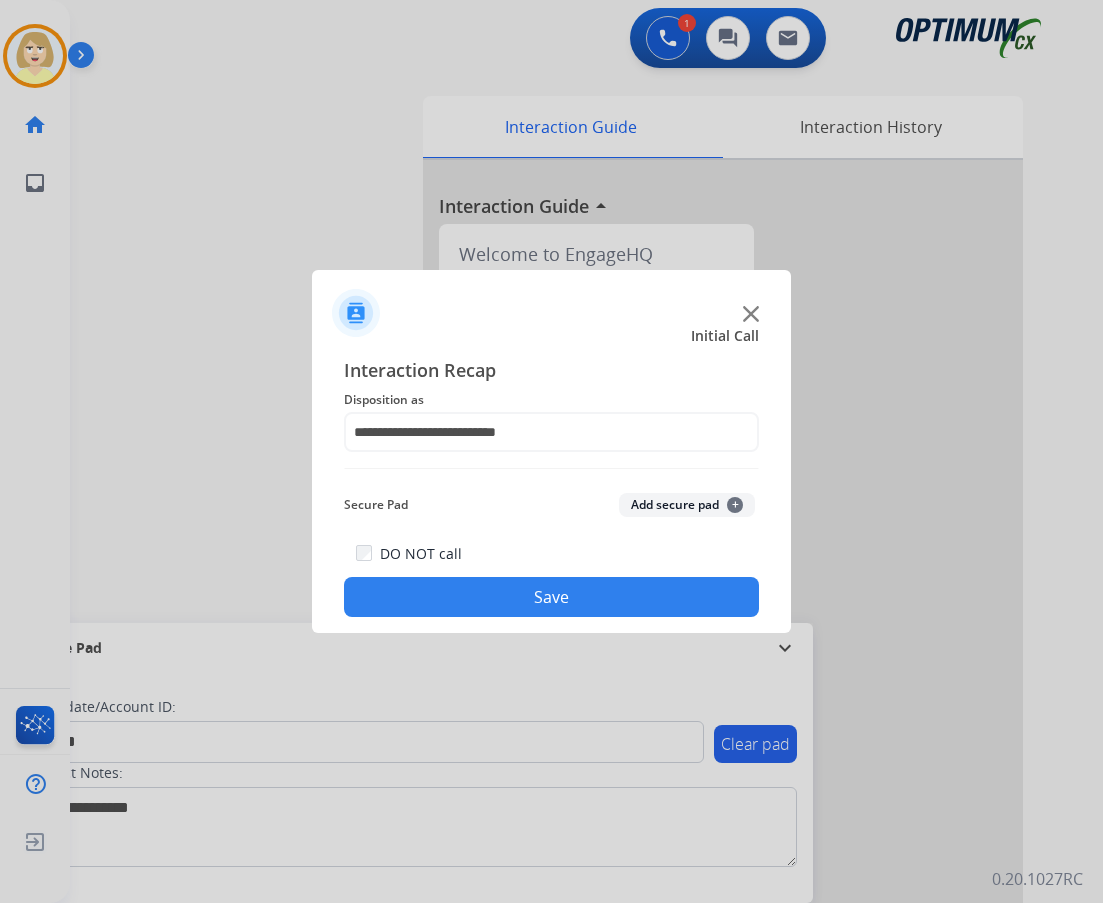 click on "Add secure pad  +" 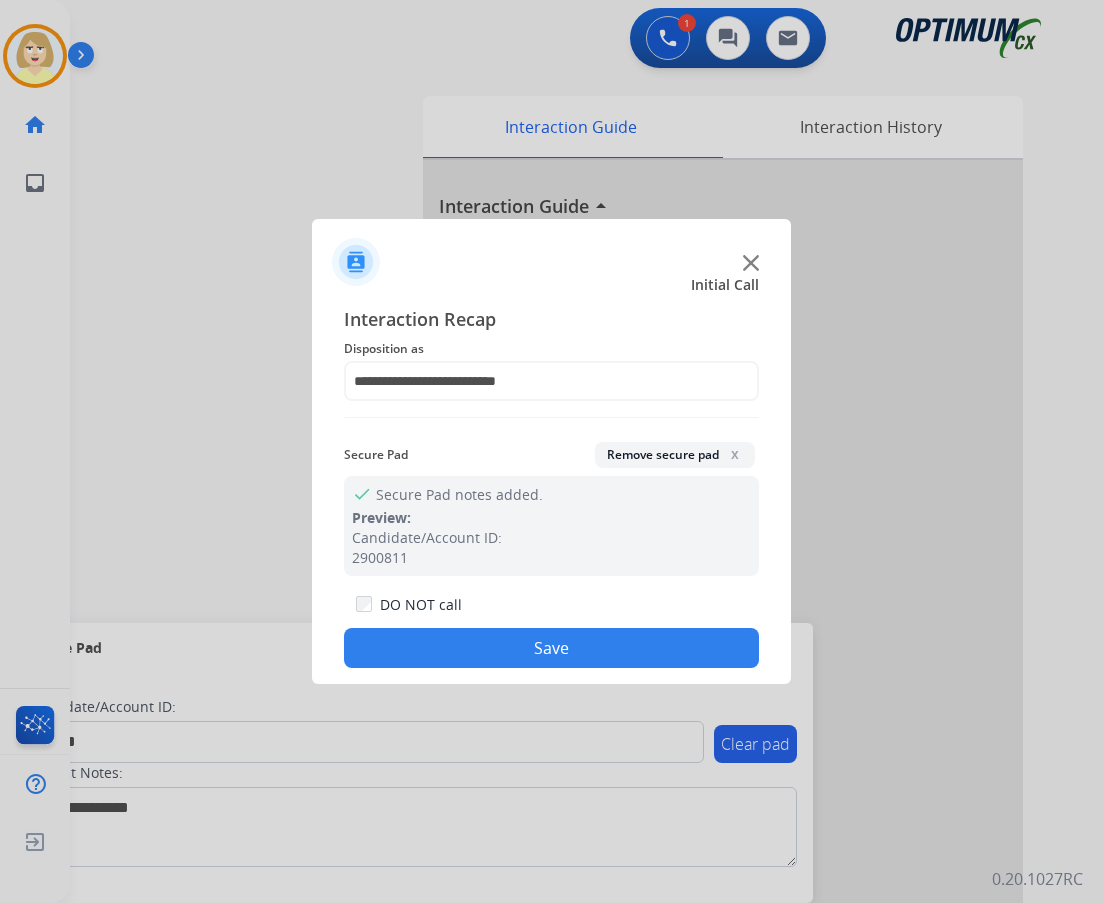 click on "Save" 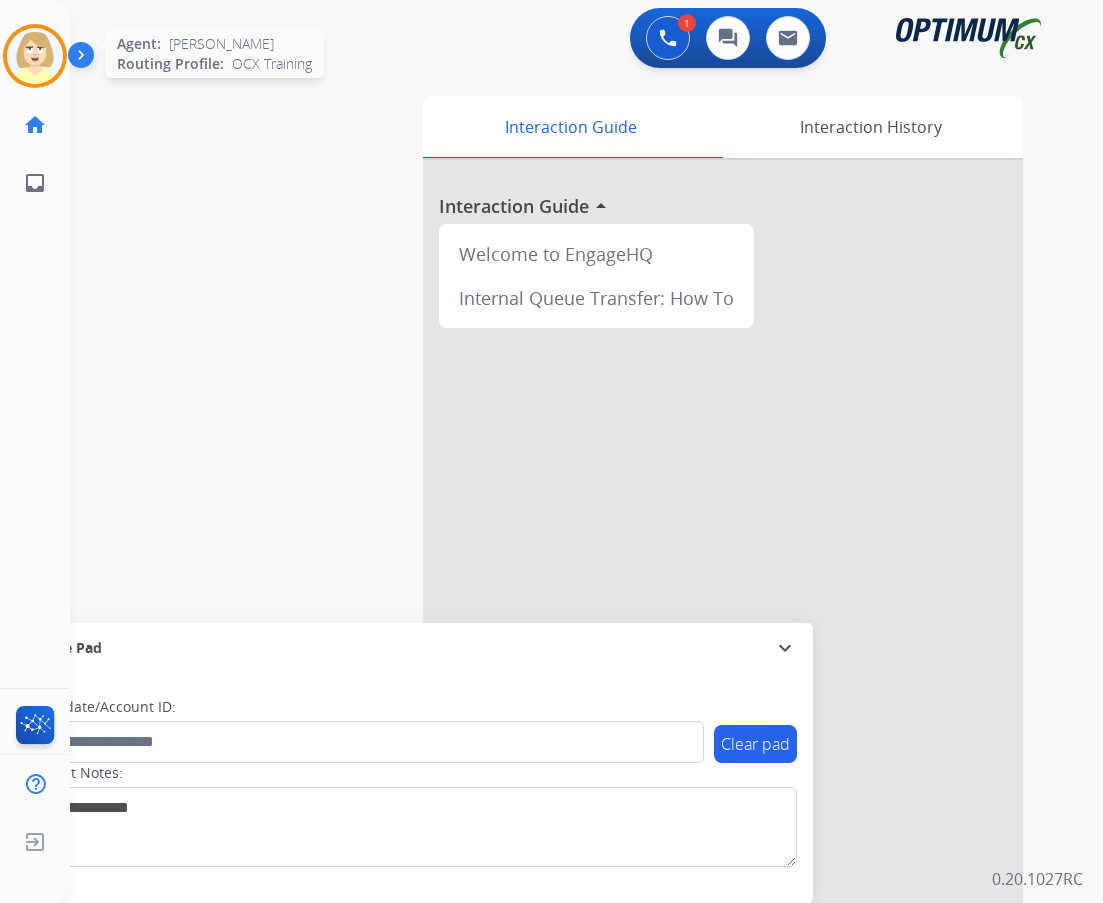 click at bounding box center (35, 56) 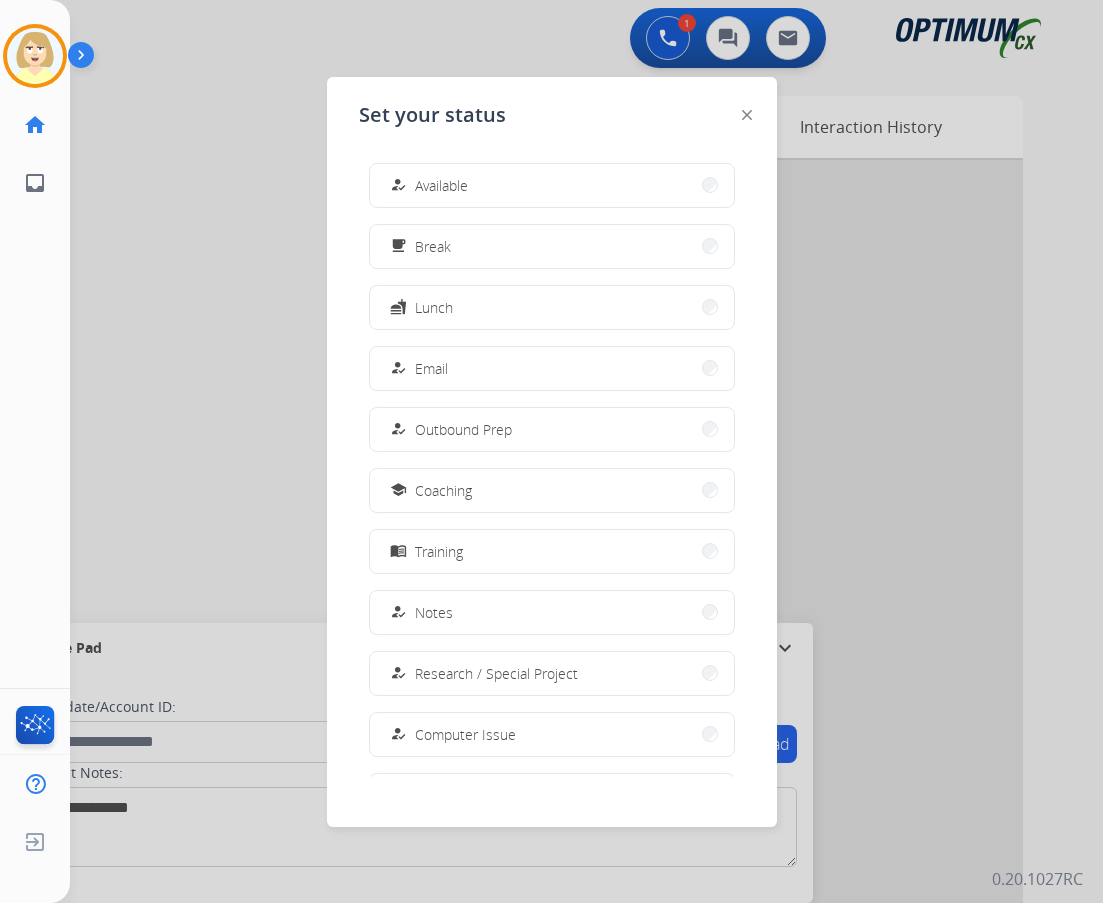 click on "Available" at bounding box center [441, 185] 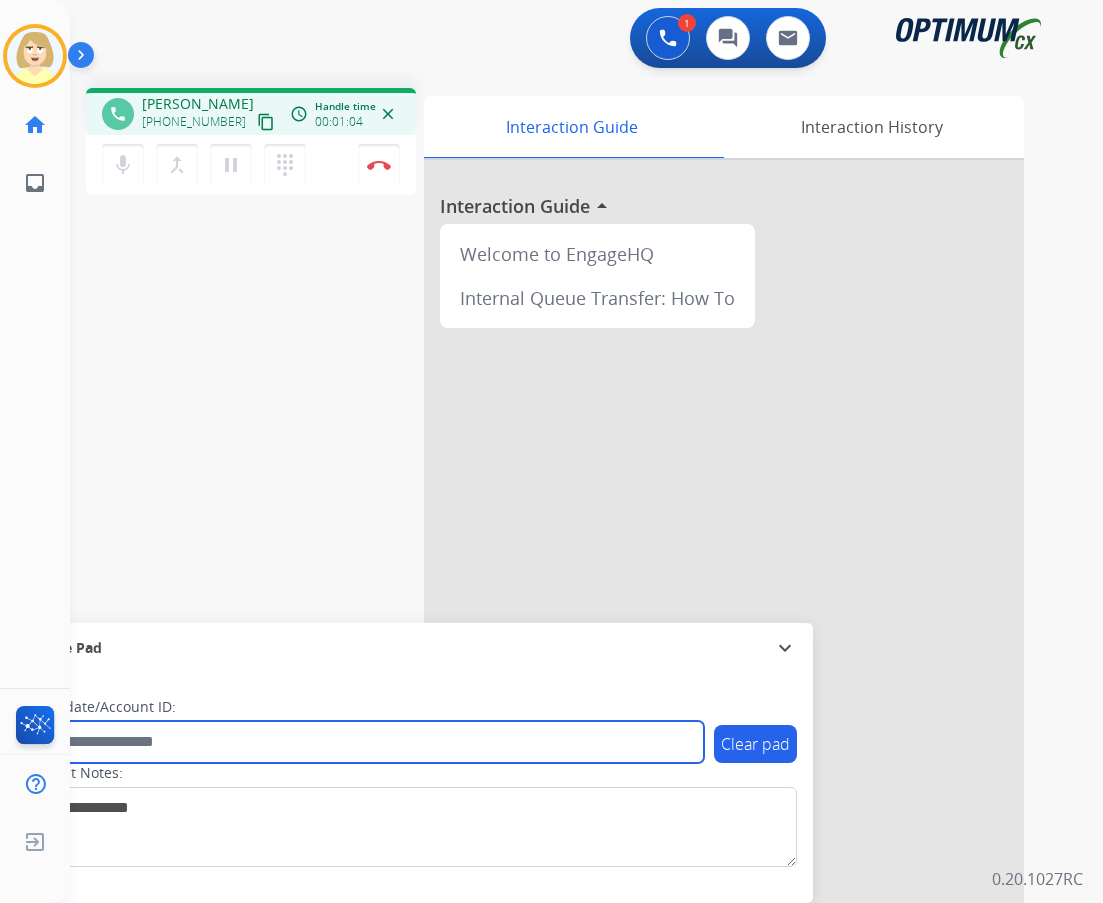 click at bounding box center (365, 742) 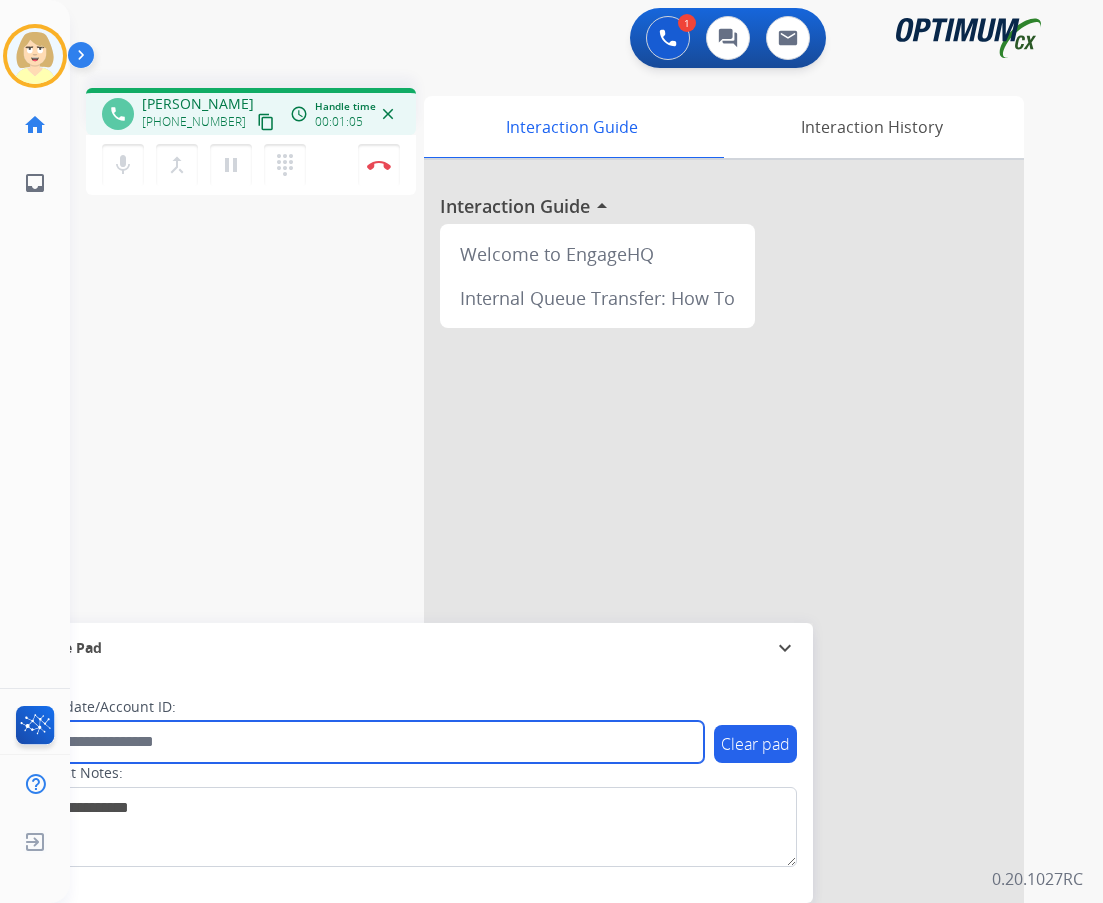 paste on "*******" 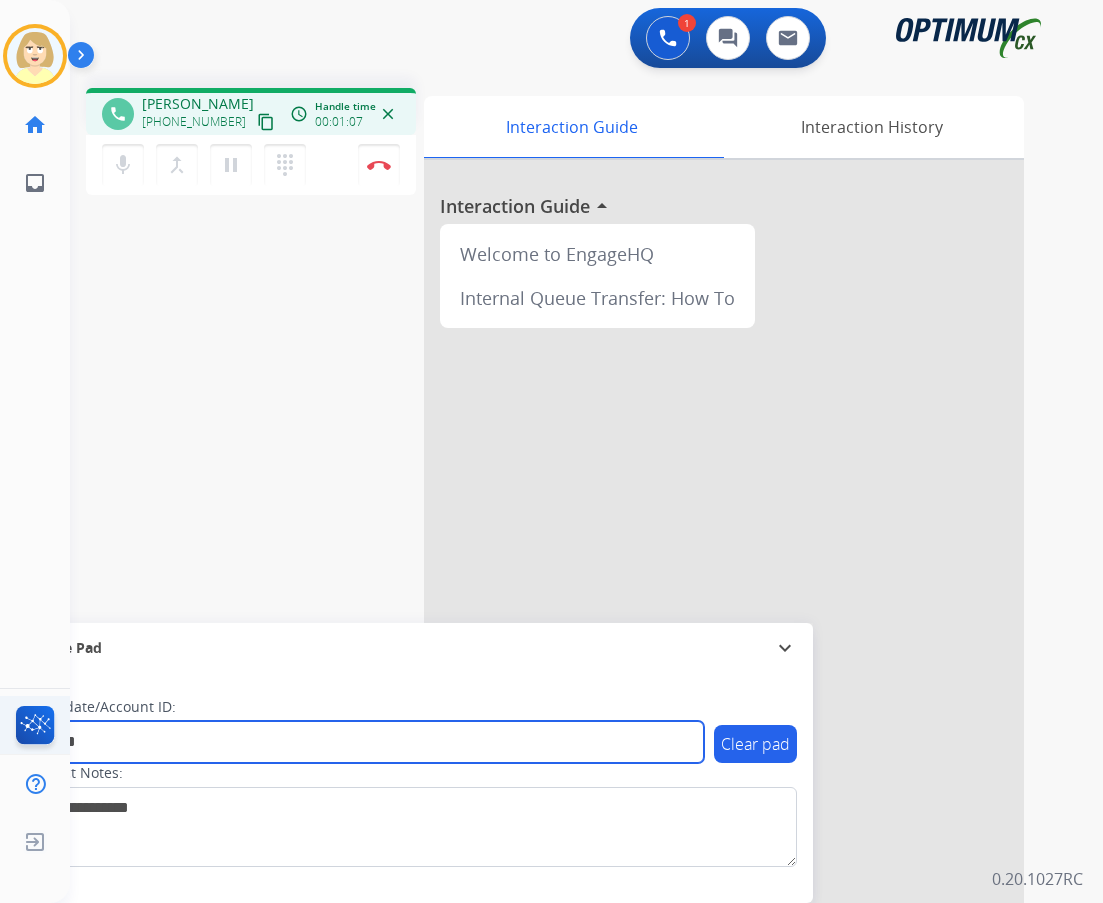 type on "*******" 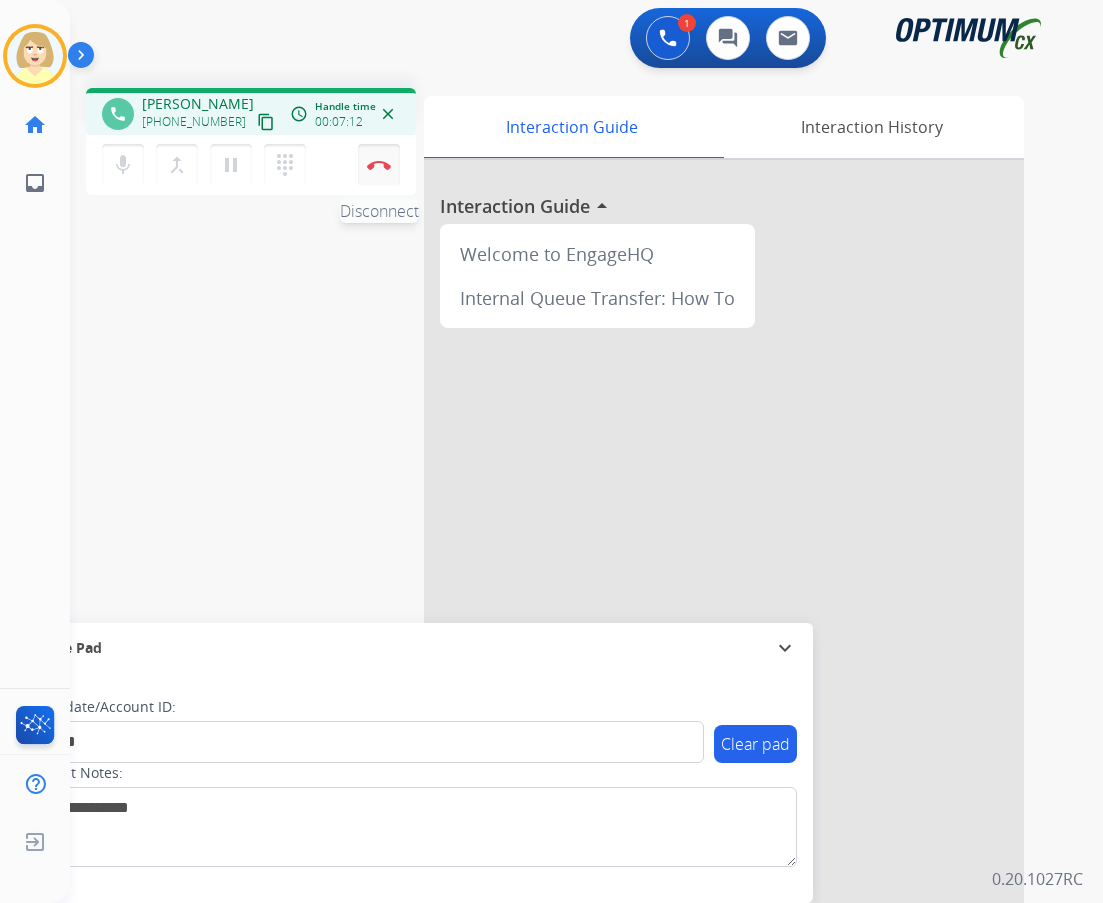 click on "Disconnect" at bounding box center [379, 165] 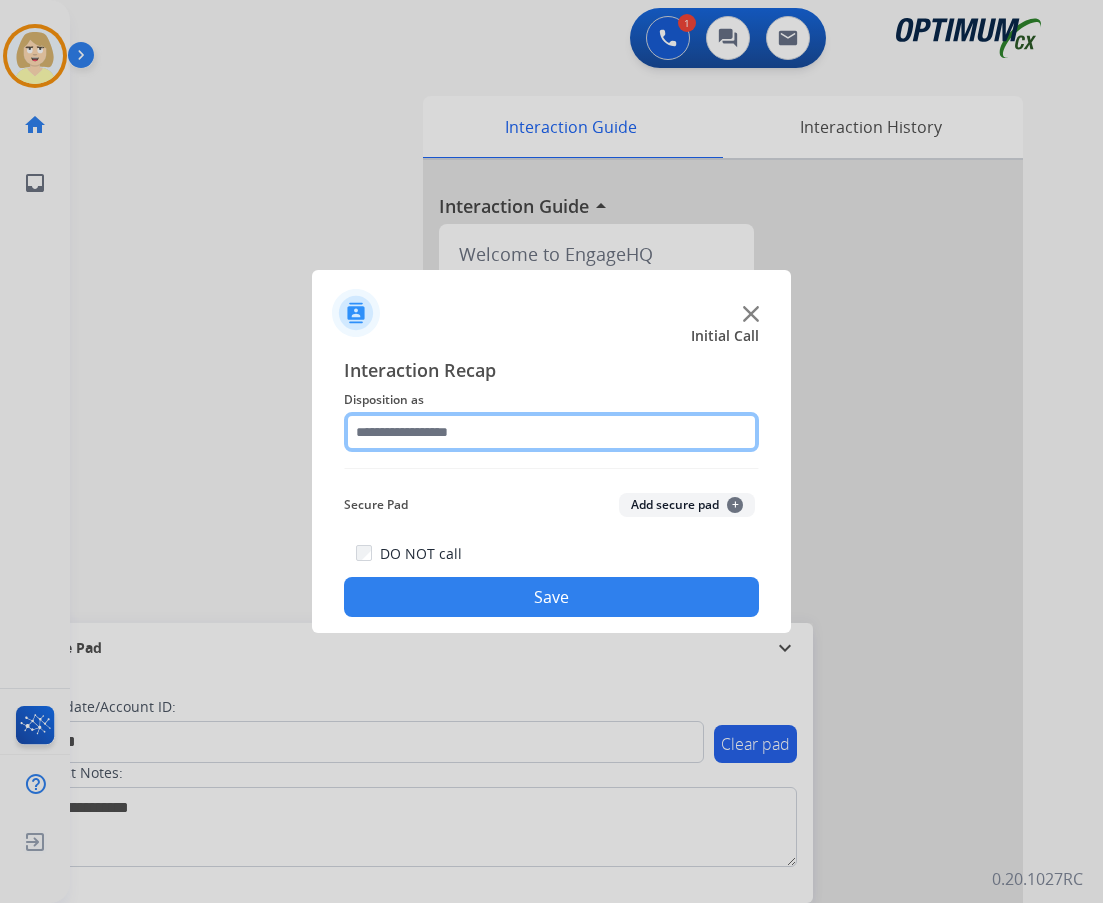 click 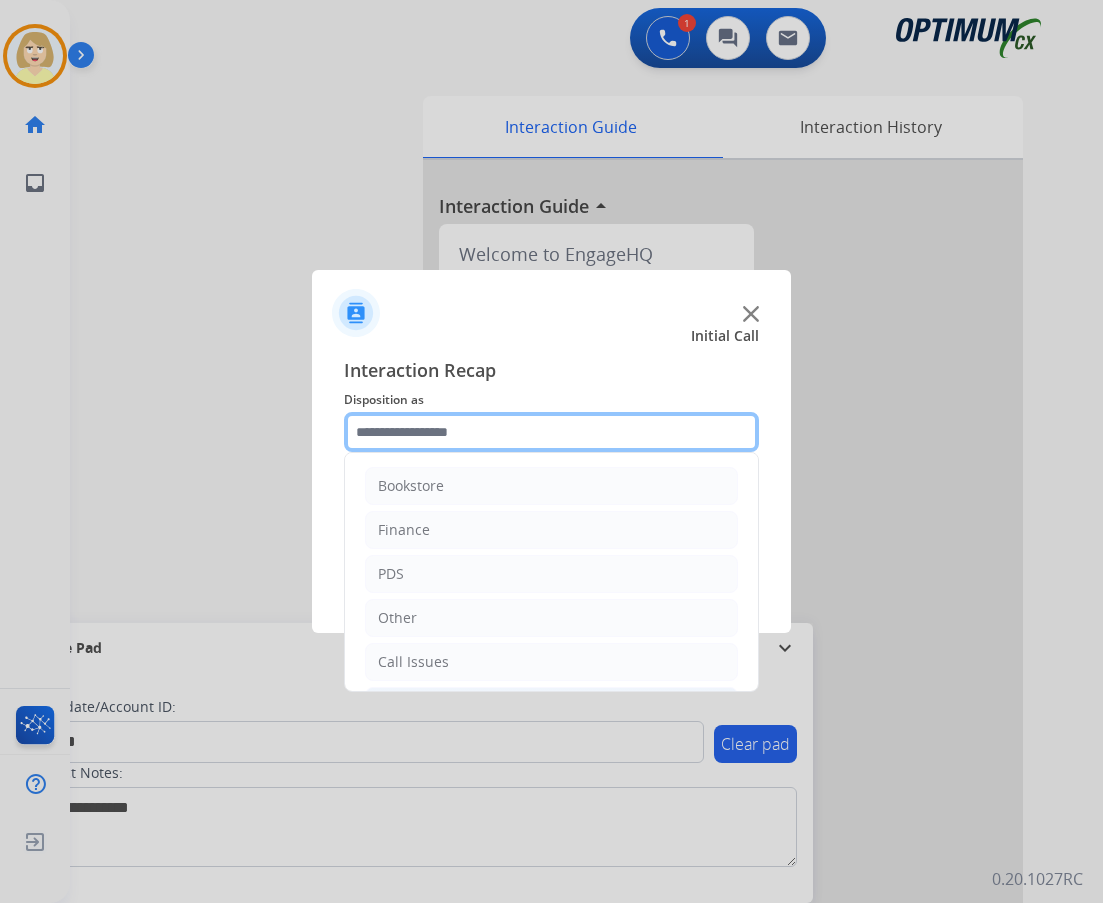scroll, scrollTop: 136, scrollLeft: 0, axis: vertical 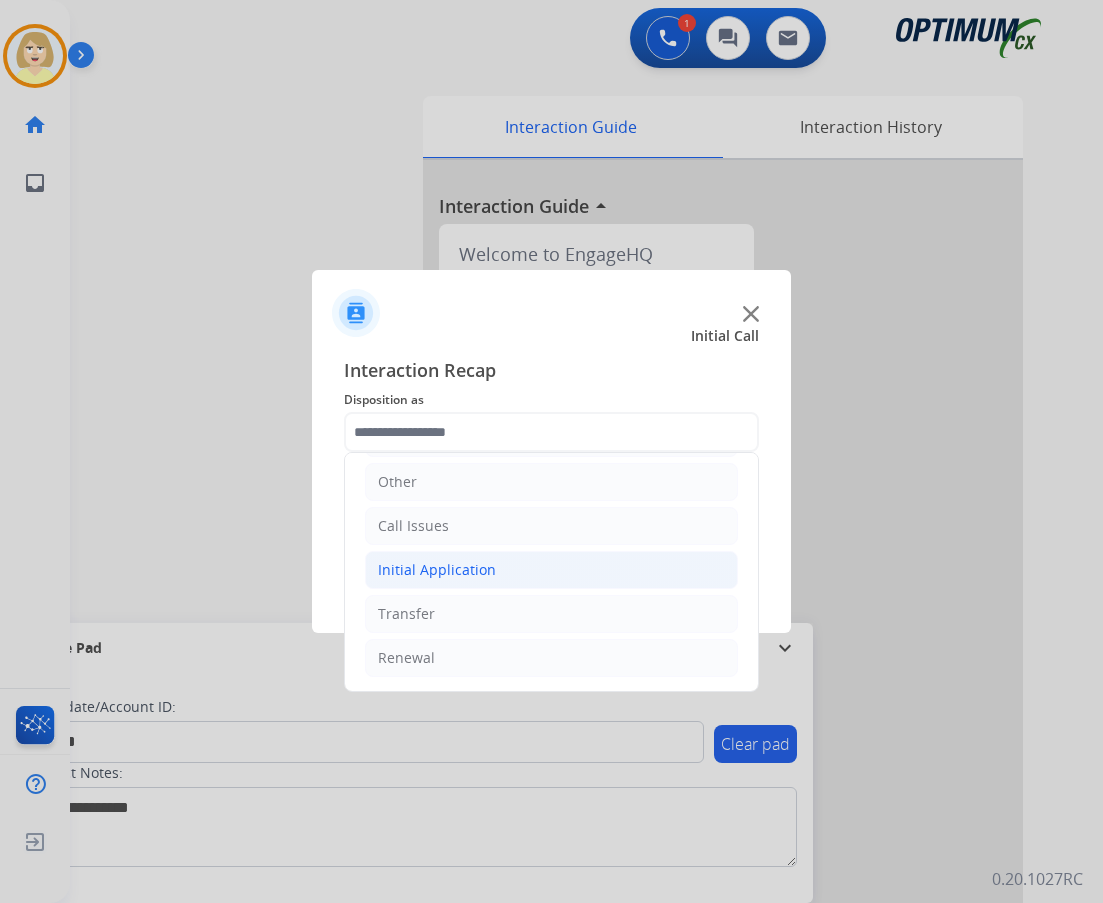 click on "Initial Application" 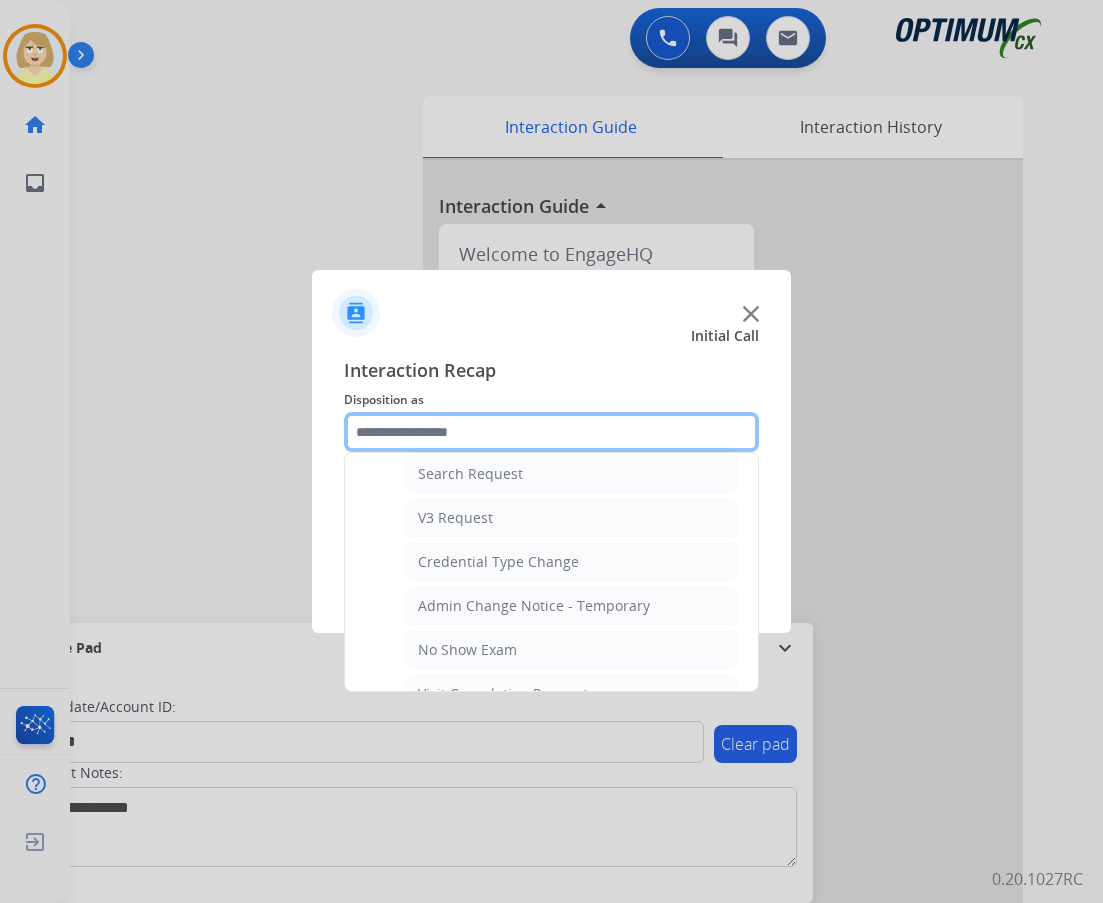 scroll, scrollTop: 1036, scrollLeft: 0, axis: vertical 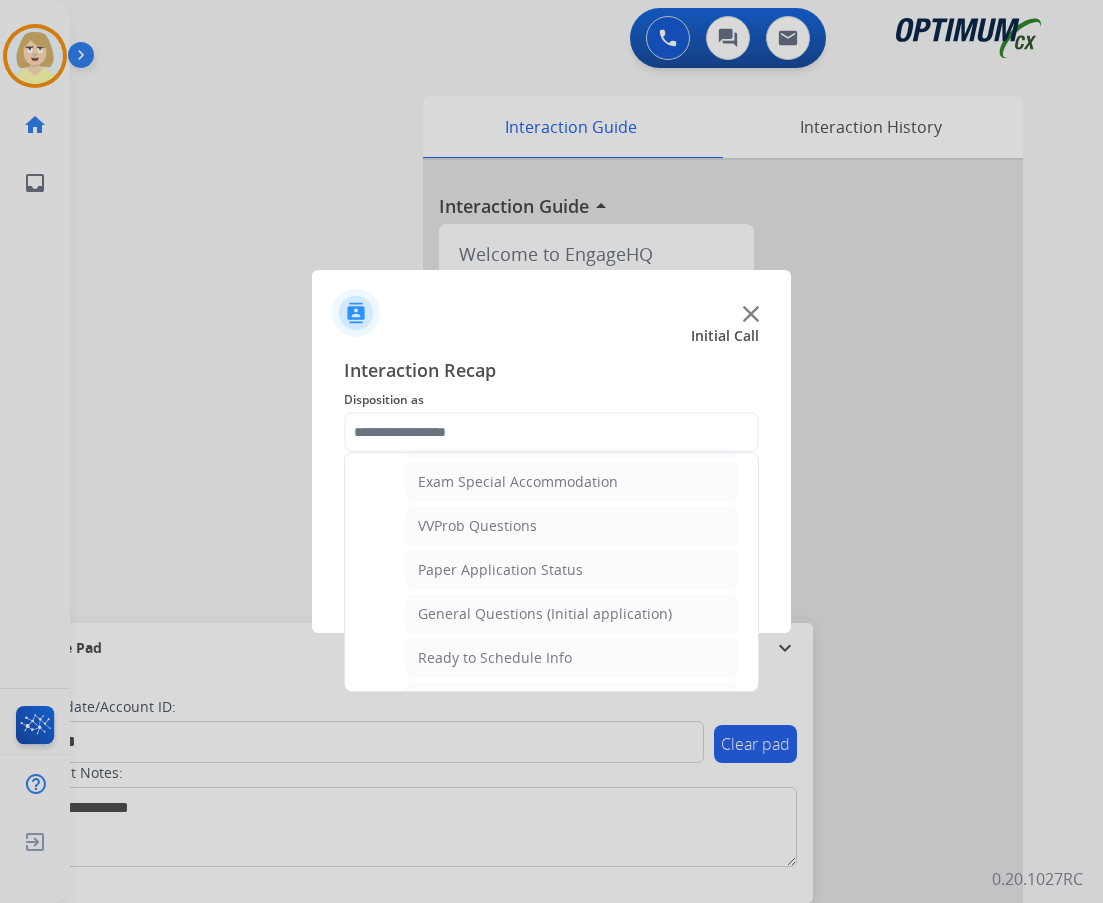 click on "General Questions (Initial application)" 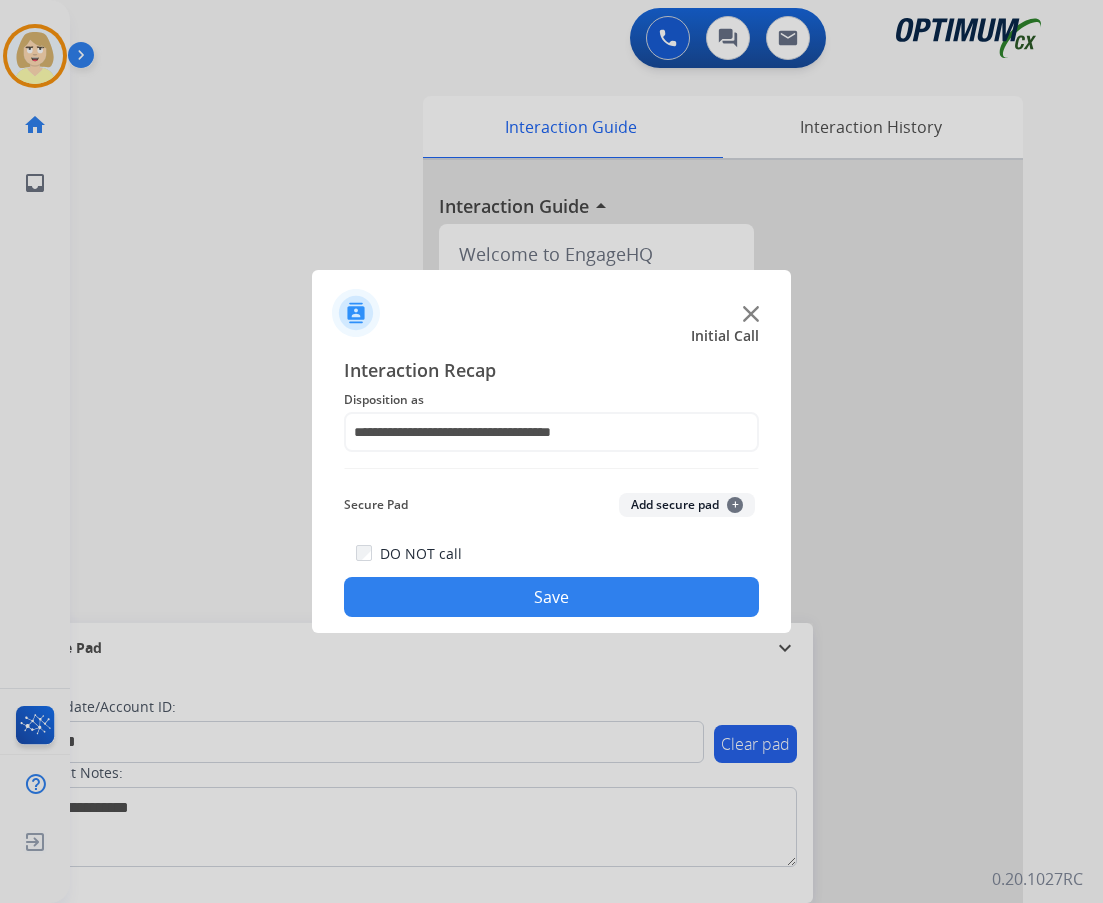 click on "Add secure pad  +" 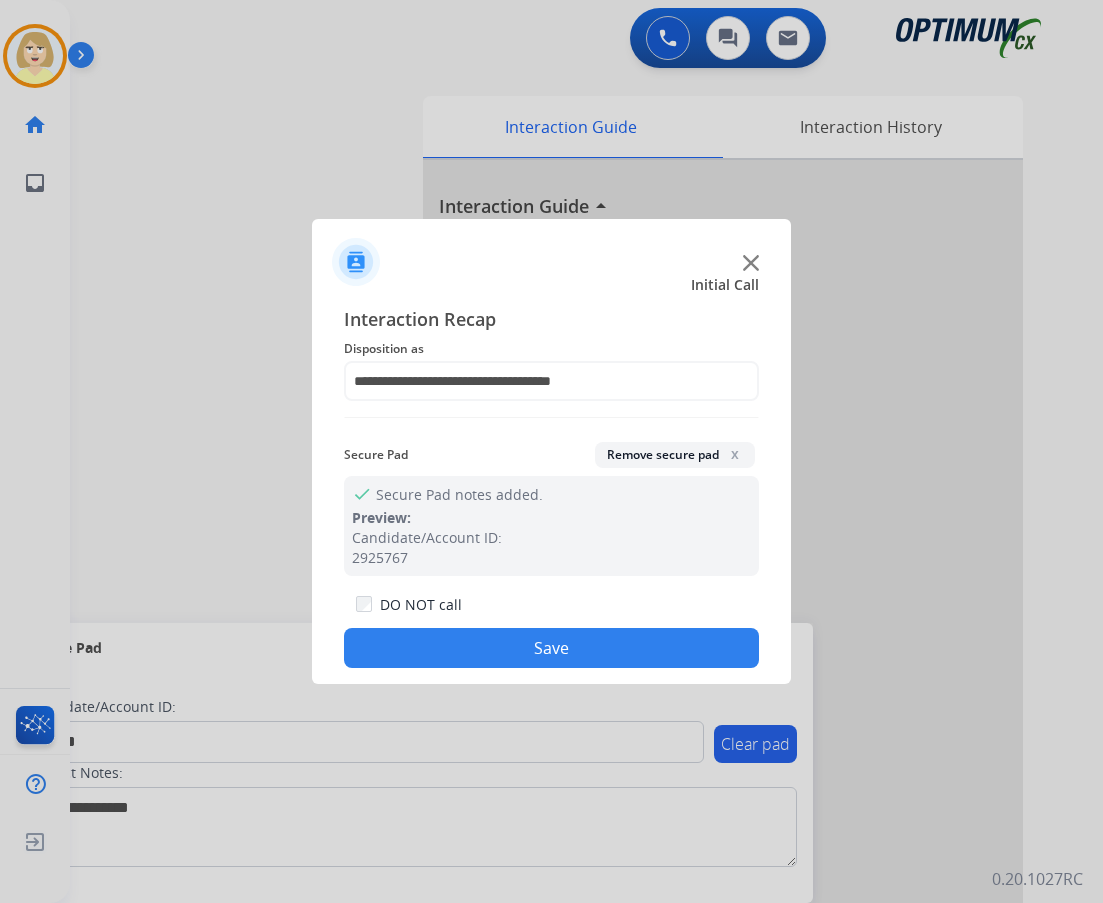 drag, startPoint x: 478, startPoint y: 648, endPoint x: 209, endPoint y: 655, distance: 269.09106 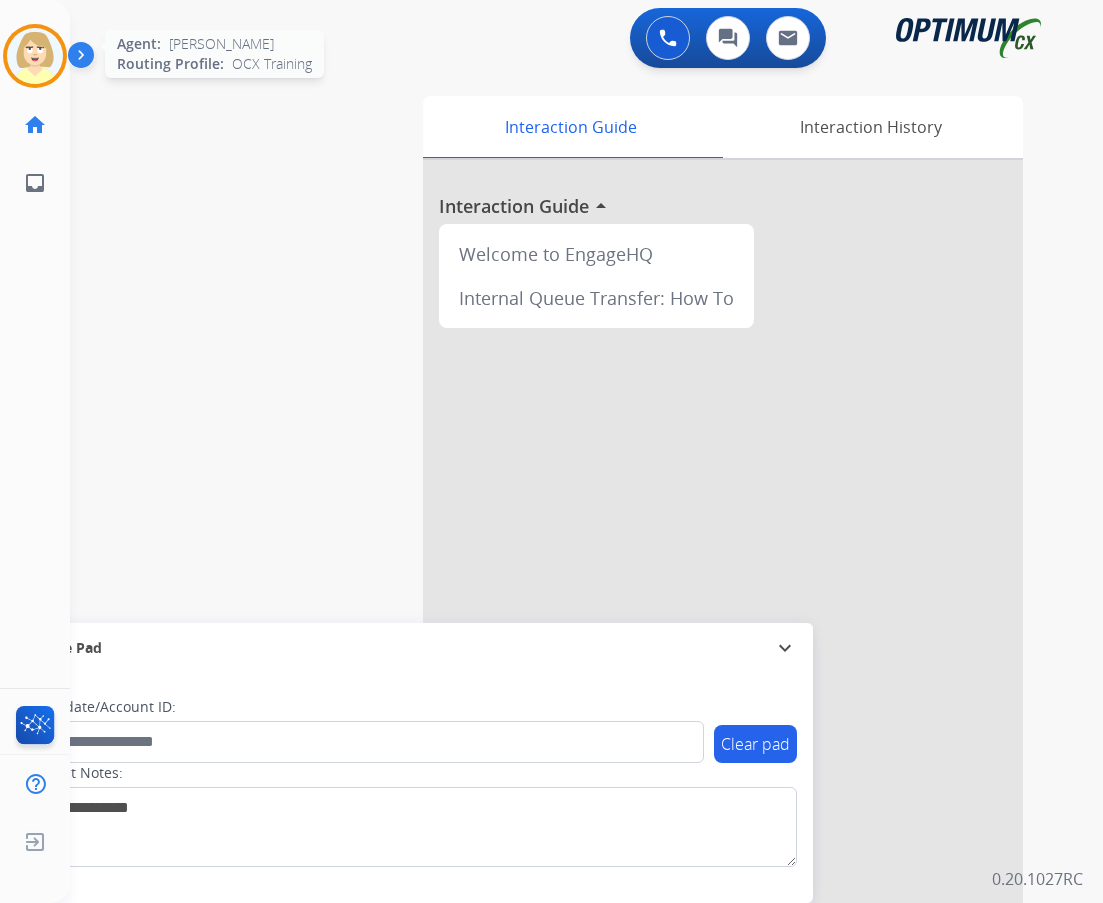click at bounding box center [35, 56] 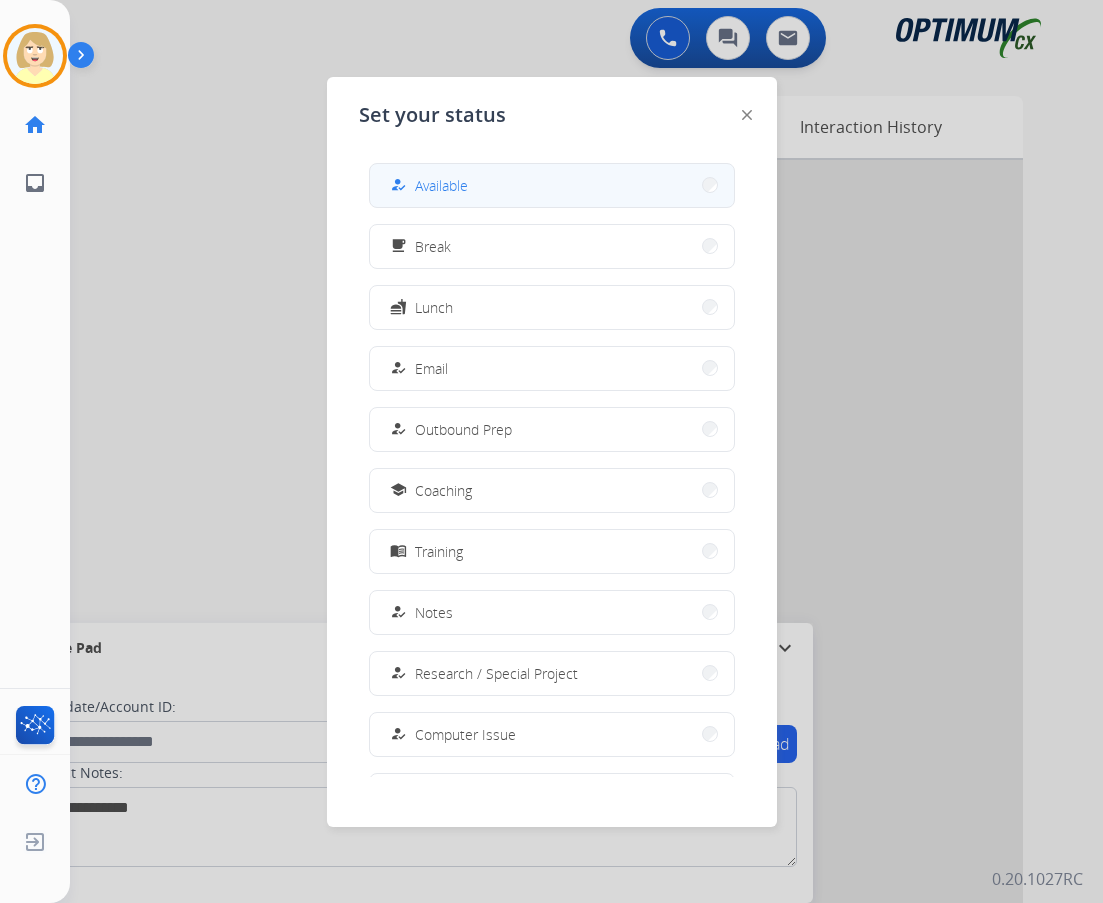 drag, startPoint x: 439, startPoint y: 184, endPoint x: 368, endPoint y: 164, distance: 73.76314 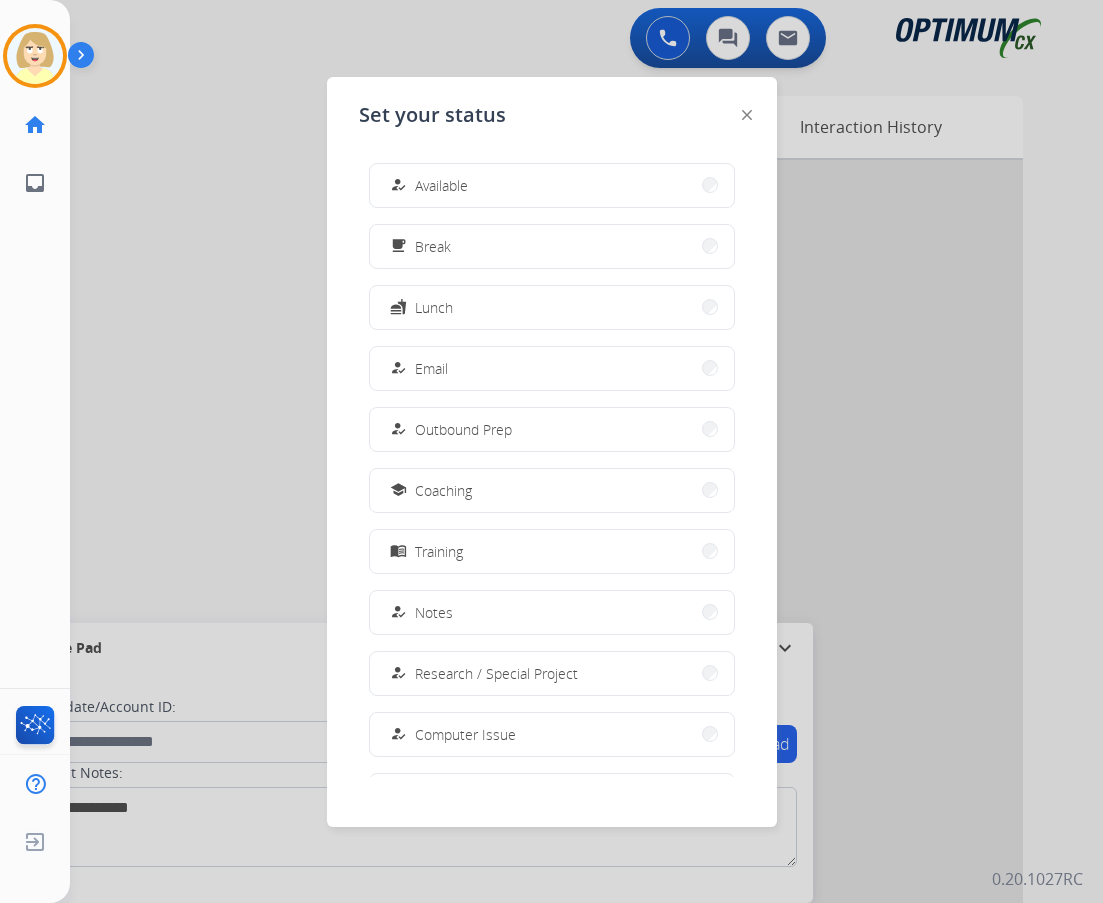 click on "Available" at bounding box center [441, 185] 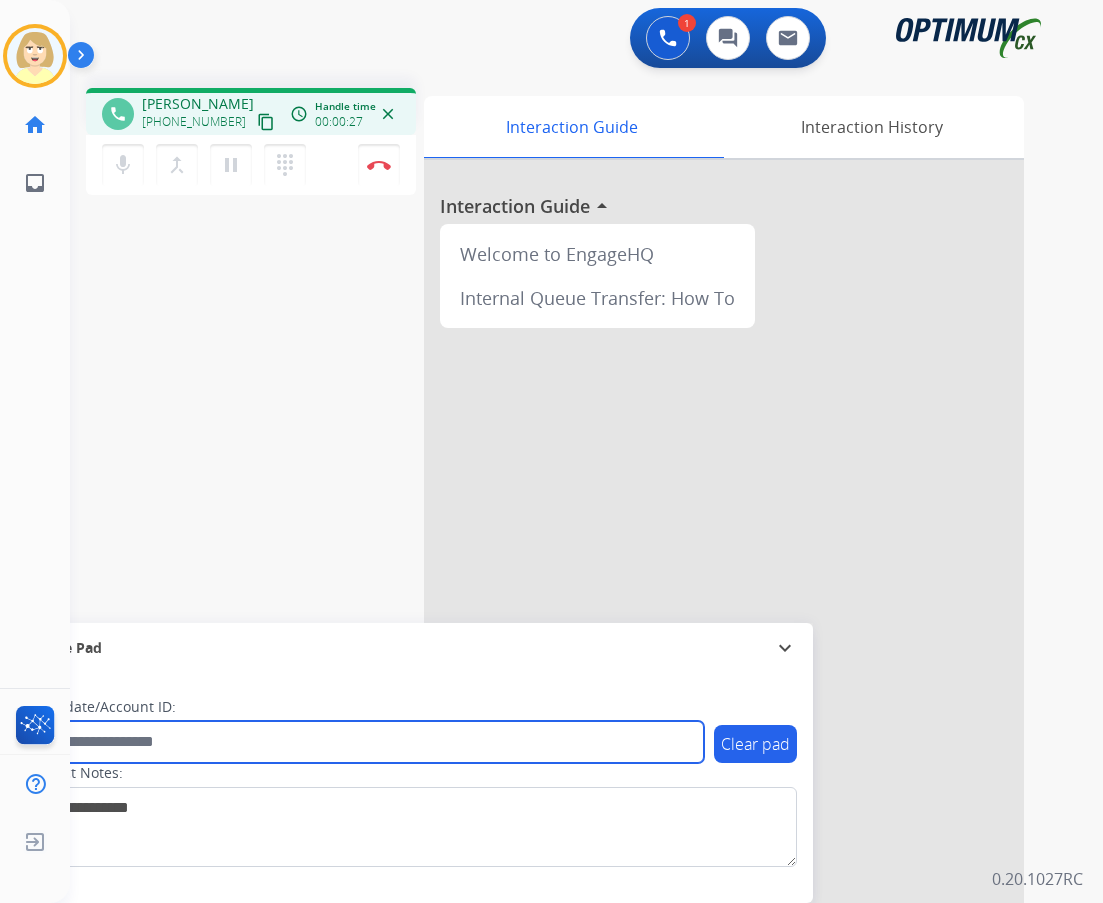 click at bounding box center [365, 742] 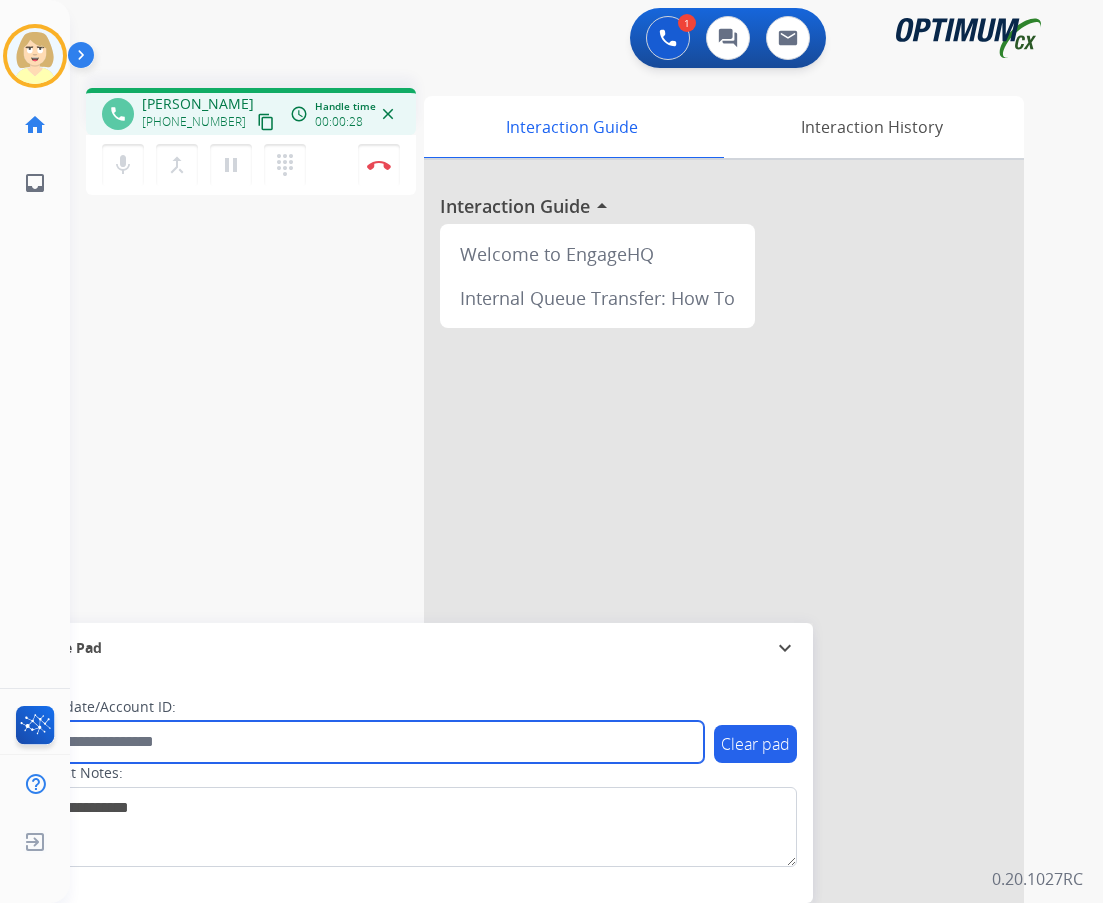 paste on "*******" 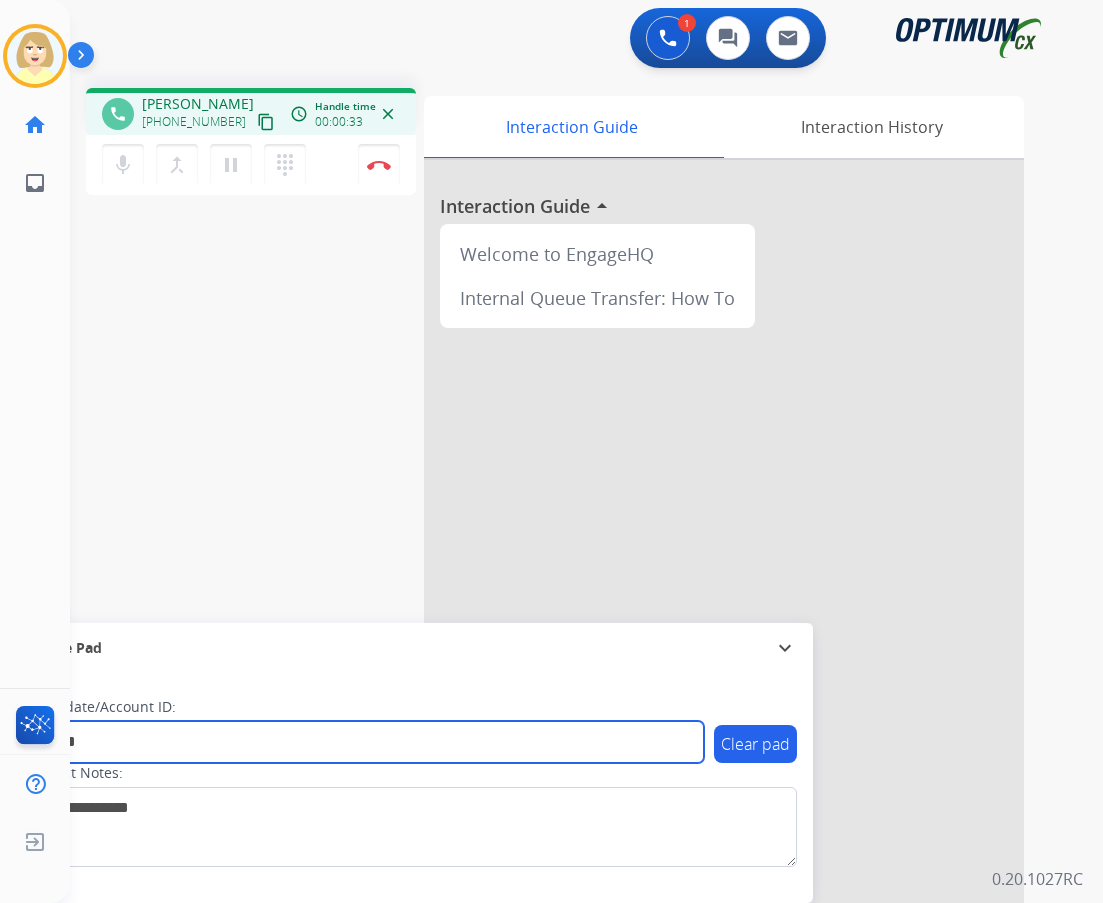 type on "*******" 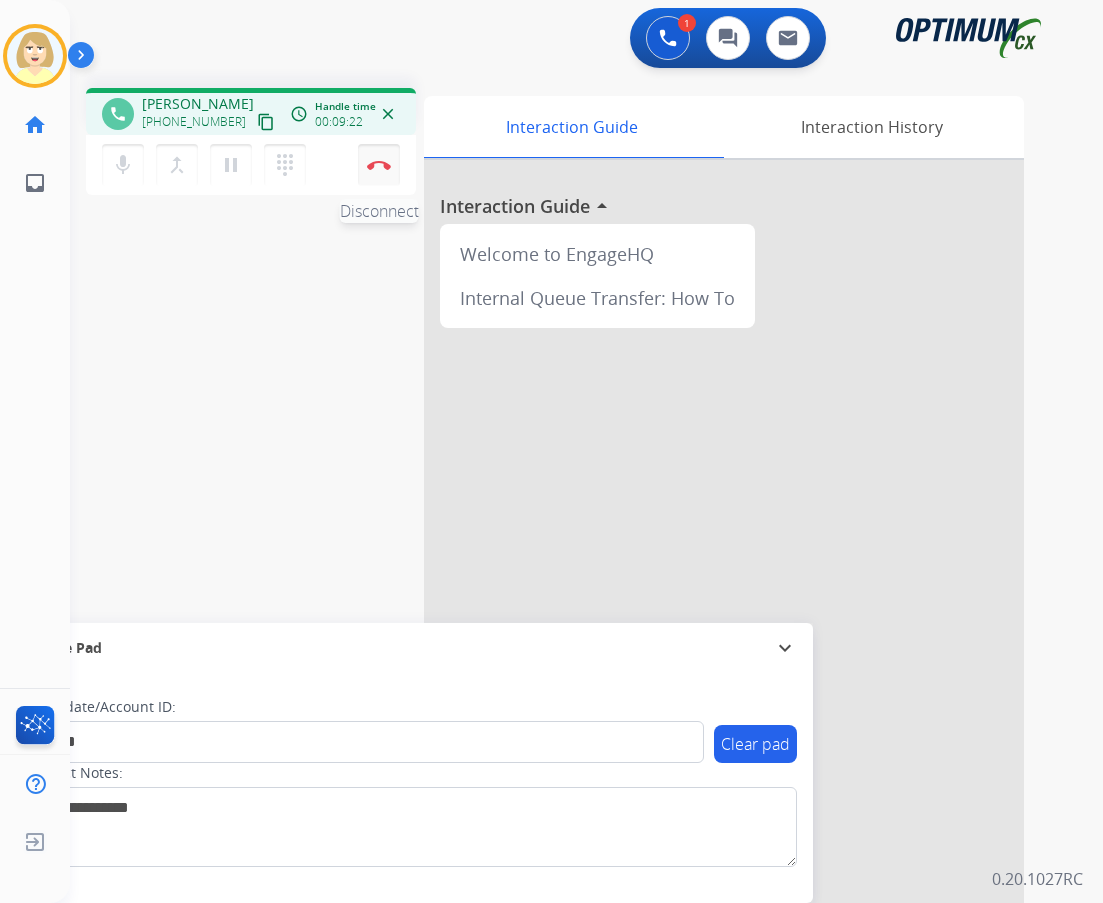 click on "Disconnect" at bounding box center [379, 165] 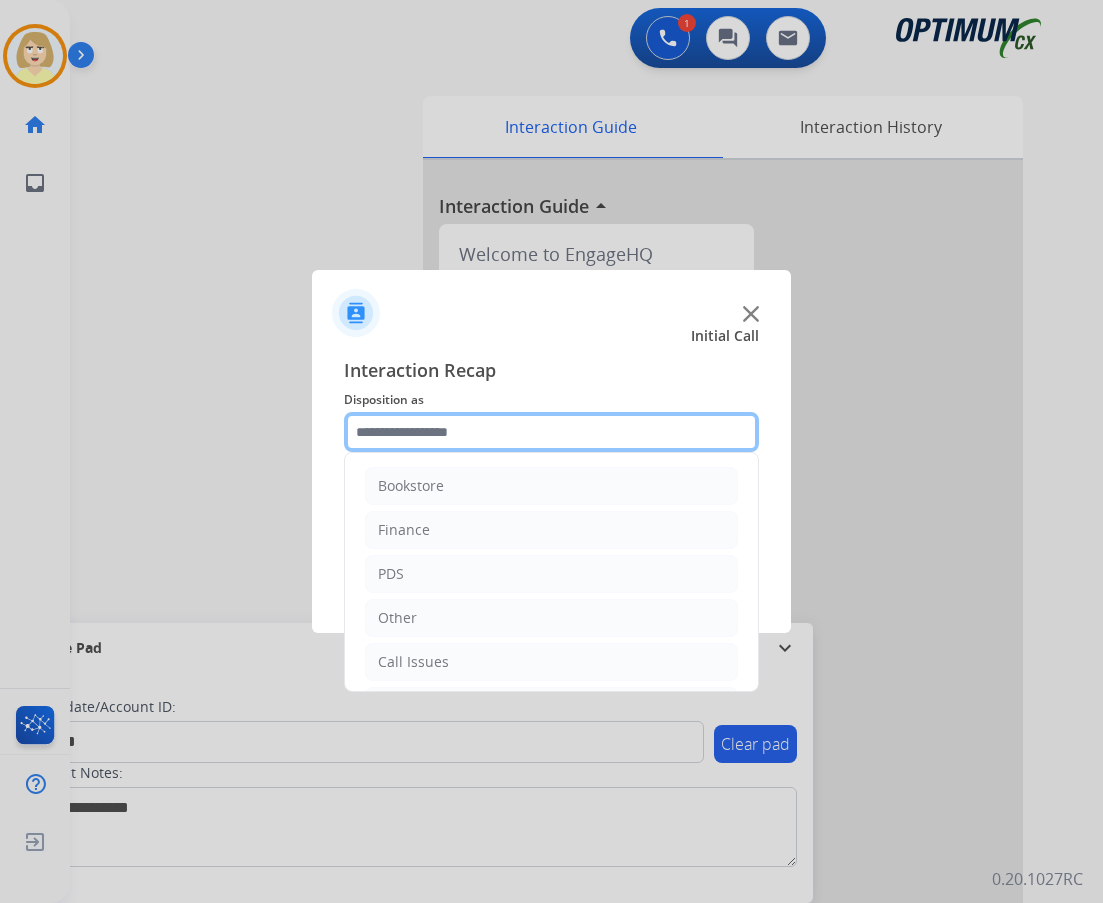 click 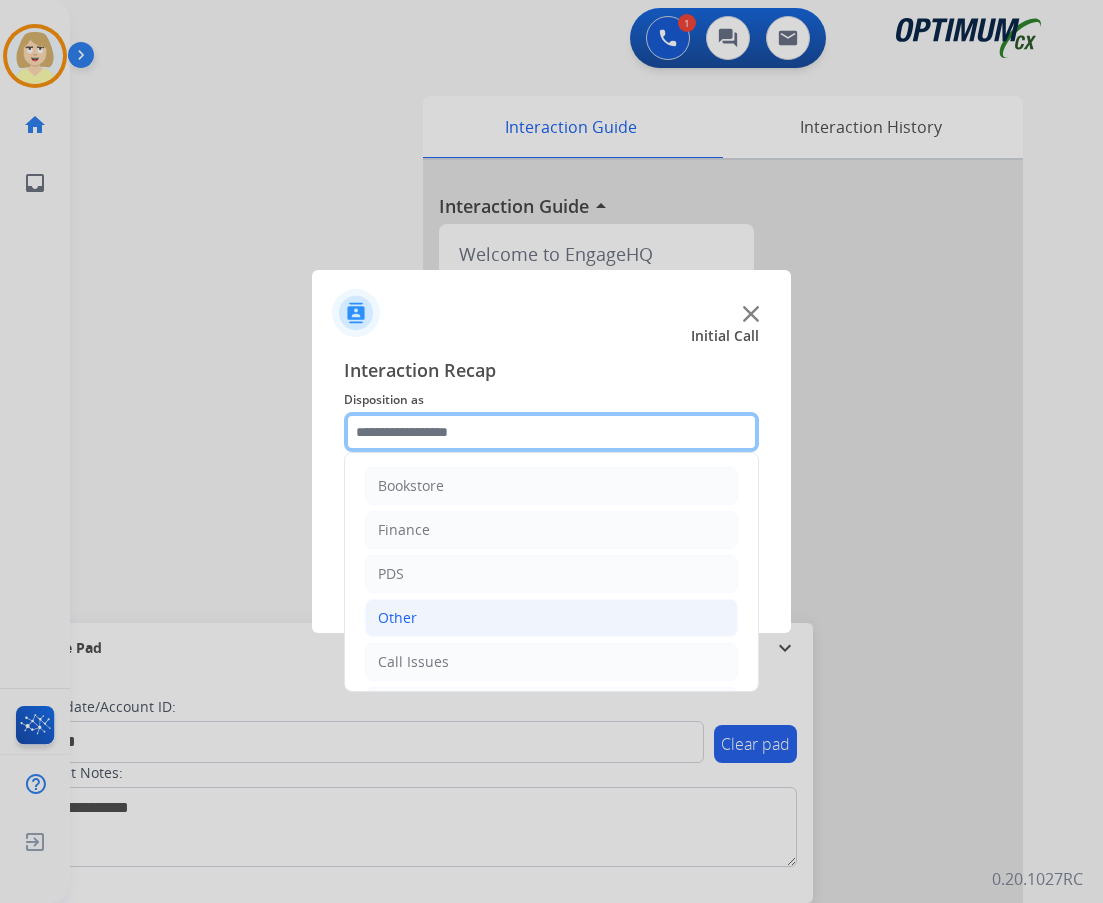 scroll, scrollTop: 100, scrollLeft: 0, axis: vertical 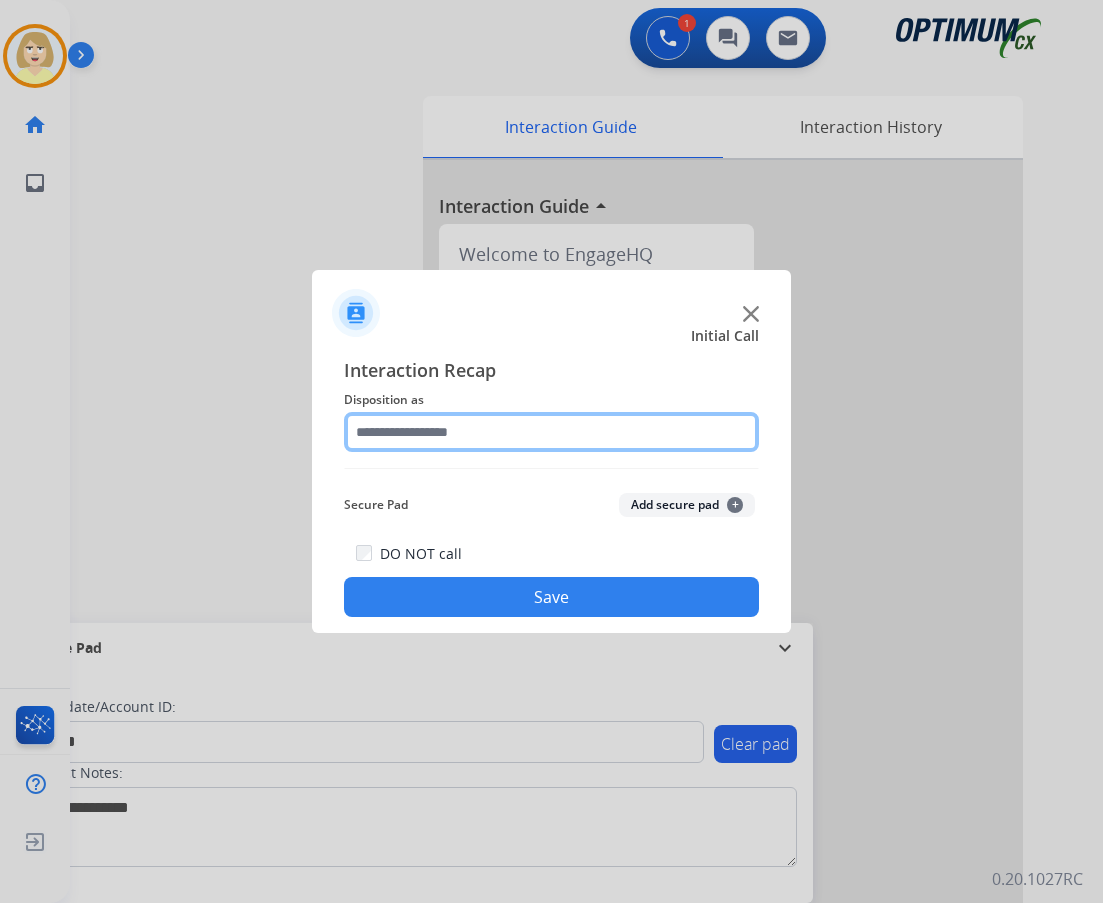 click 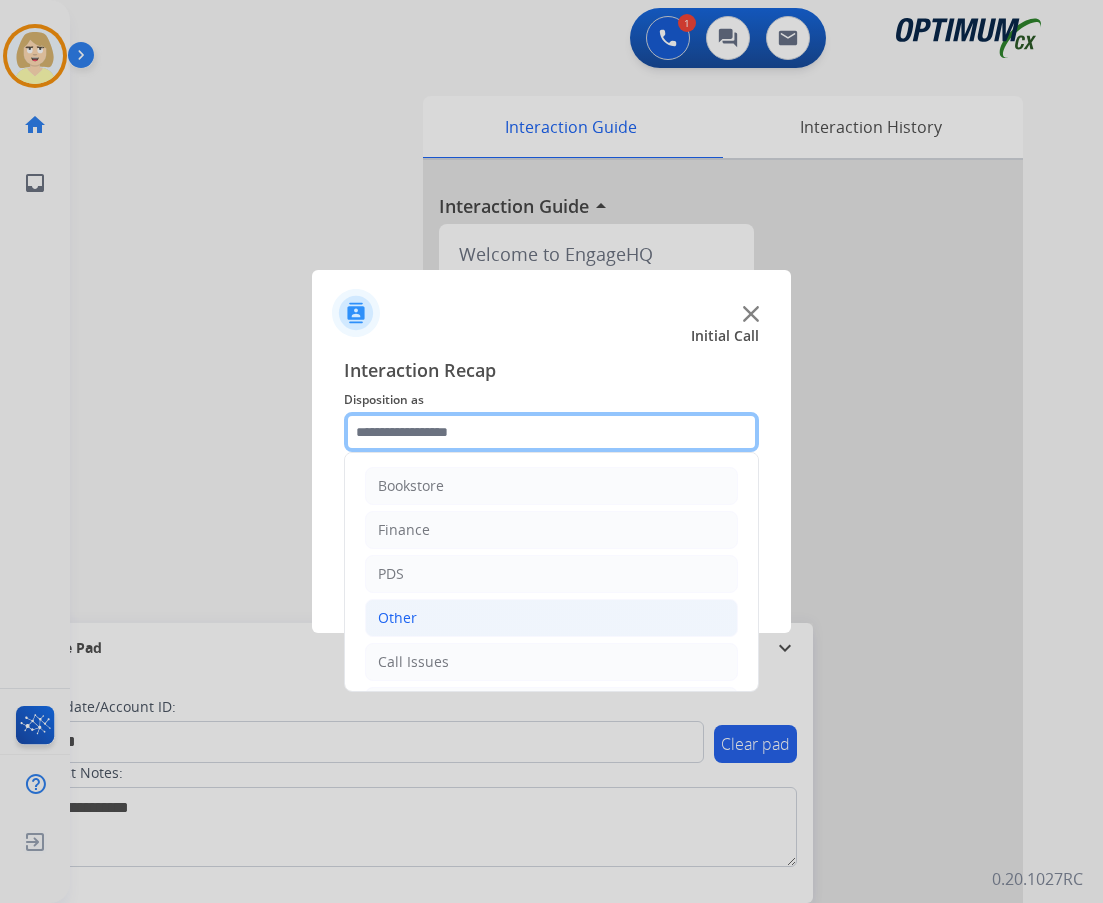 scroll, scrollTop: 136, scrollLeft: 0, axis: vertical 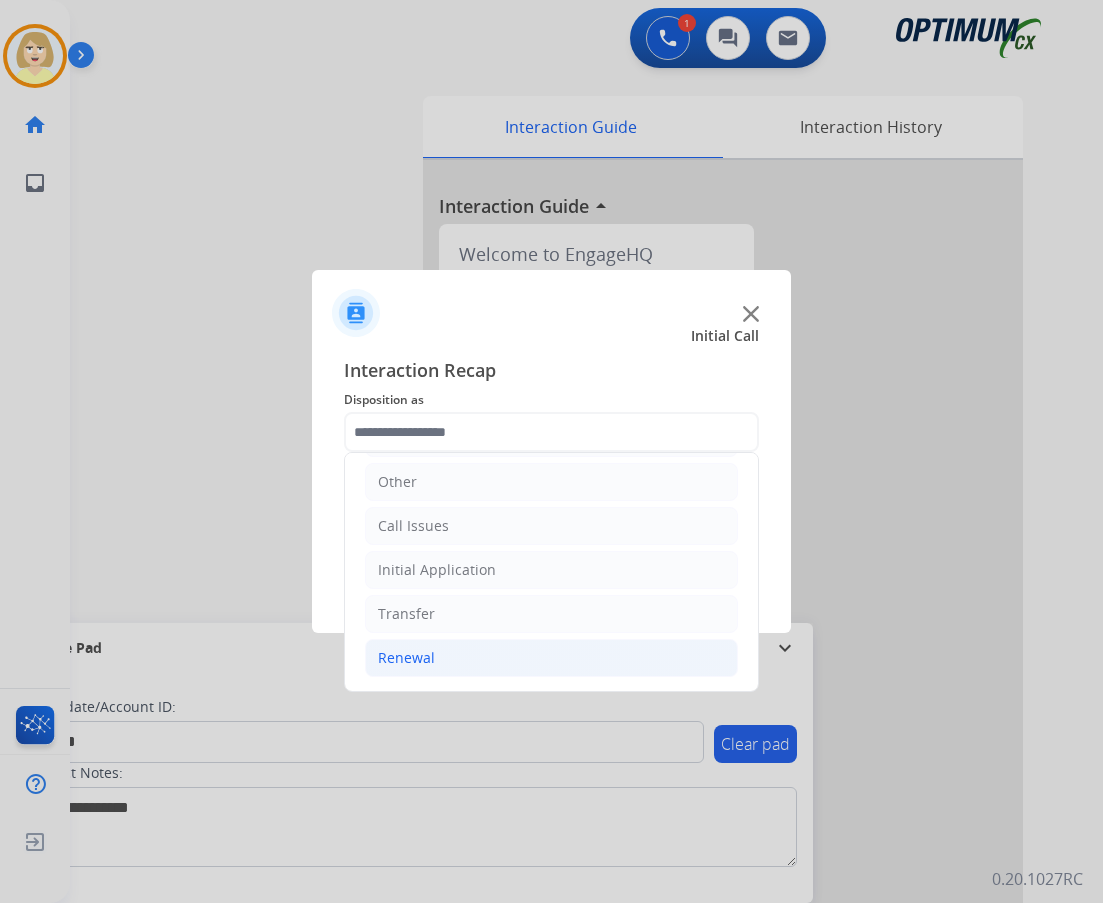 click on "Renewal" 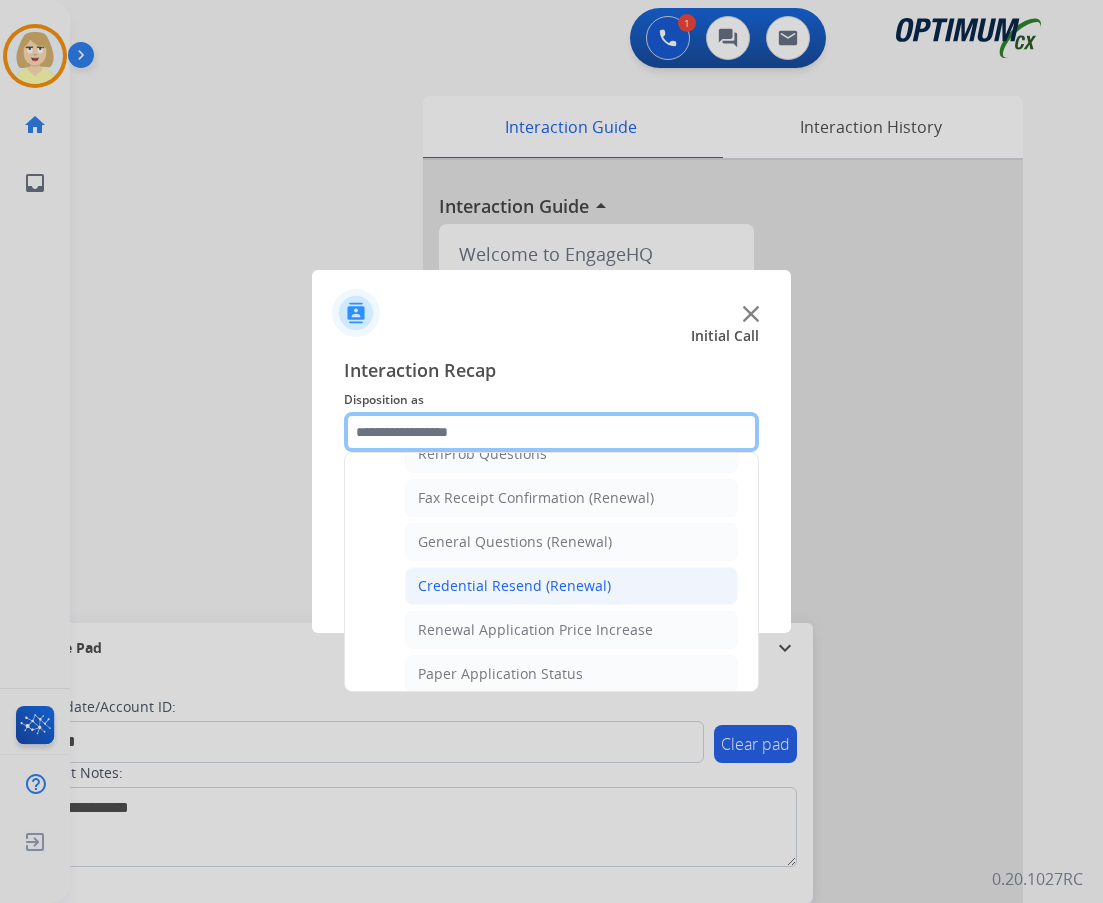 scroll, scrollTop: 336, scrollLeft: 0, axis: vertical 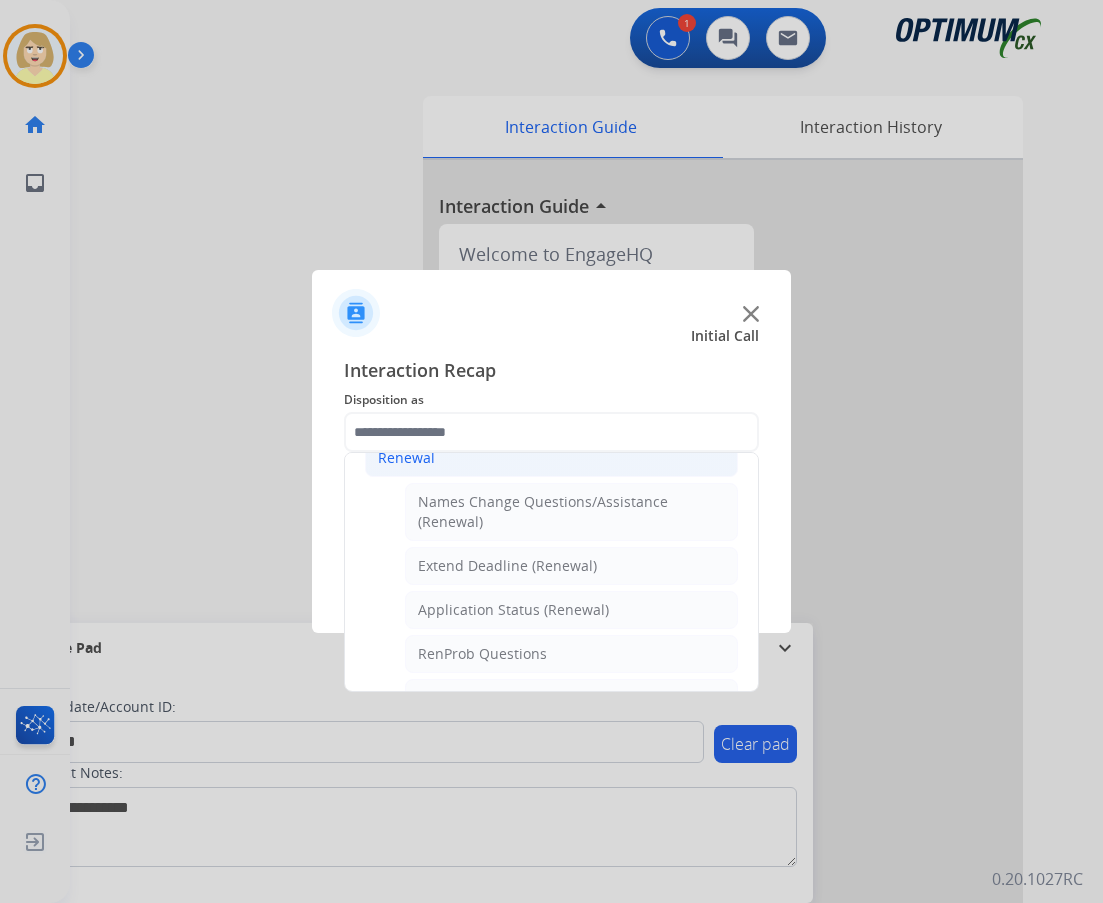 click on "Renewal" 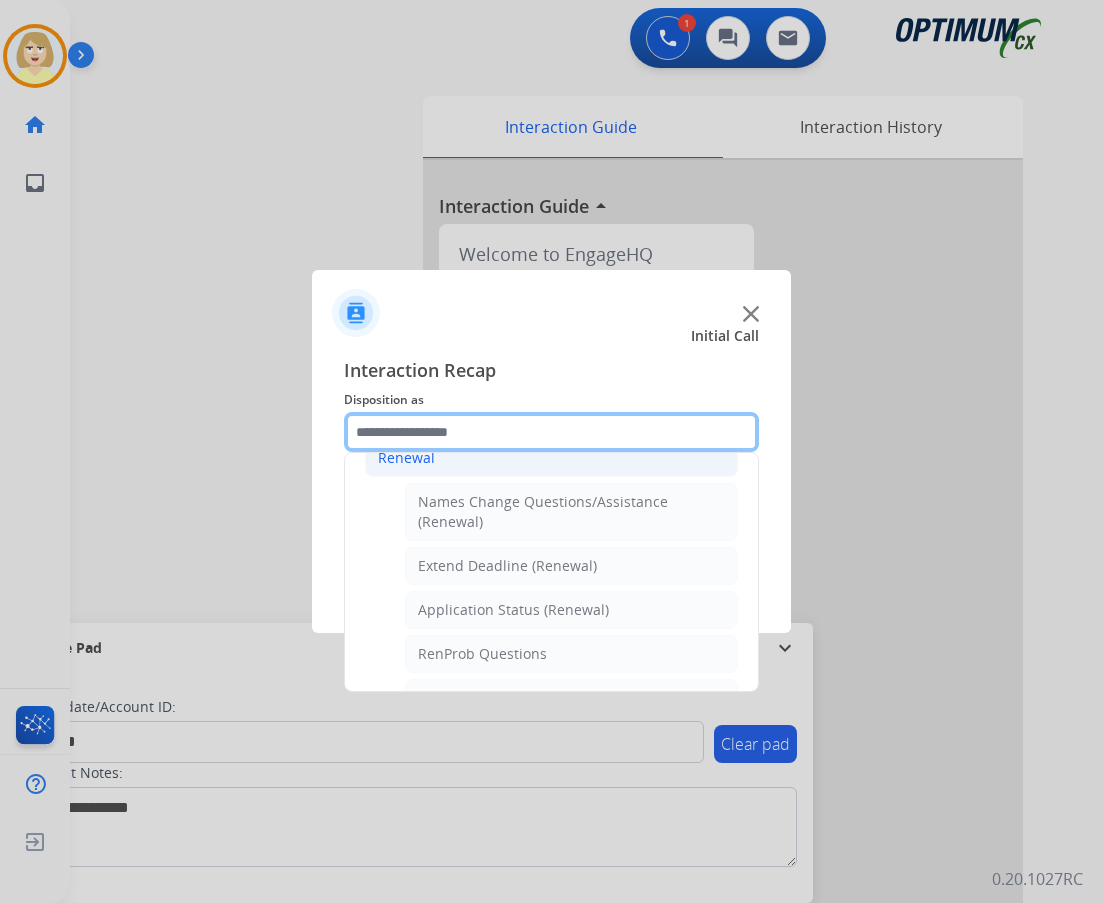scroll, scrollTop: 136, scrollLeft: 0, axis: vertical 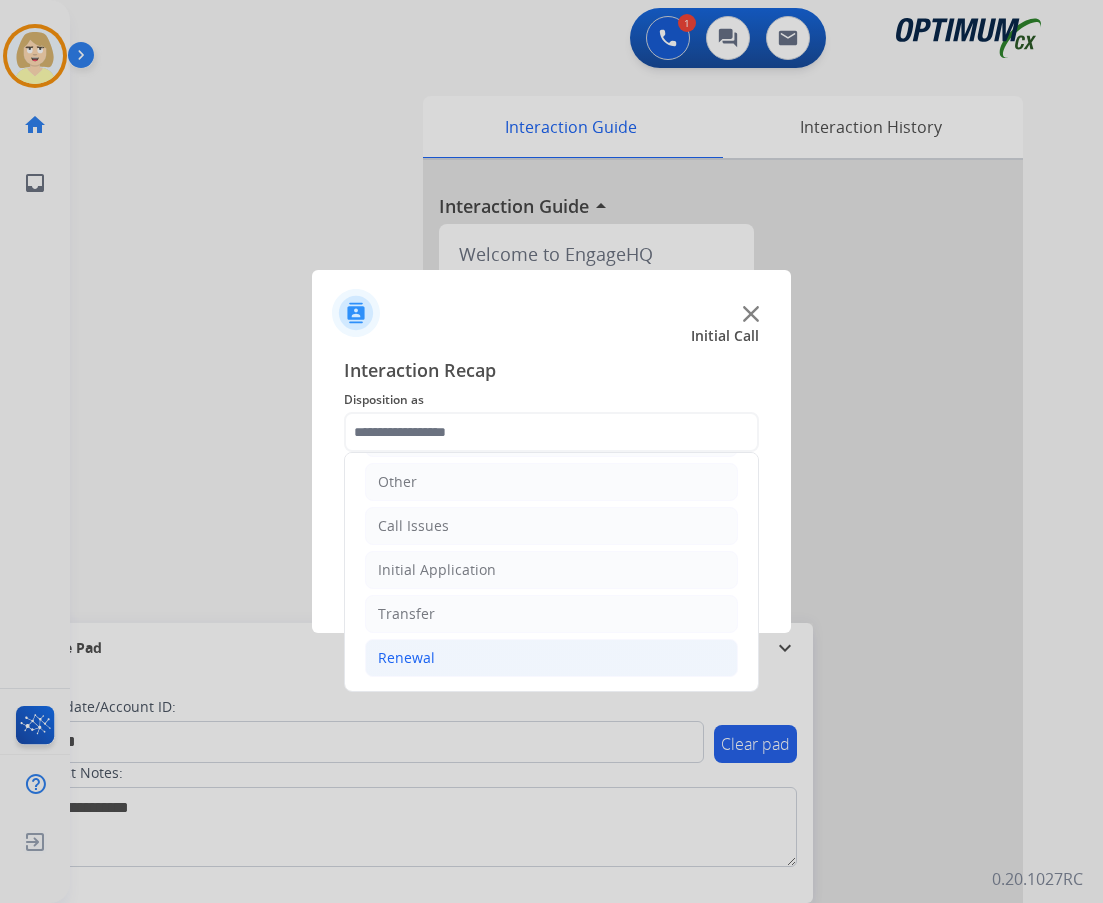 click on "Renewal" 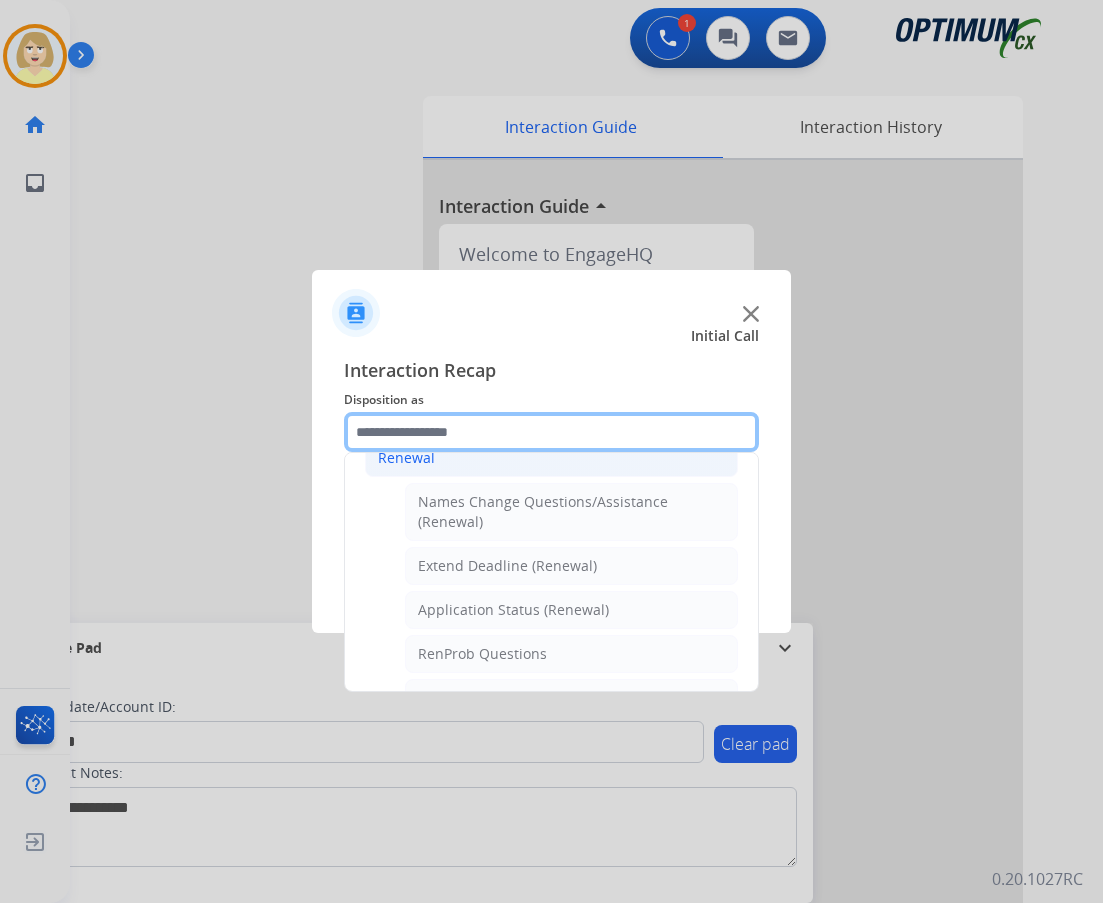 scroll, scrollTop: 772, scrollLeft: 0, axis: vertical 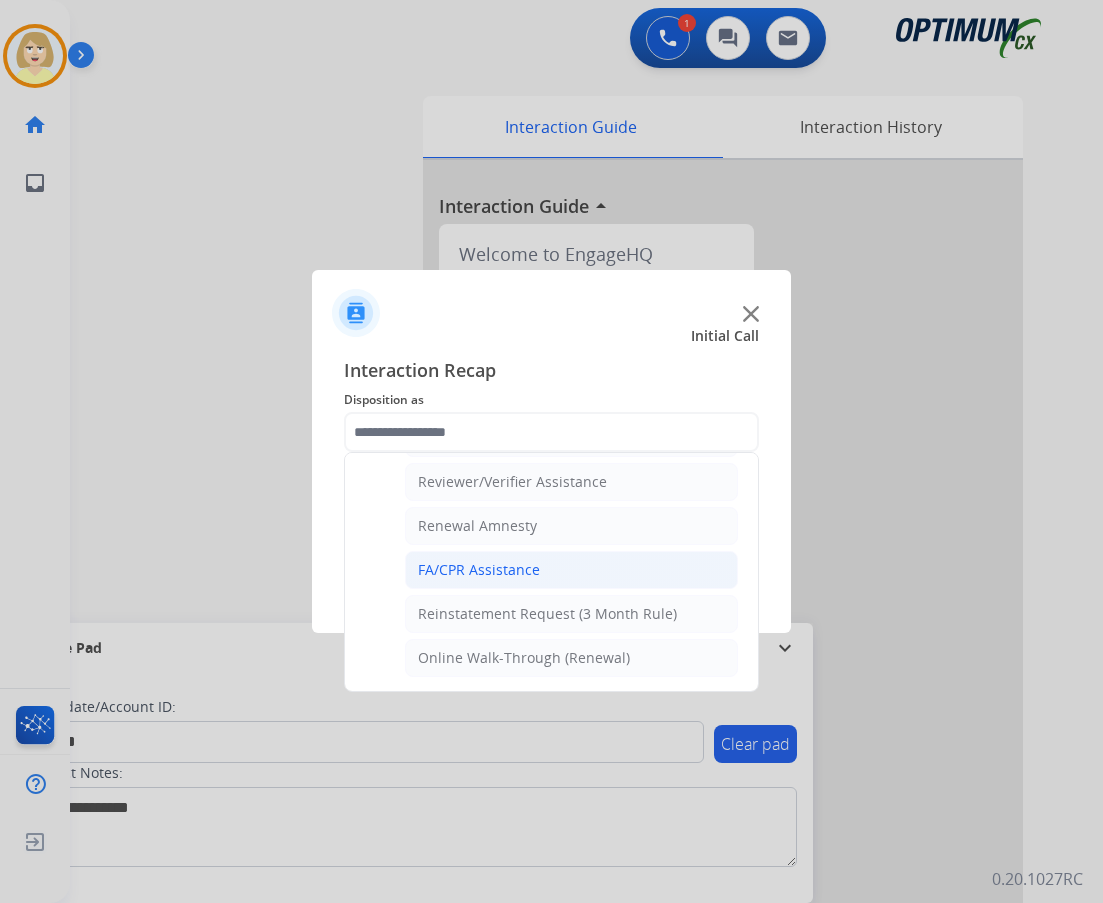 click on "FA/CPR Assistance" 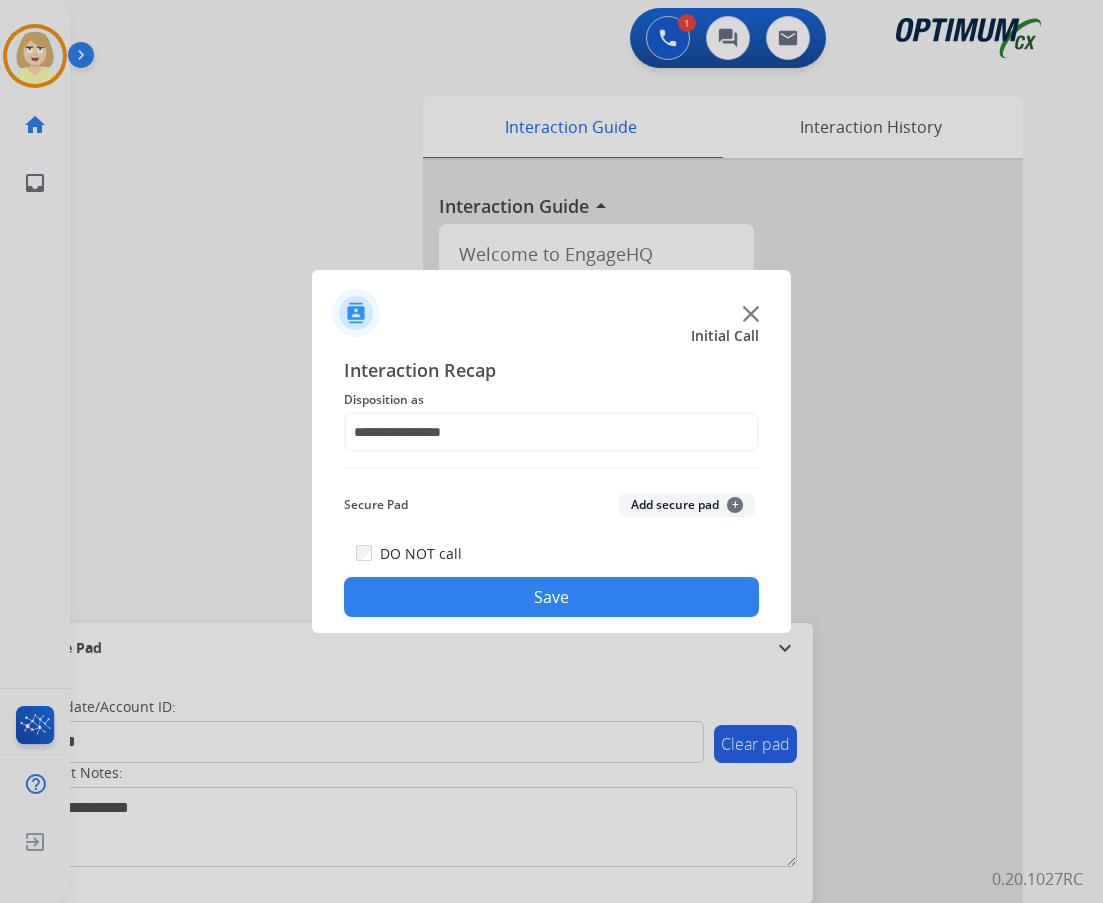 drag, startPoint x: 683, startPoint y: 503, endPoint x: 634, endPoint y: 589, distance: 98.9798 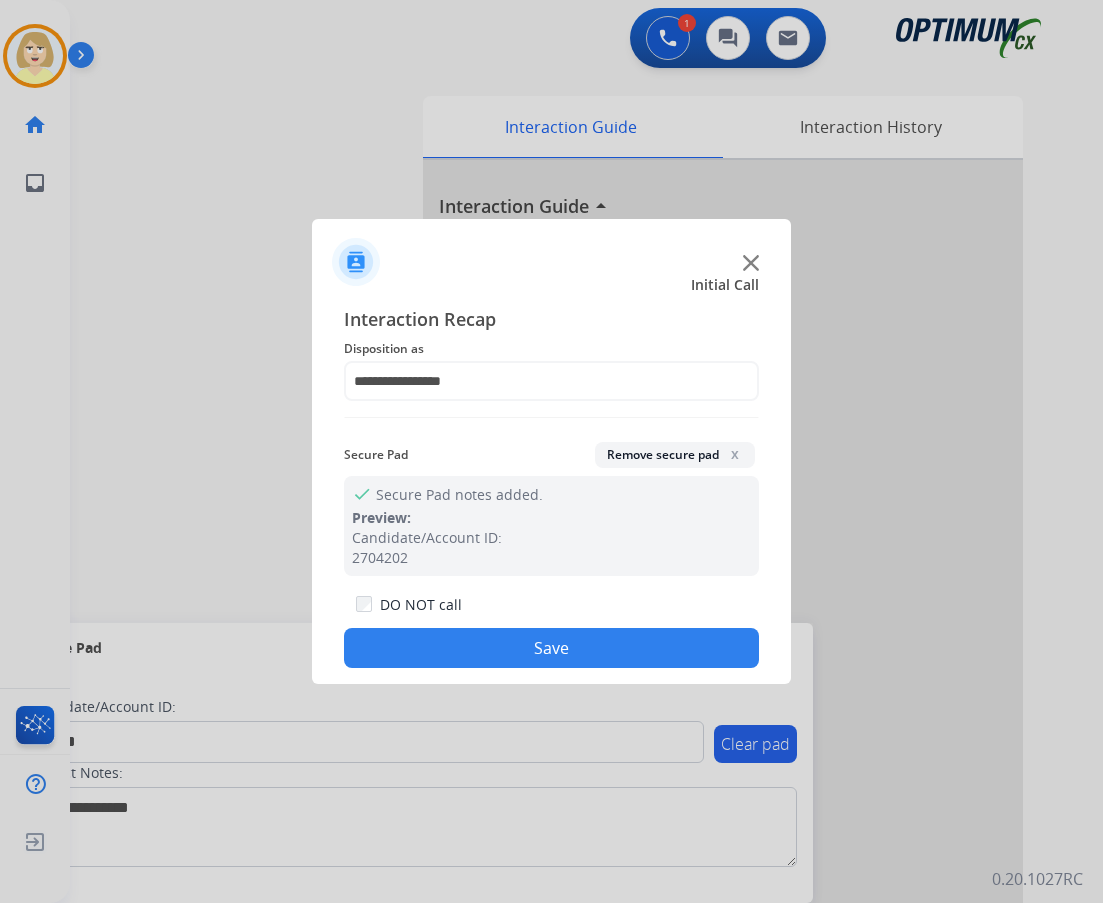 drag, startPoint x: 570, startPoint y: 658, endPoint x: 215, endPoint y: 422, distance: 426.28748 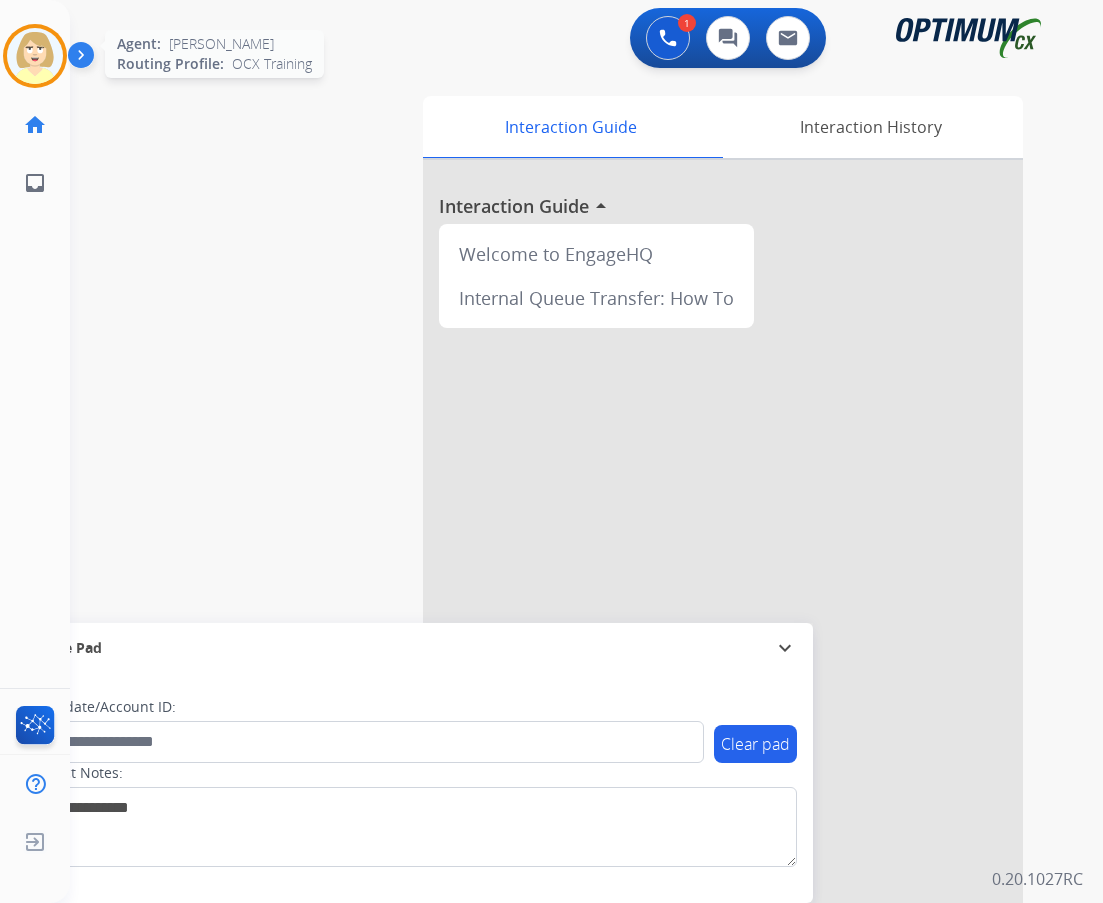 click at bounding box center (35, 56) 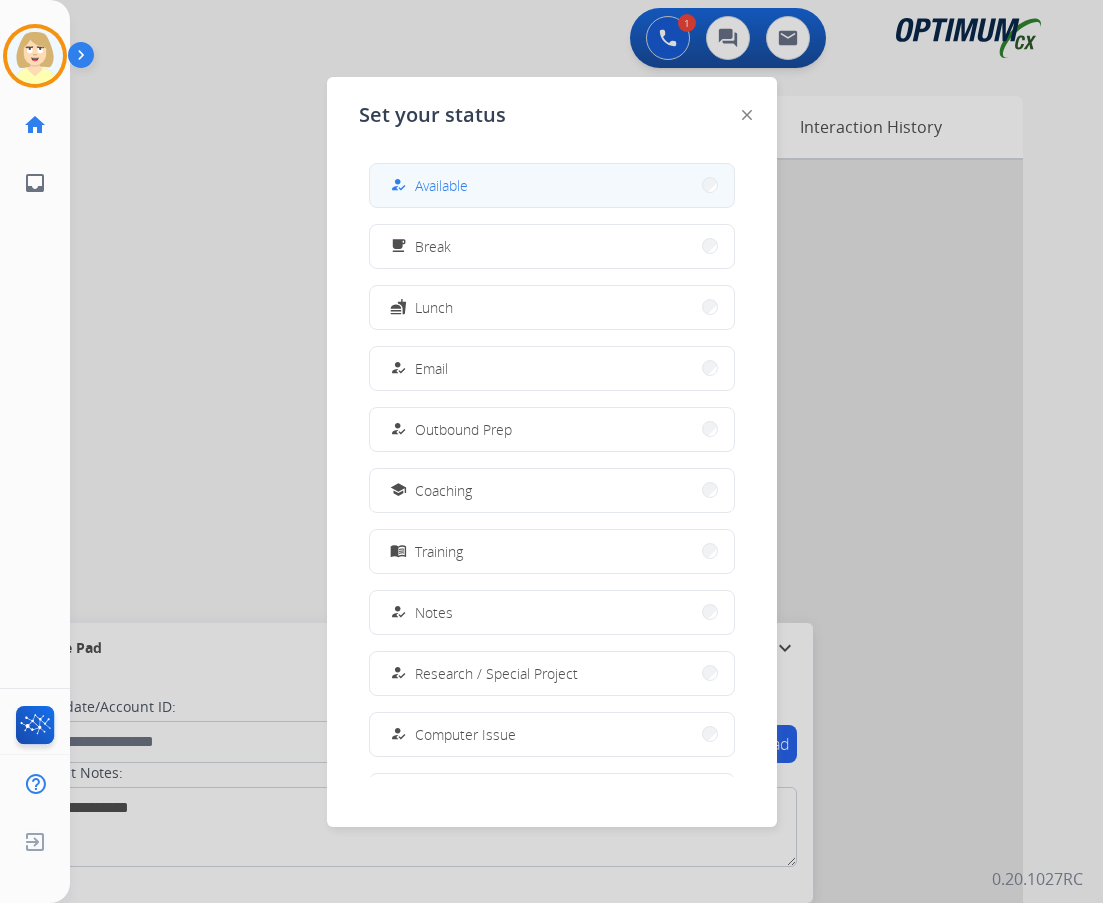click on "Available" at bounding box center [441, 185] 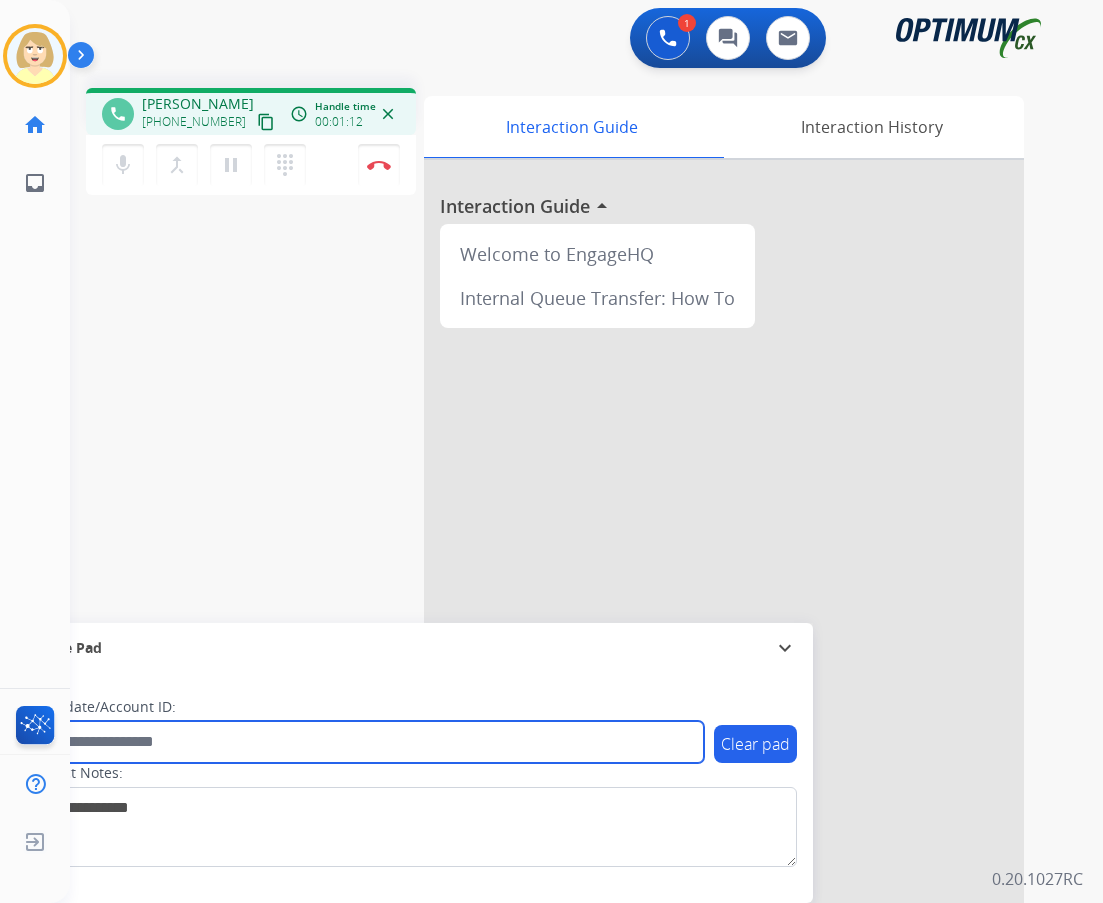 click at bounding box center [365, 742] 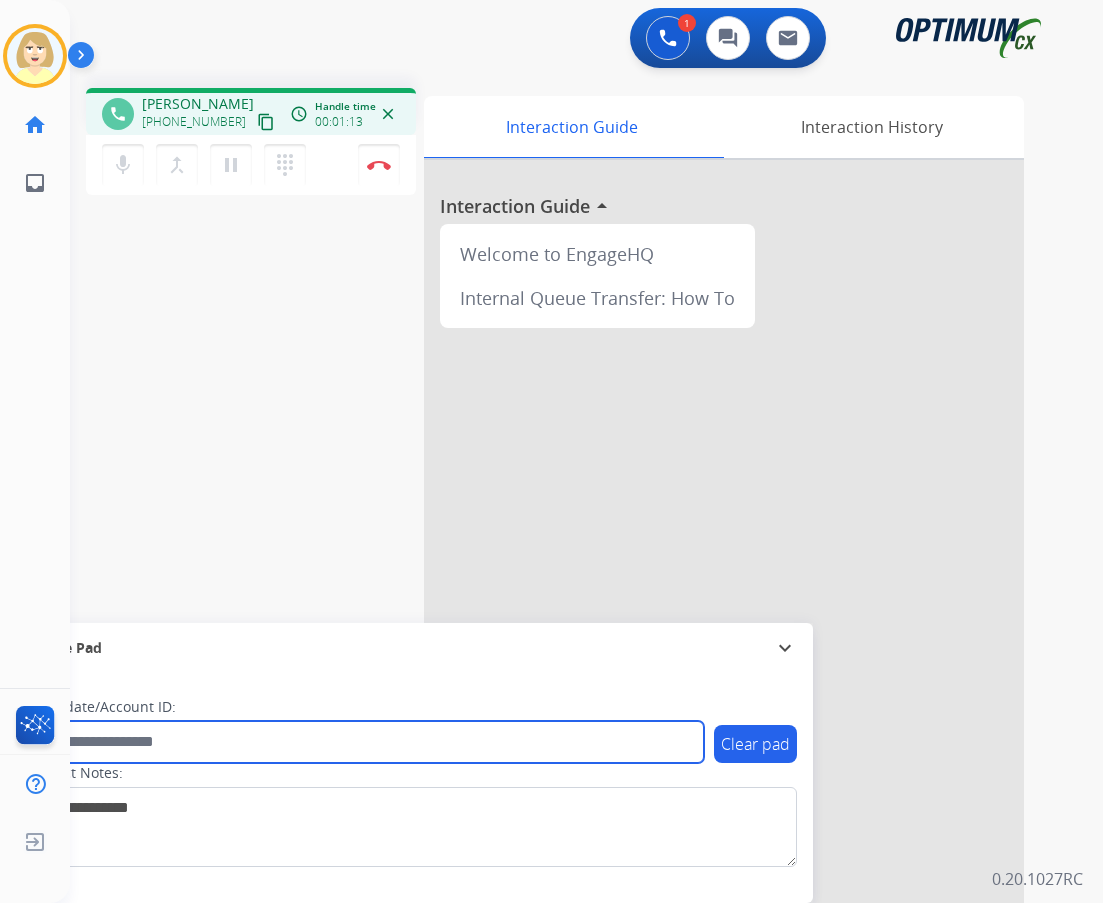 paste on "*******" 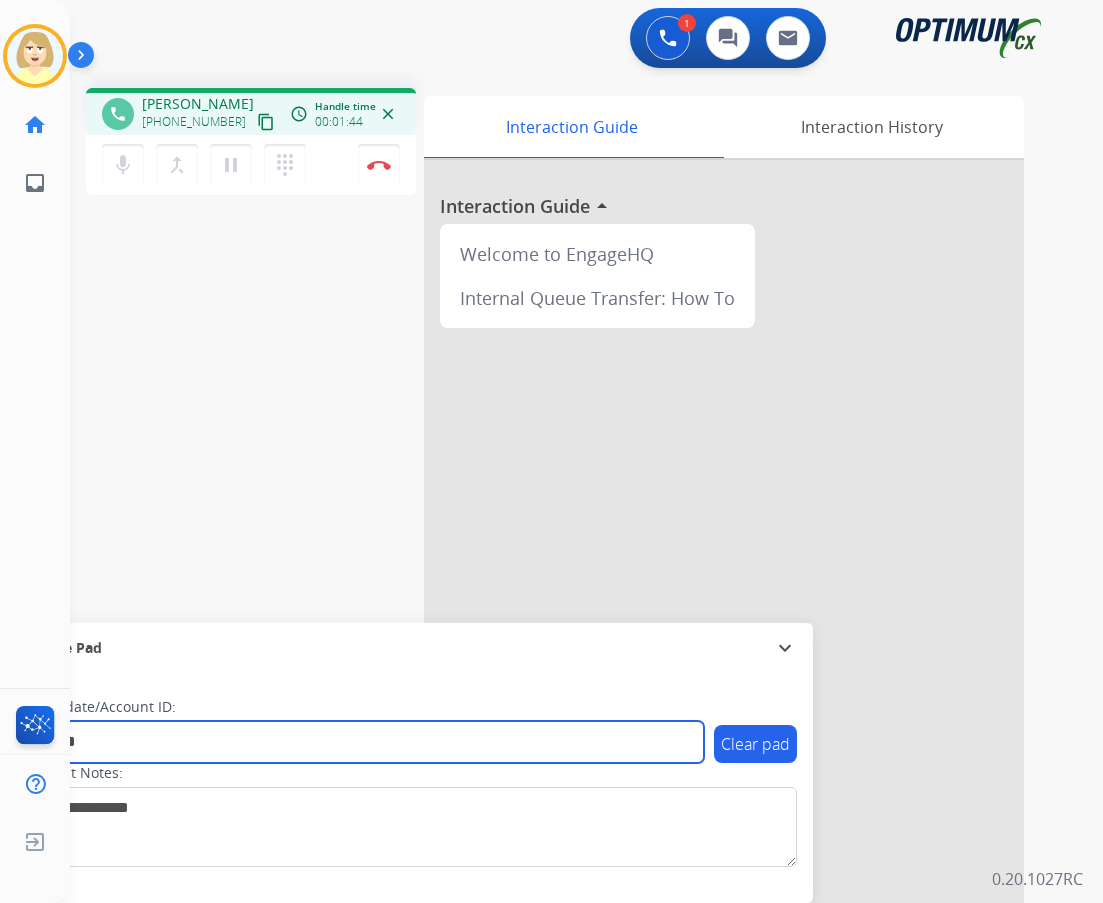 type on "*******" 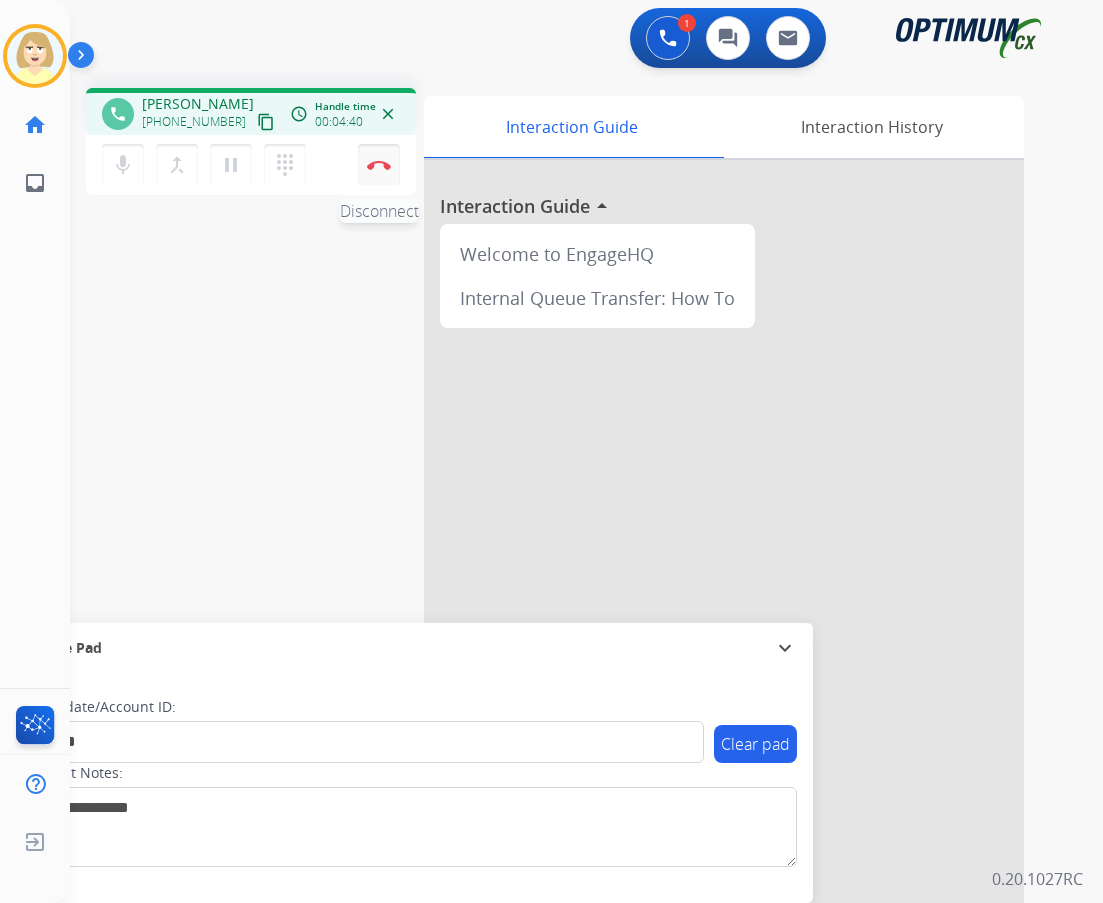 click on "Disconnect" at bounding box center [379, 165] 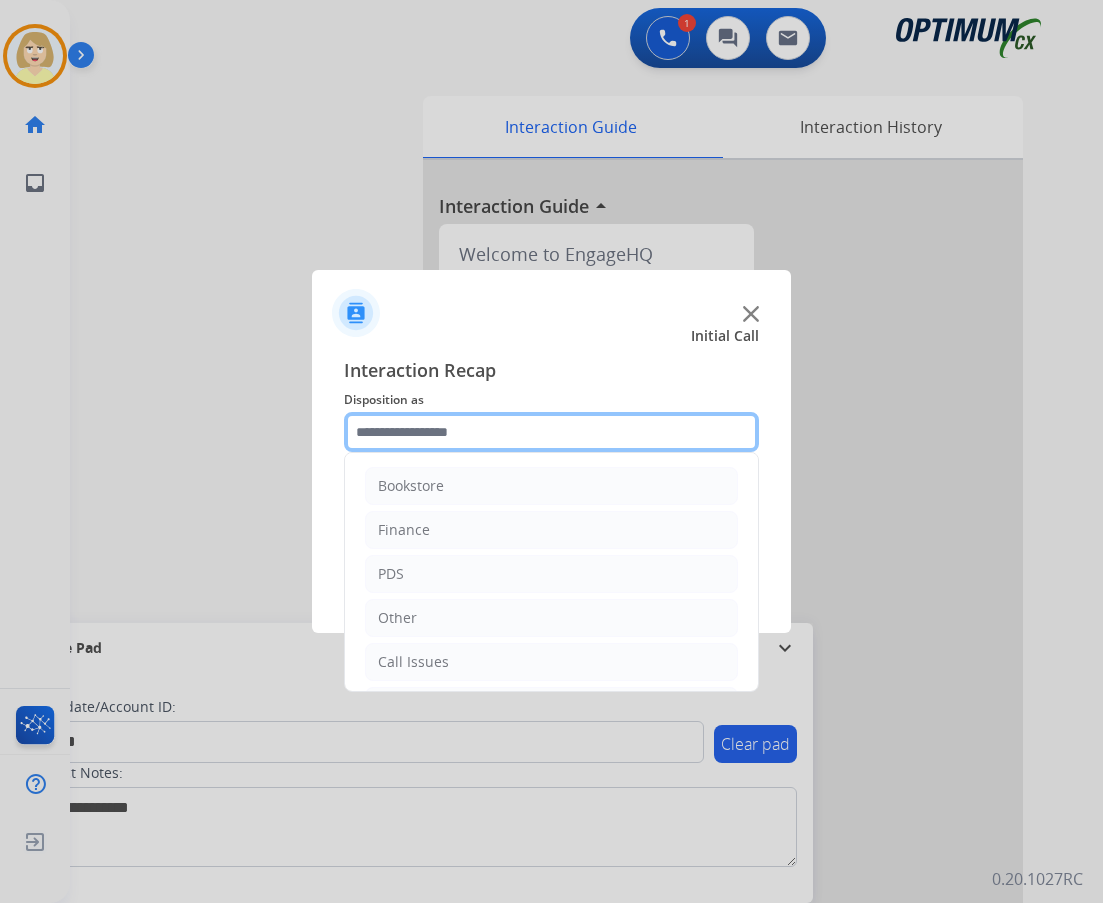 click 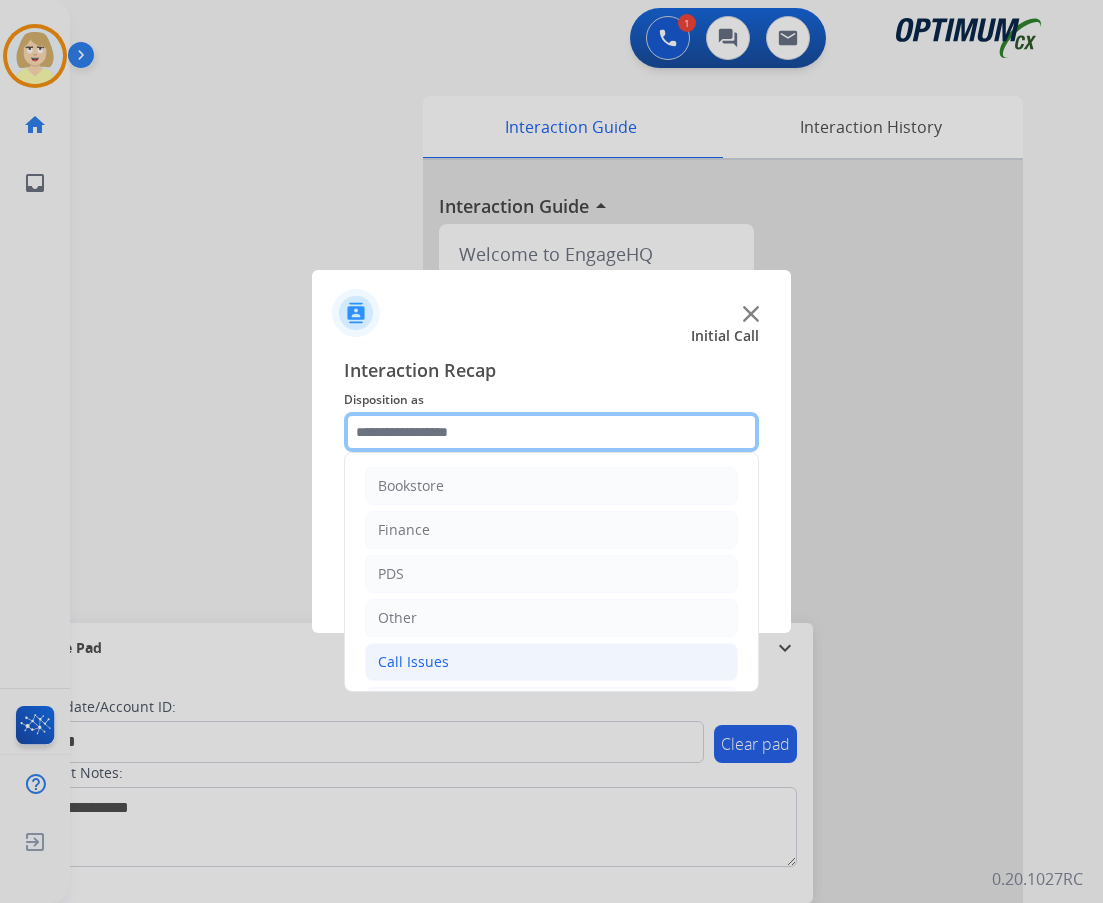 scroll, scrollTop: 136, scrollLeft: 0, axis: vertical 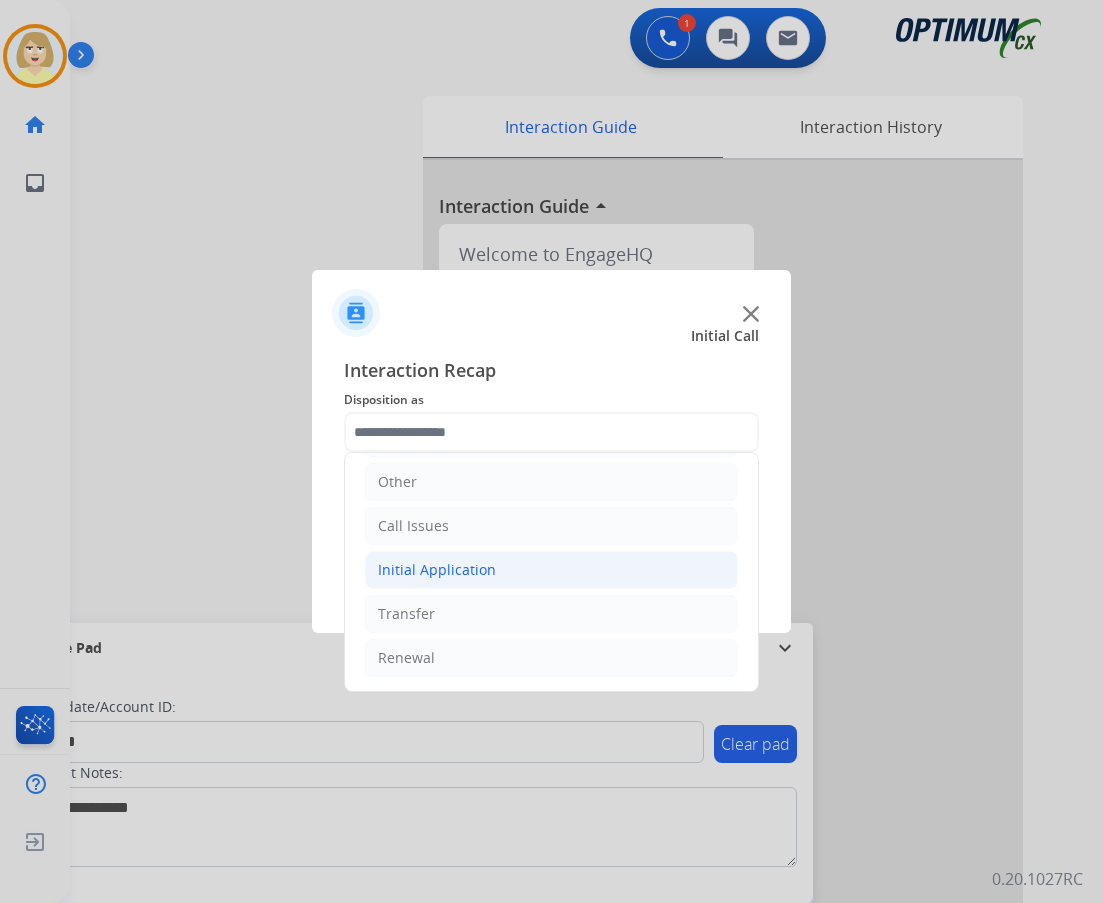 click on "Initial Application" 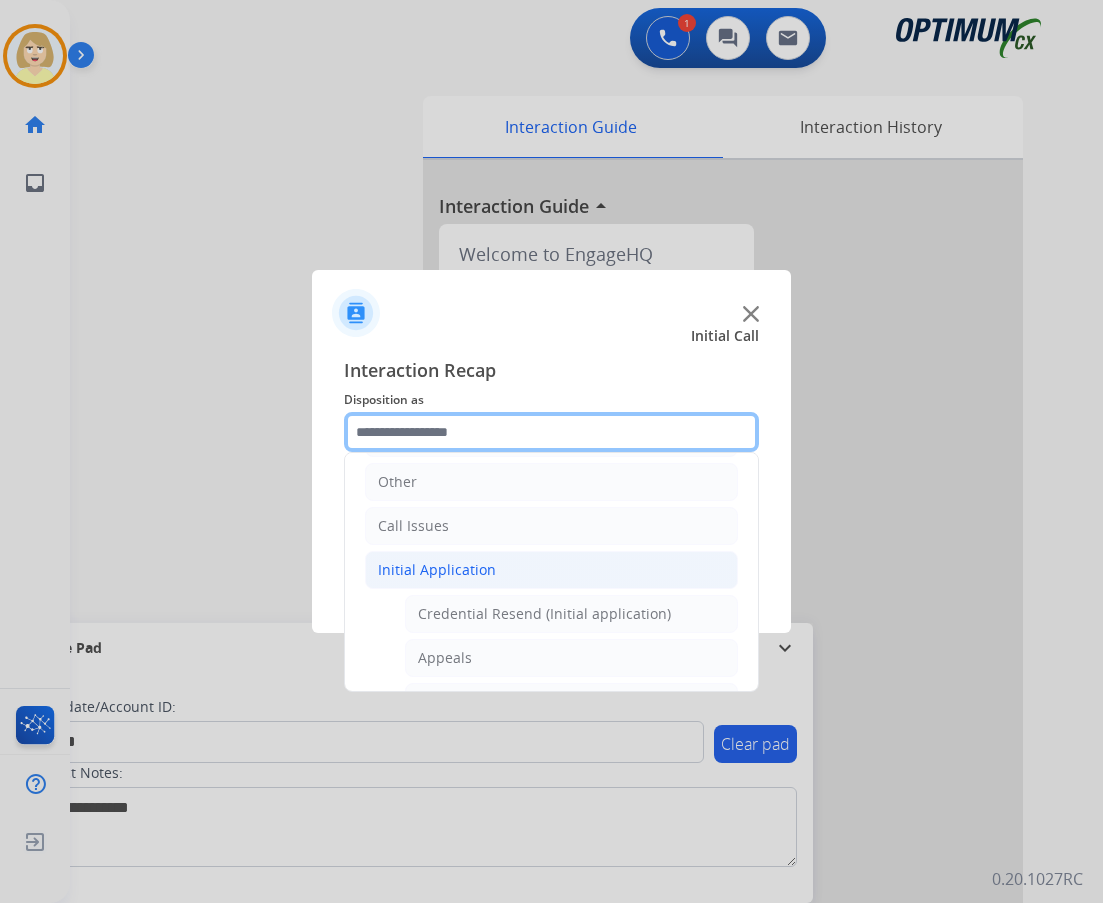scroll, scrollTop: 236, scrollLeft: 0, axis: vertical 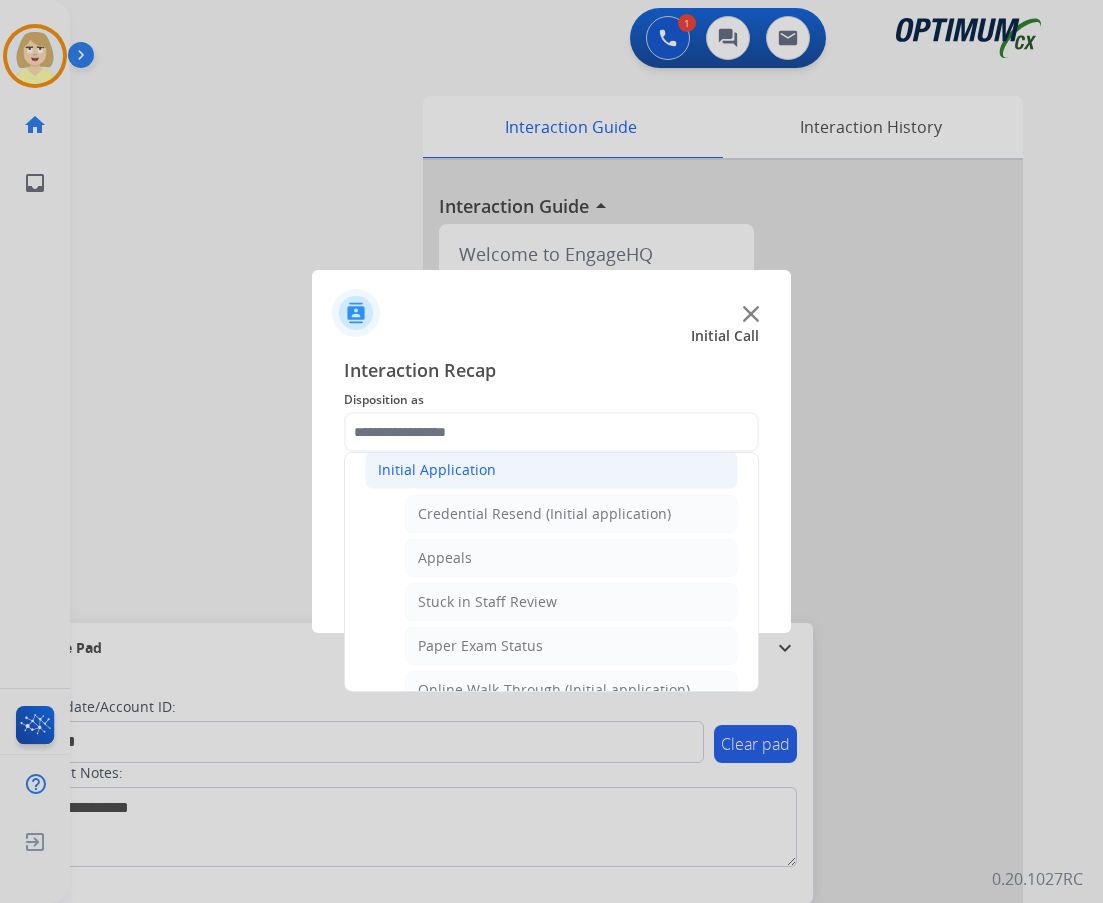 drag, startPoint x: 499, startPoint y: 522, endPoint x: 517, endPoint y: 513, distance: 20.12461 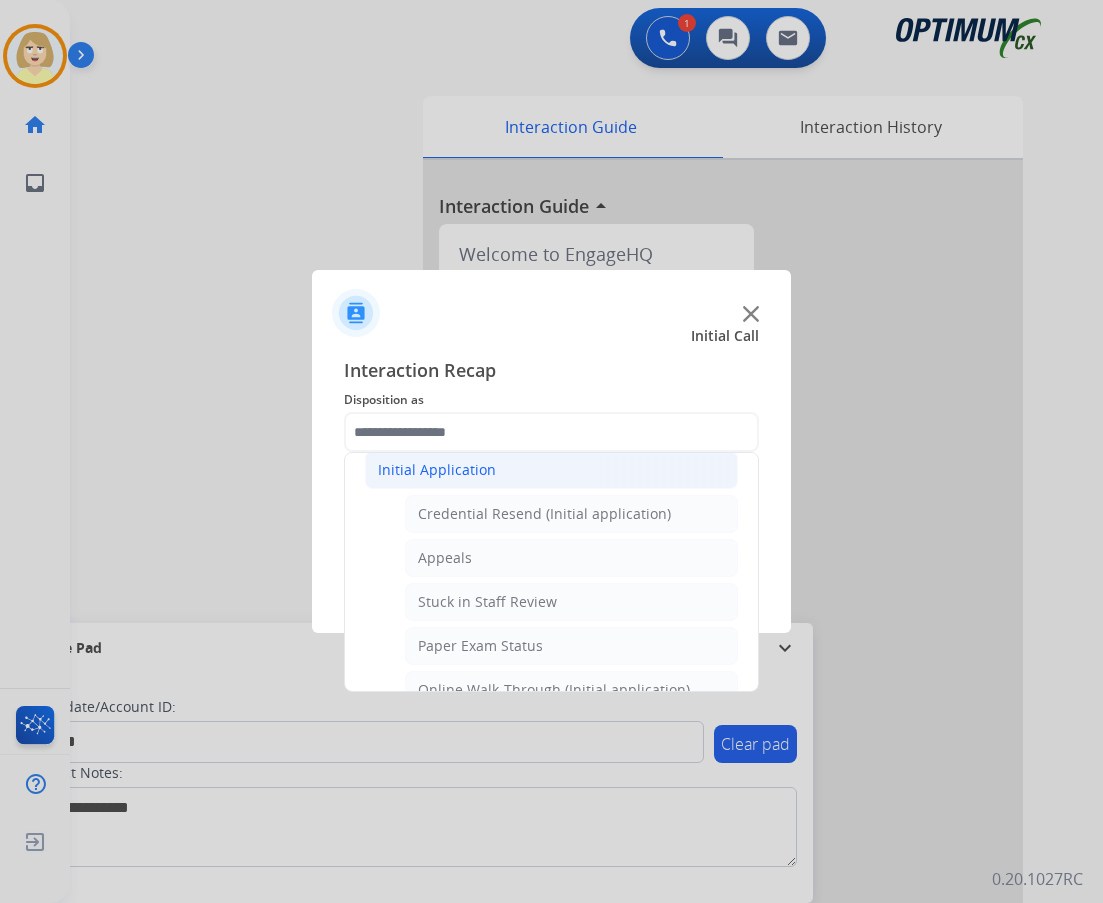 click on "Credential Resend (Initial application)" 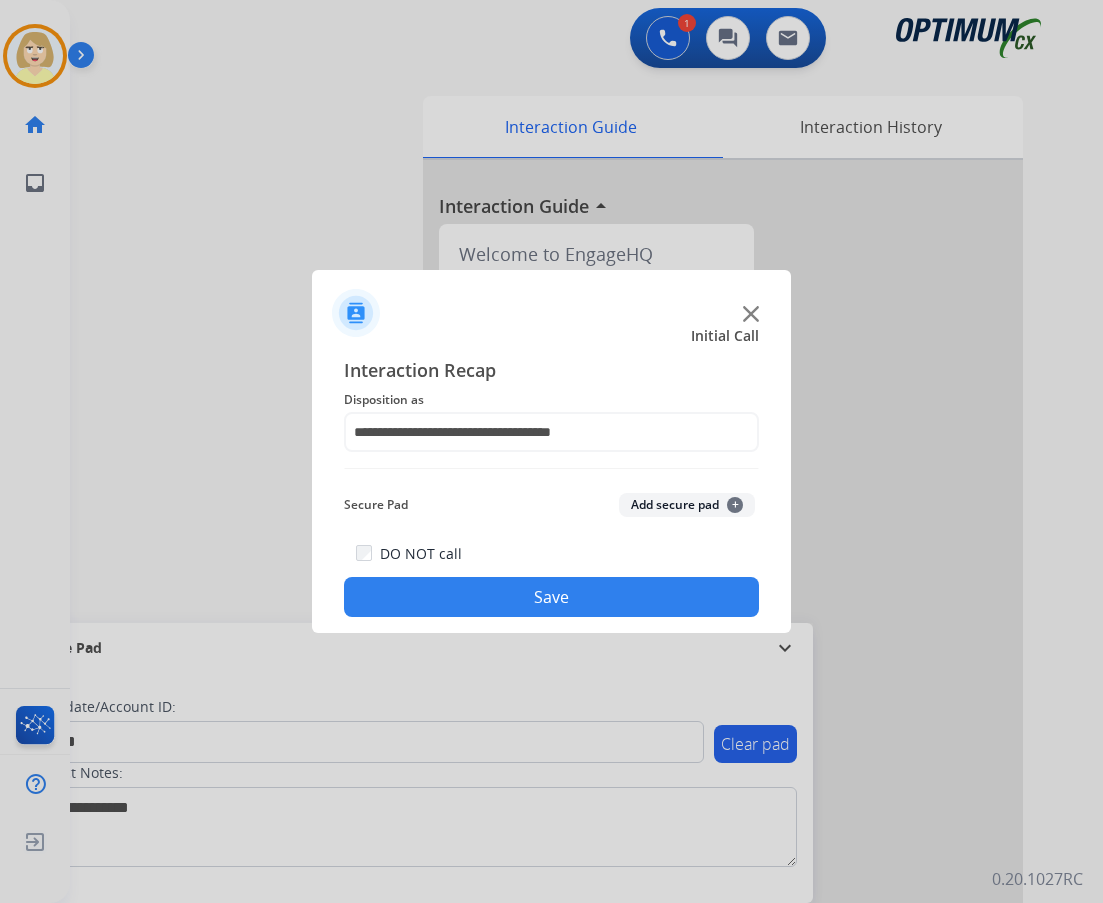 click on "Add secure pad  +" 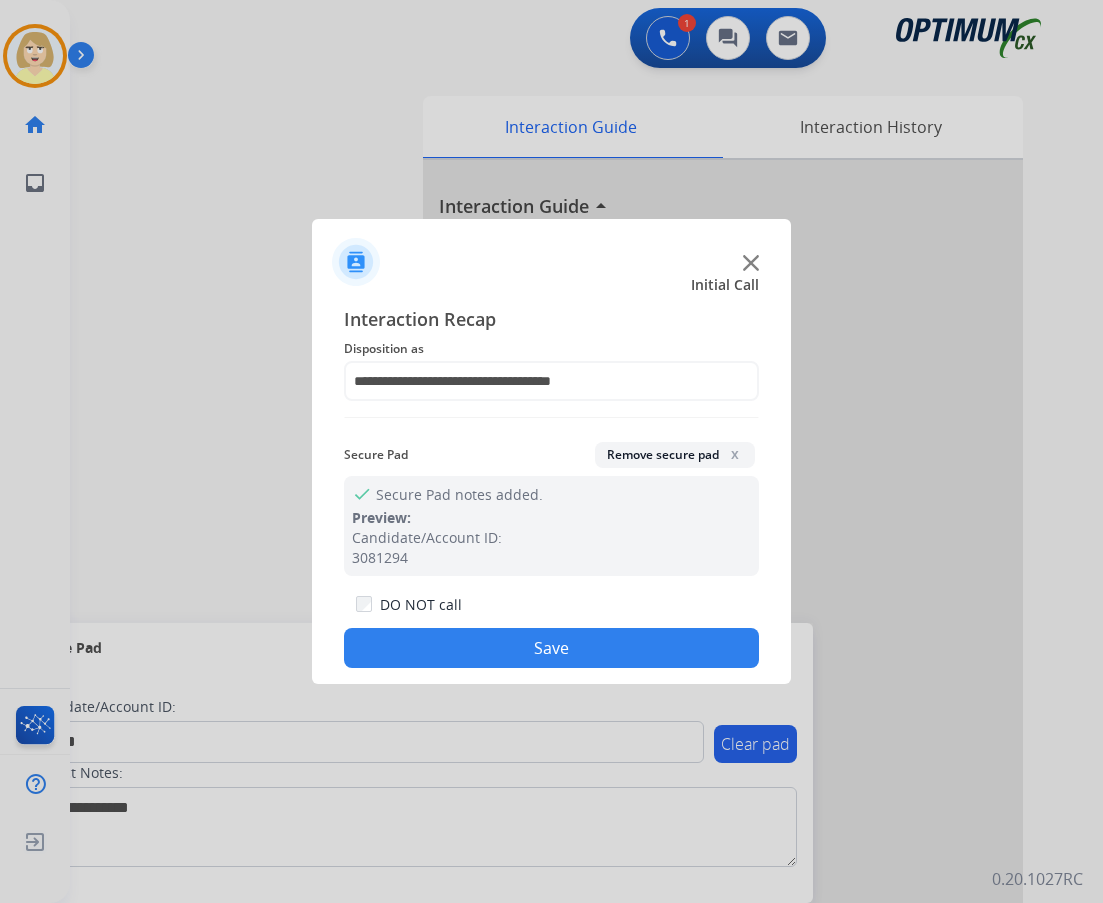 click on "Save" 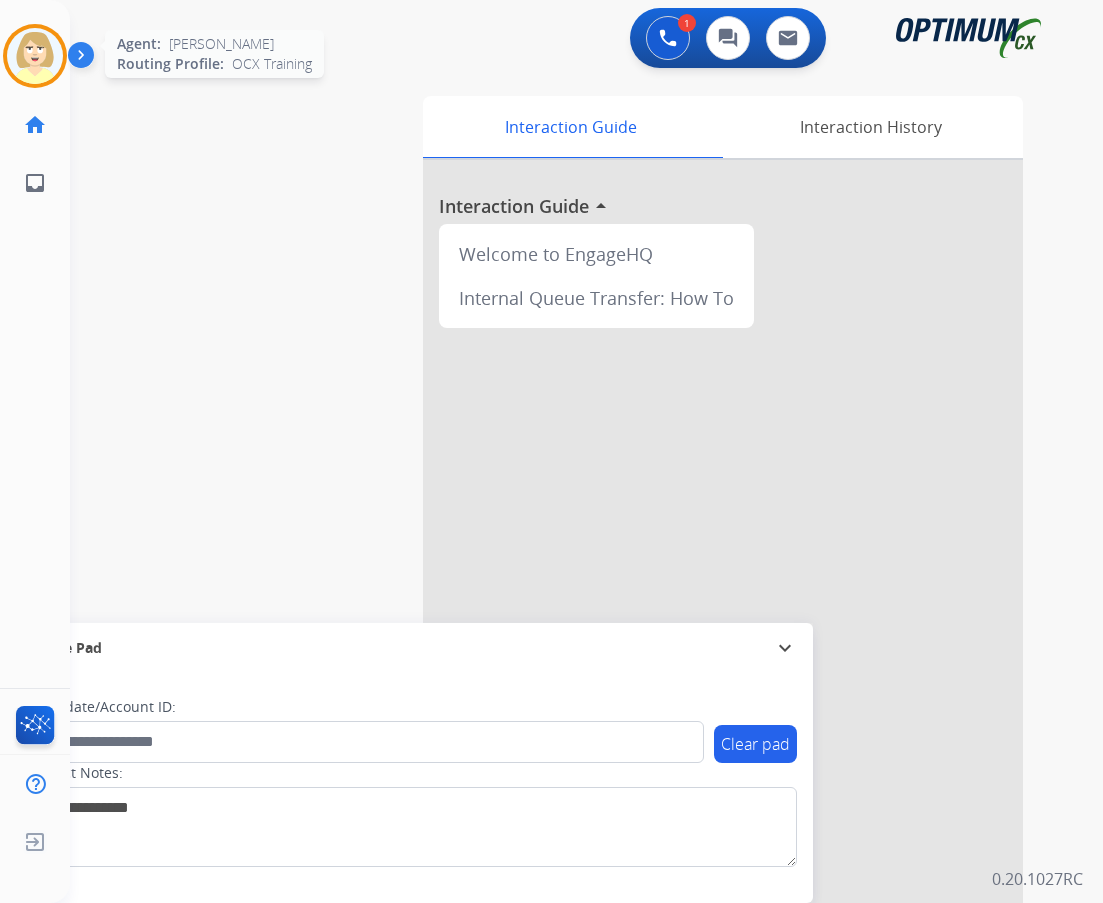 click at bounding box center (35, 56) 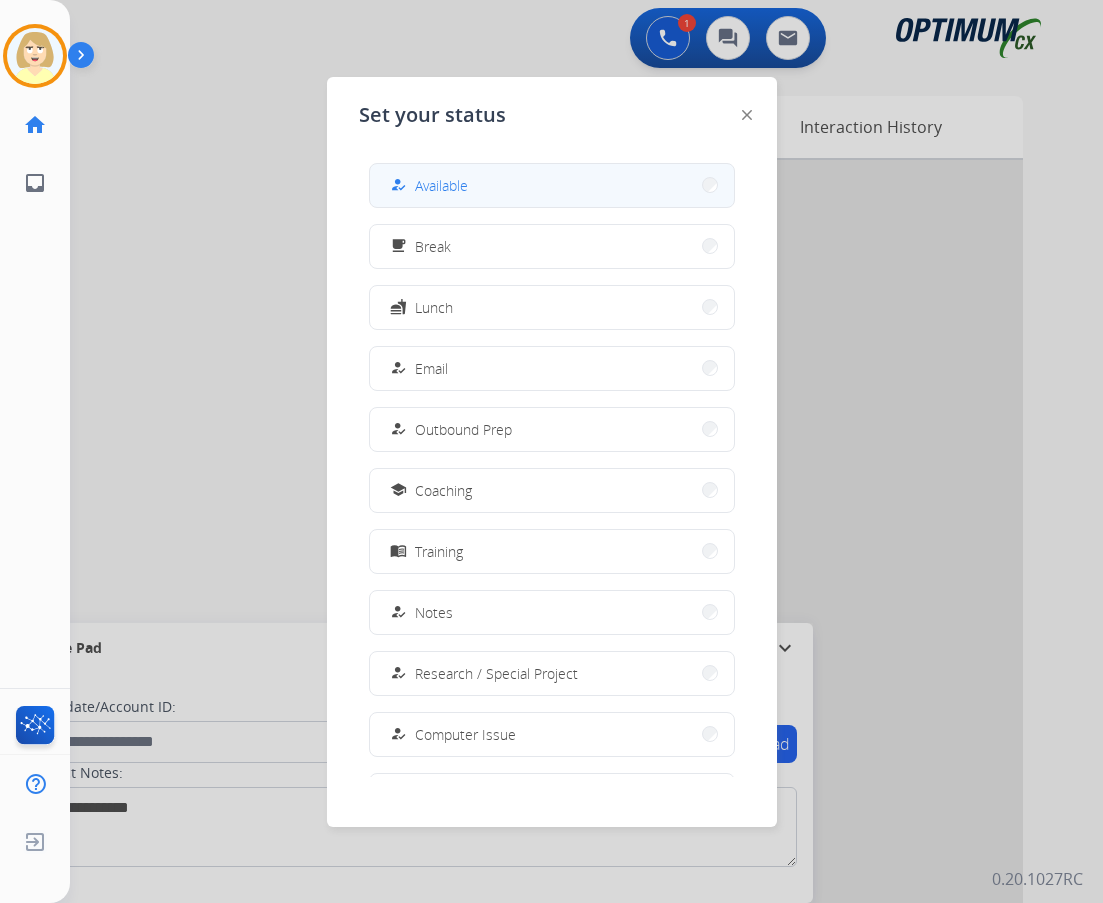 click on "Available" at bounding box center [441, 185] 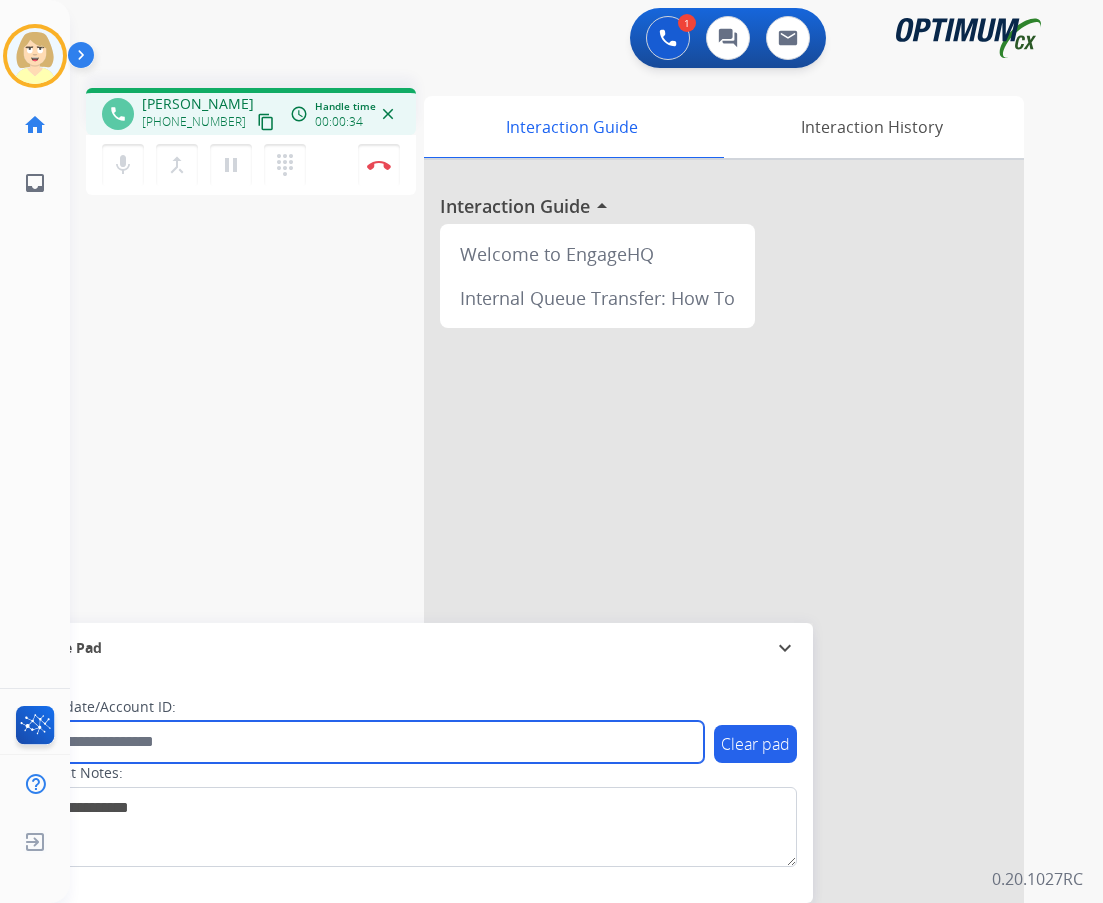 click at bounding box center (365, 742) 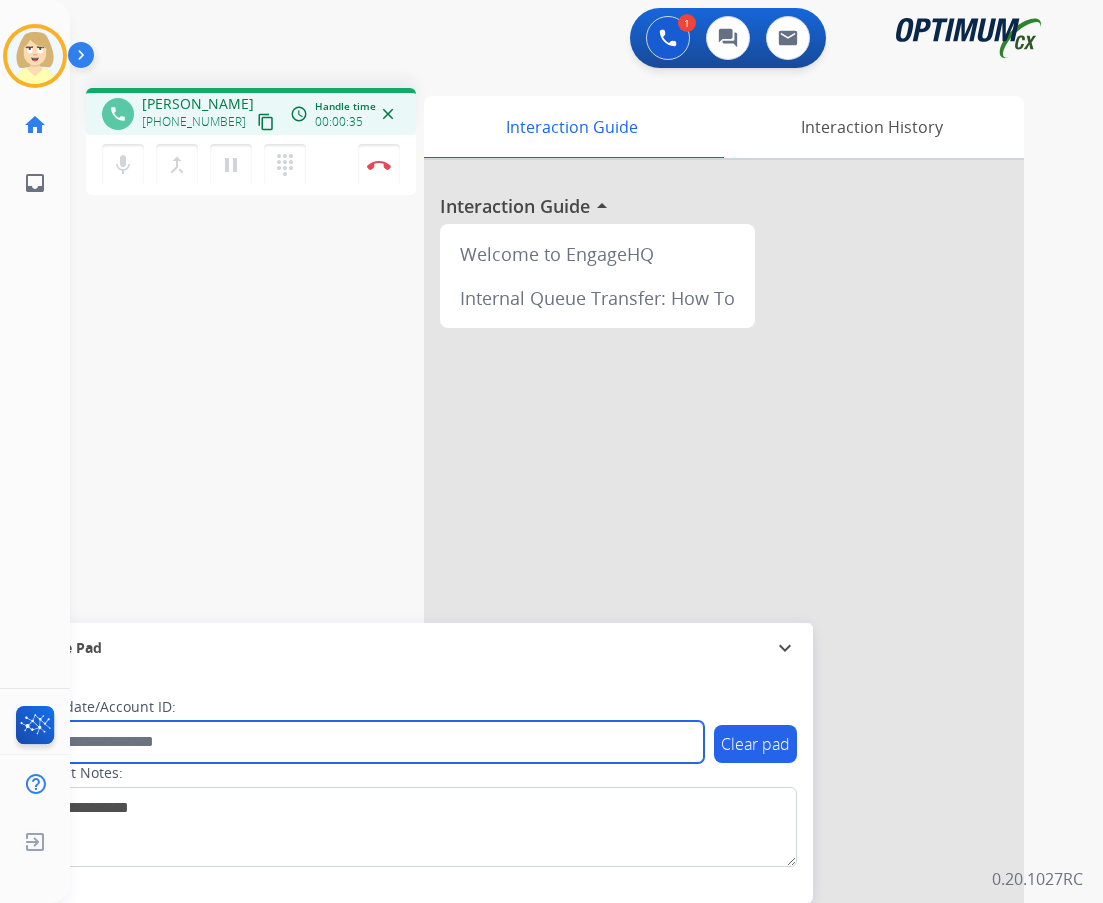 paste on "*******" 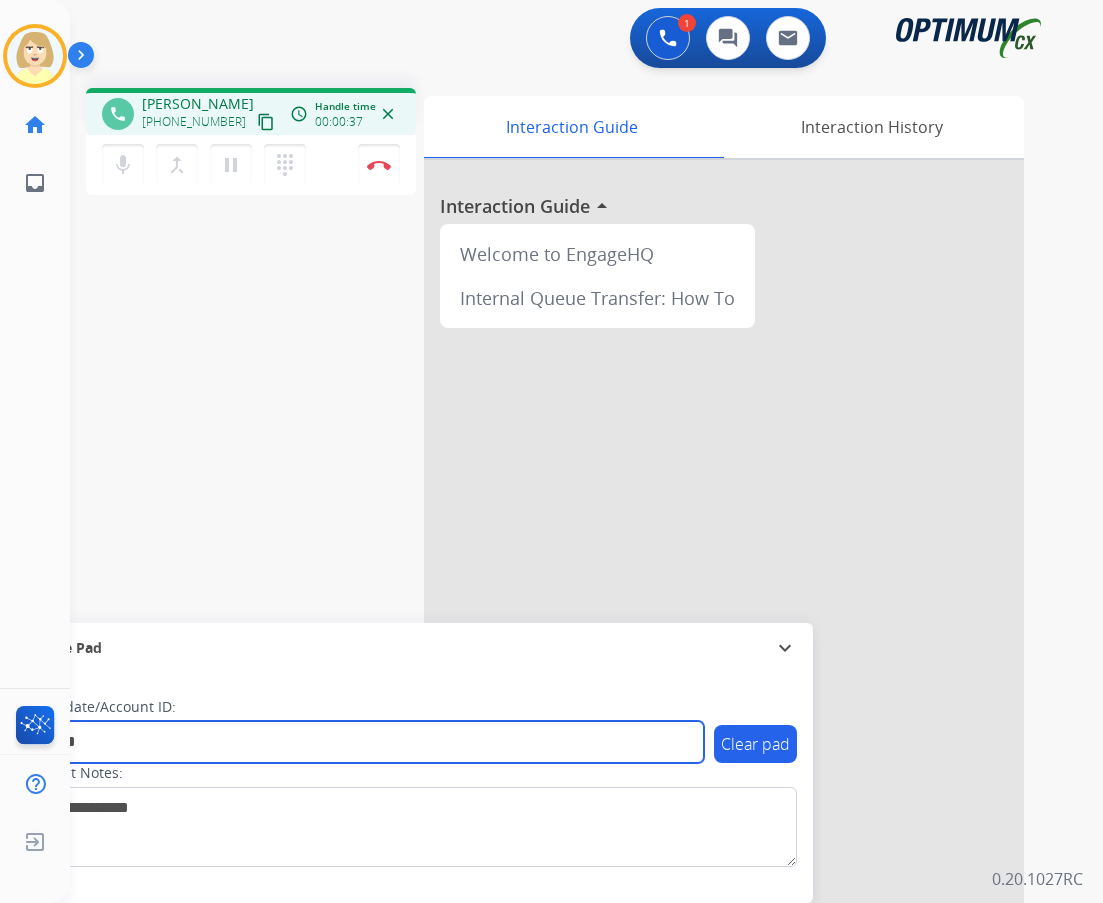 type on "*******" 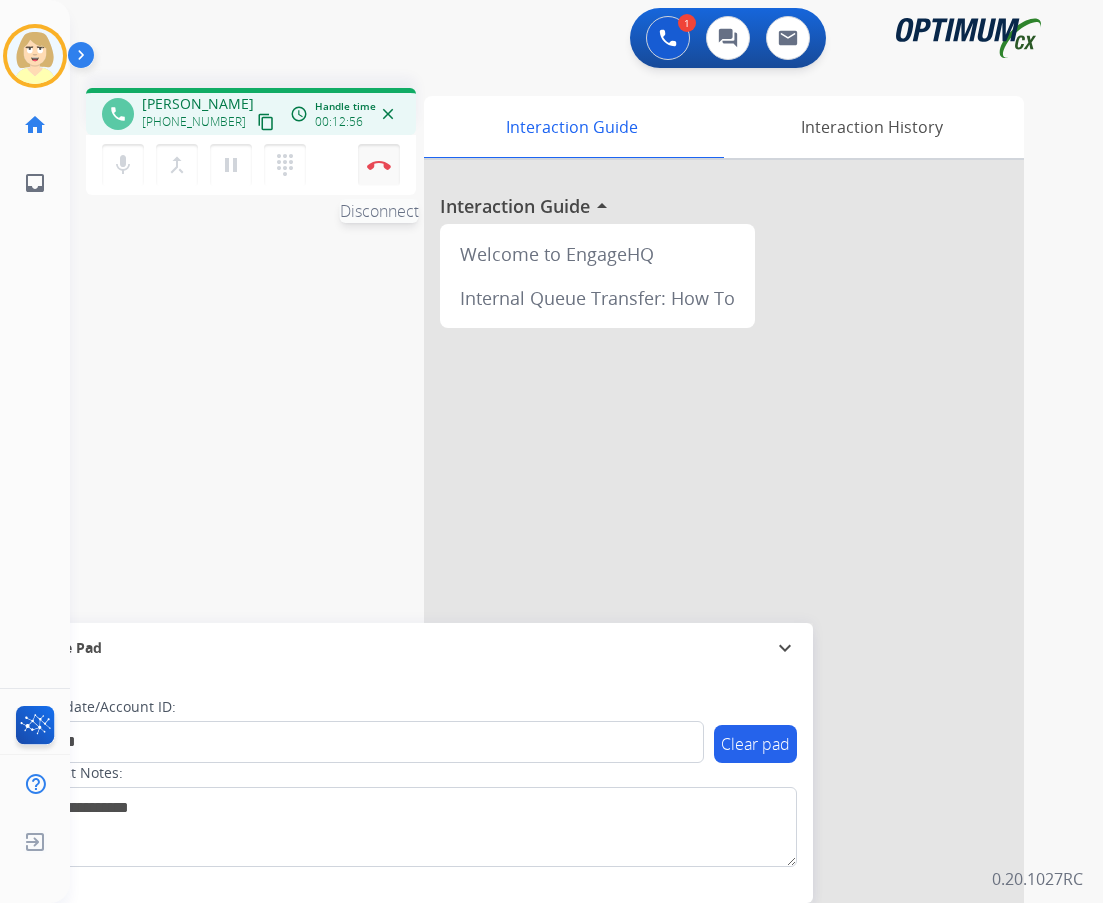 click on "Disconnect" at bounding box center [379, 165] 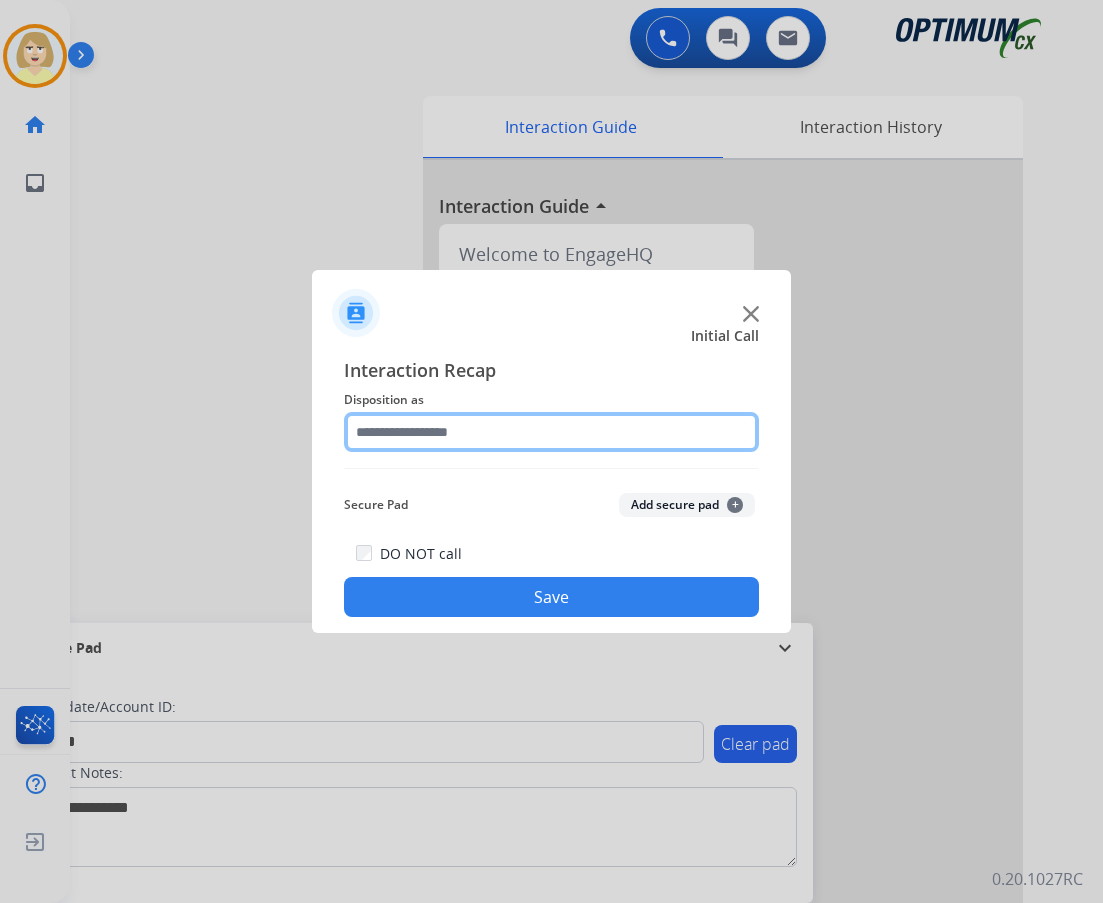 click 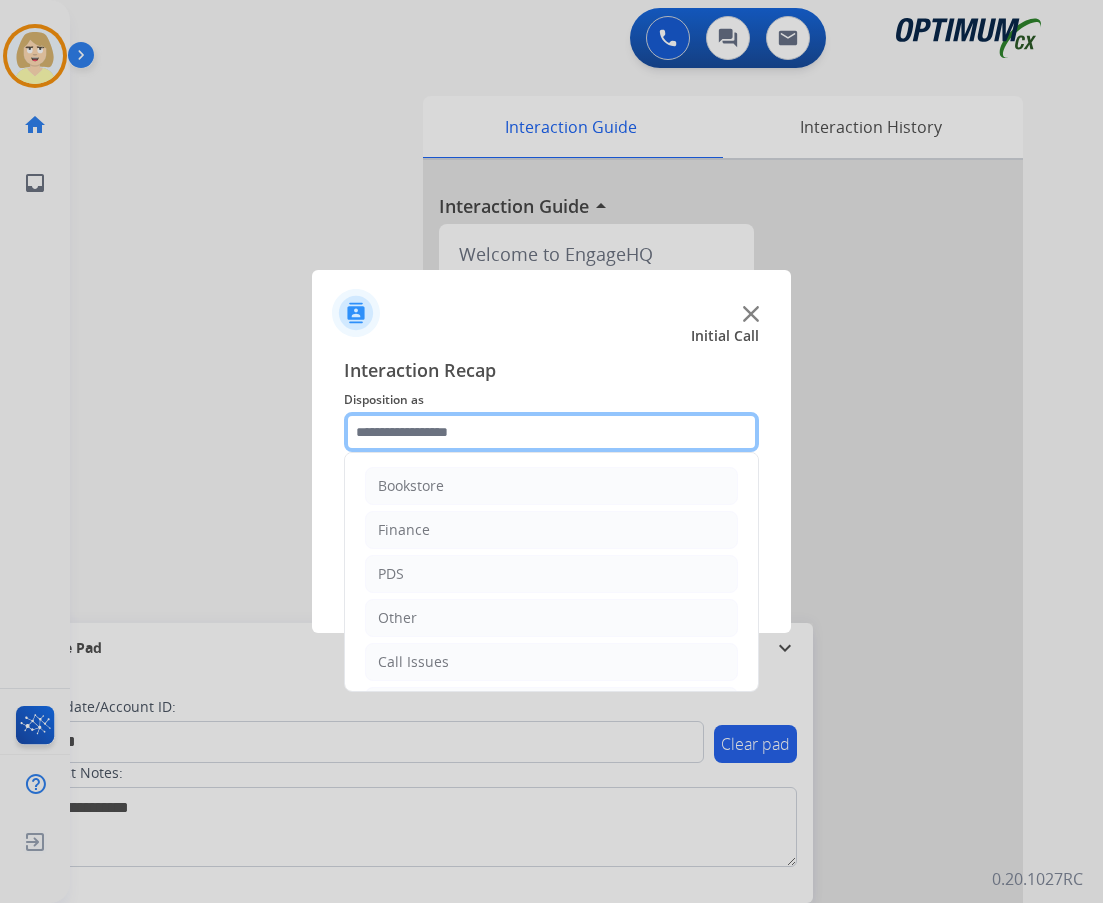 scroll, scrollTop: 136, scrollLeft: 0, axis: vertical 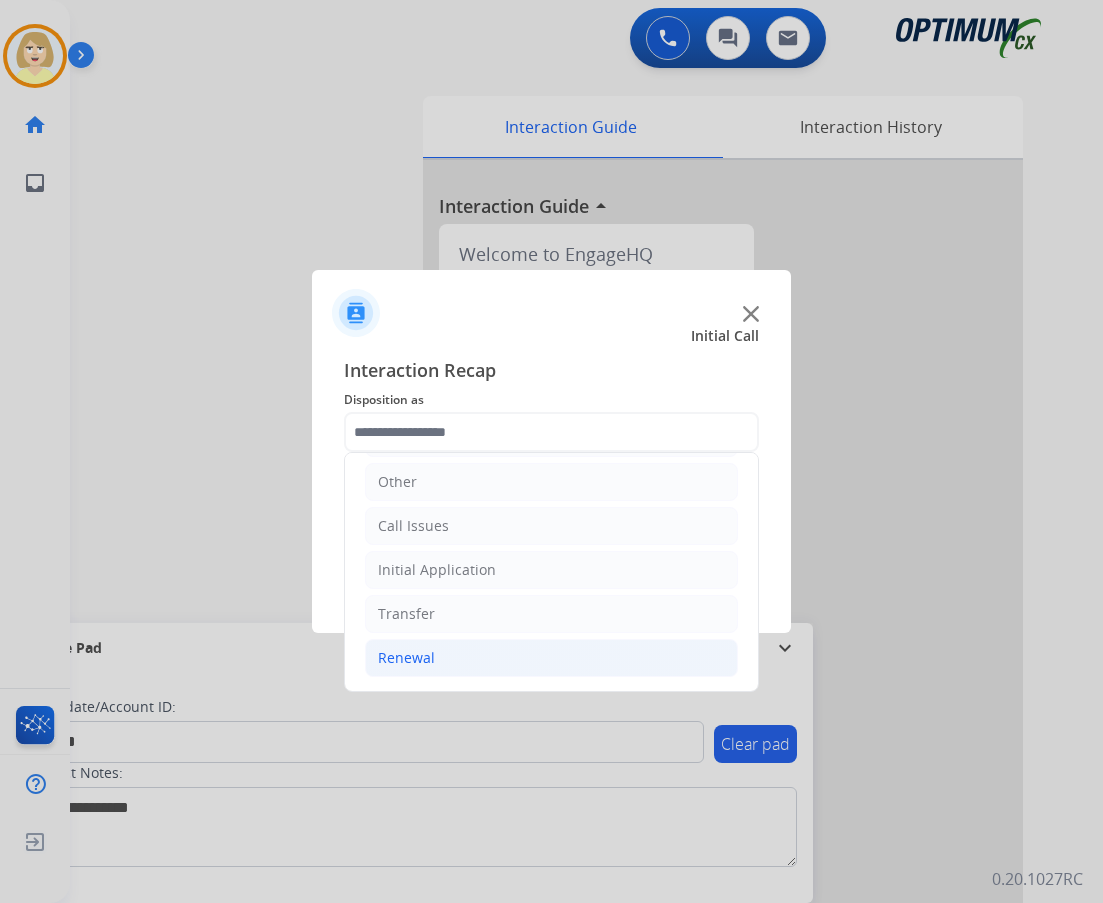 click on "Renewal" 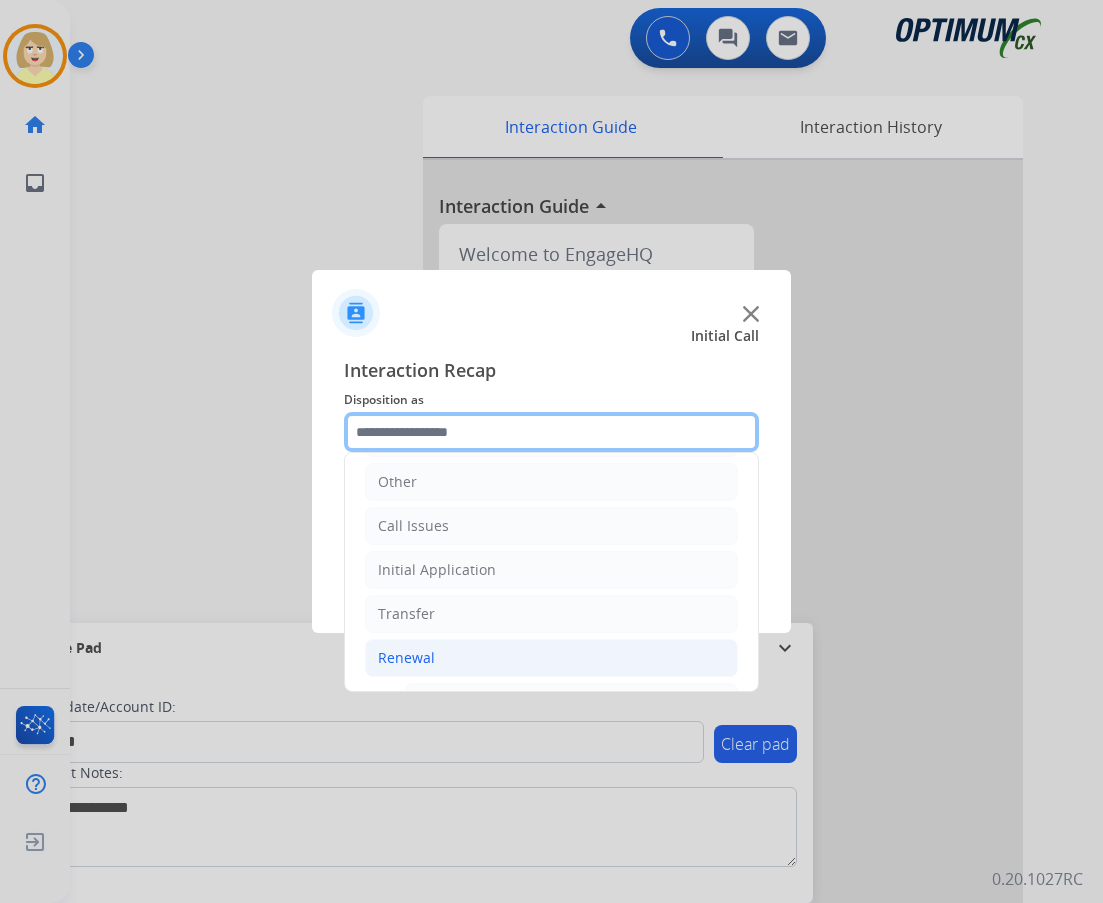scroll, scrollTop: 436, scrollLeft: 0, axis: vertical 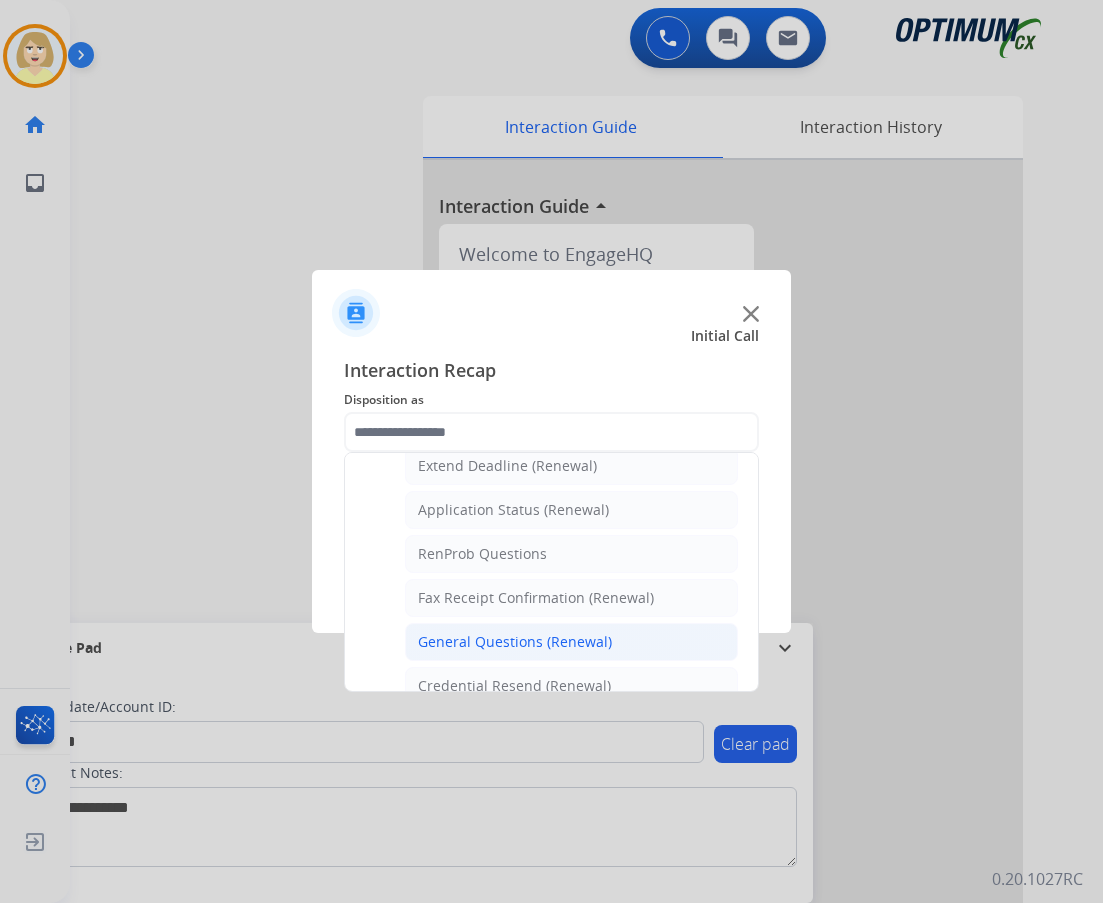 click on "General Questions (Renewal)" 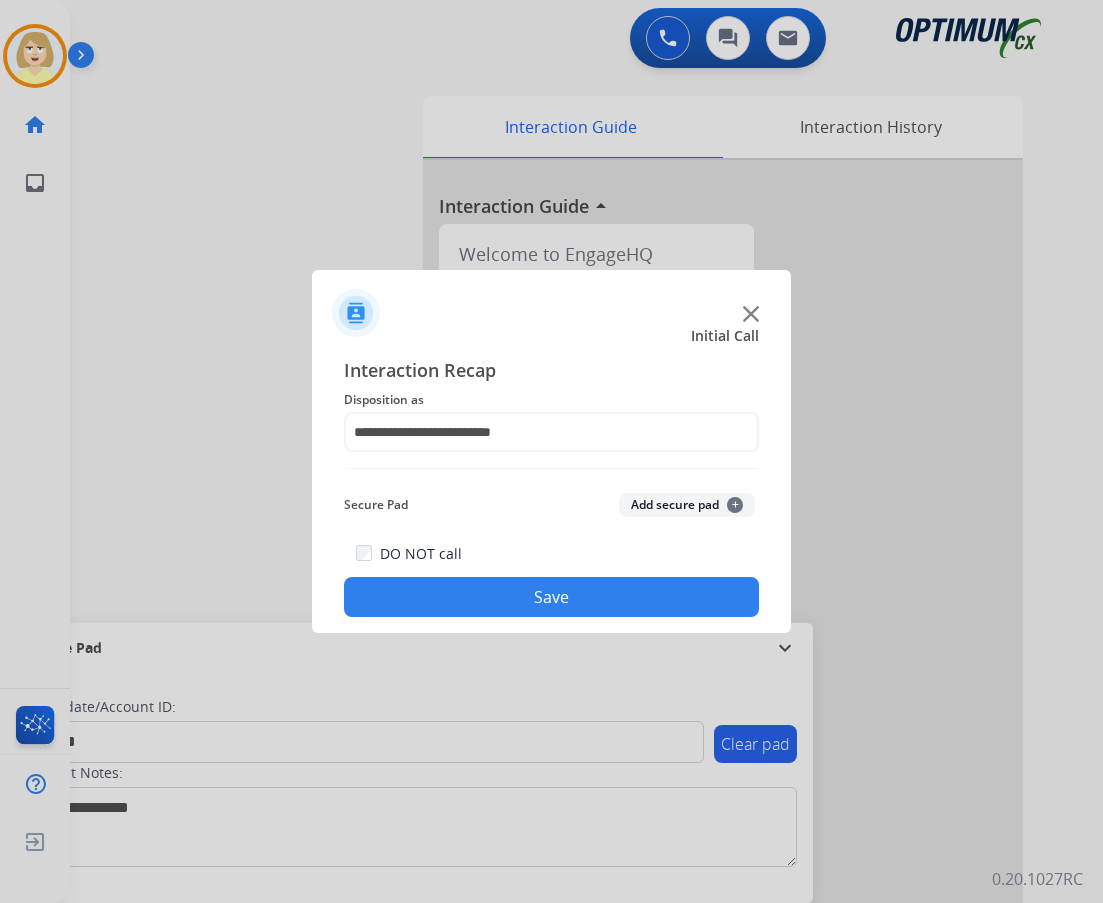 click on "Add secure pad  +" 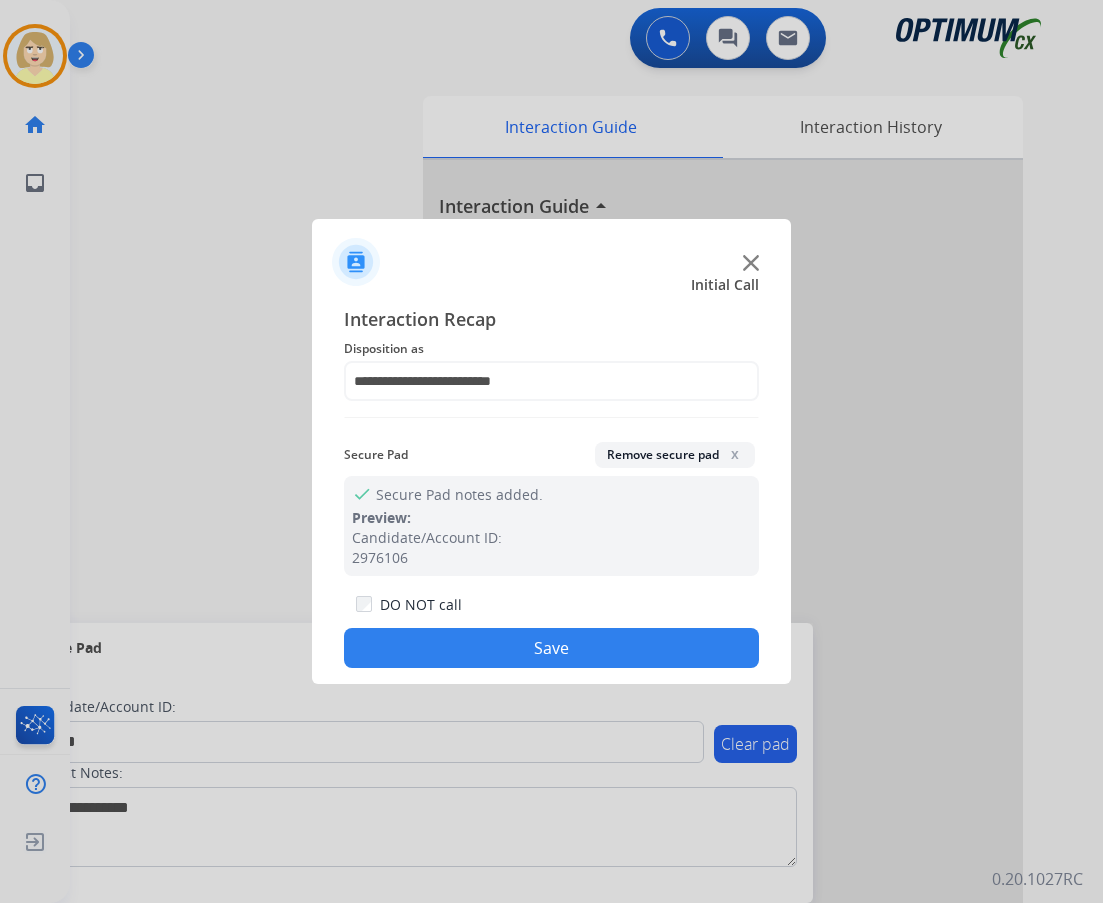 drag, startPoint x: 479, startPoint y: 645, endPoint x: 58, endPoint y: 618, distance: 421.8649 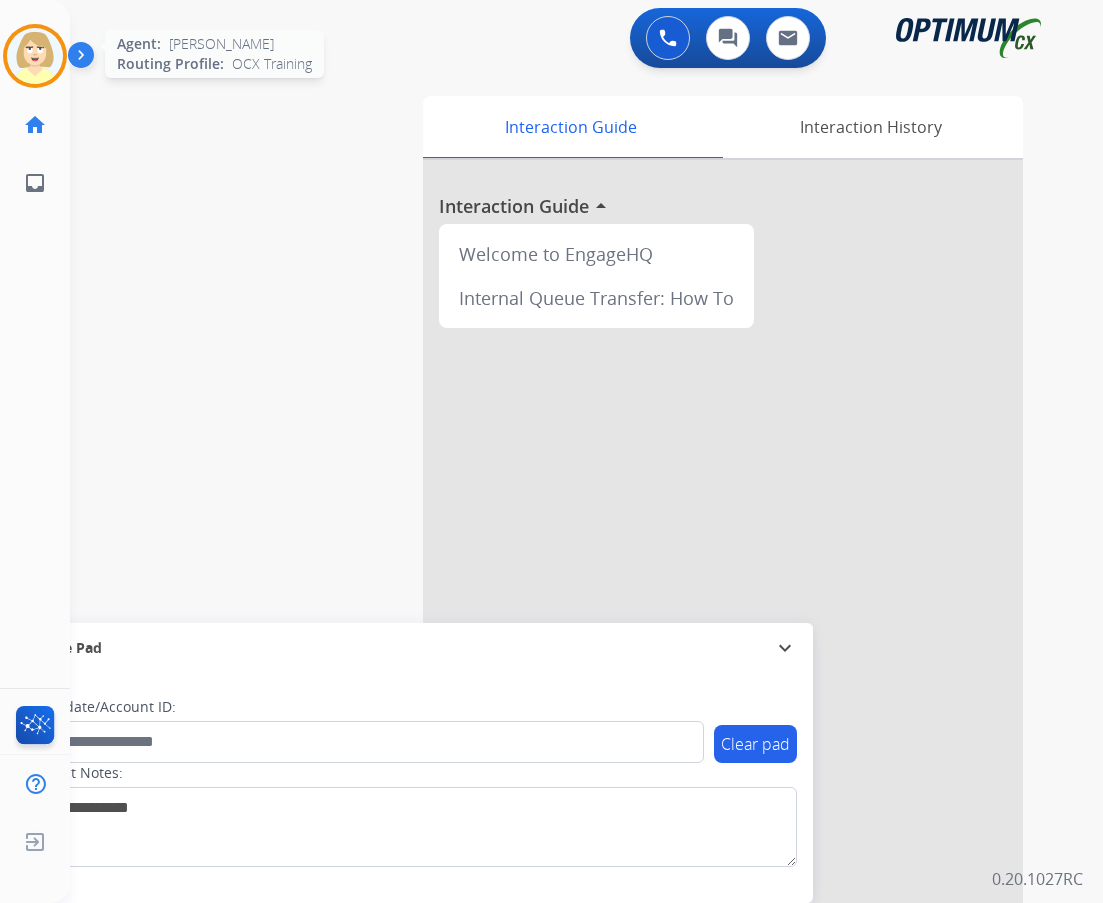 click at bounding box center [35, 56] 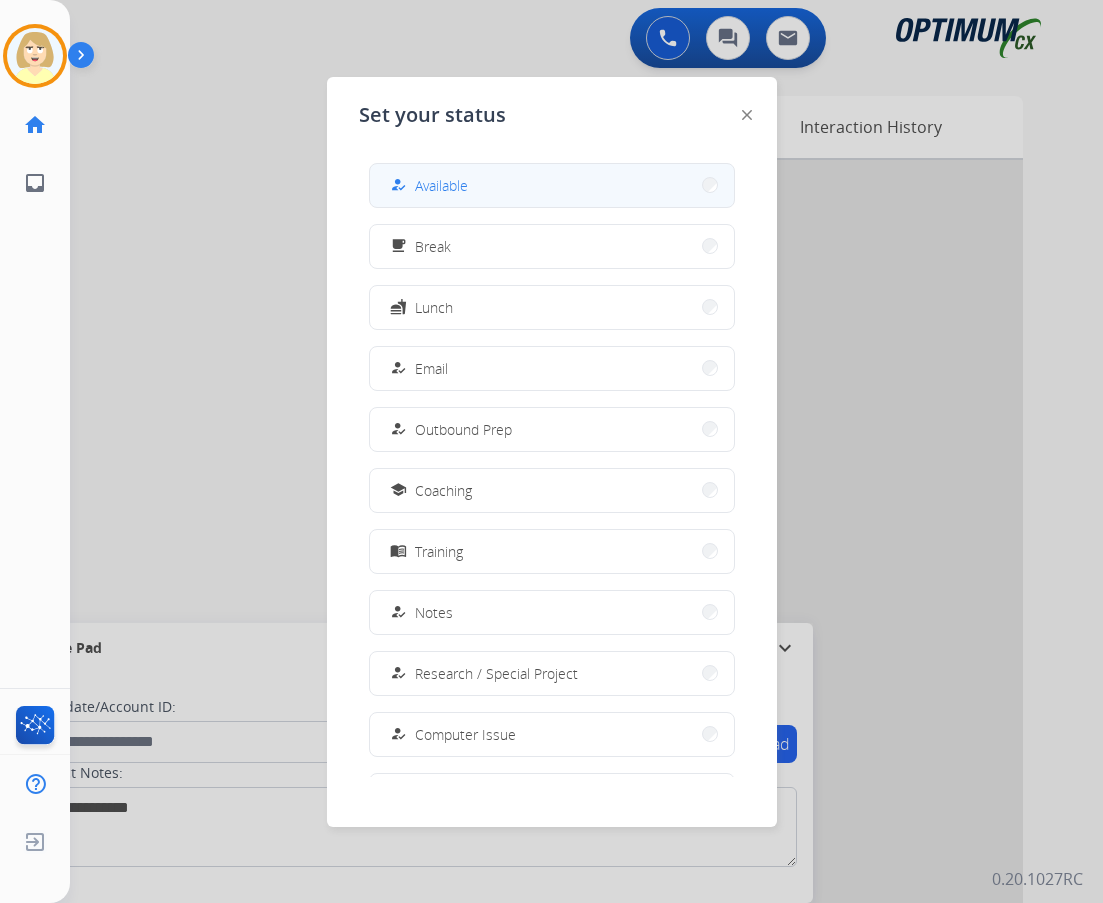 drag, startPoint x: 437, startPoint y: 181, endPoint x: 480, endPoint y: 189, distance: 43.737854 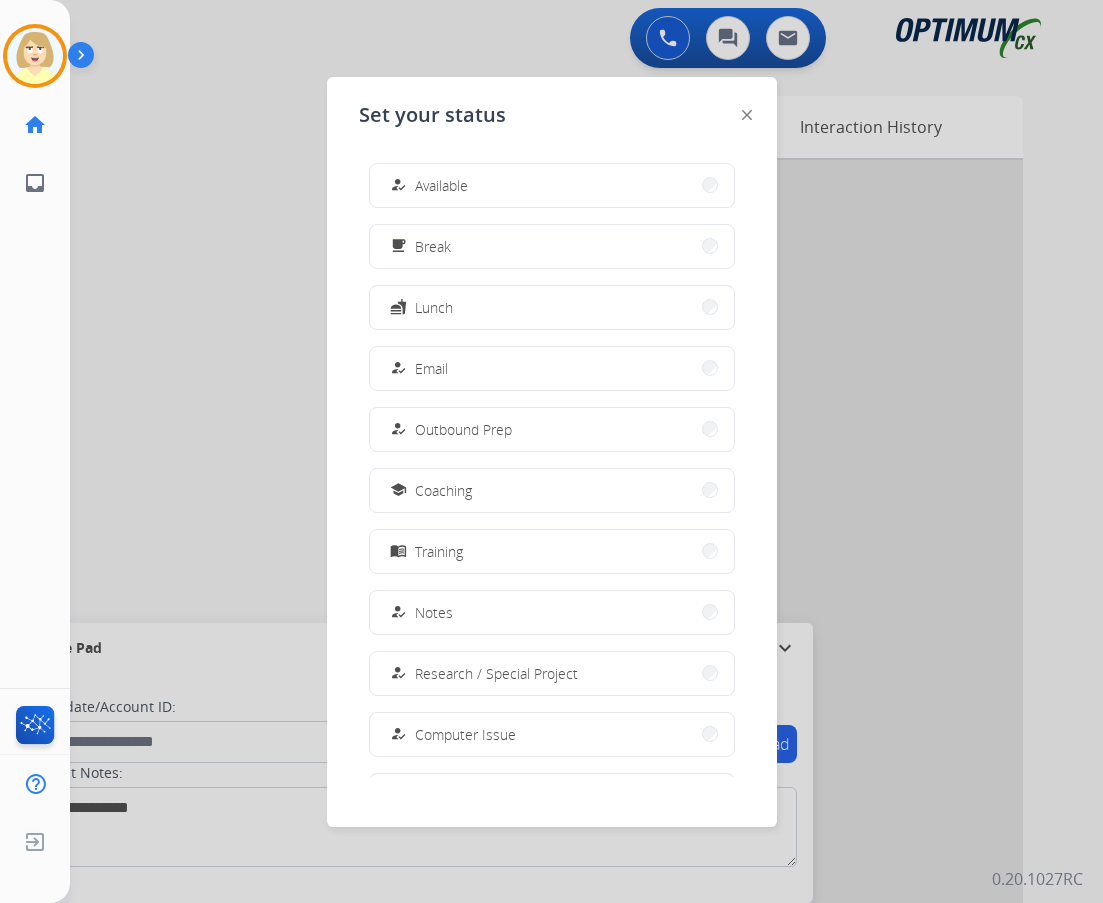 click on "Available" at bounding box center (441, 185) 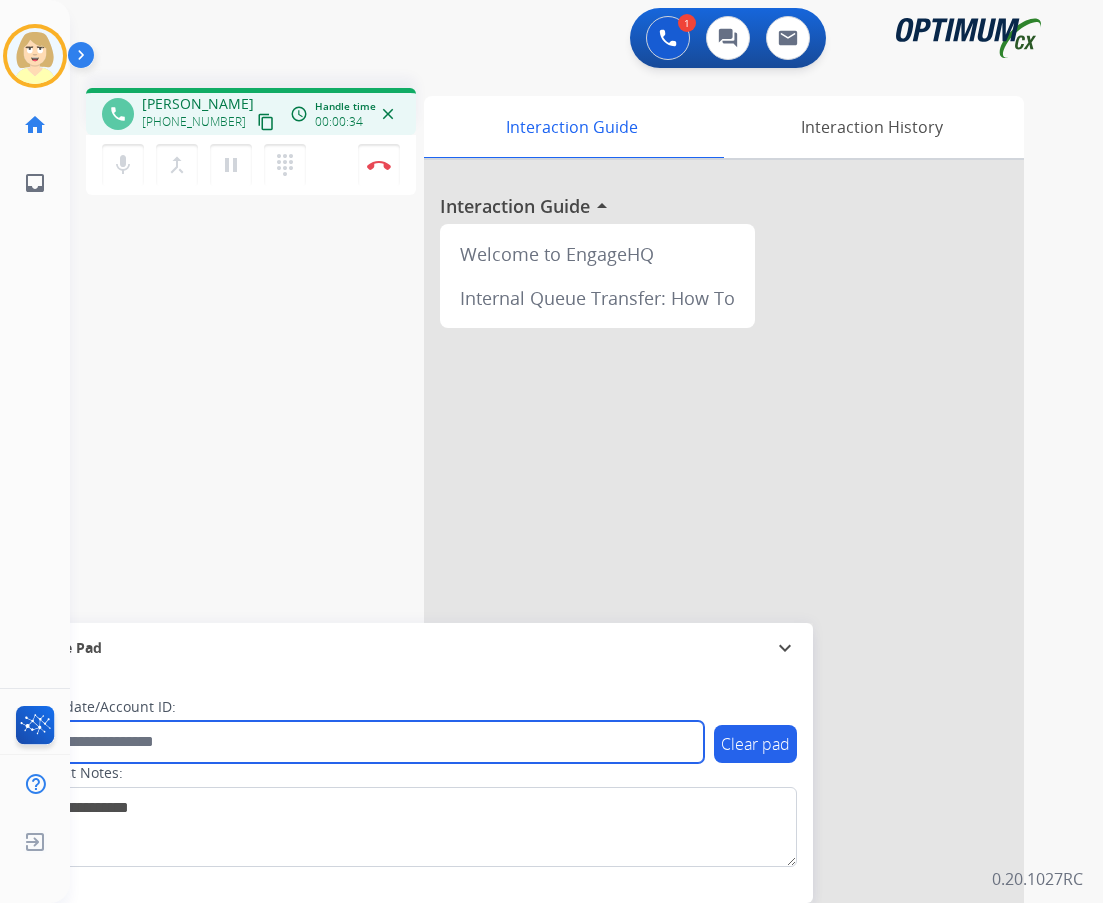 click at bounding box center (365, 742) 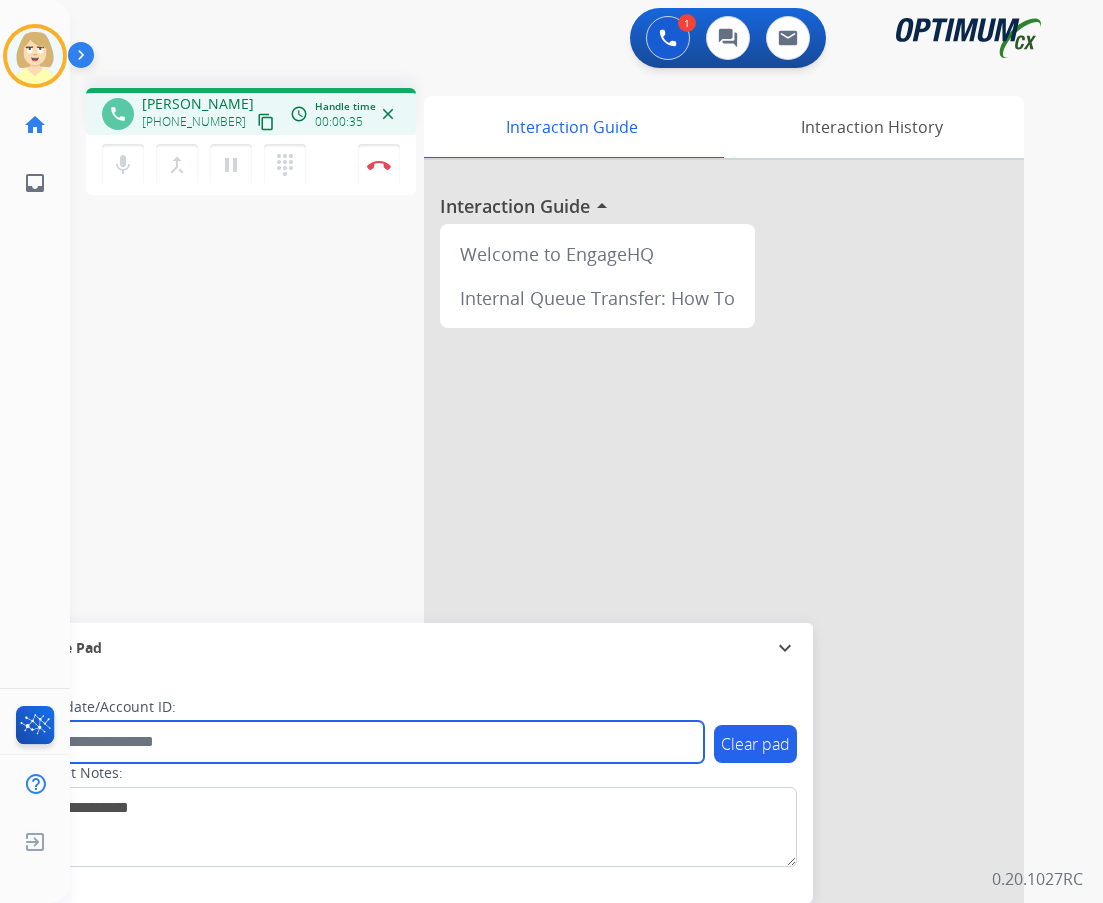 paste on "*******" 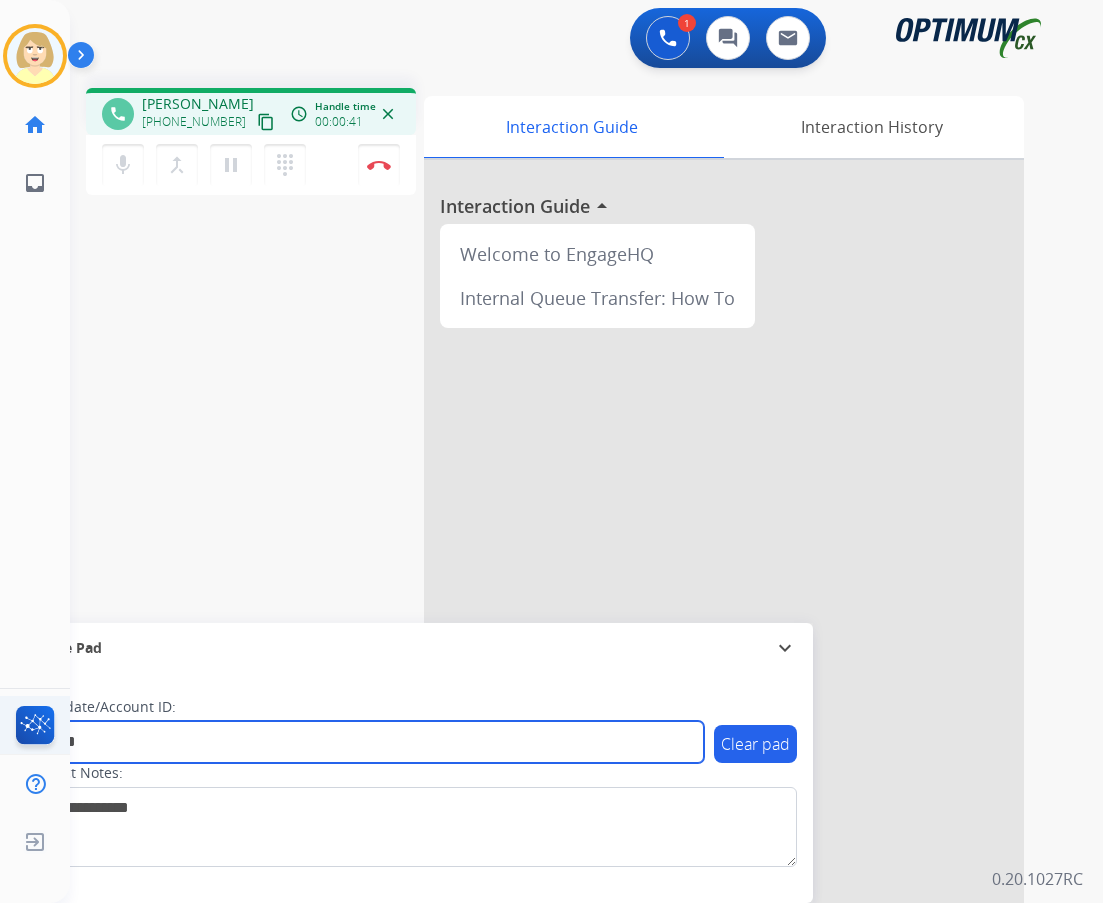 type on "*******" 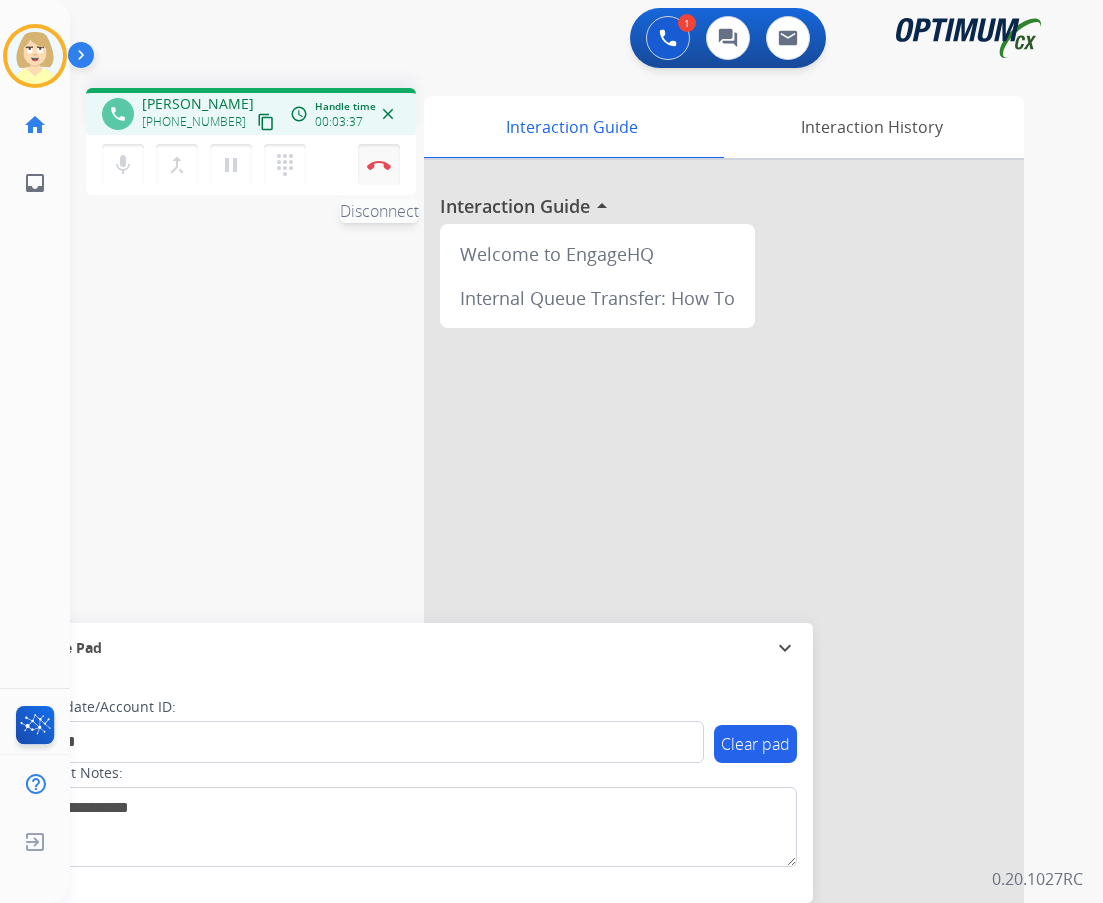 click on "Disconnect" at bounding box center [379, 165] 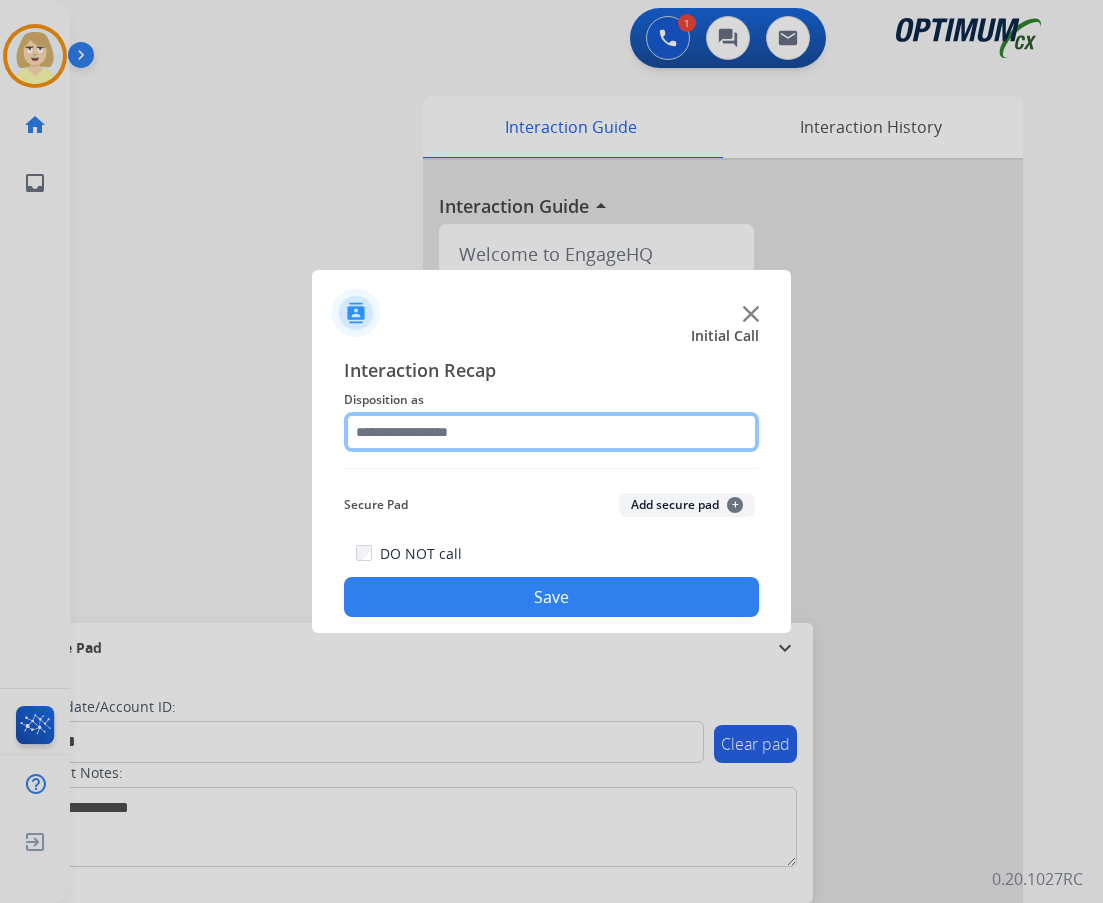 click 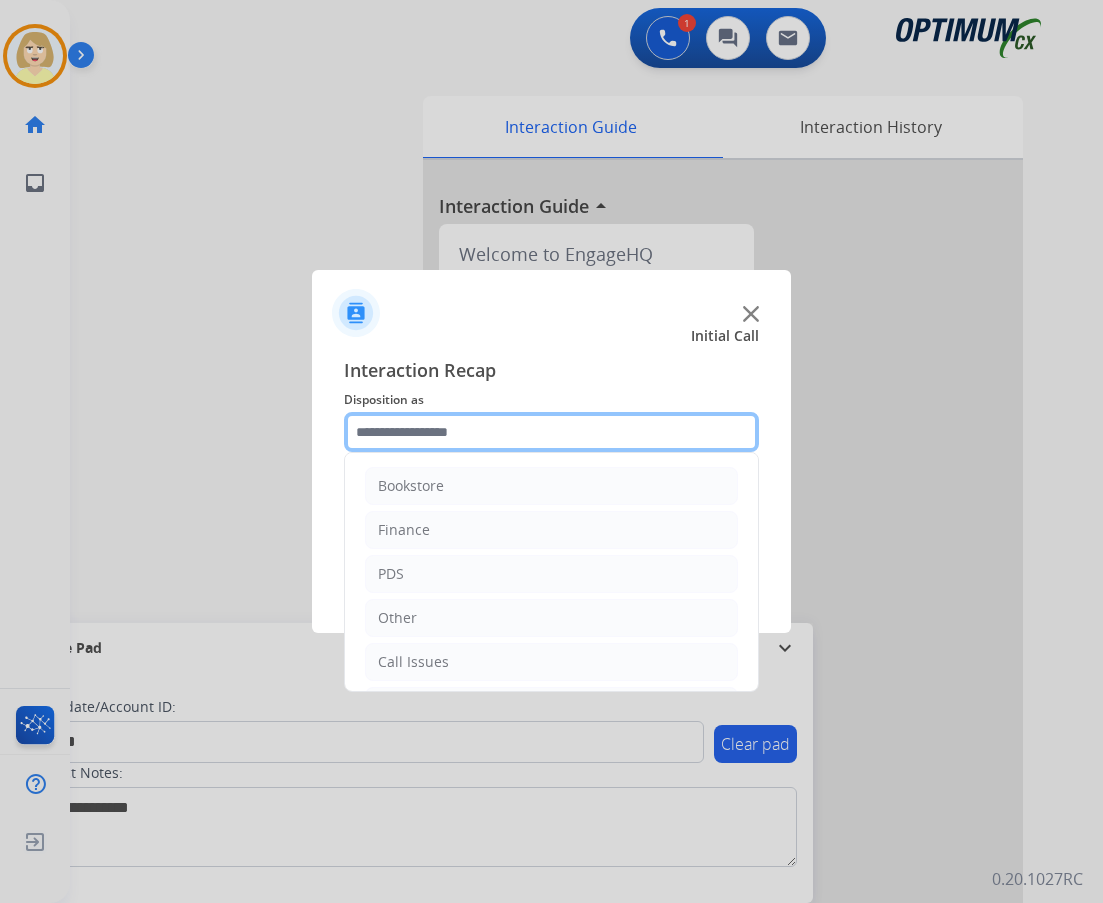 scroll, scrollTop: 136, scrollLeft: 0, axis: vertical 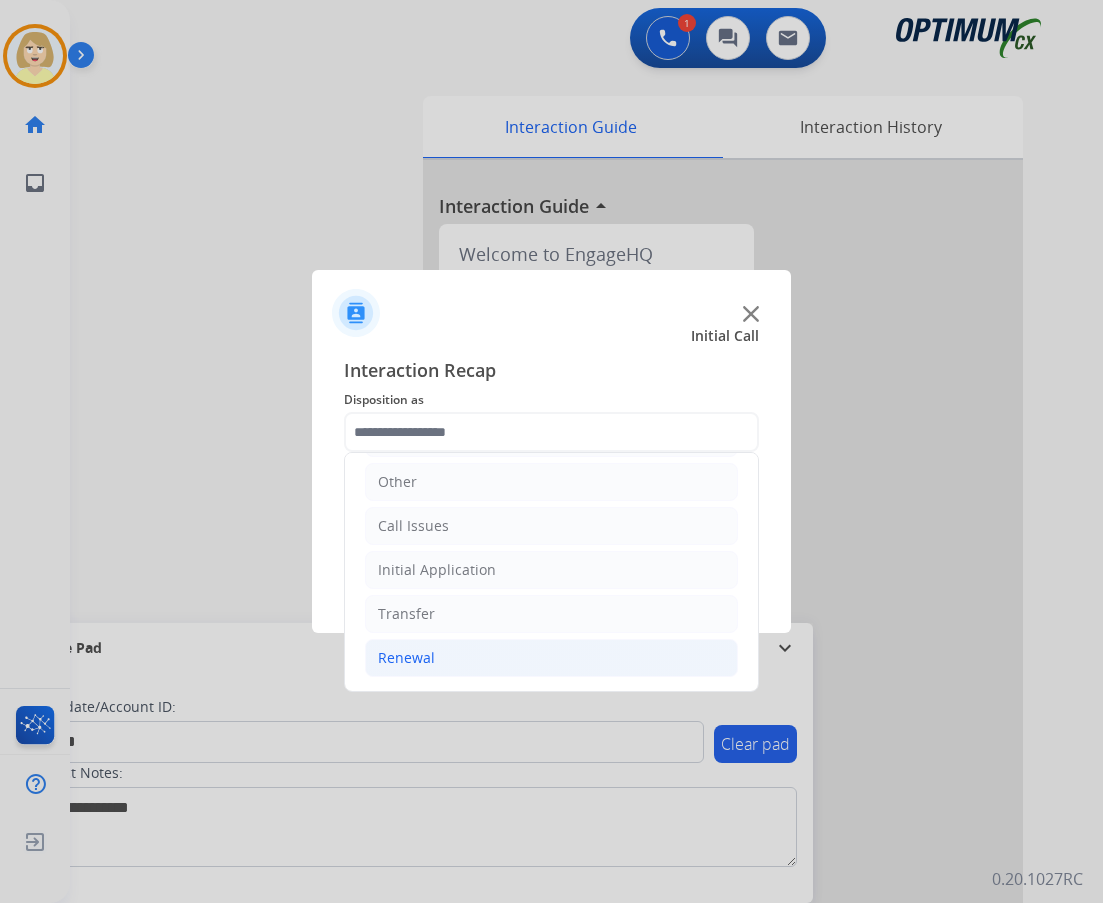click on "Renewal" 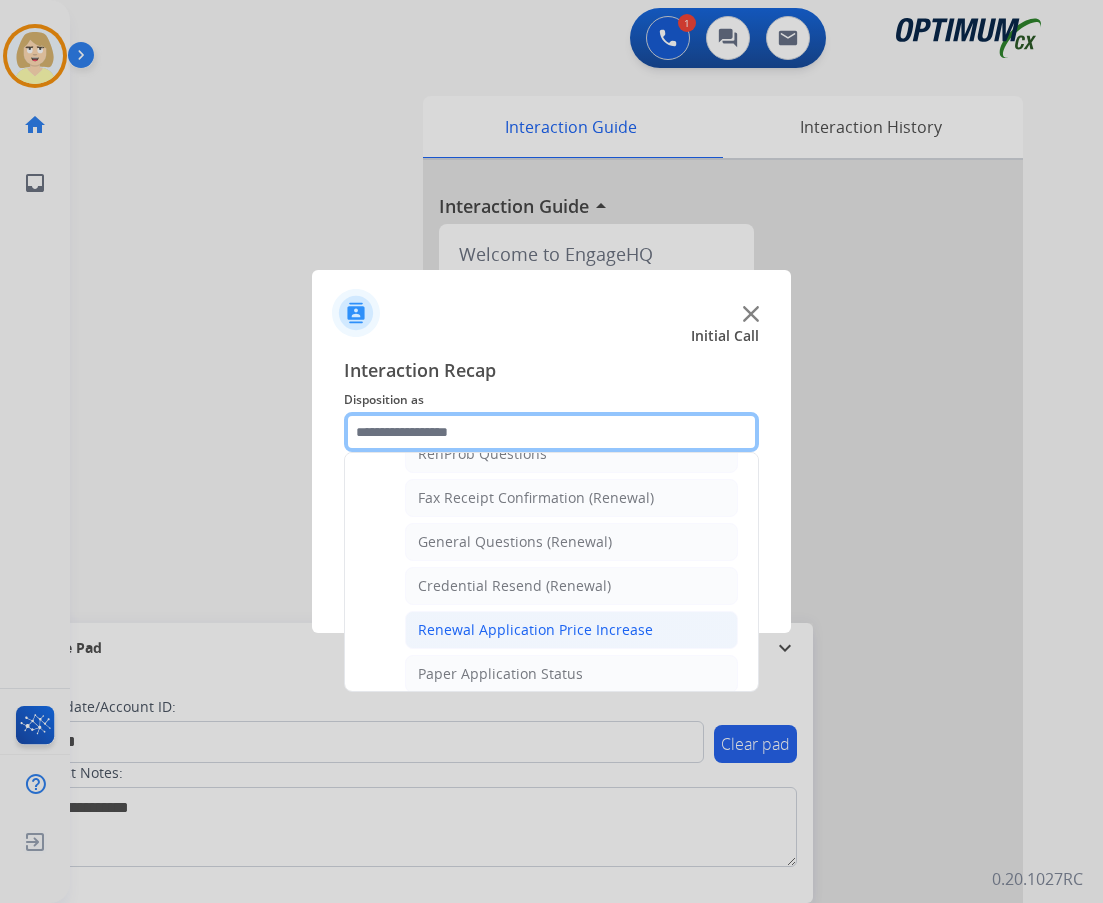 scroll, scrollTop: 636, scrollLeft: 0, axis: vertical 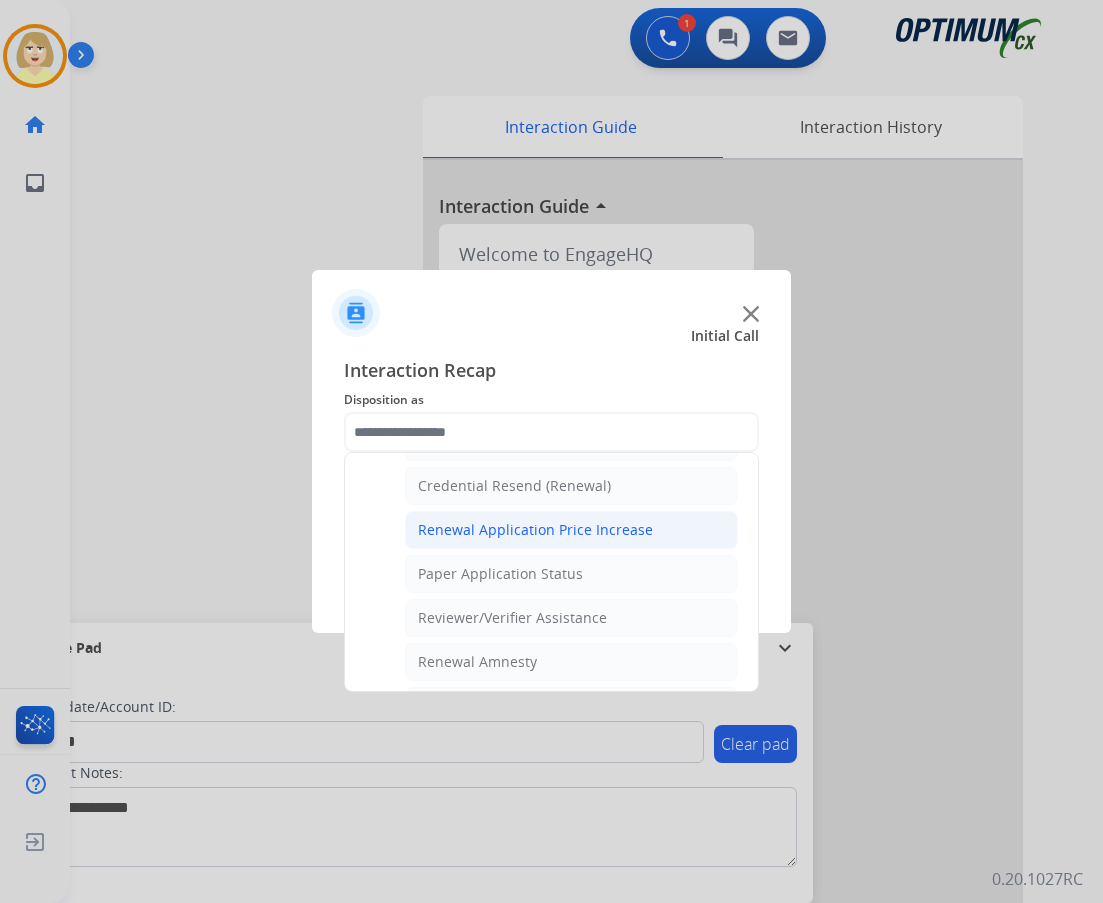 click on "Reviewer/Verifier Assistance" 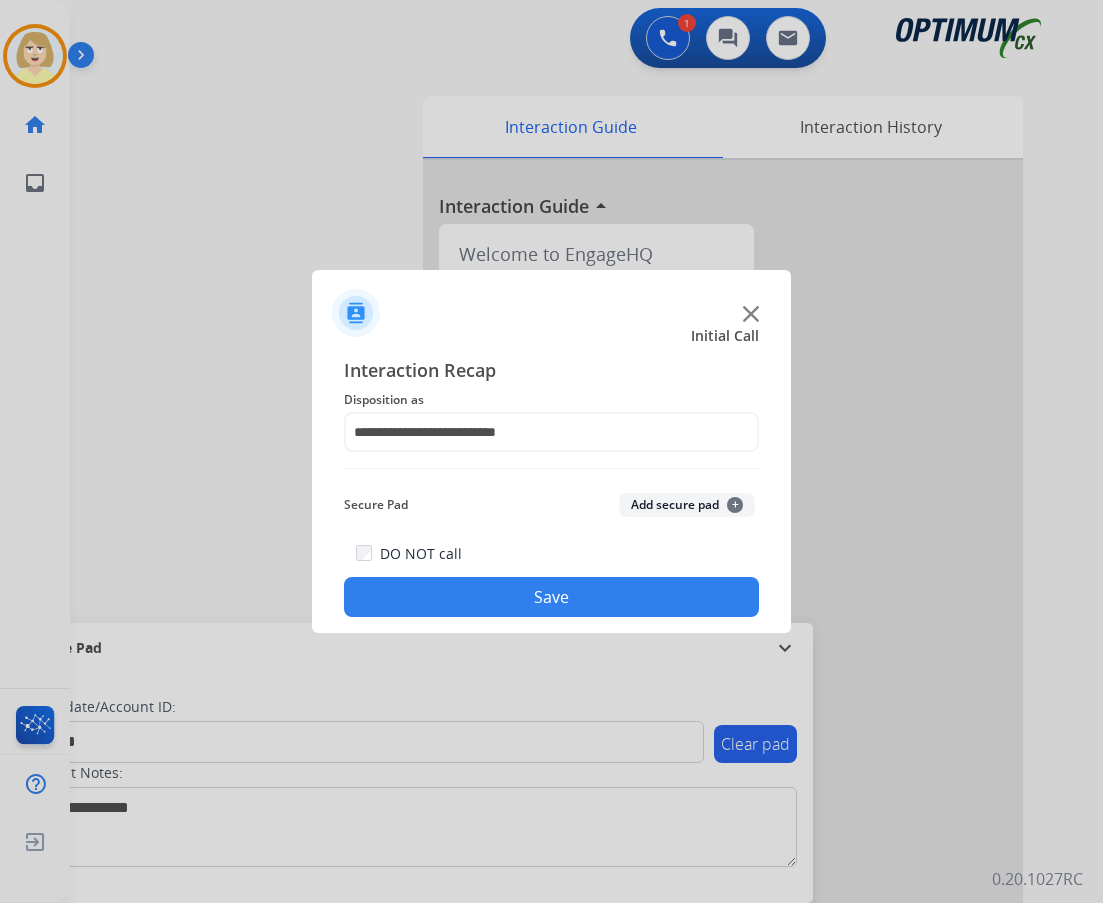 click on "Add secure pad  +" 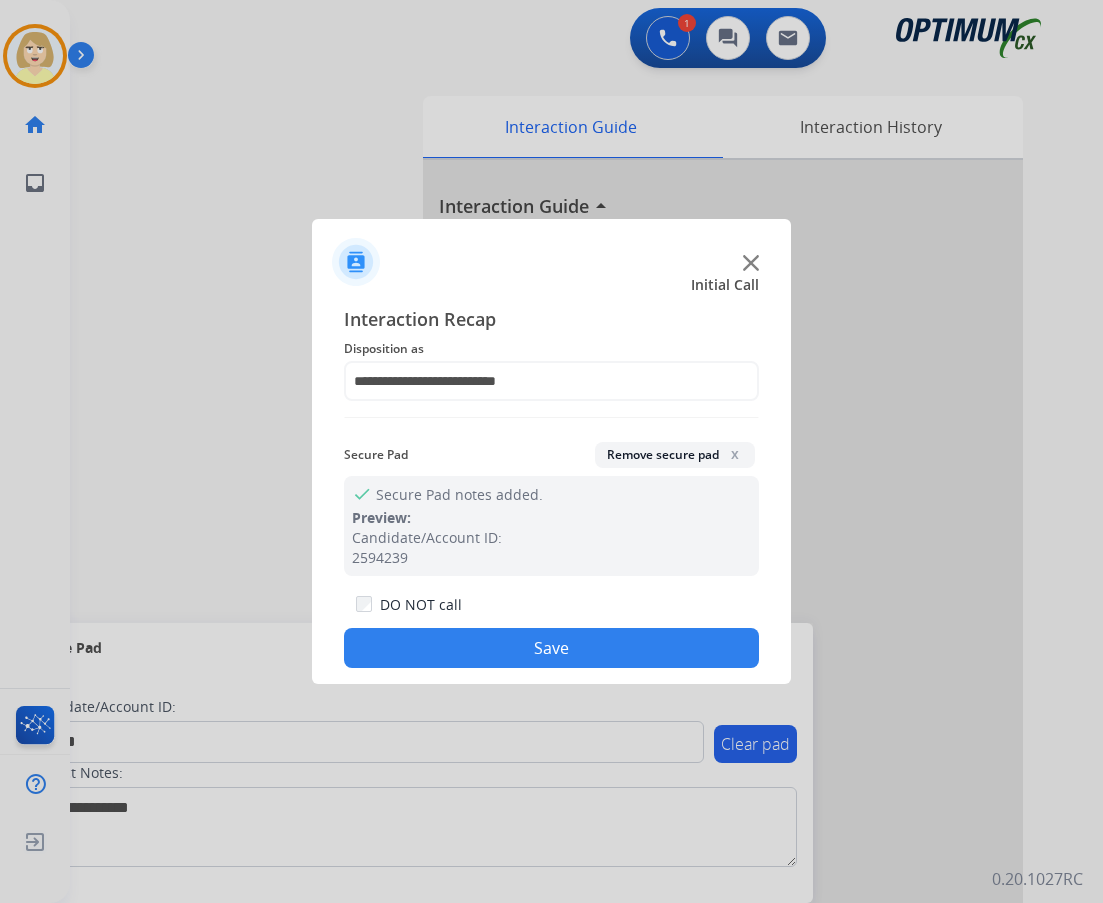 click on "Save" 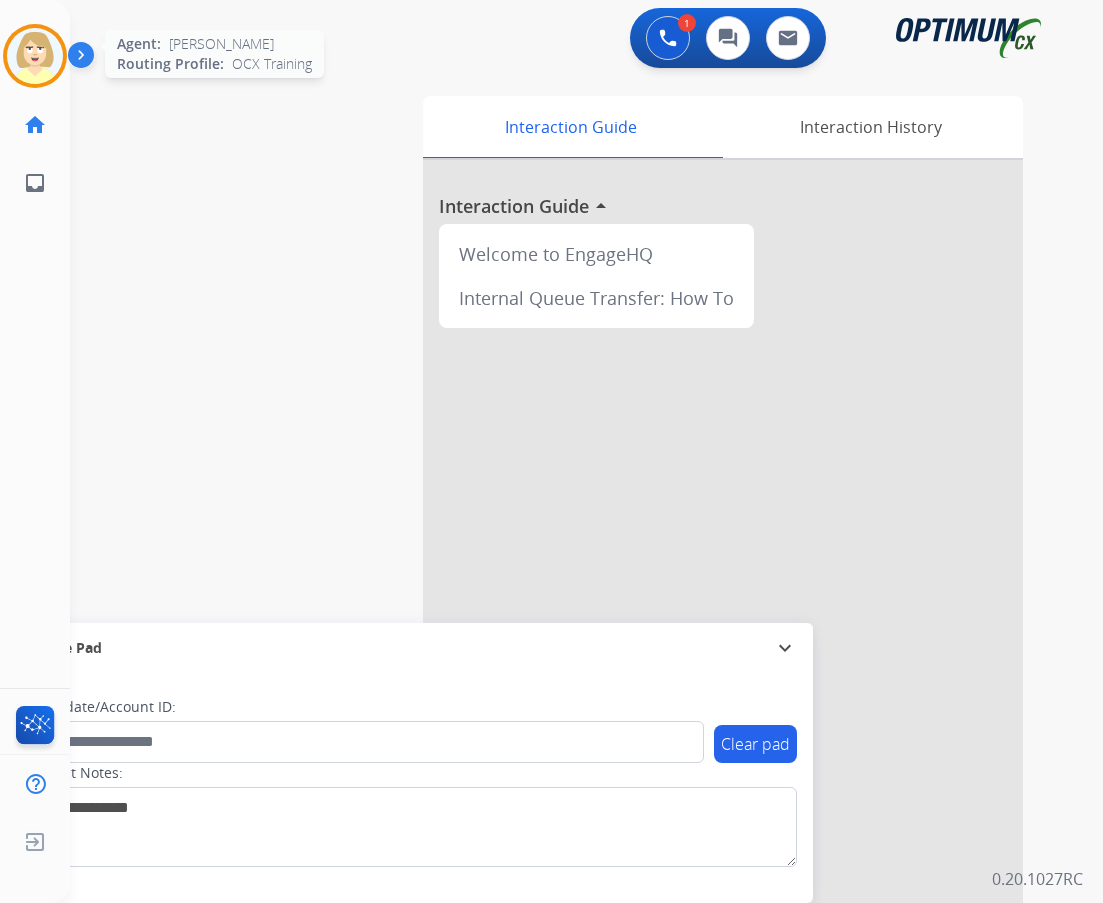 click at bounding box center [35, 56] 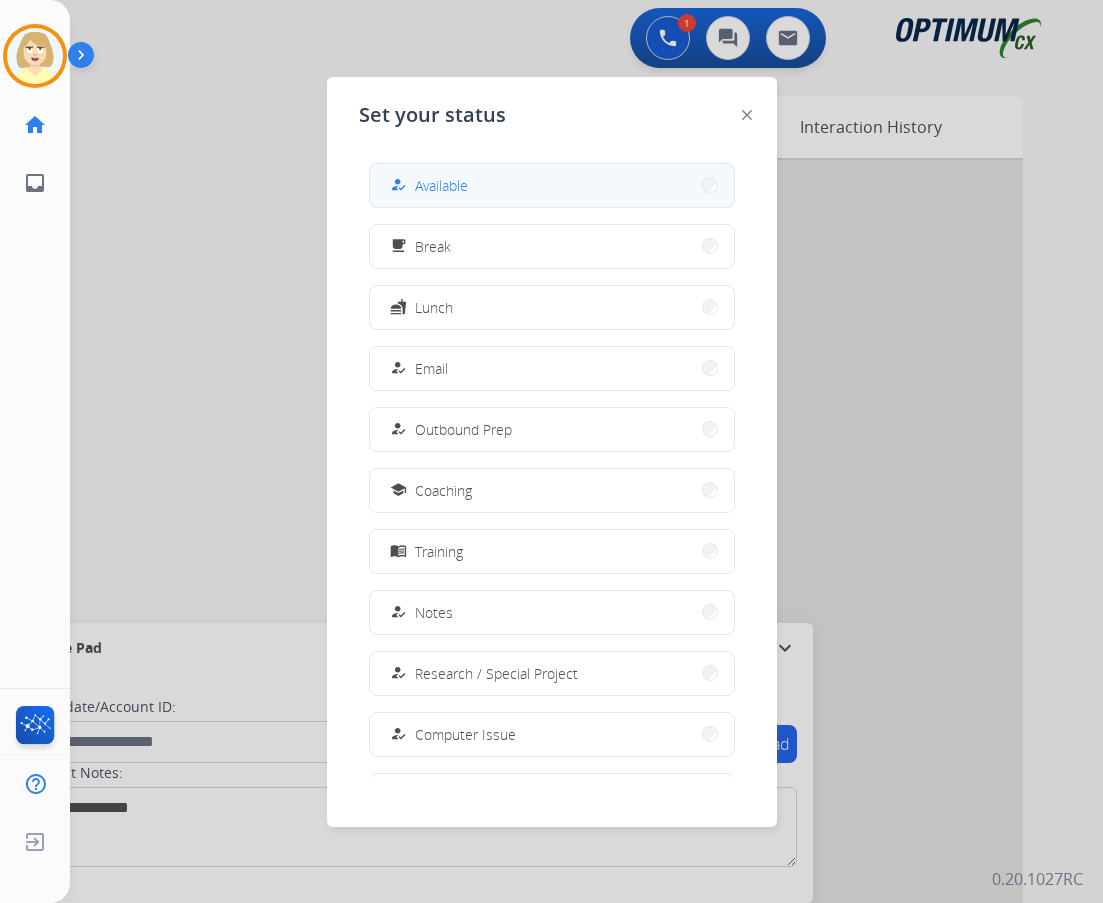 click on "Available" at bounding box center [441, 185] 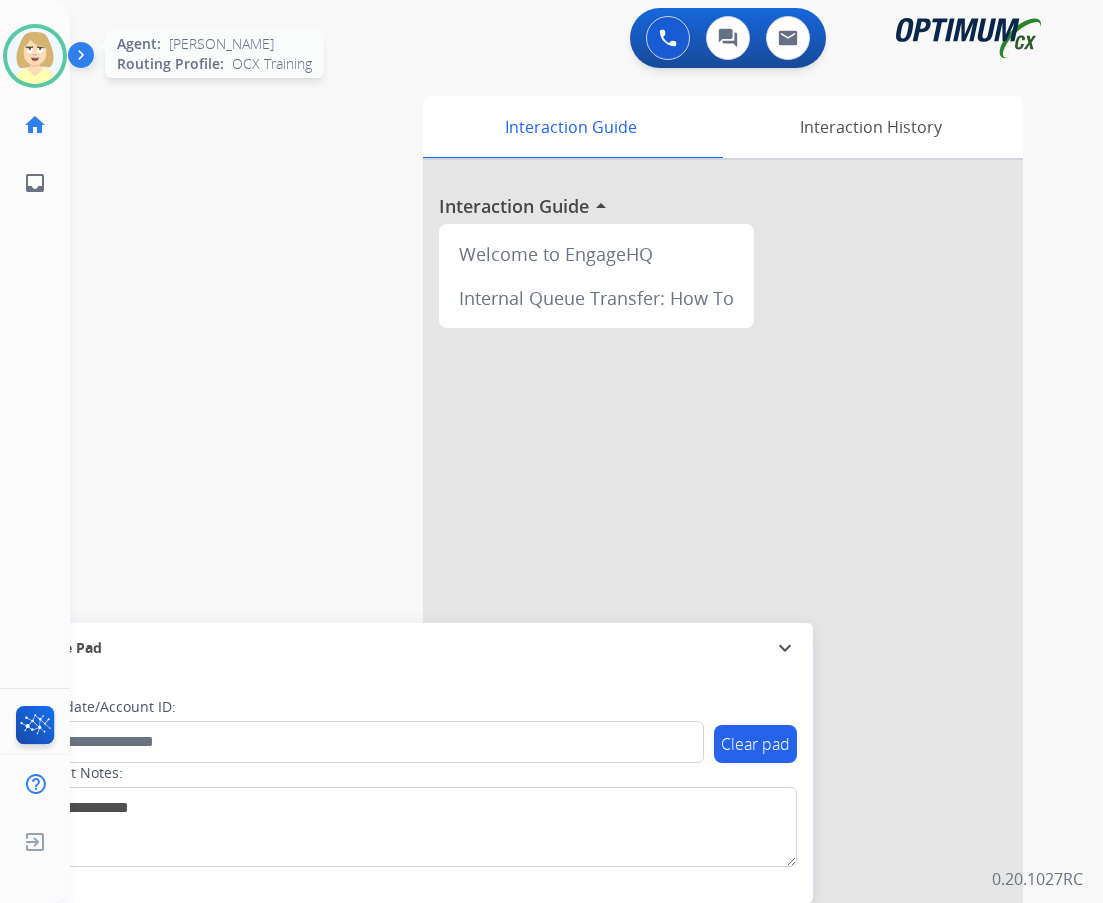 click at bounding box center (35, 56) 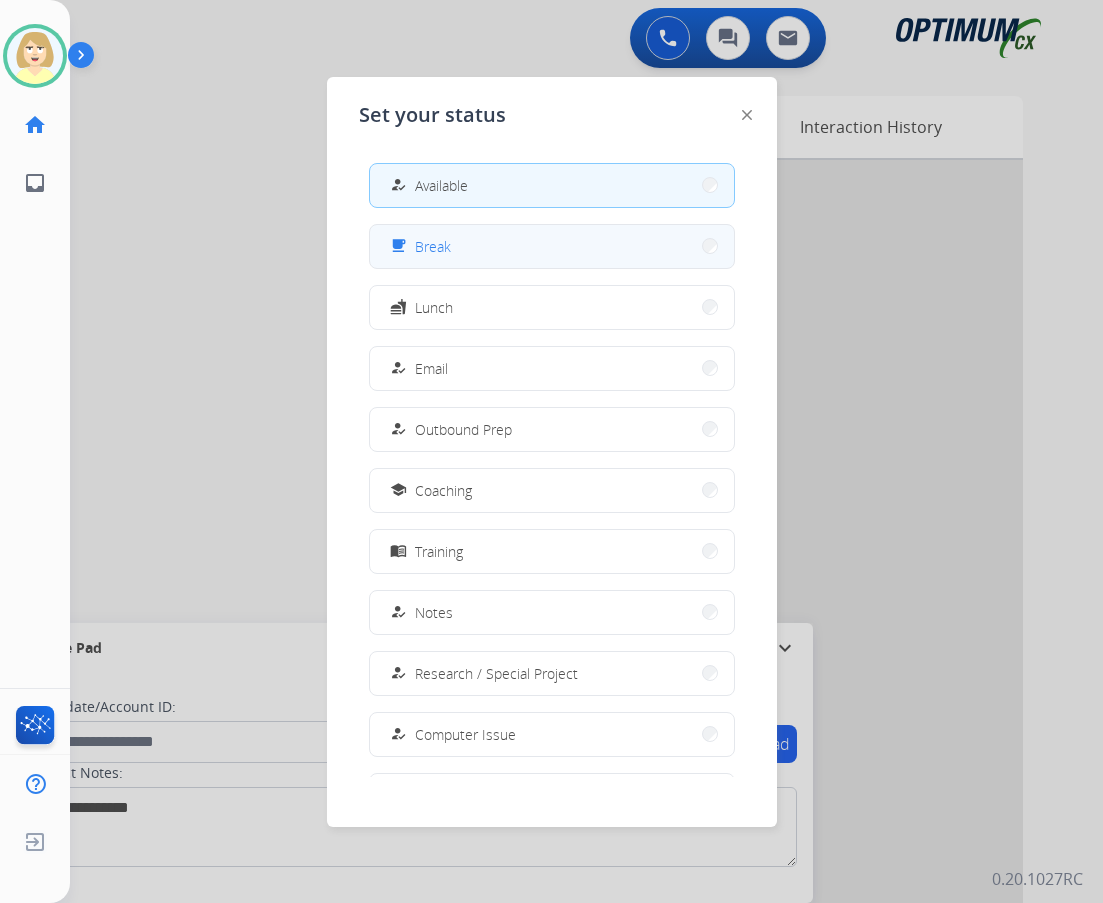 click on "Break" at bounding box center [433, 246] 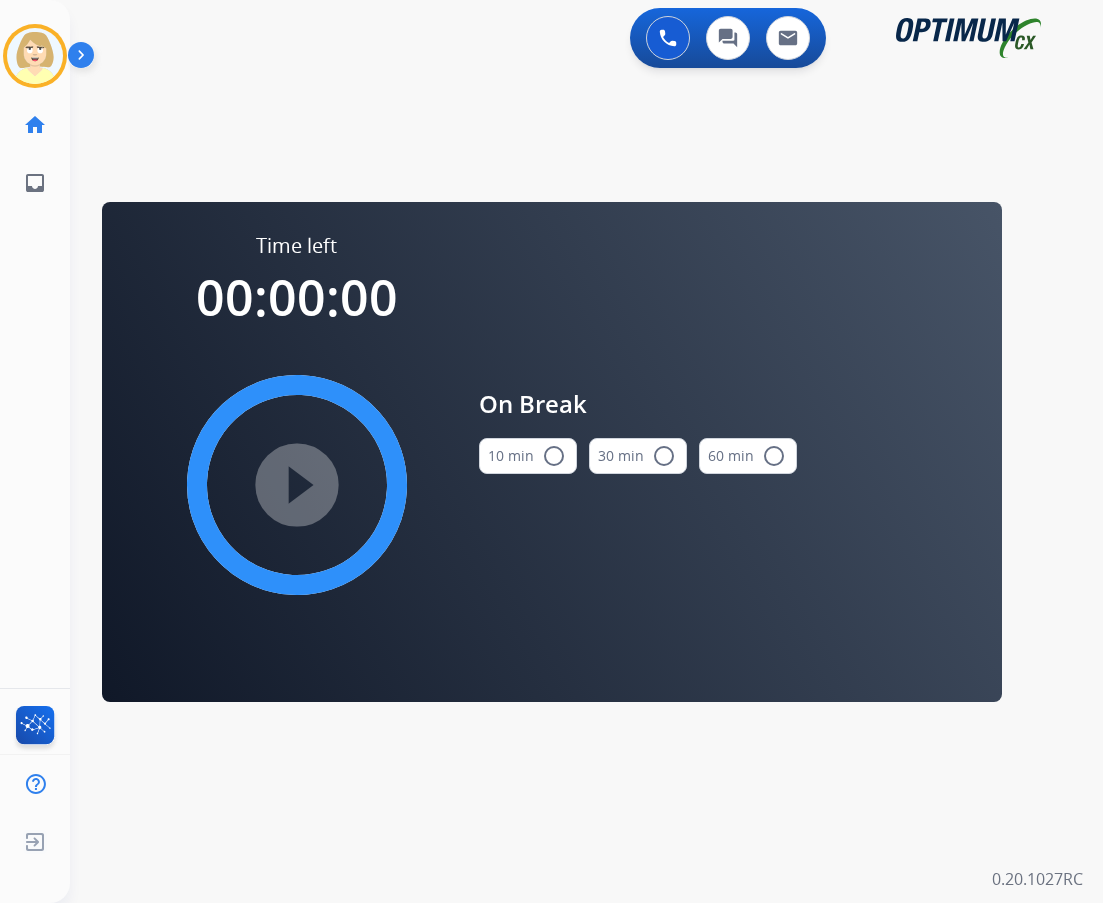drag, startPoint x: 542, startPoint y: 450, endPoint x: 342, endPoint y: 471, distance: 201.09947 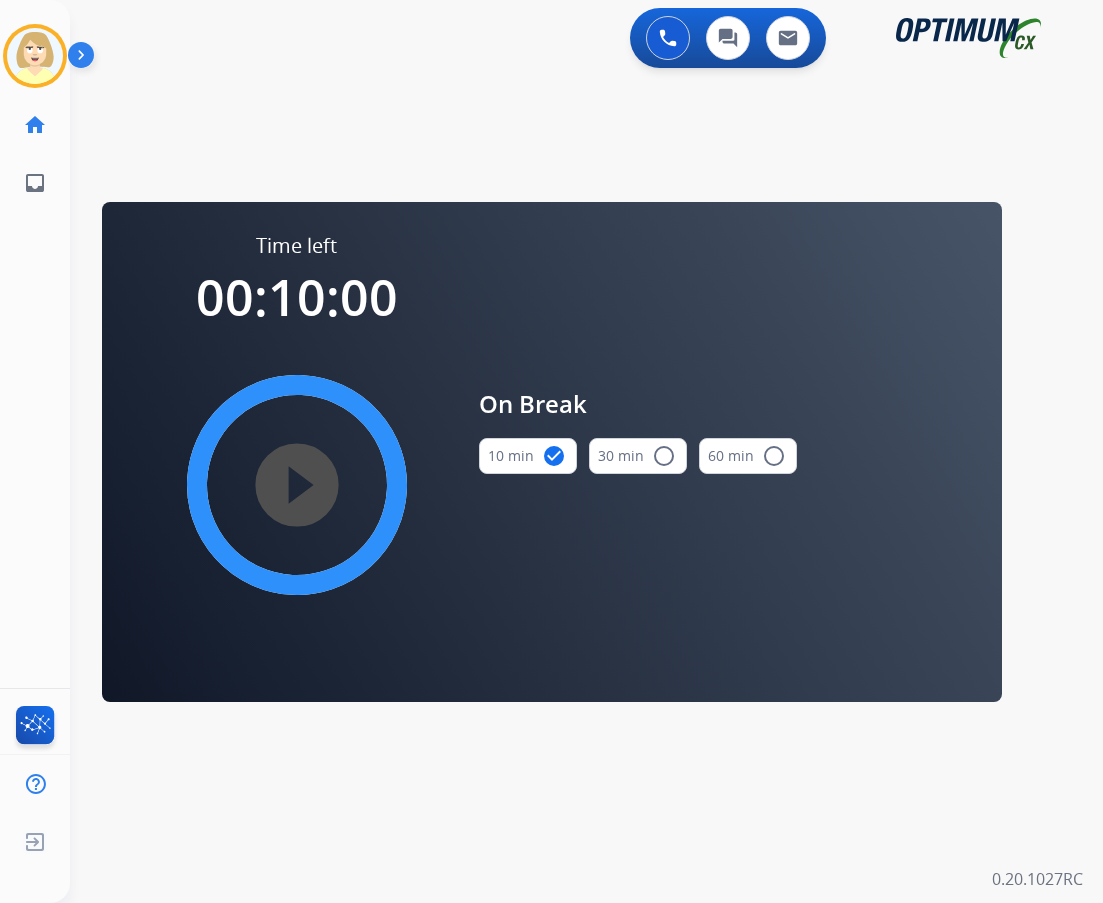 click on "play_circle_filled" at bounding box center (297, 485) 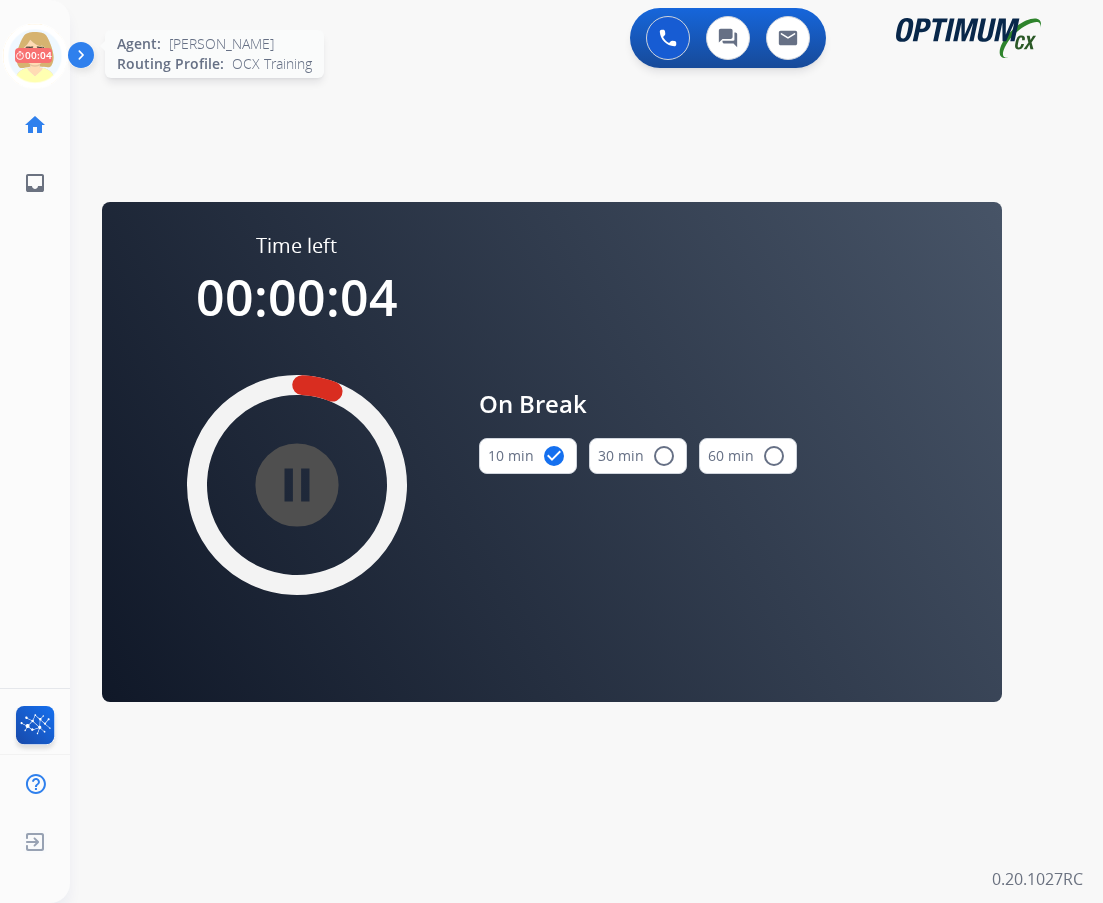 click 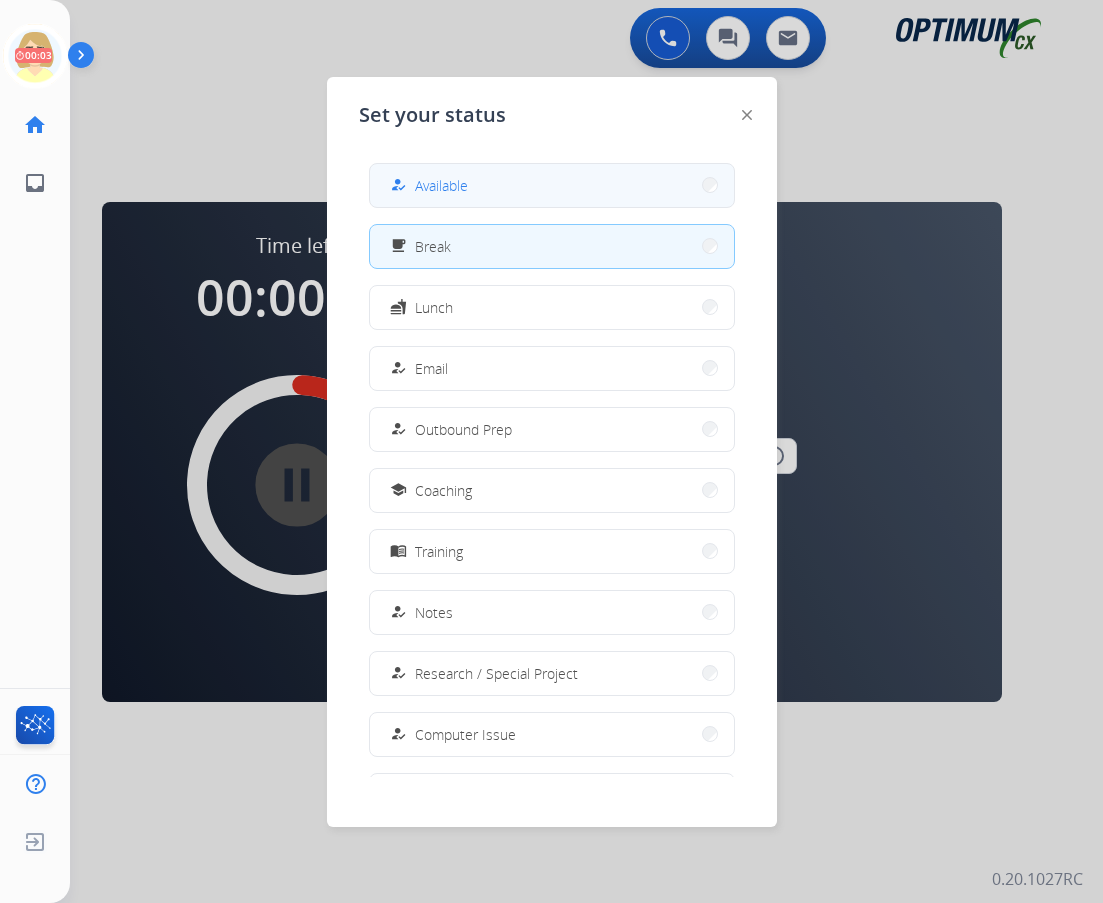 click on "Available" at bounding box center [441, 185] 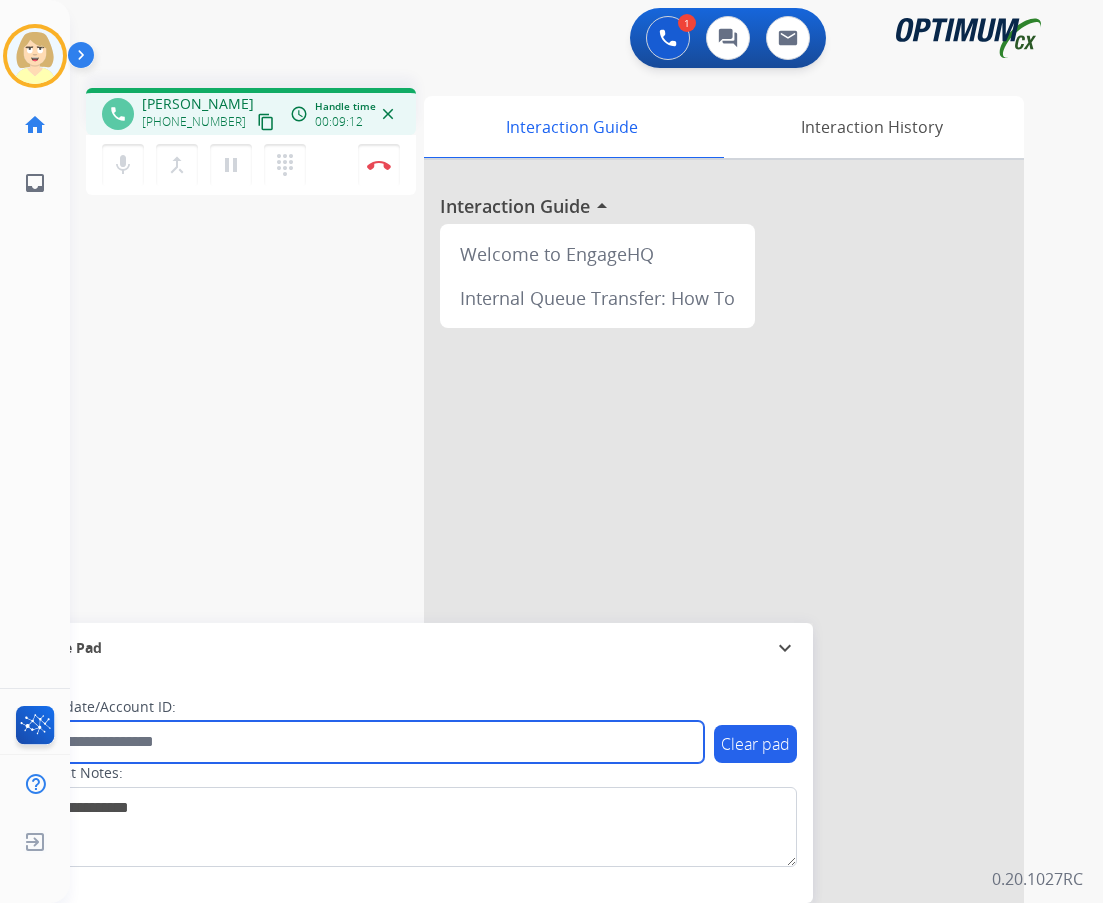 click at bounding box center (365, 742) 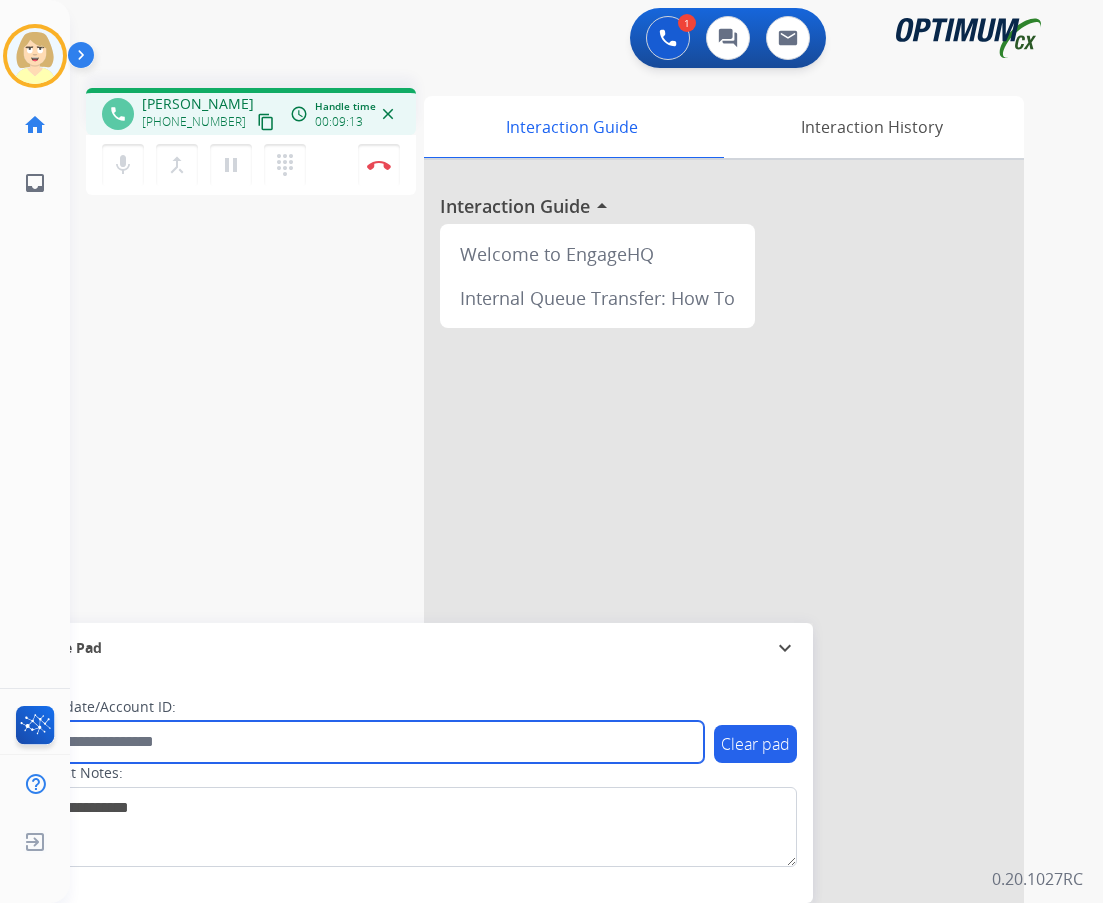 paste on "*******" 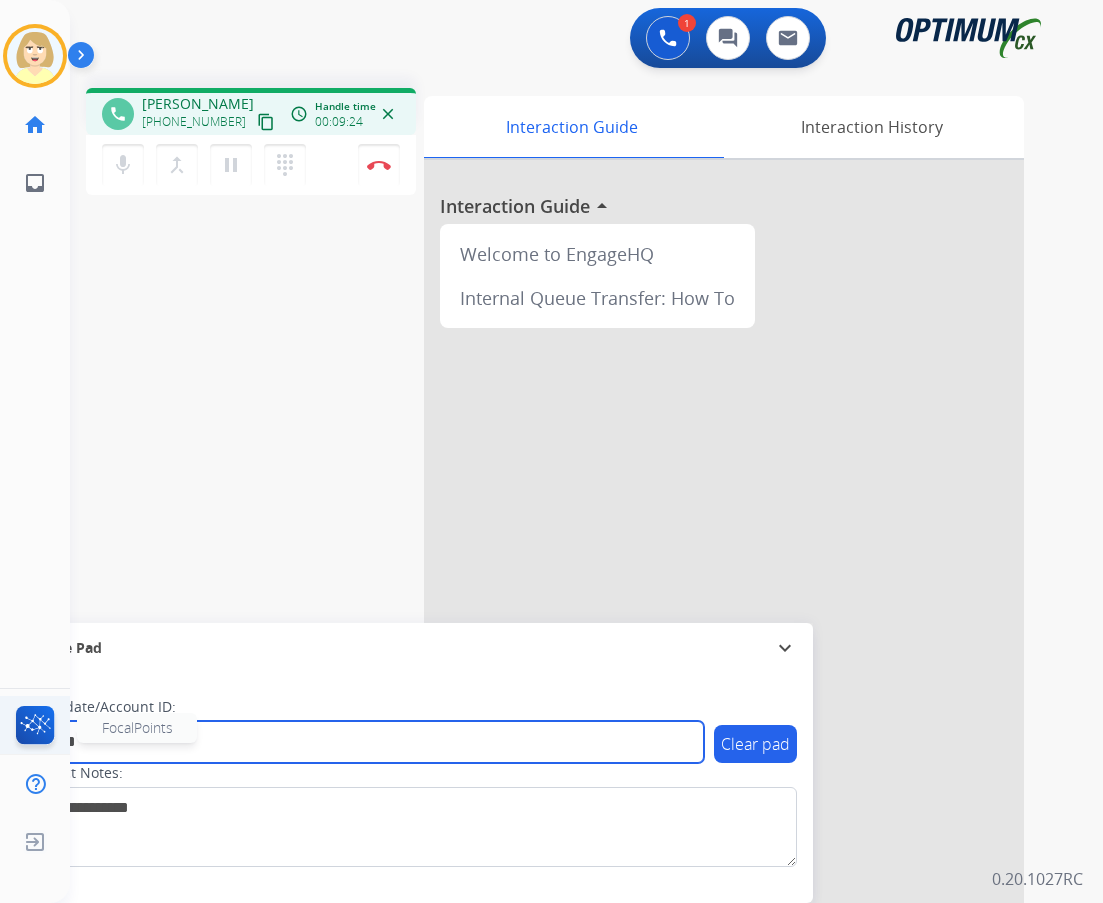 type on "*******" 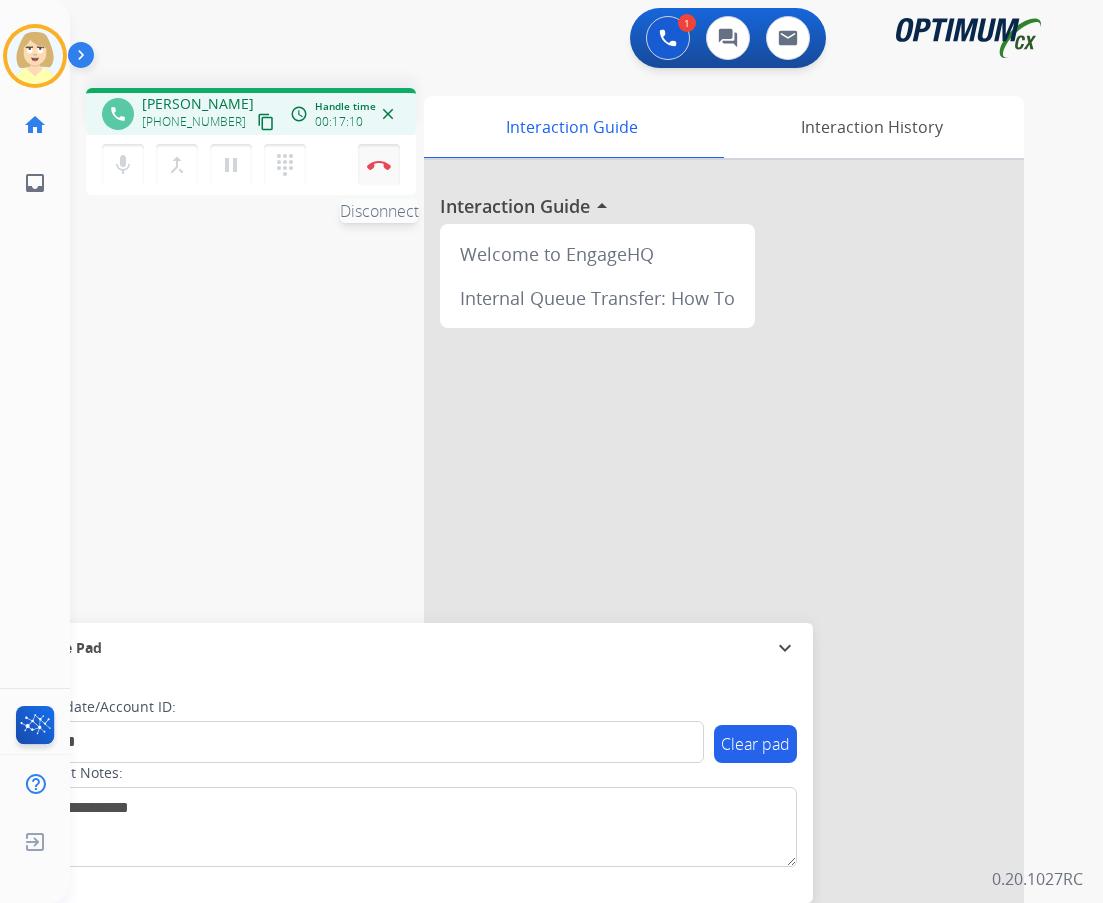 click on "Disconnect" at bounding box center [379, 165] 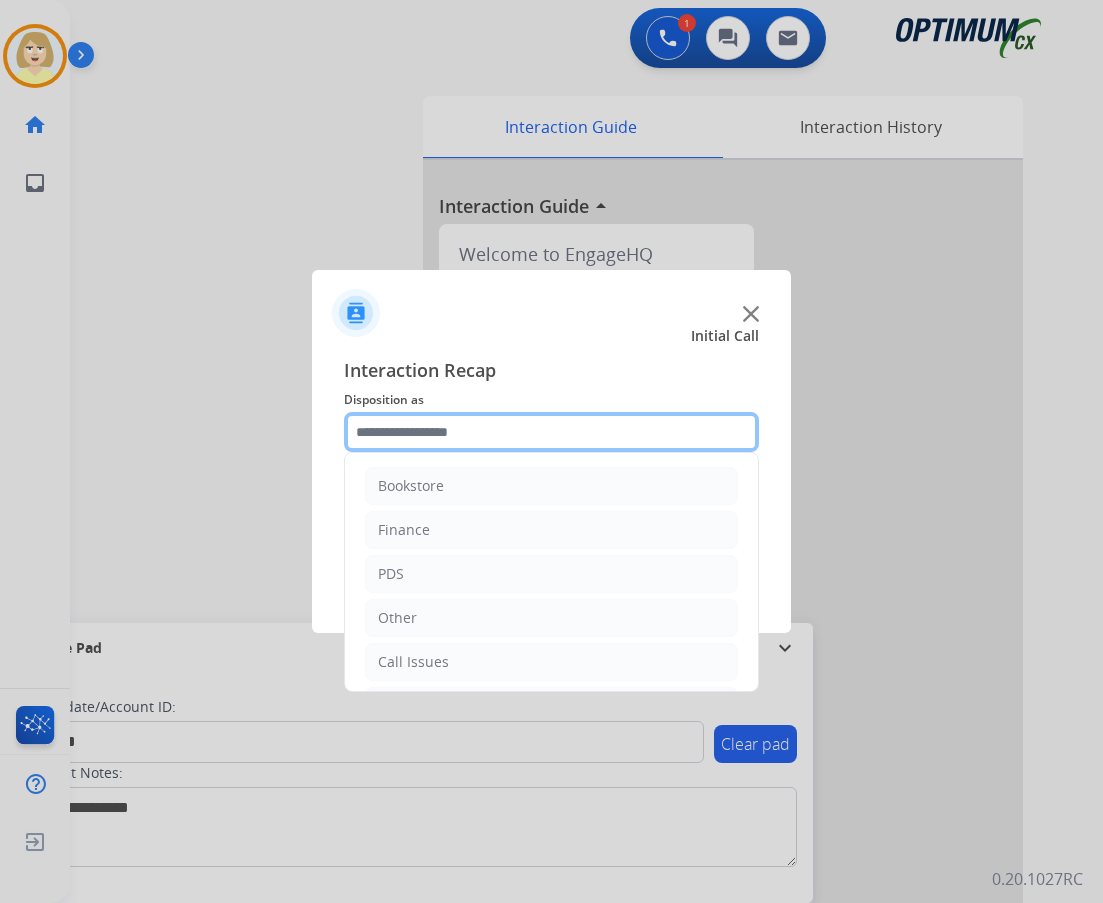 click 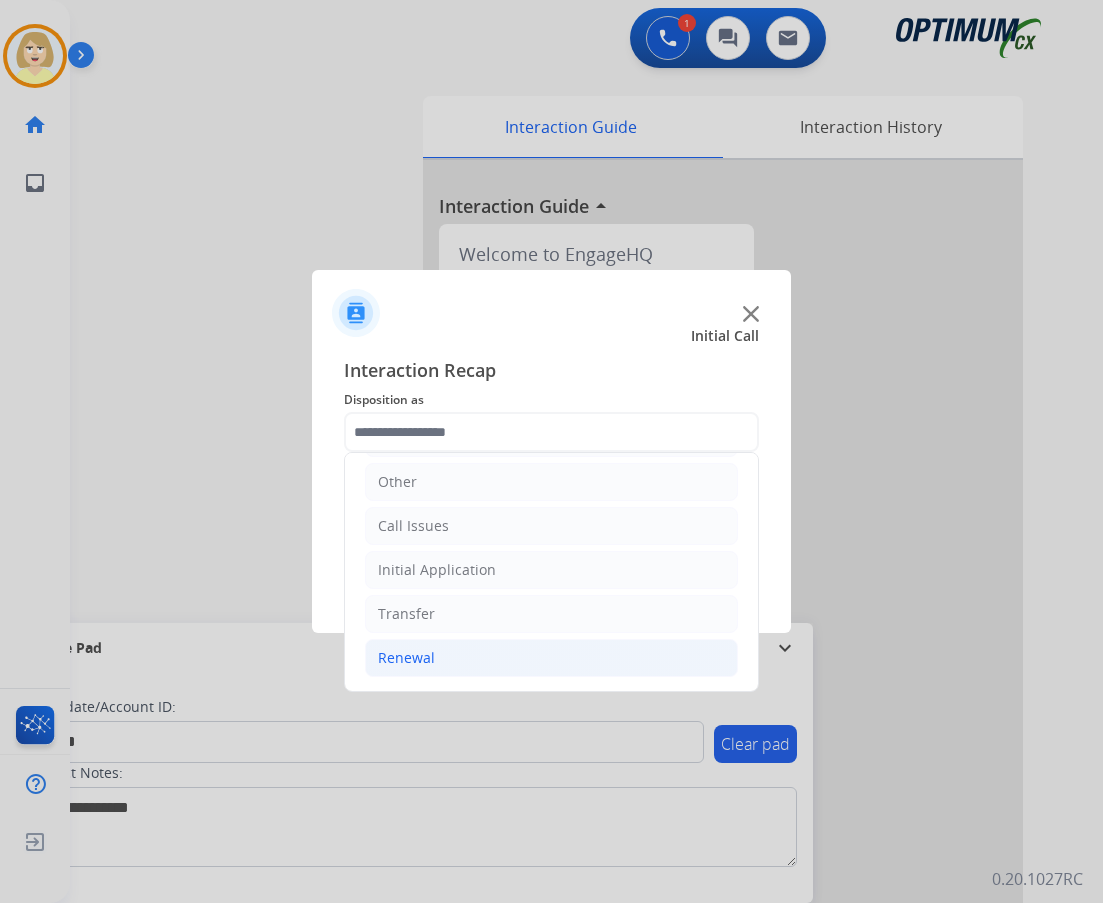 click on "Renewal" 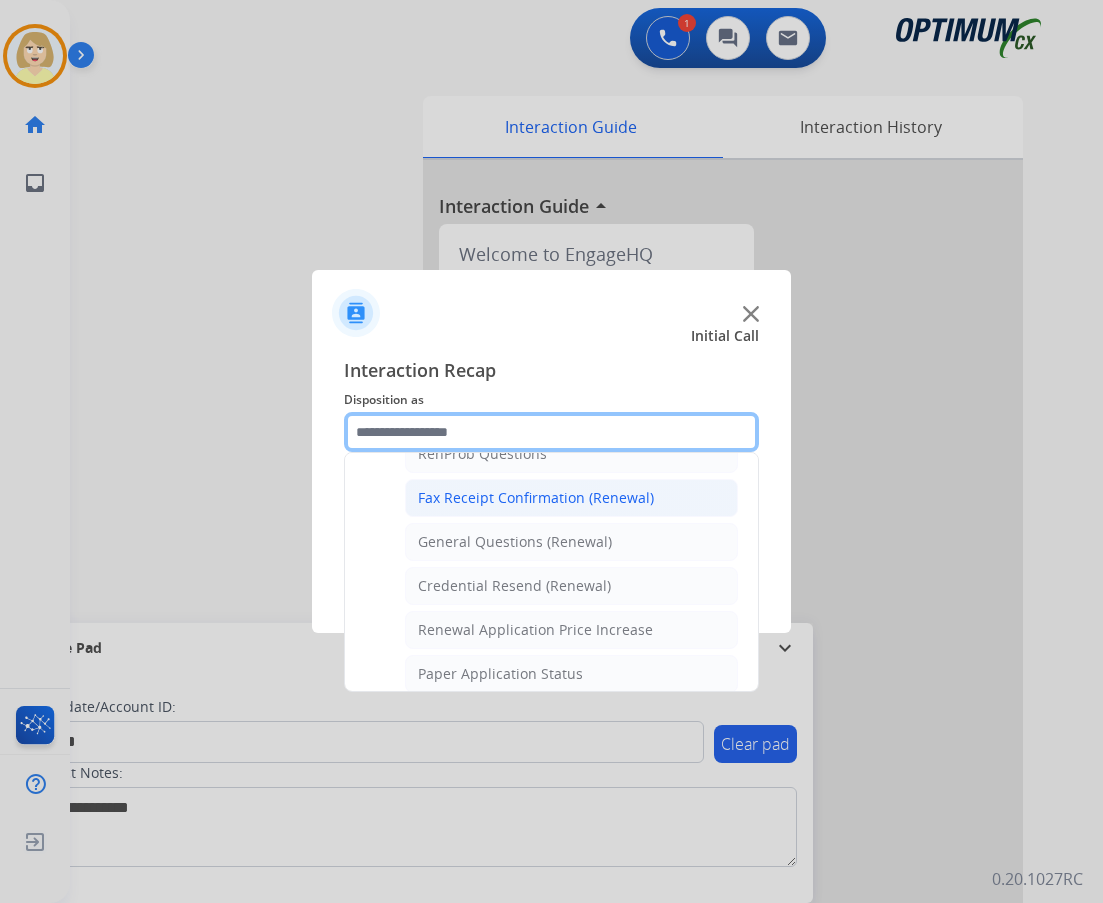 scroll, scrollTop: 636, scrollLeft: 0, axis: vertical 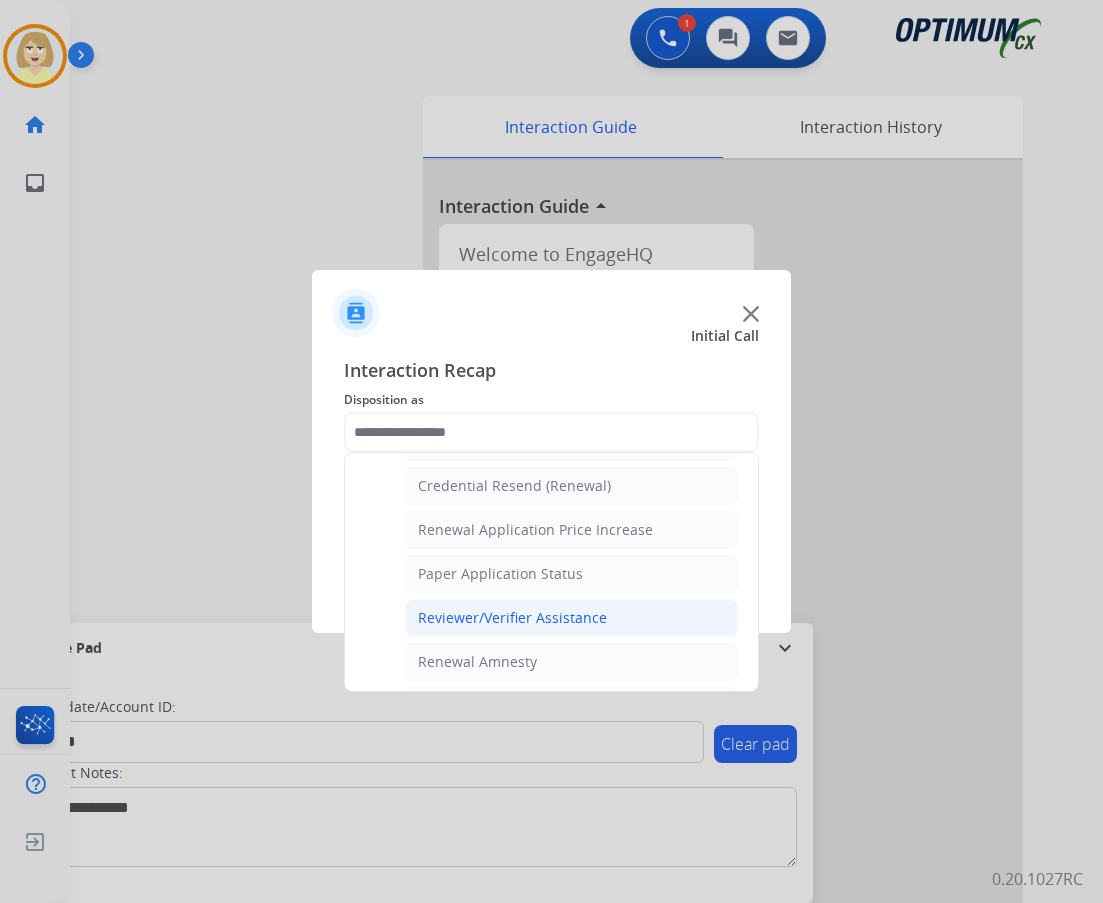 click on "Reviewer/Verifier Assistance" 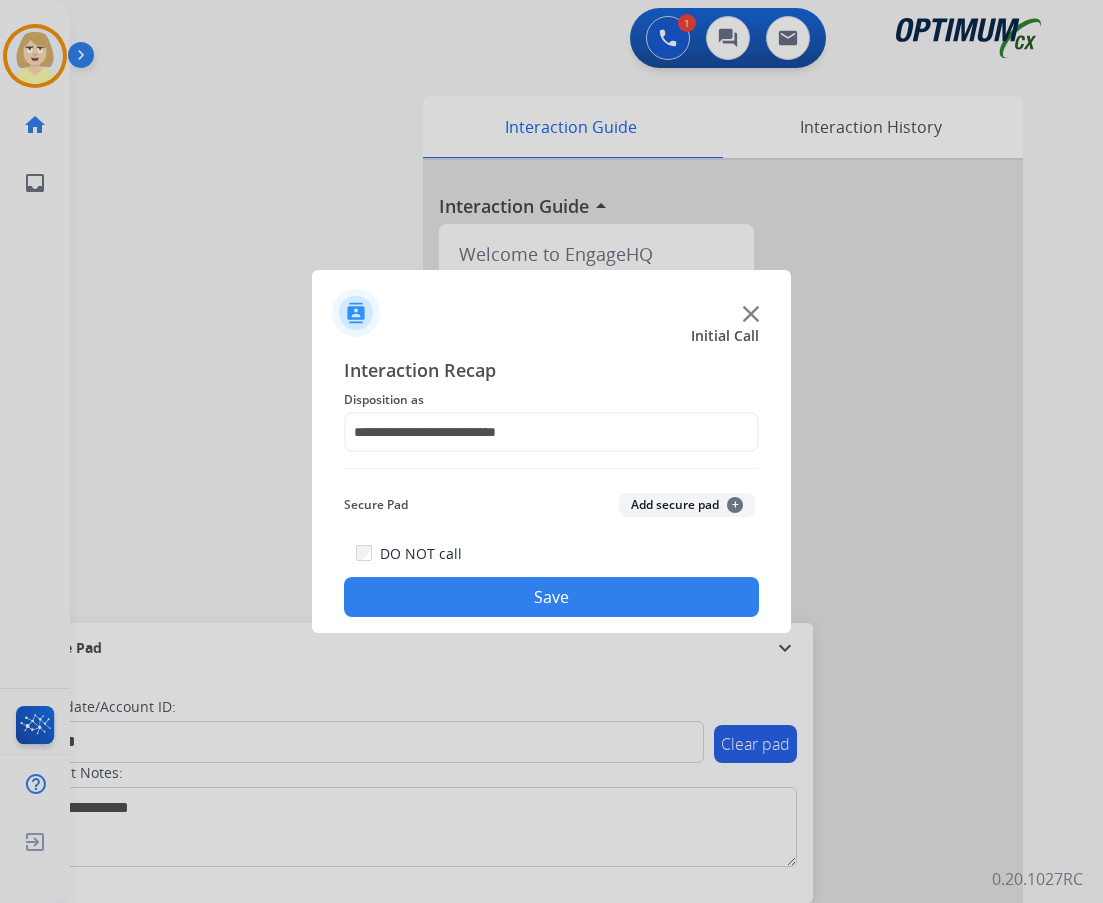 drag, startPoint x: 648, startPoint y: 507, endPoint x: 528, endPoint y: 588, distance: 144.77914 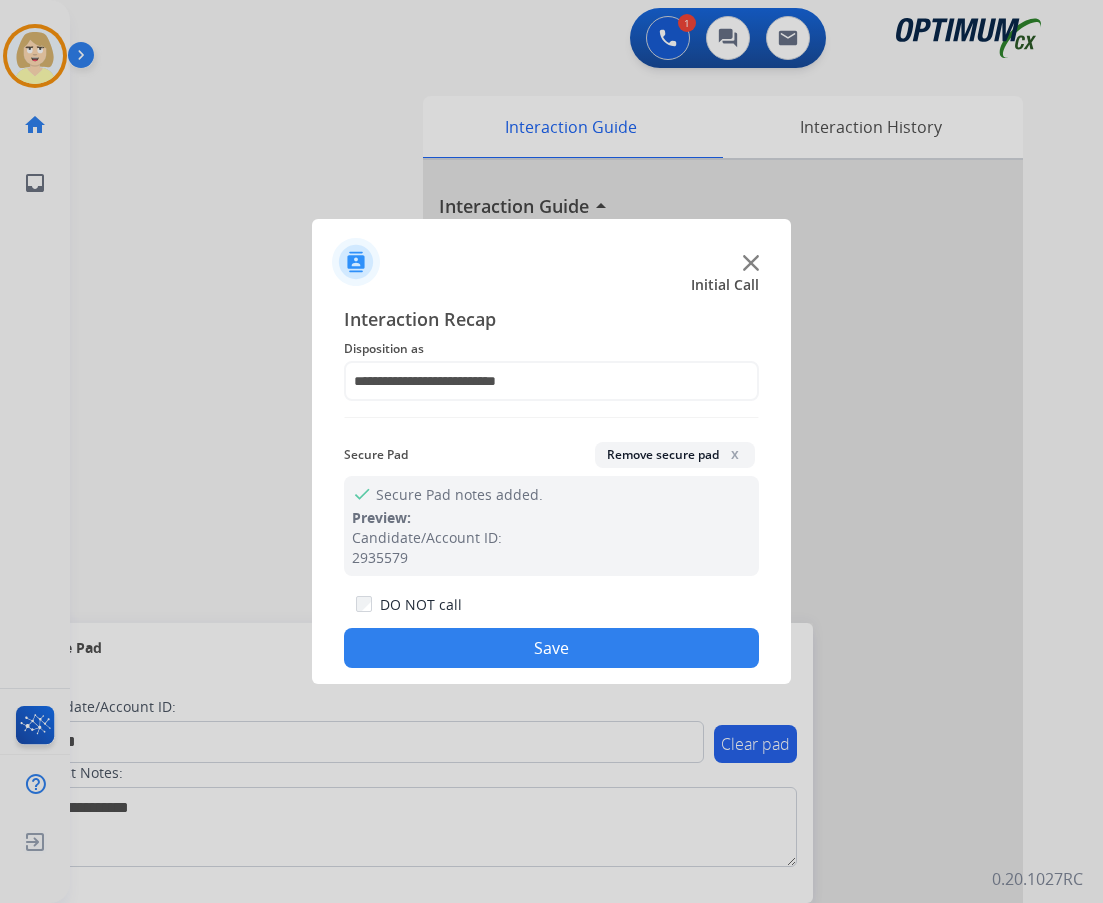 drag, startPoint x: 457, startPoint y: 640, endPoint x: 120, endPoint y: 604, distance: 338.9174 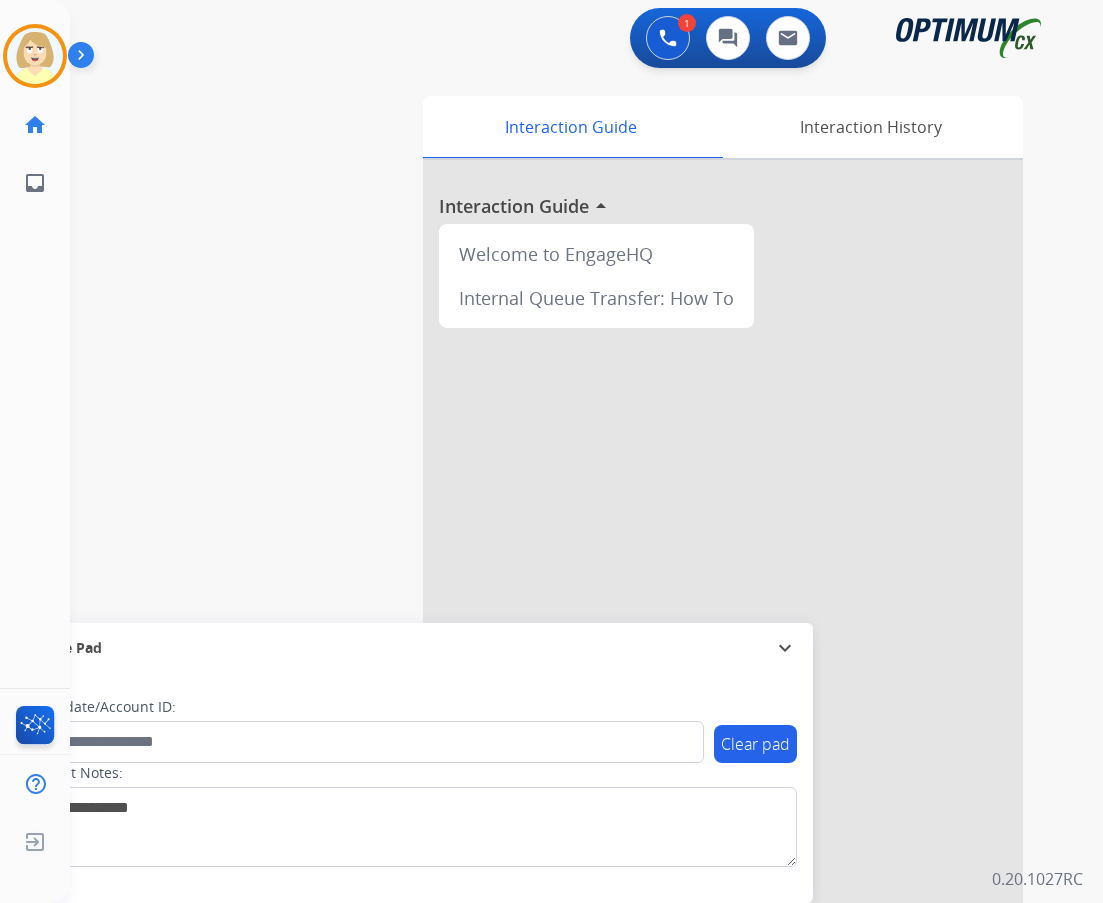 click at bounding box center [35, 56] 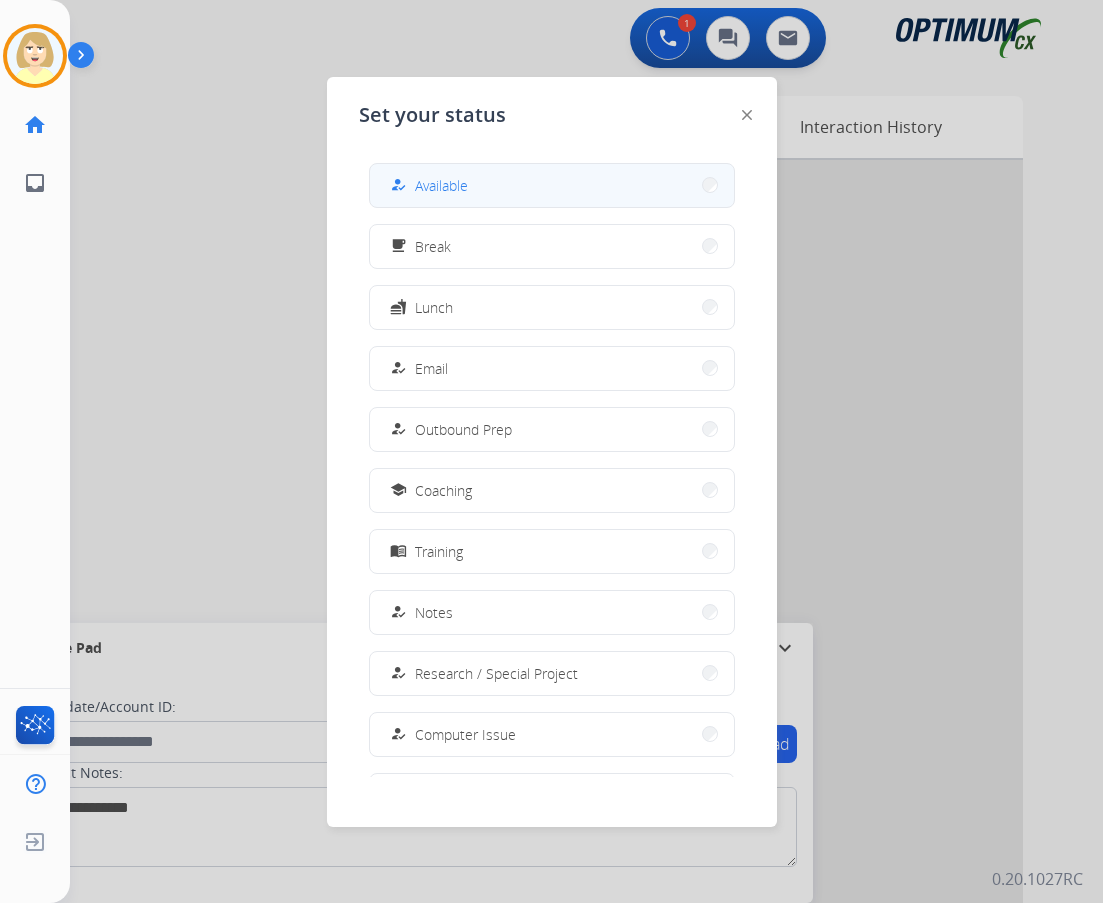 click on "Available" at bounding box center [441, 185] 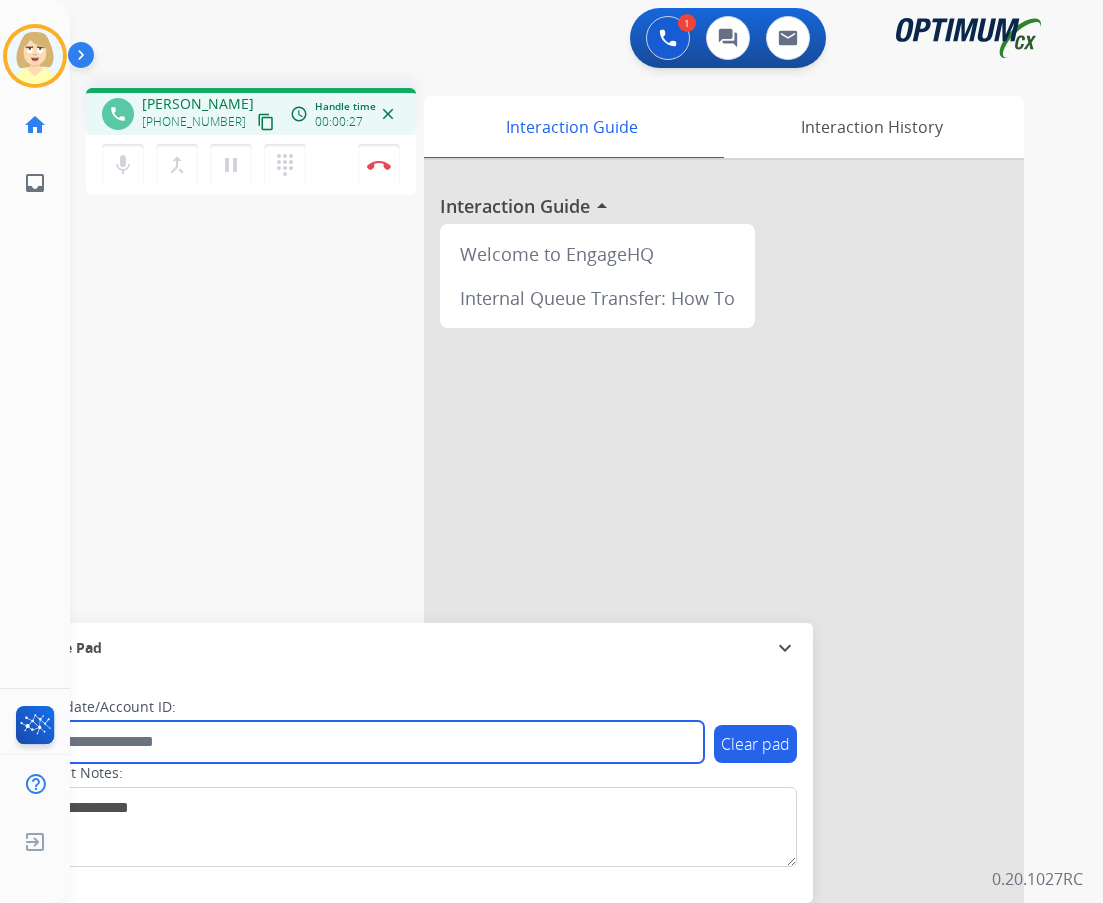 click at bounding box center [365, 742] 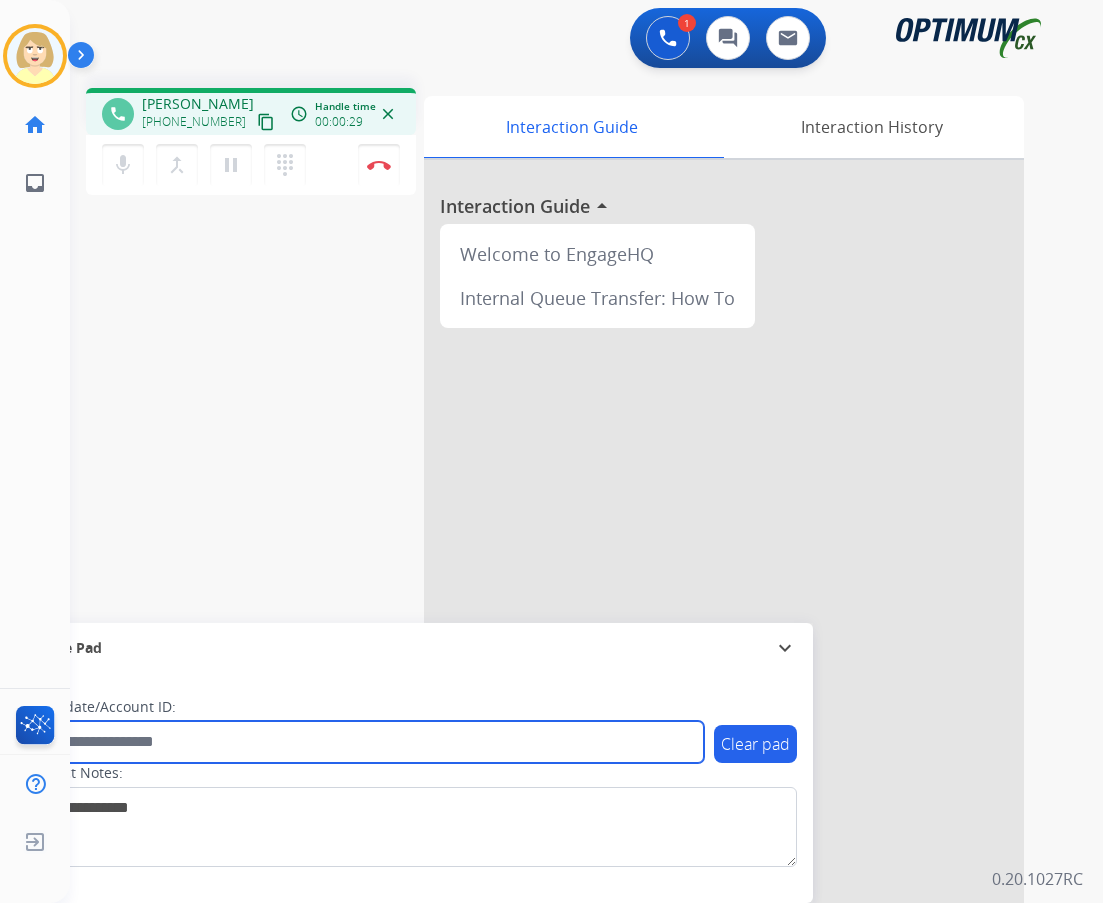 paste on "*******" 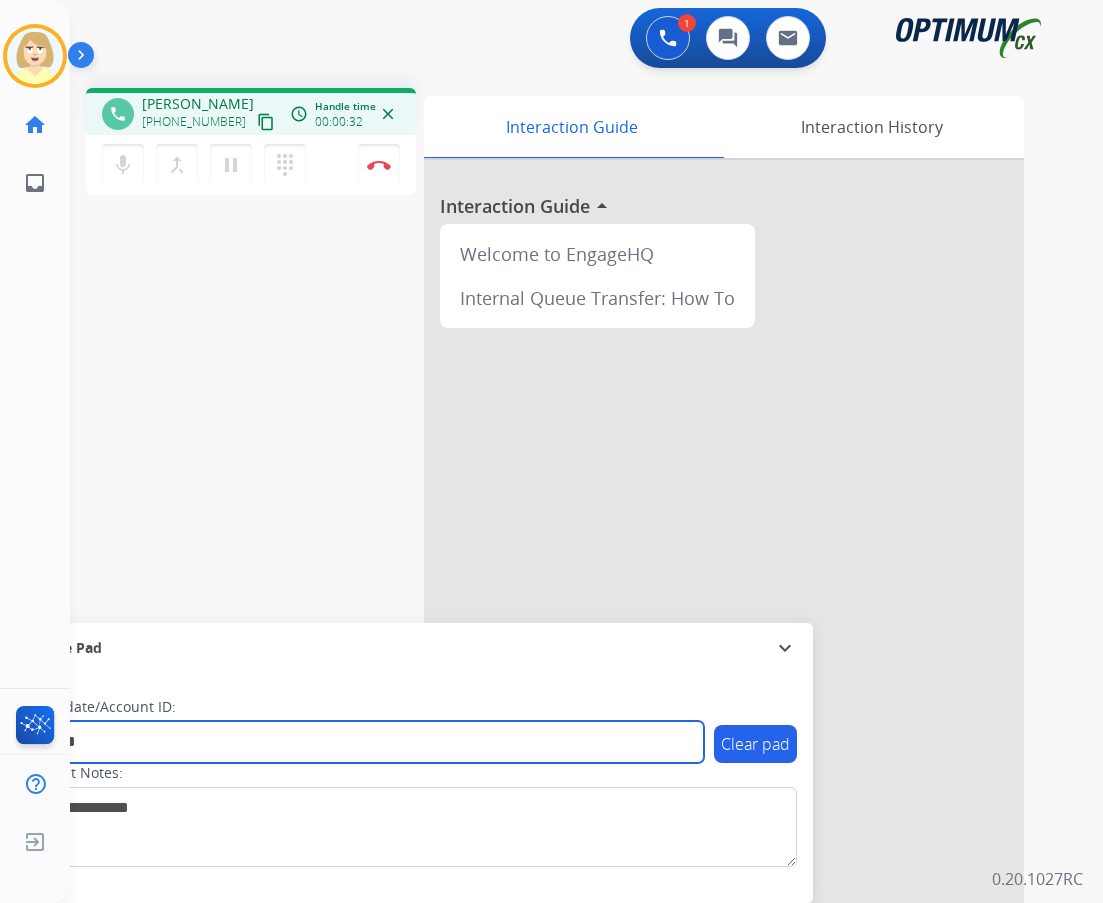 type on "*******" 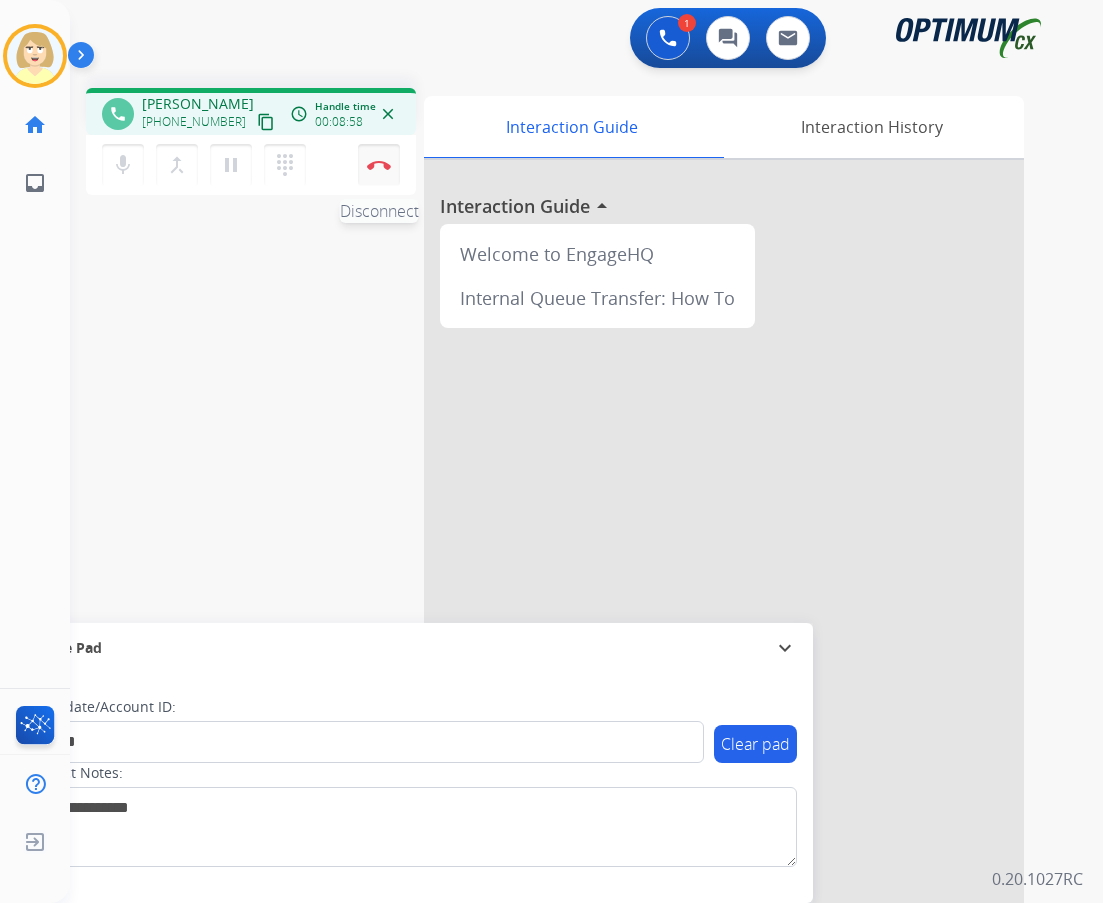 click on "Disconnect" at bounding box center [379, 165] 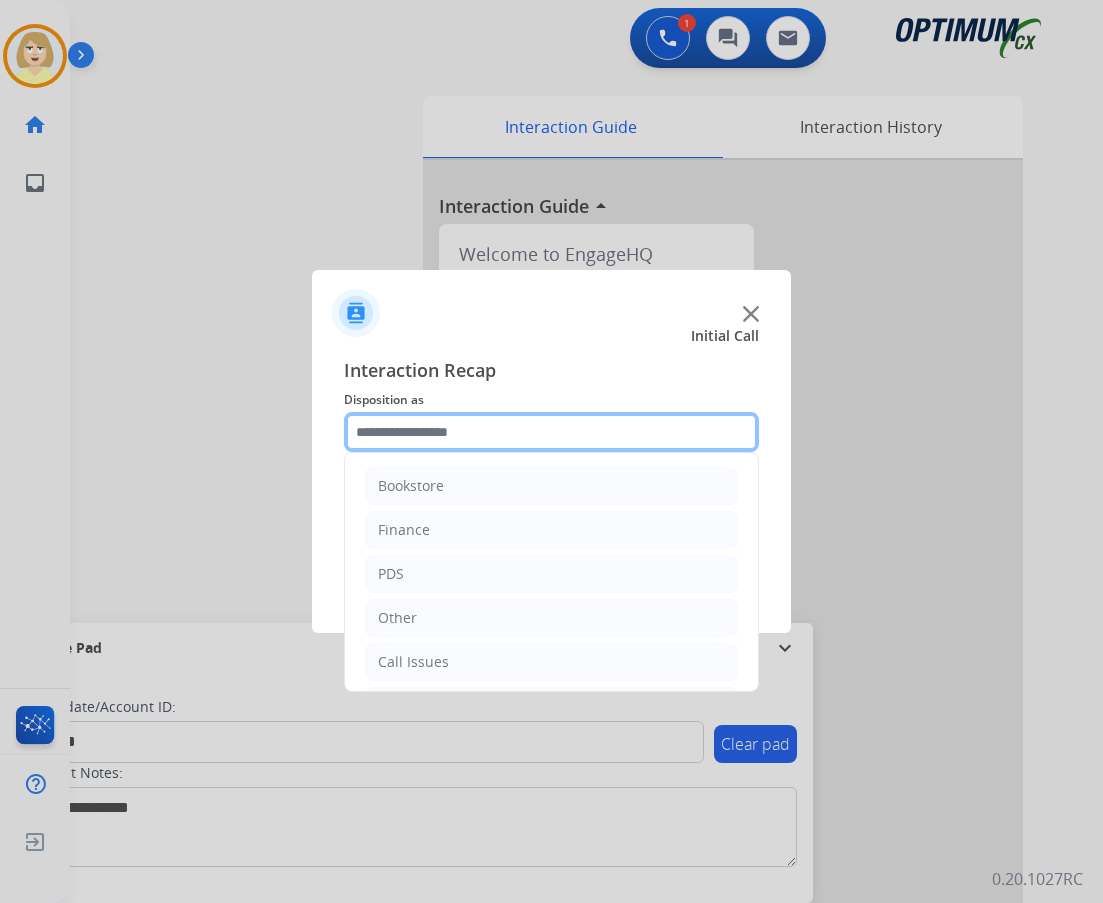 click 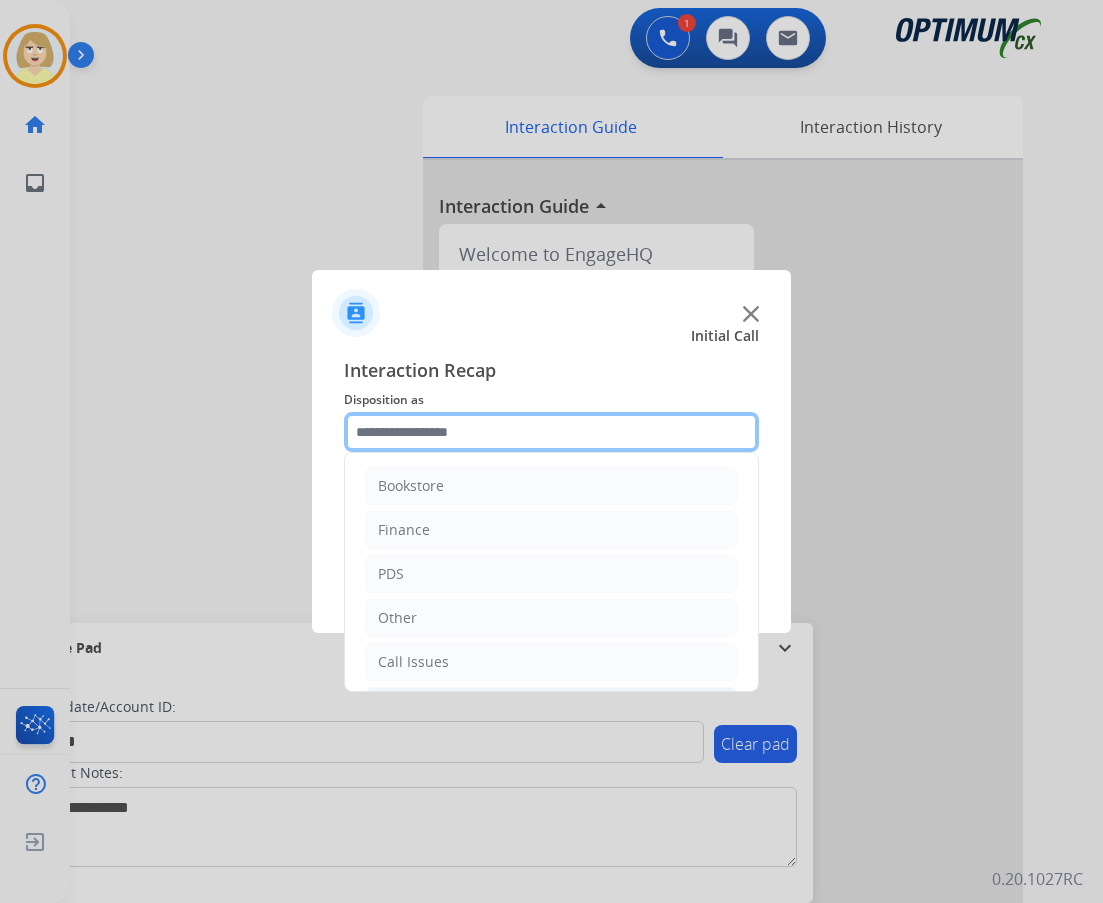scroll, scrollTop: 136, scrollLeft: 0, axis: vertical 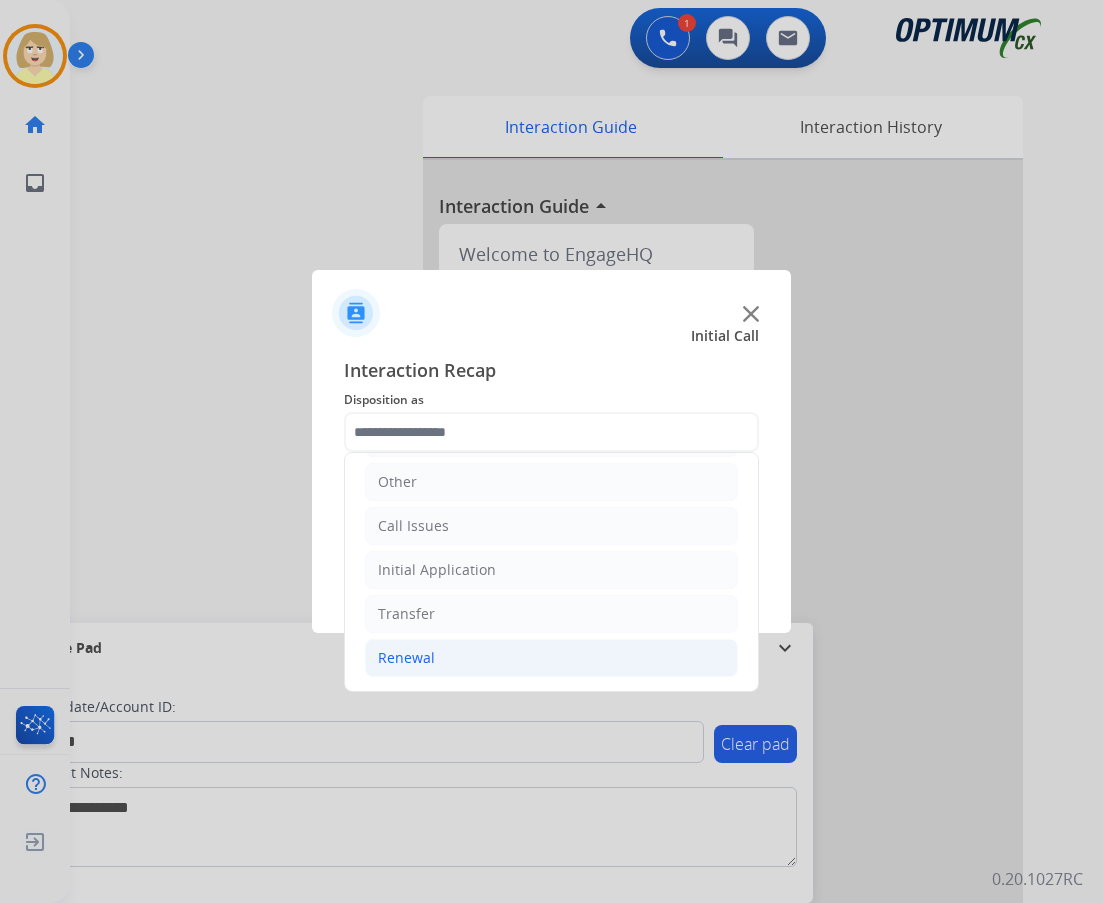 click on "Renewal" 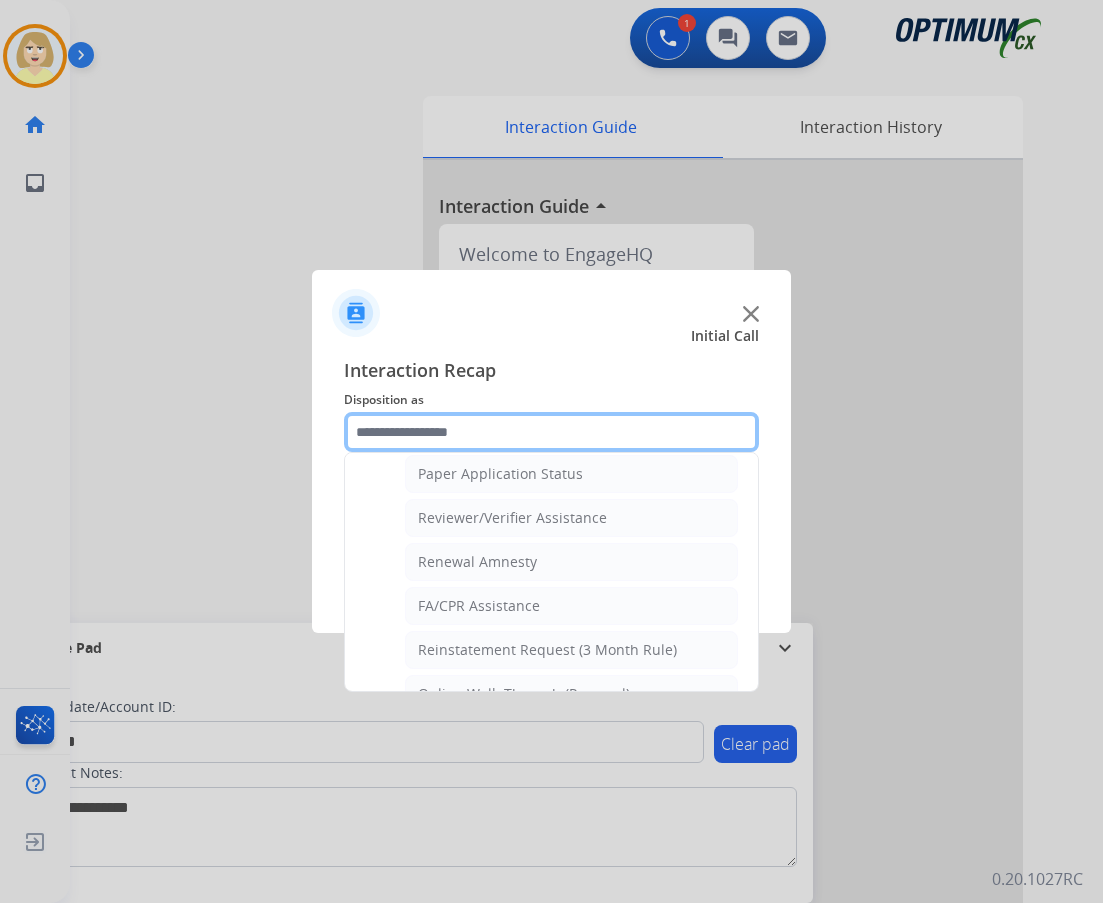 scroll, scrollTop: 772, scrollLeft: 0, axis: vertical 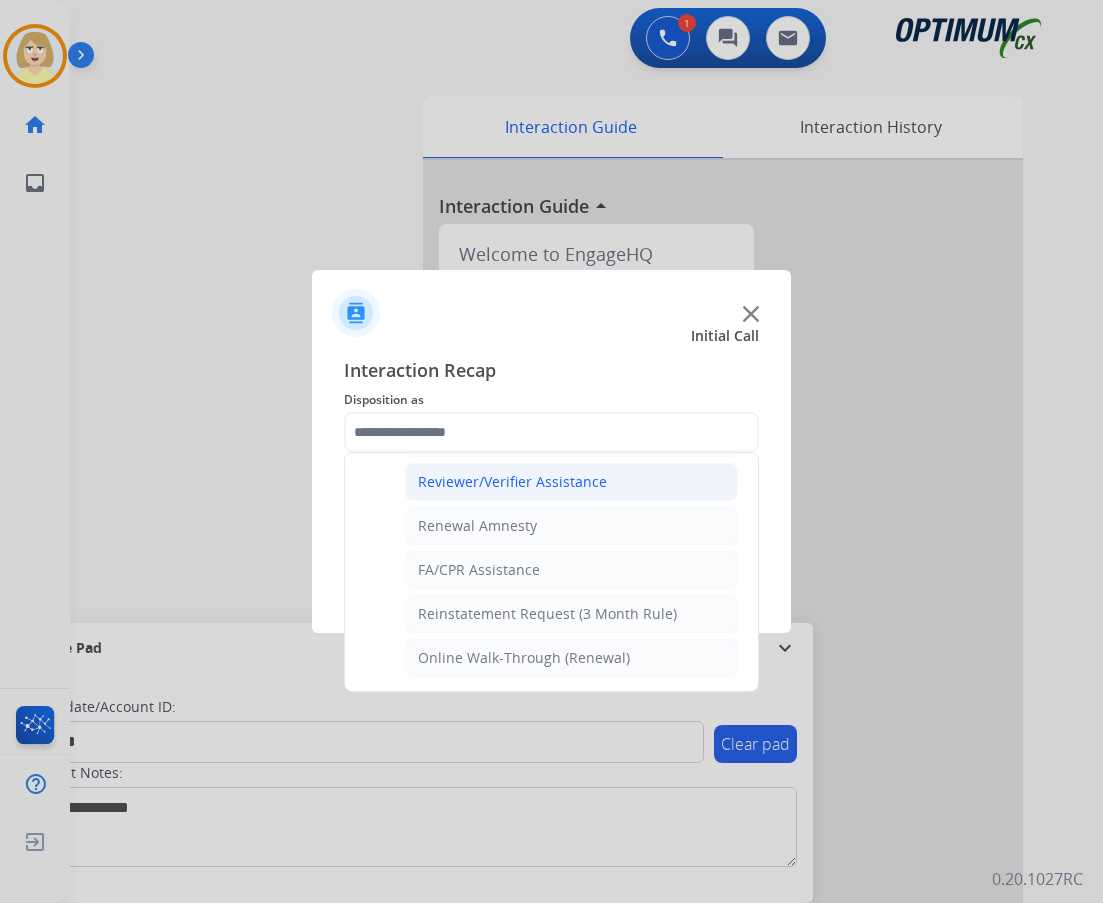 click on "Reviewer/Verifier Assistance" 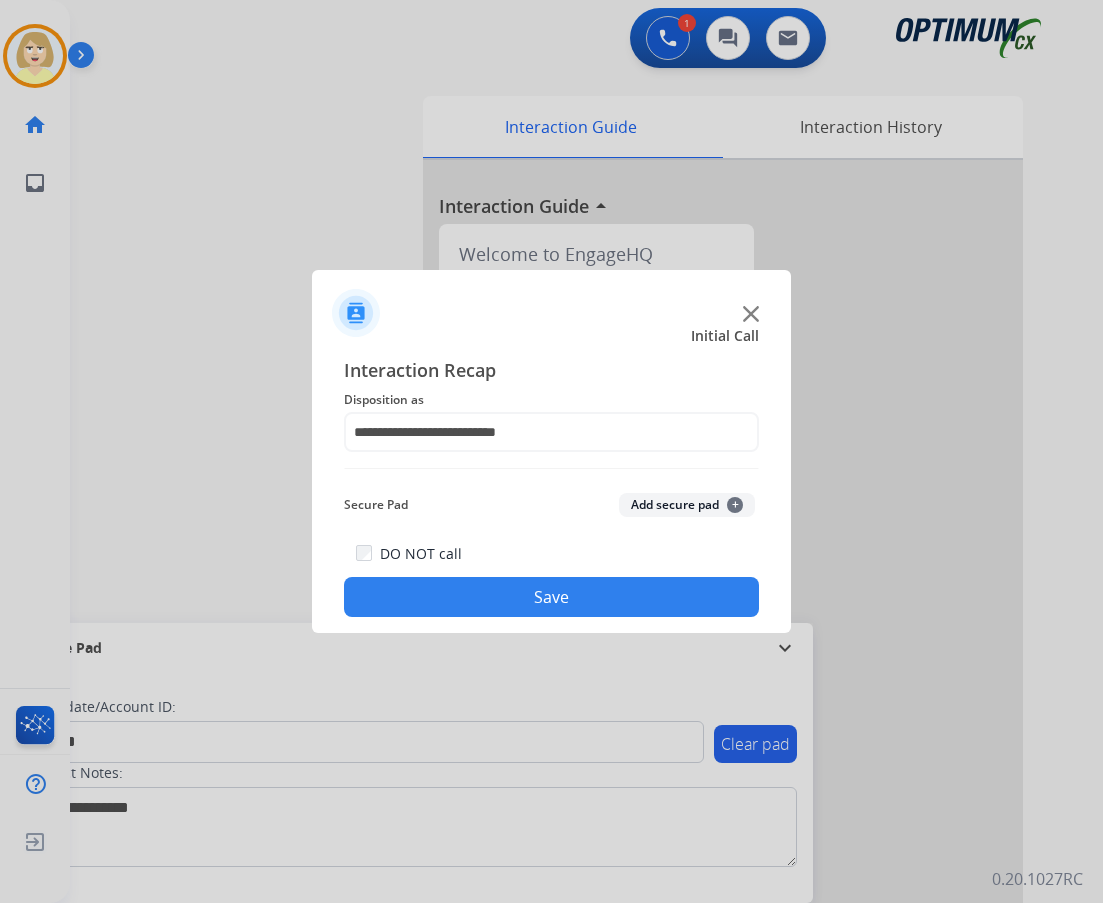 click on "Add secure pad  +" 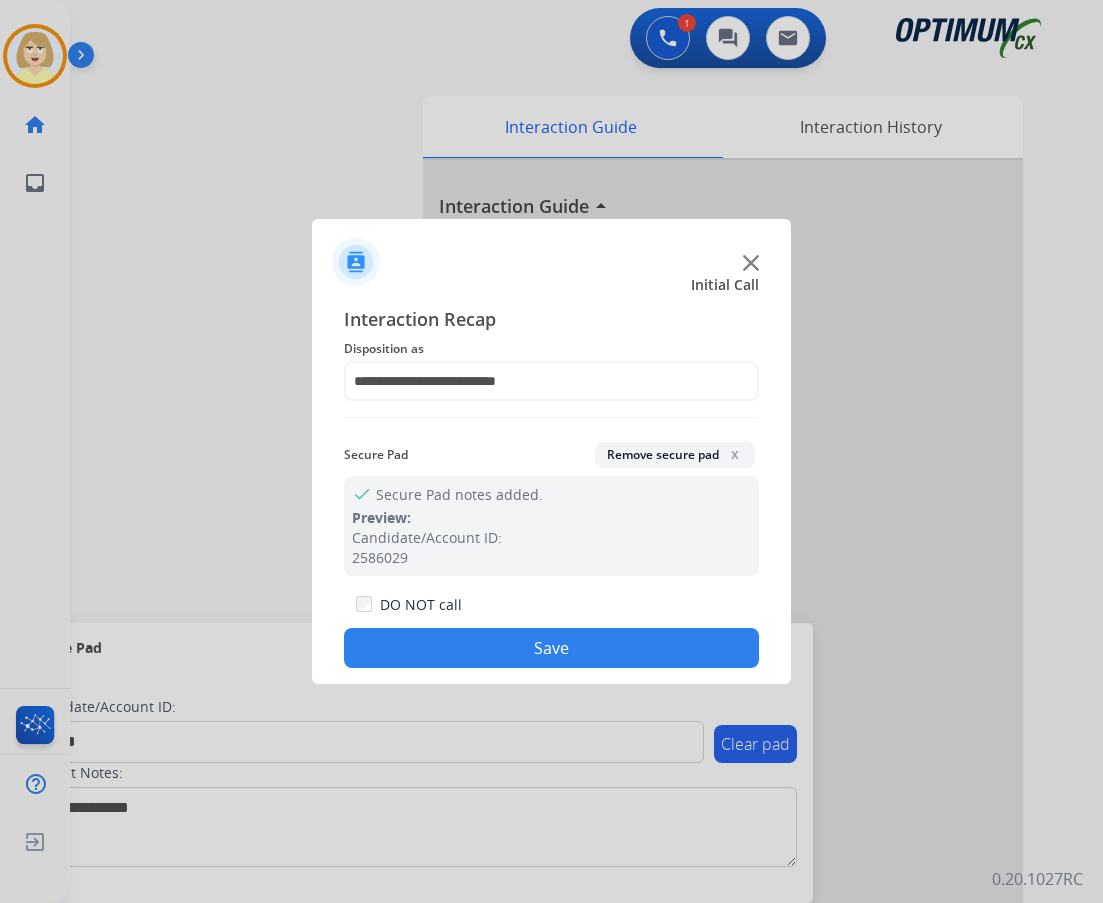 click on "Save" 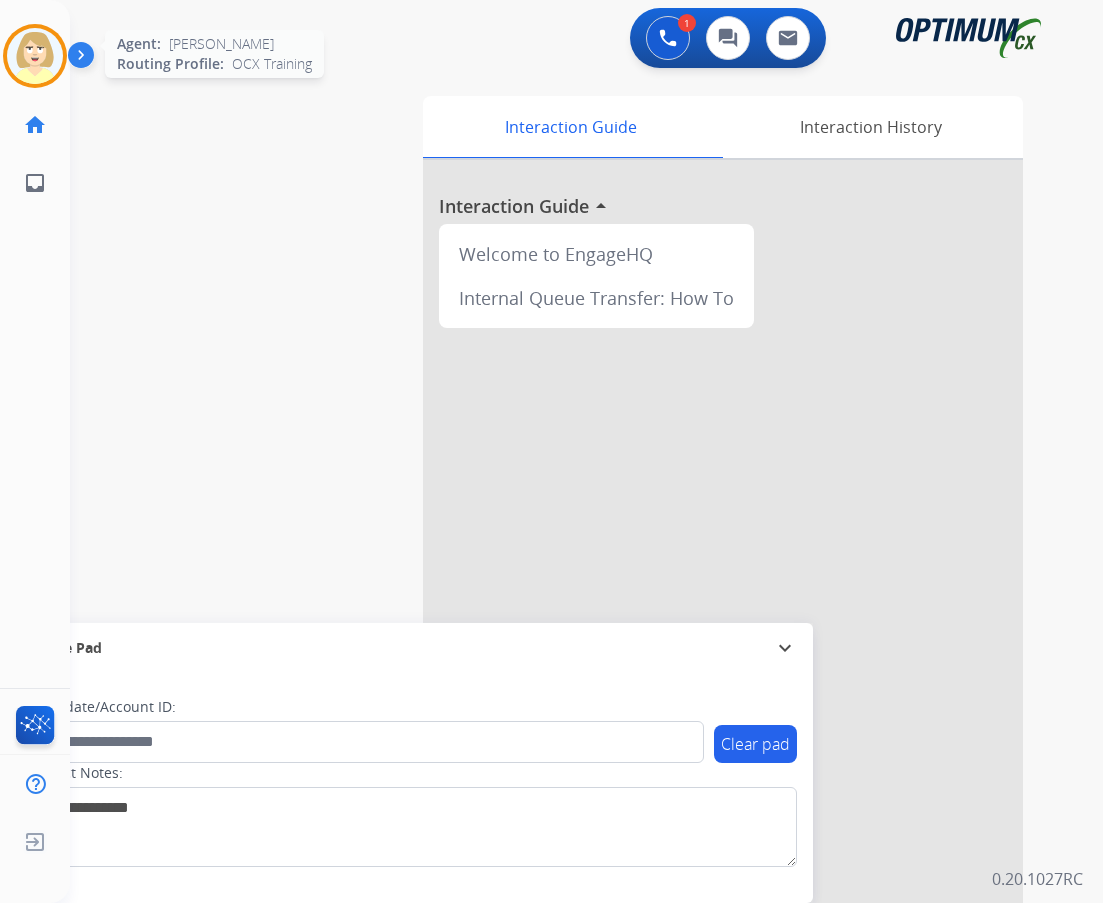click at bounding box center (35, 56) 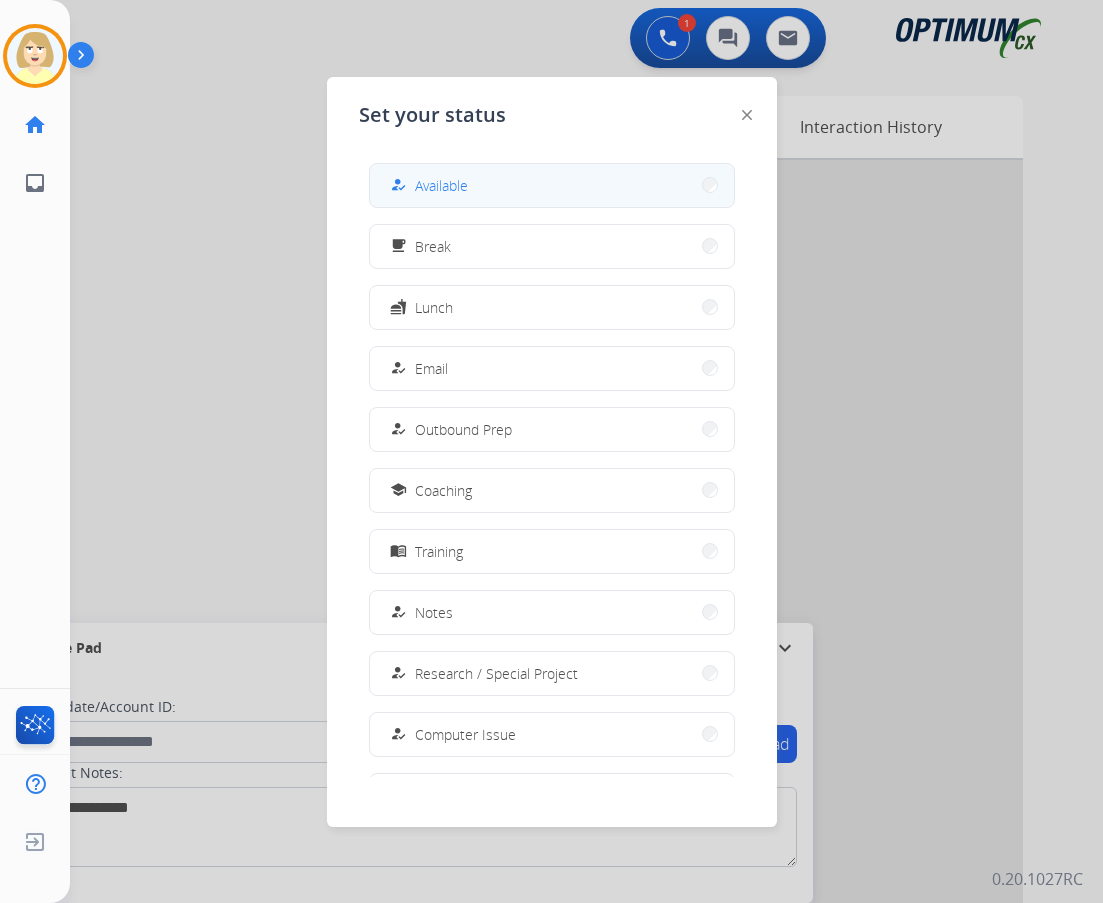 click on "Available" at bounding box center [441, 185] 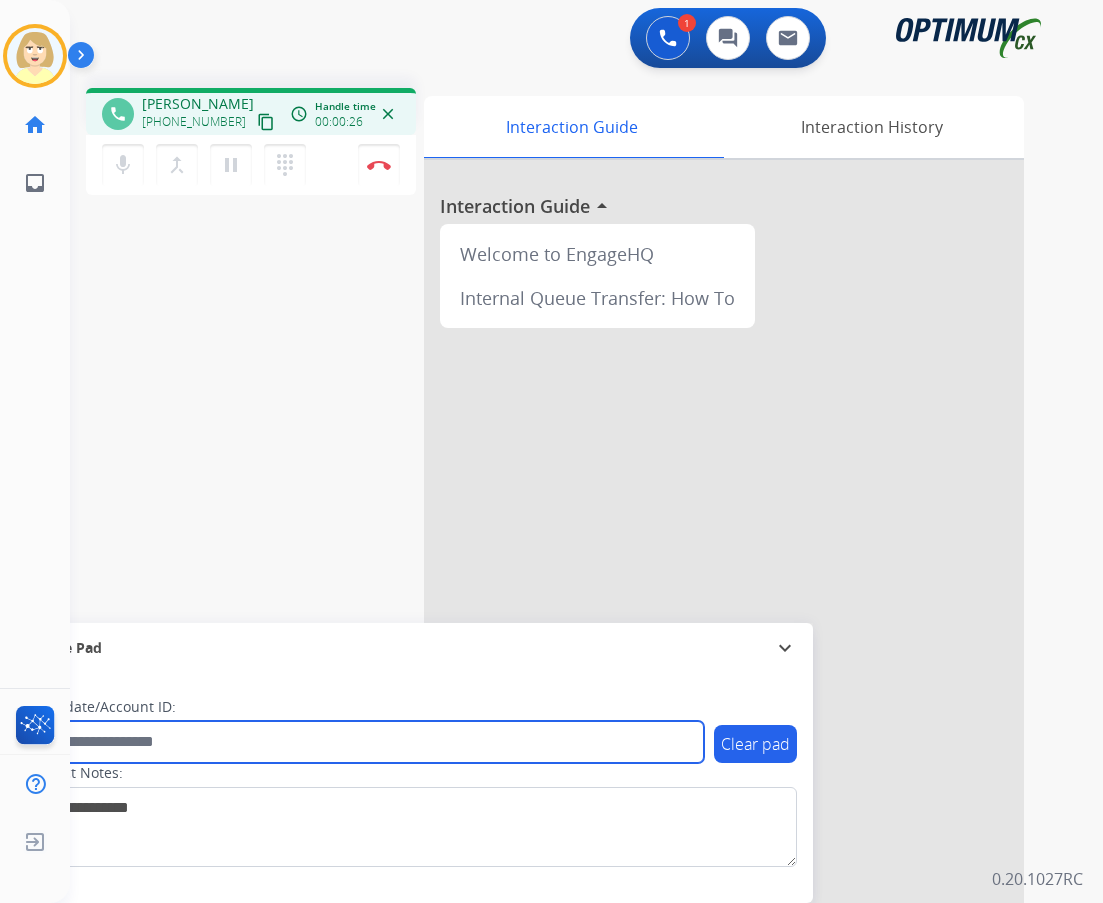 click at bounding box center (365, 742) 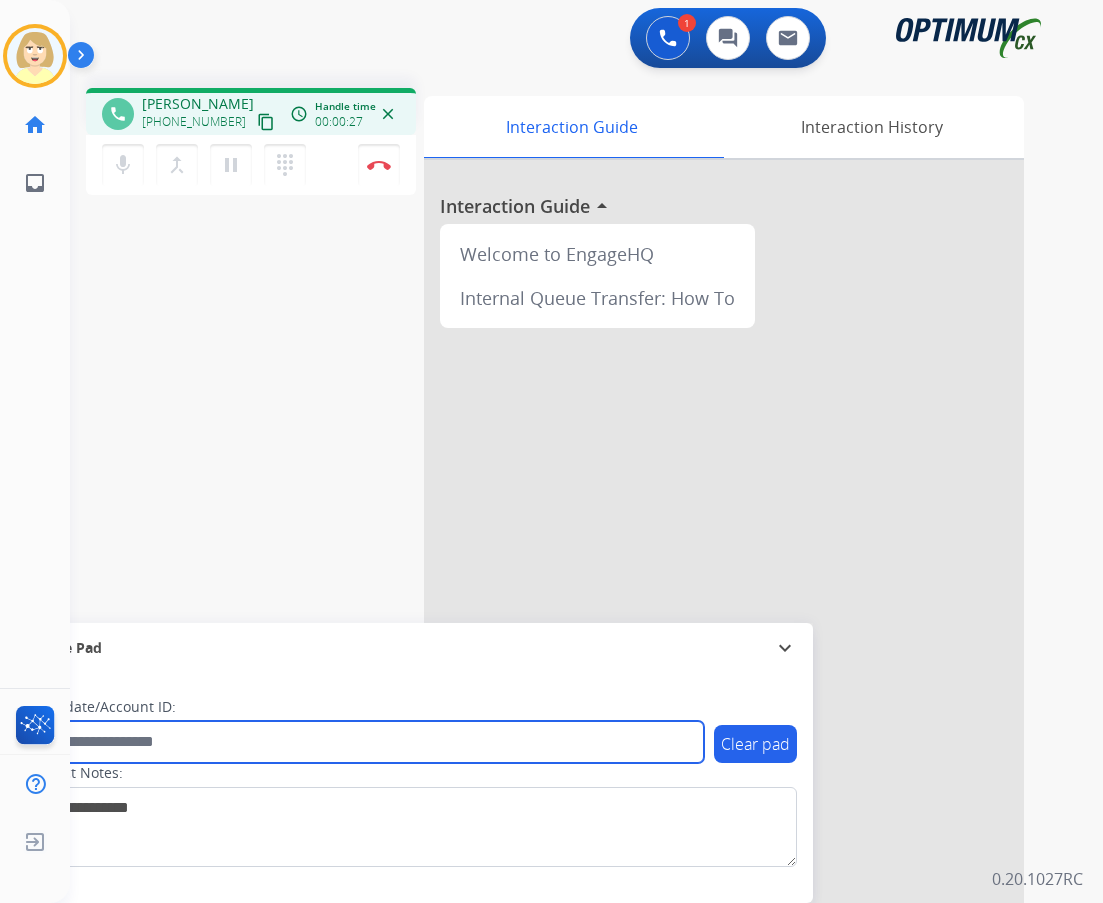 paste on "*******" 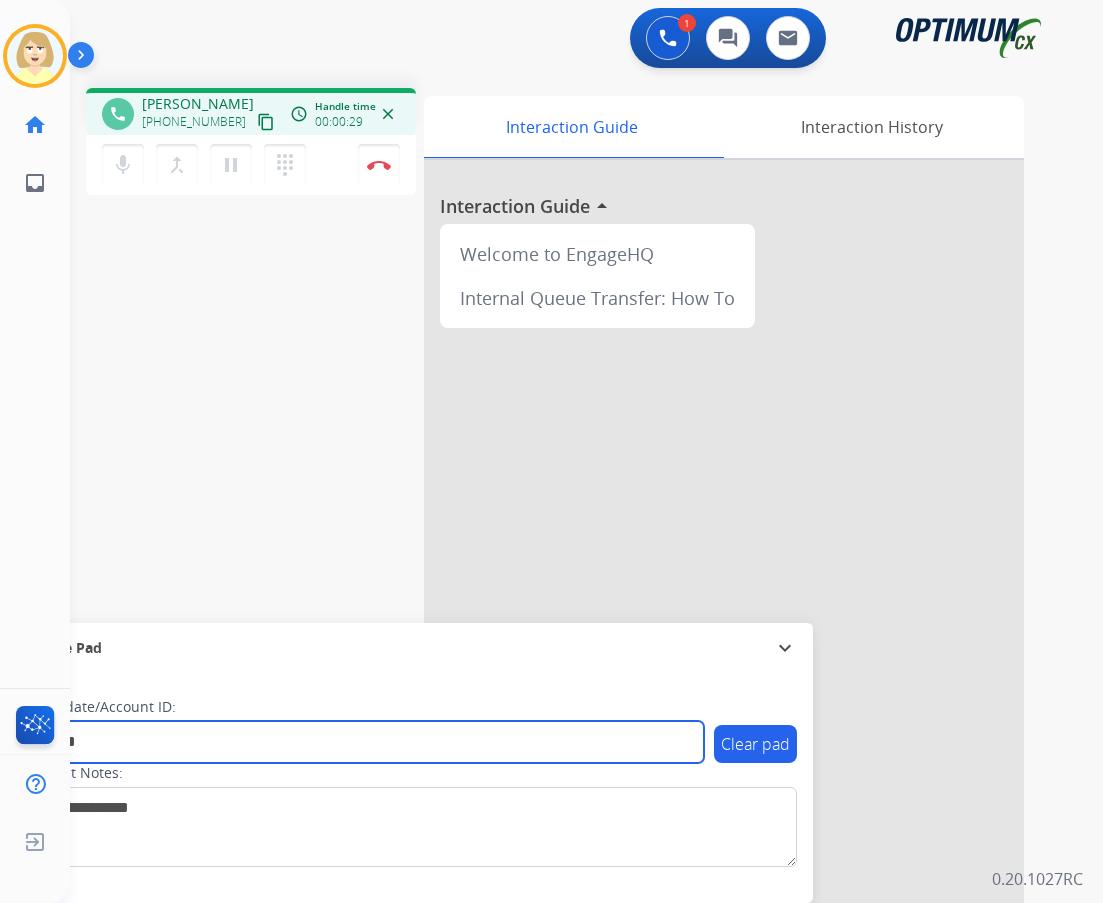 type on "*******" 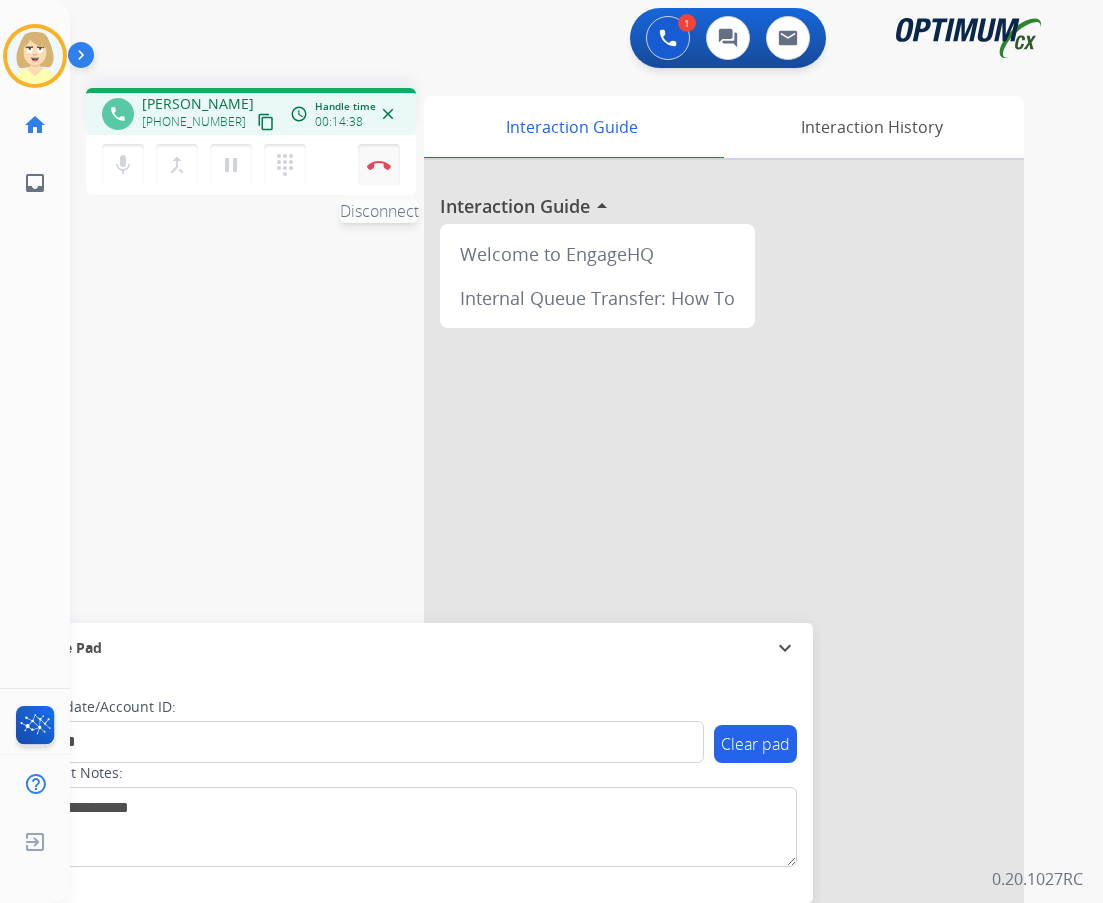 click at bounding box center [379, 165] 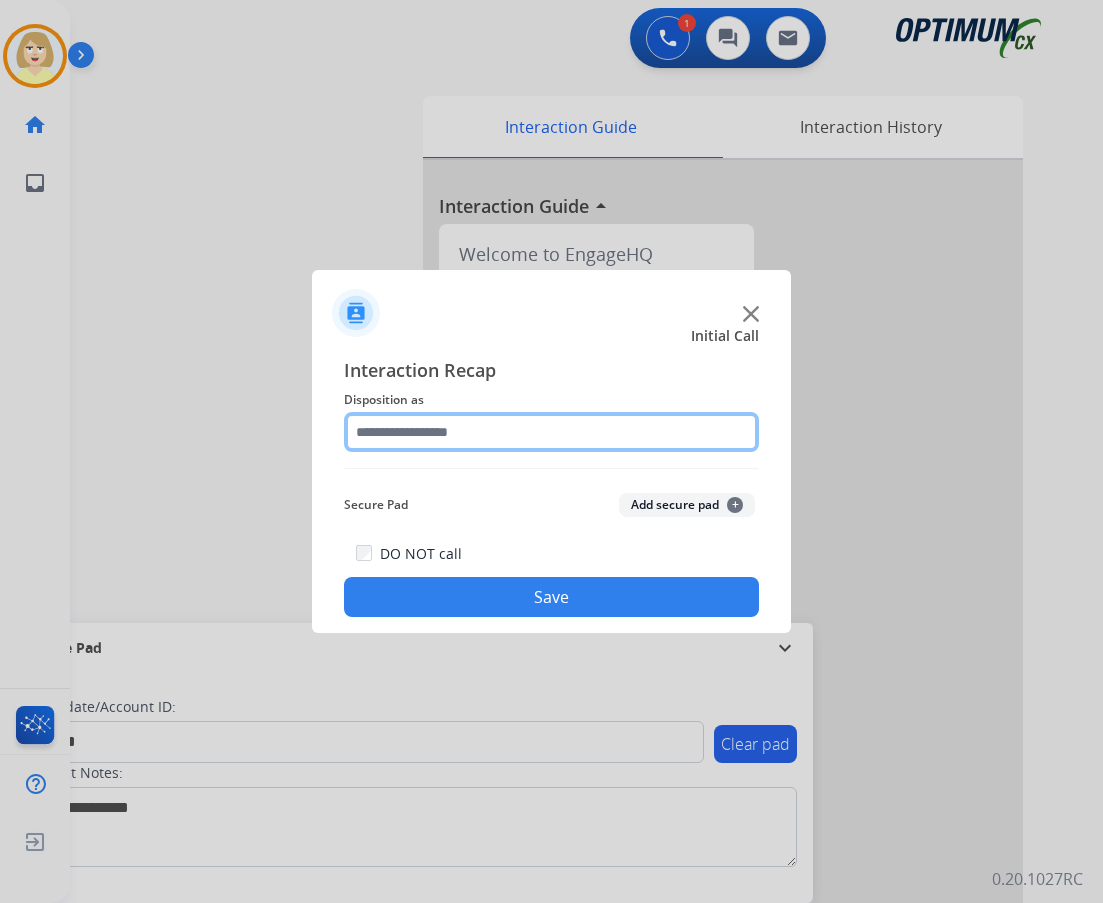 click 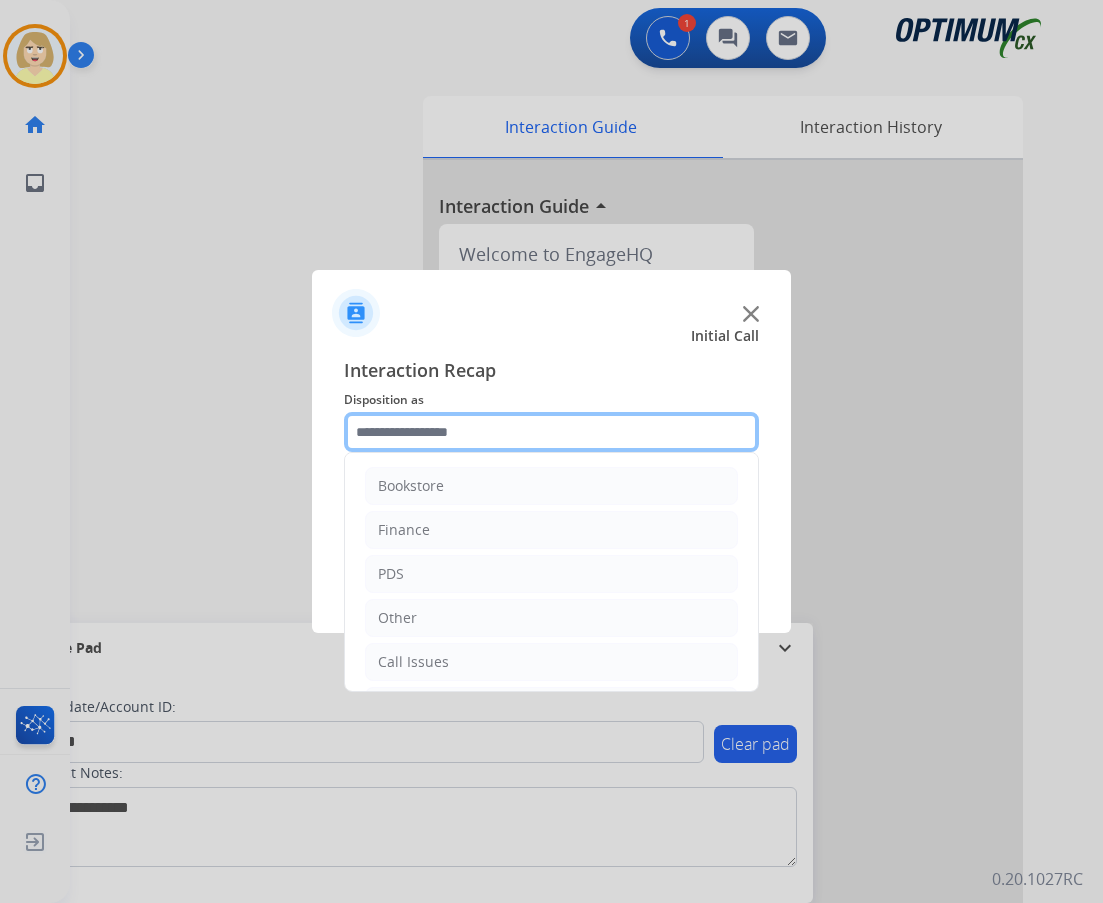 scroll, scrollTop: 136, scrollLeft: 0, axis: vertical 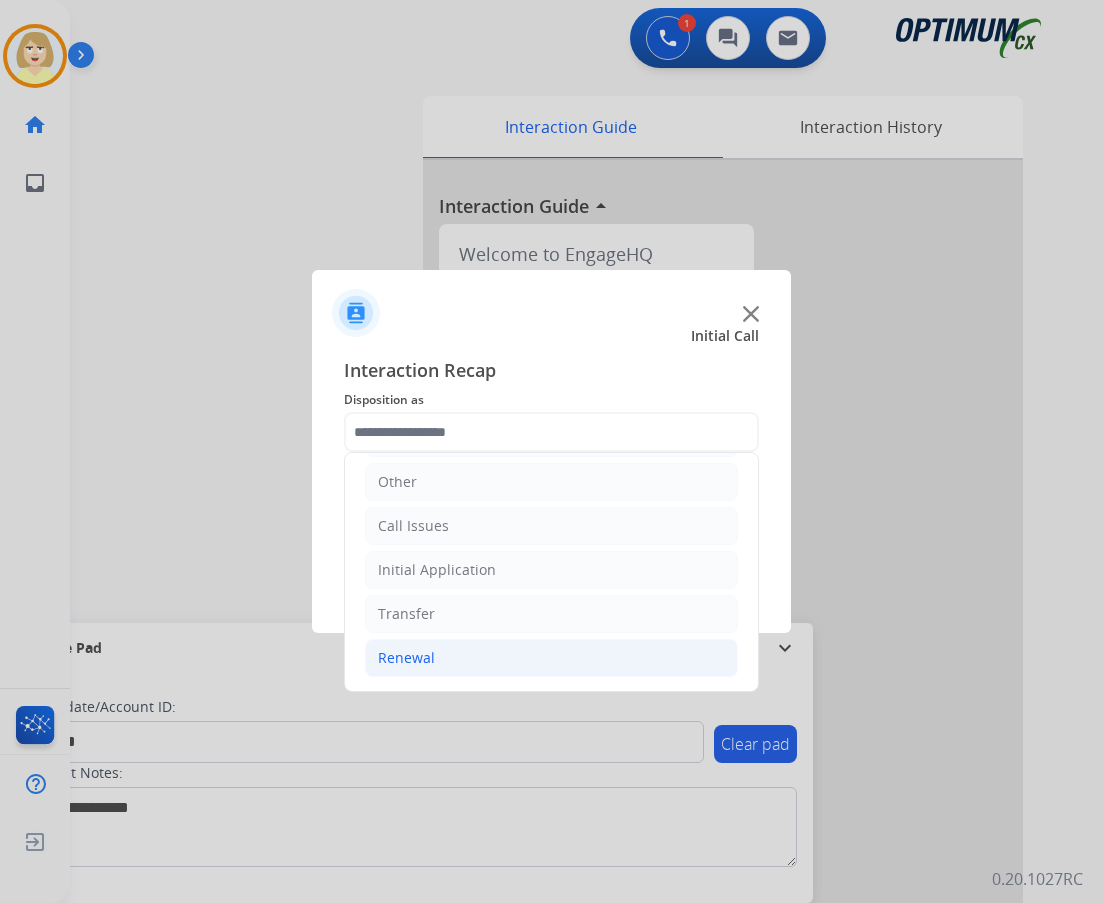 click on "Renewal" 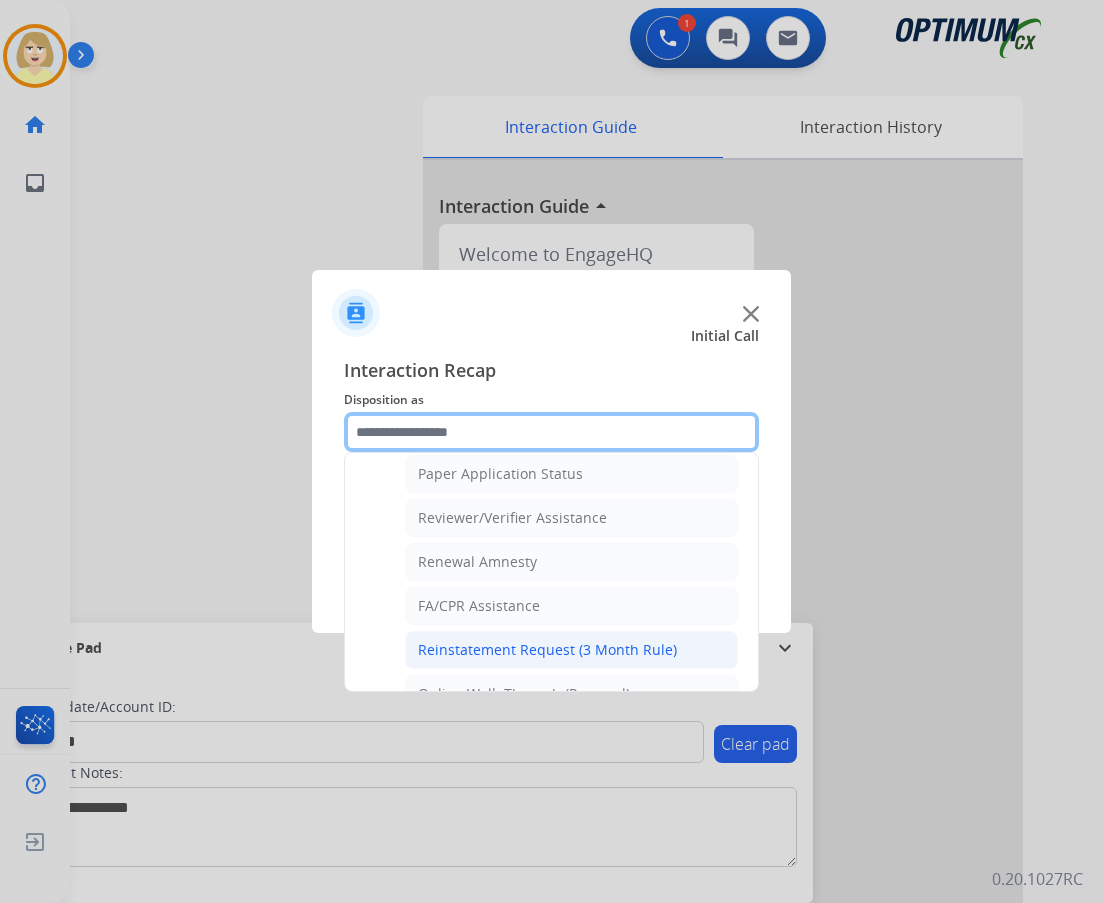 scroll, scrollTop: 772, scrollLeft: 0, axis: vertical 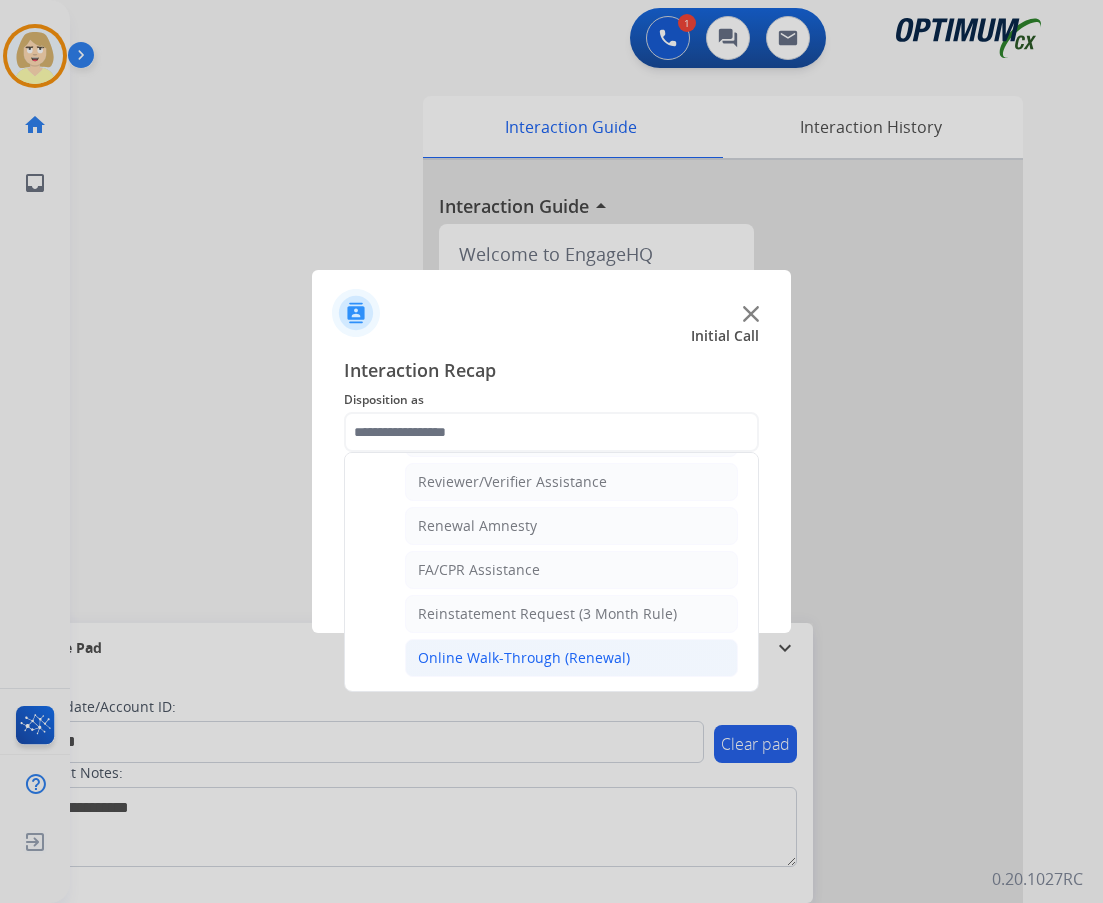 click on "Online Walk-Through (Renewal)" 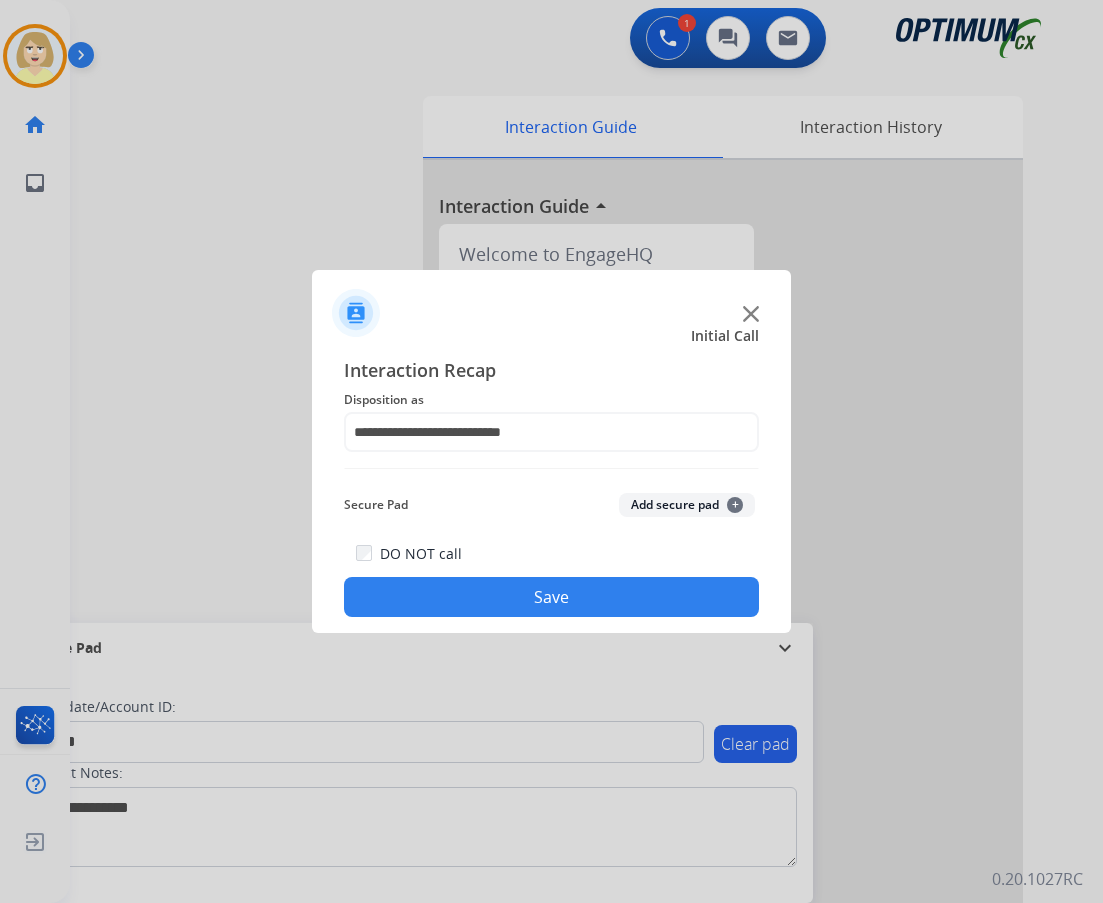 click on "Add secure pad  +" 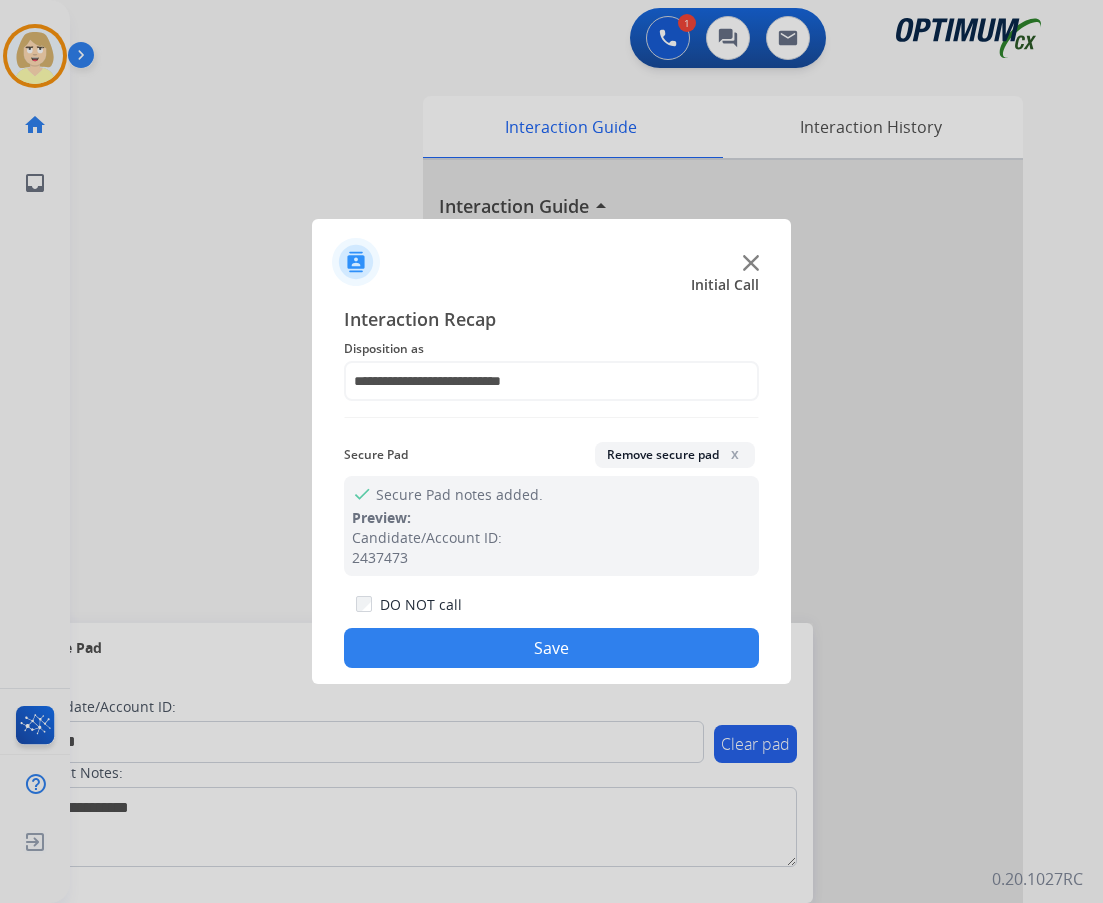 drag, startPoint x: 516, startPoint y: 656, endPoint x: 182, endPoint y: 342, distance: 458.42337 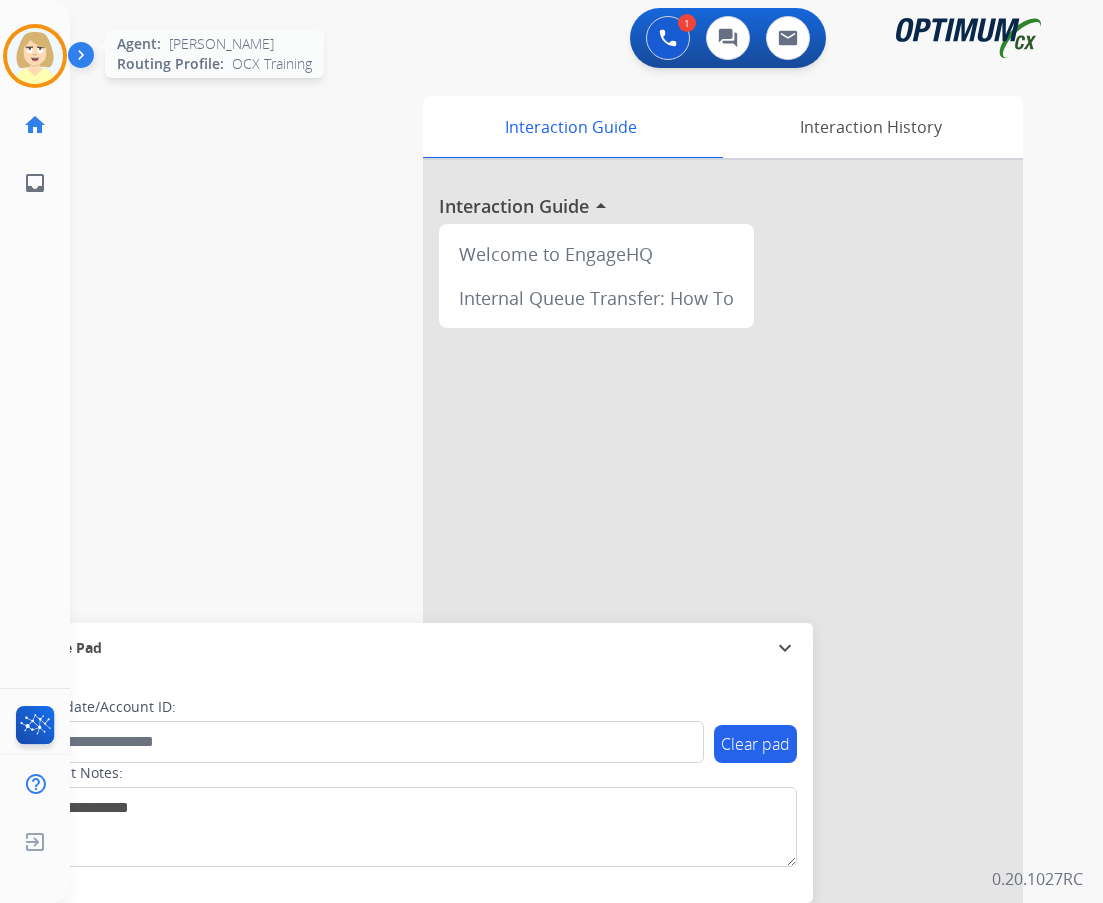 click at bounding box center [35, 56] 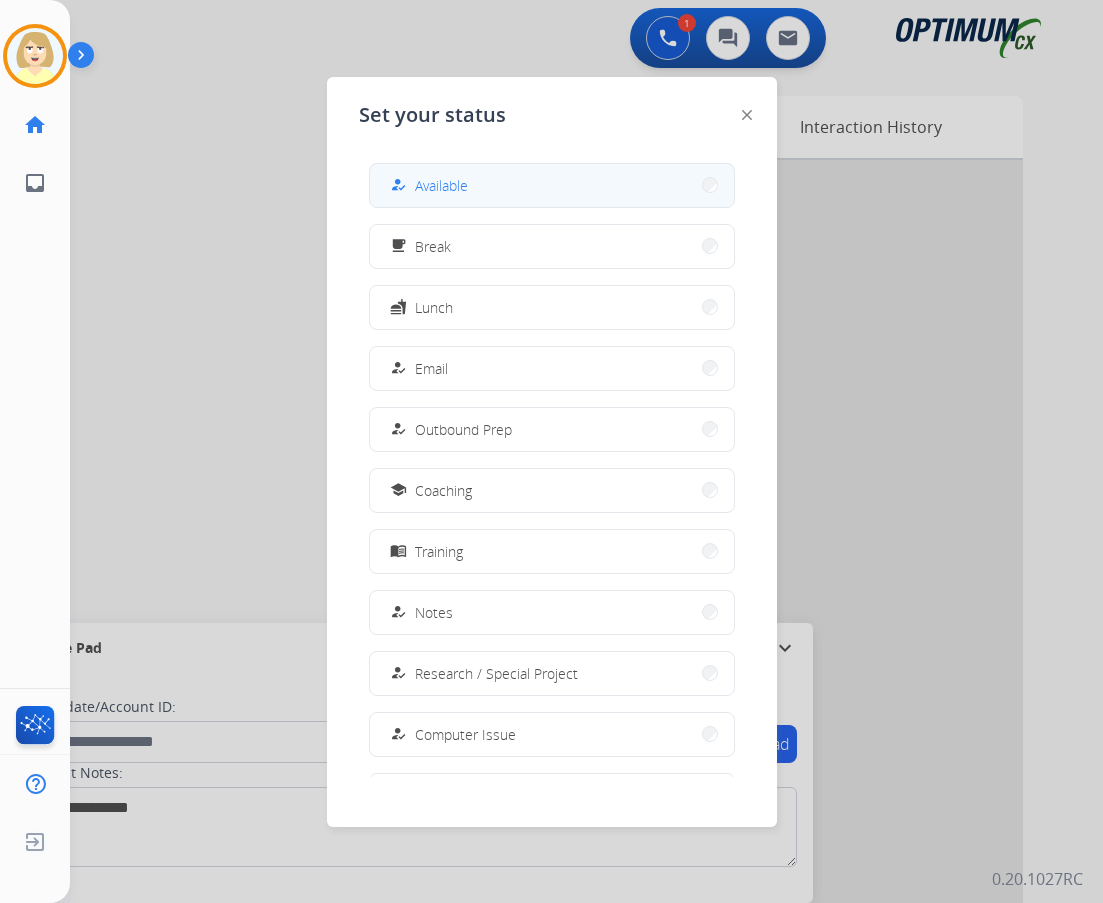 click on "Available" at bounding box center [441, 185] 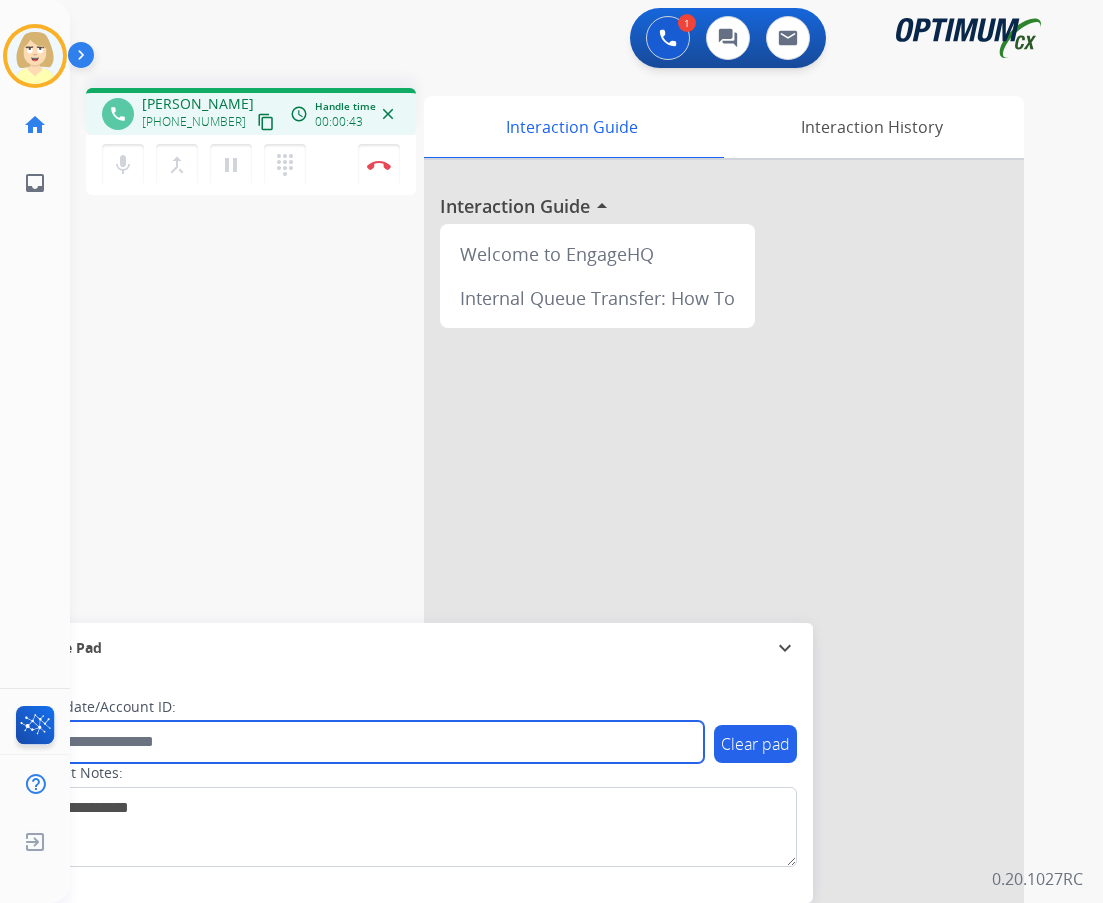 click at bounding box center (365, 742) 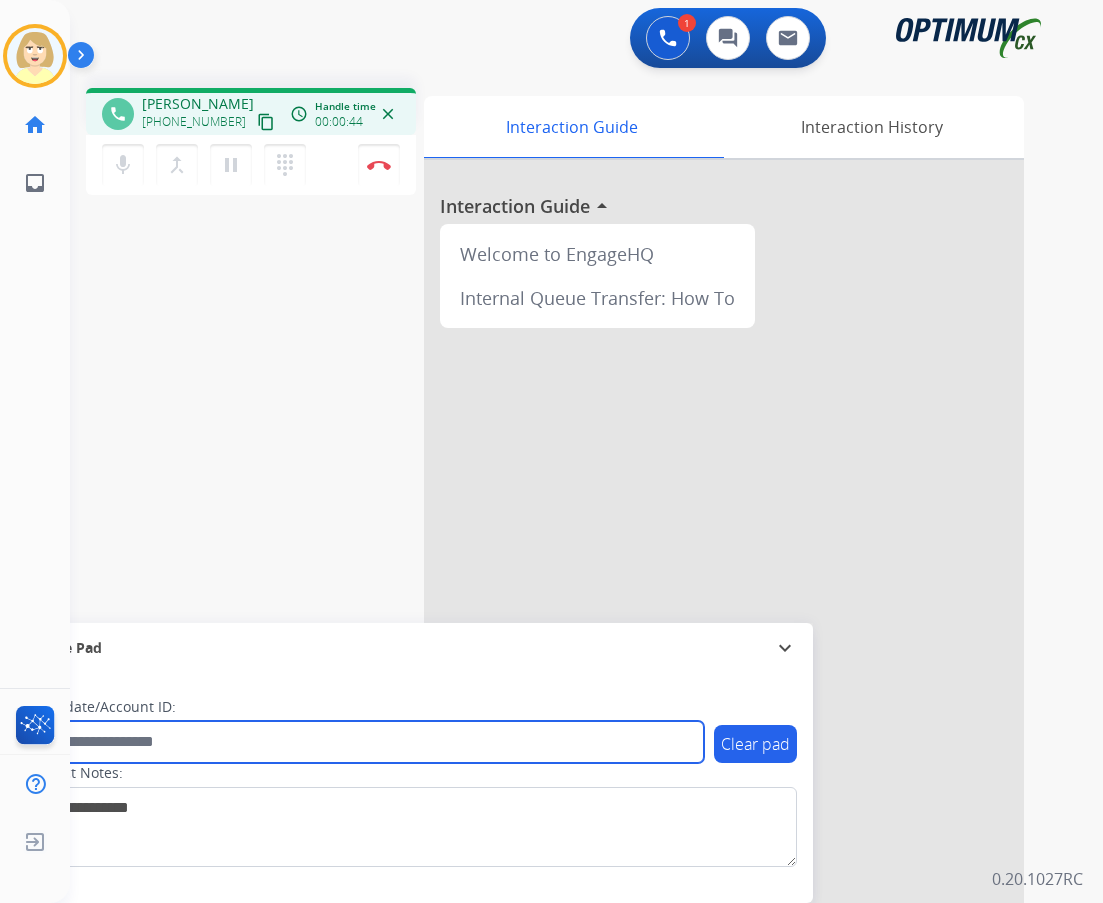 paste on "*******" 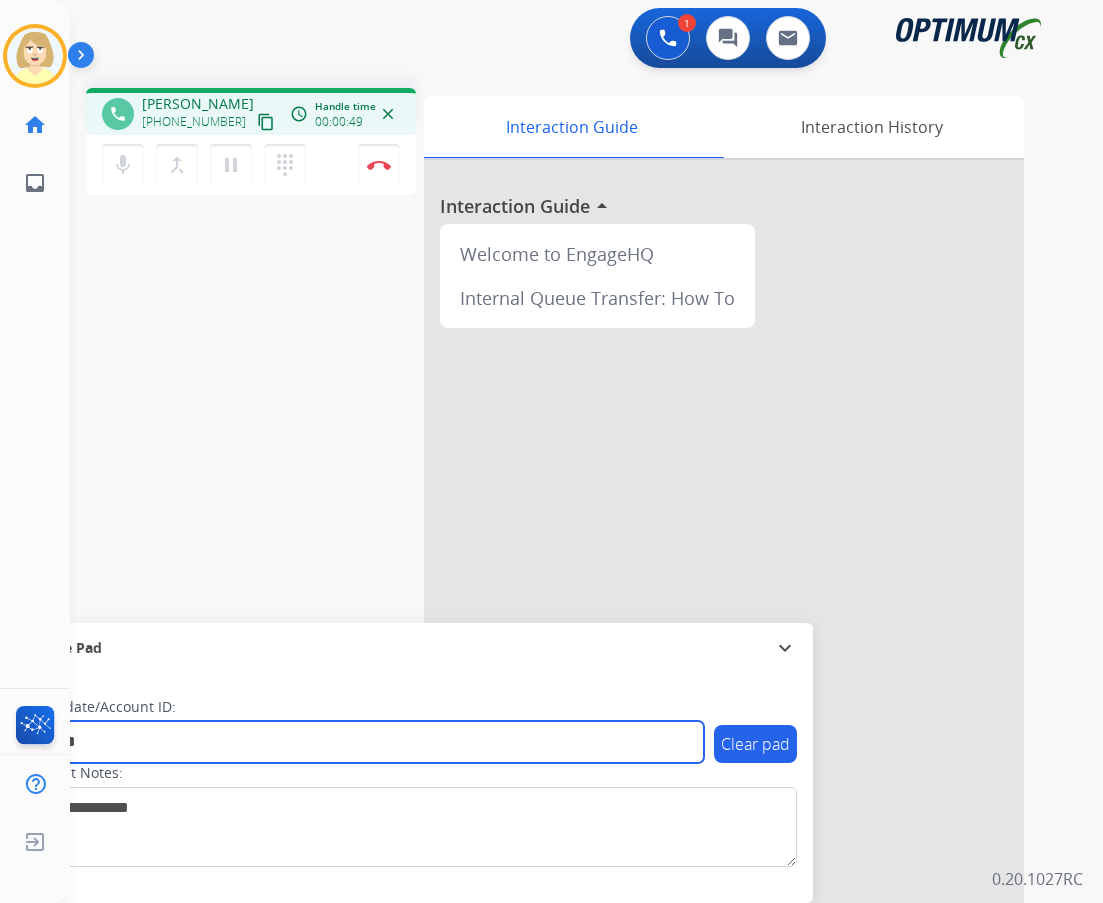 type on "*******" 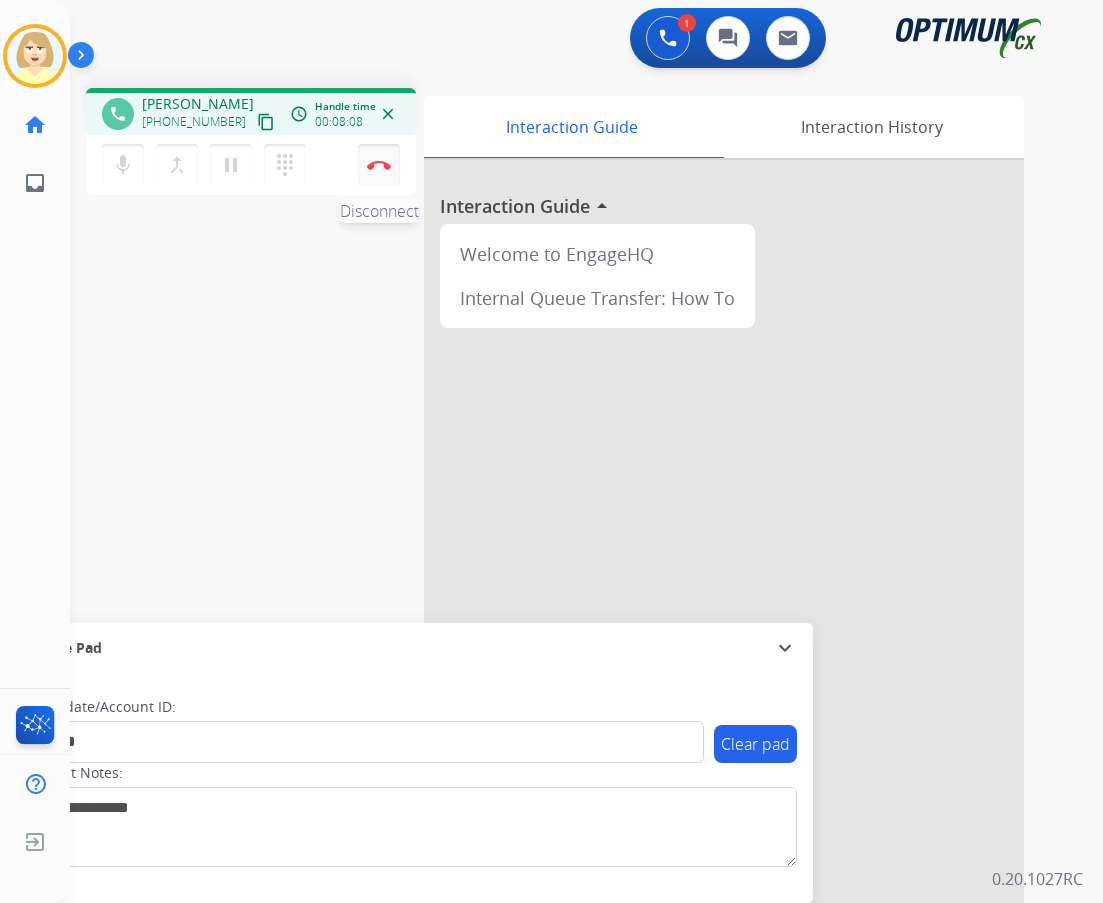 click at bounding box center (379, 165) 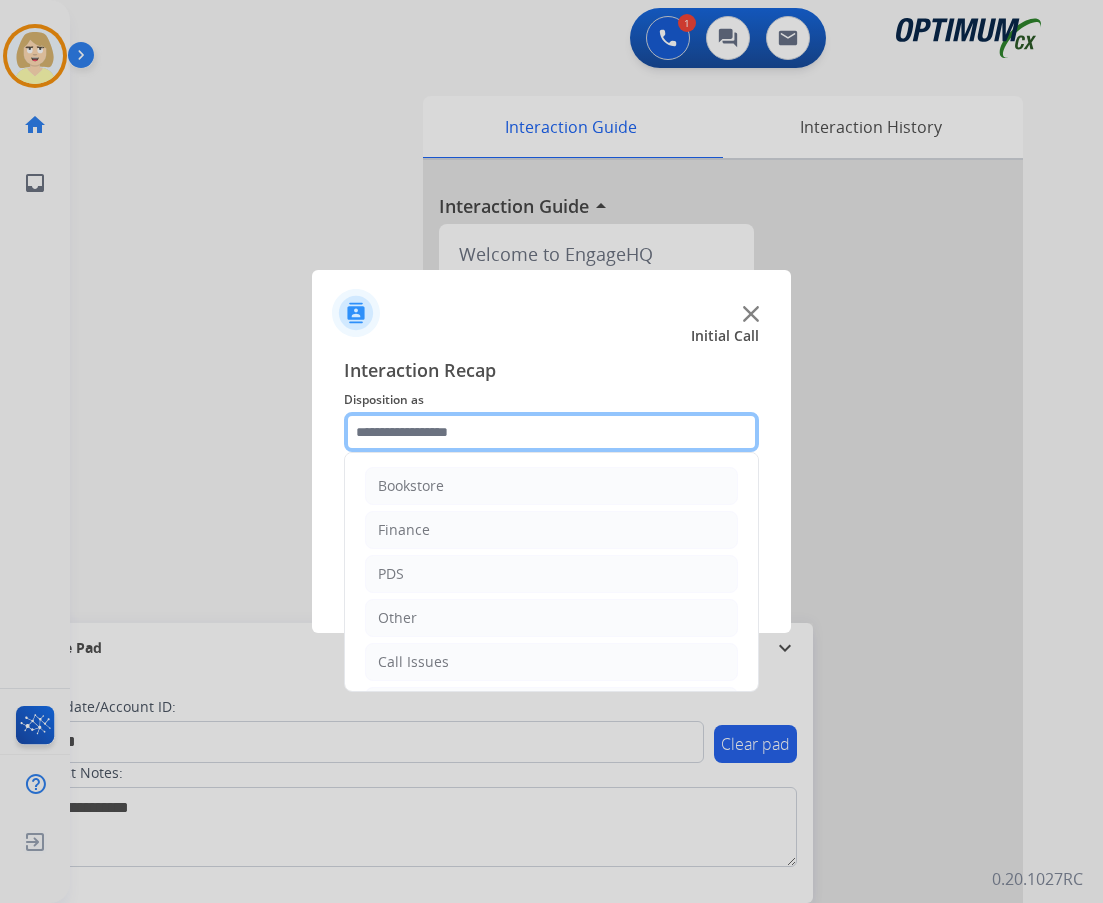 click 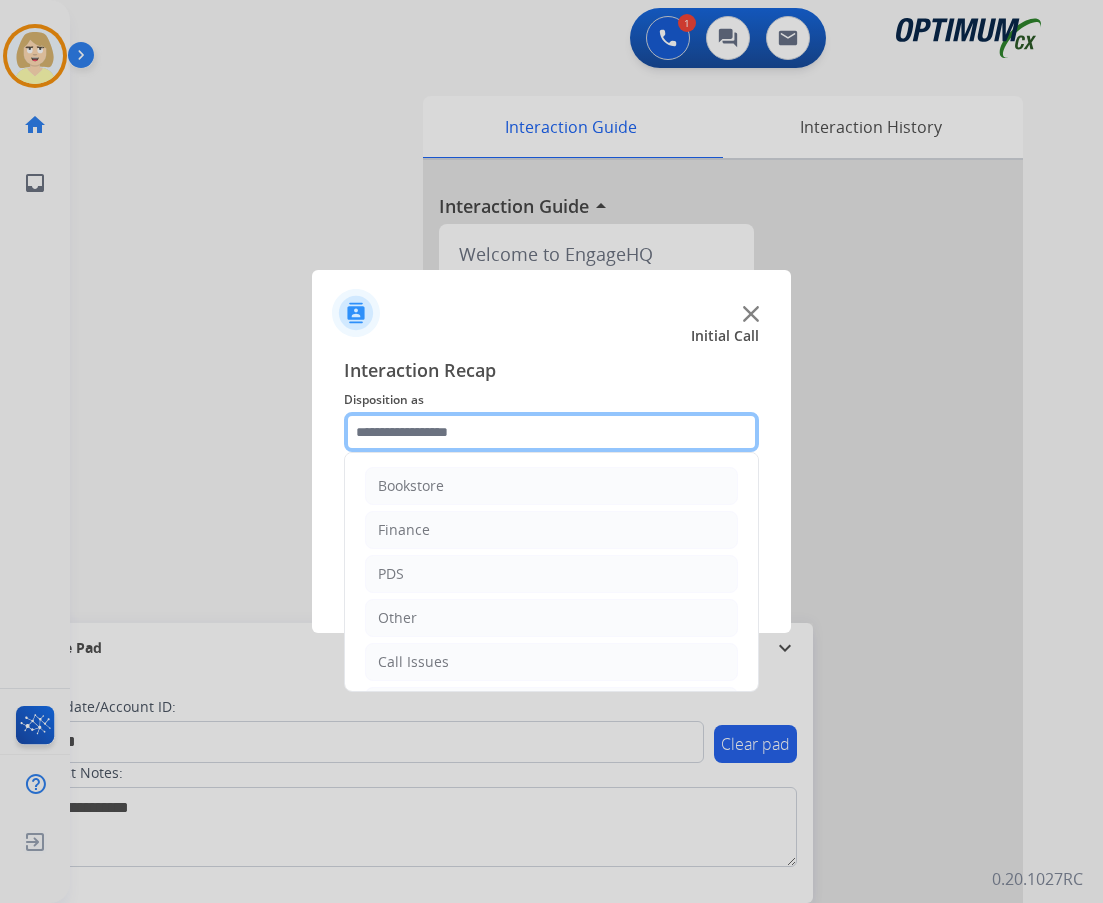 scroll, scrollTop: 136, scrollLeft: 0, axis: vertical 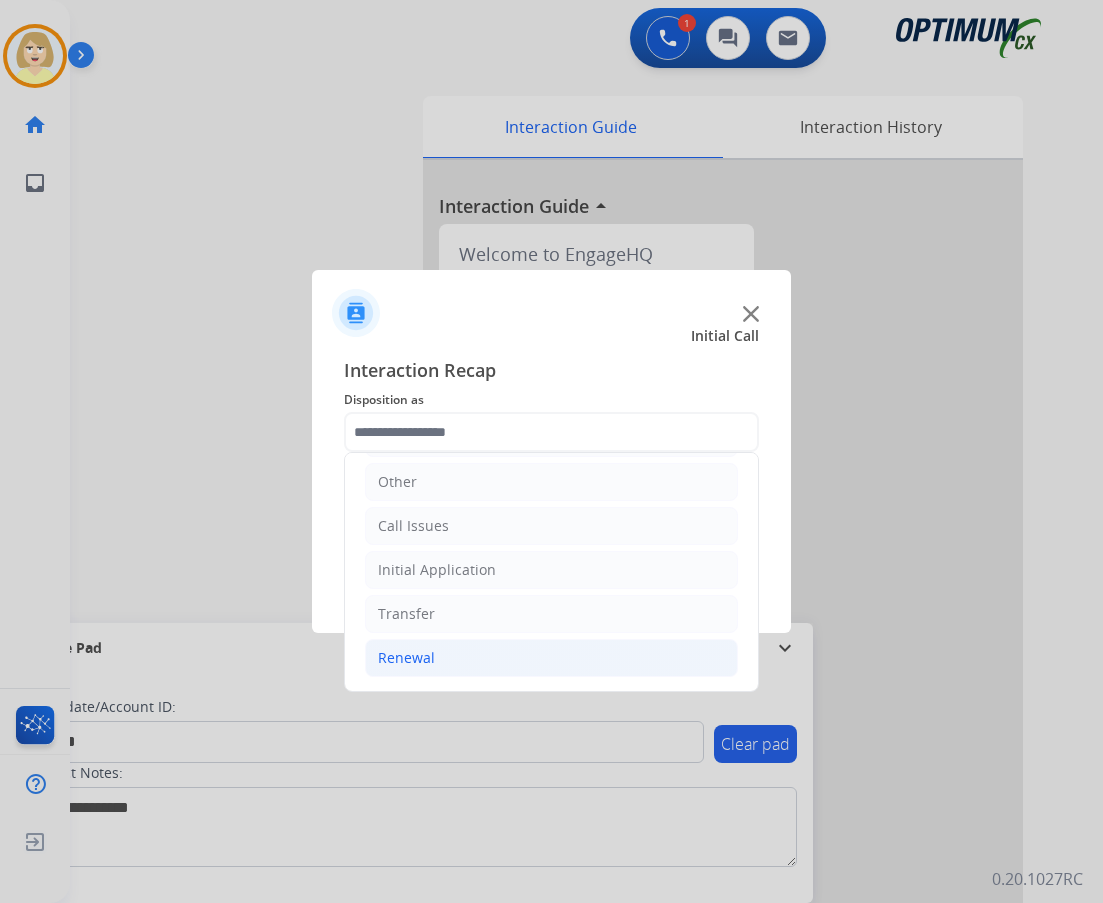 click on "Renewal" 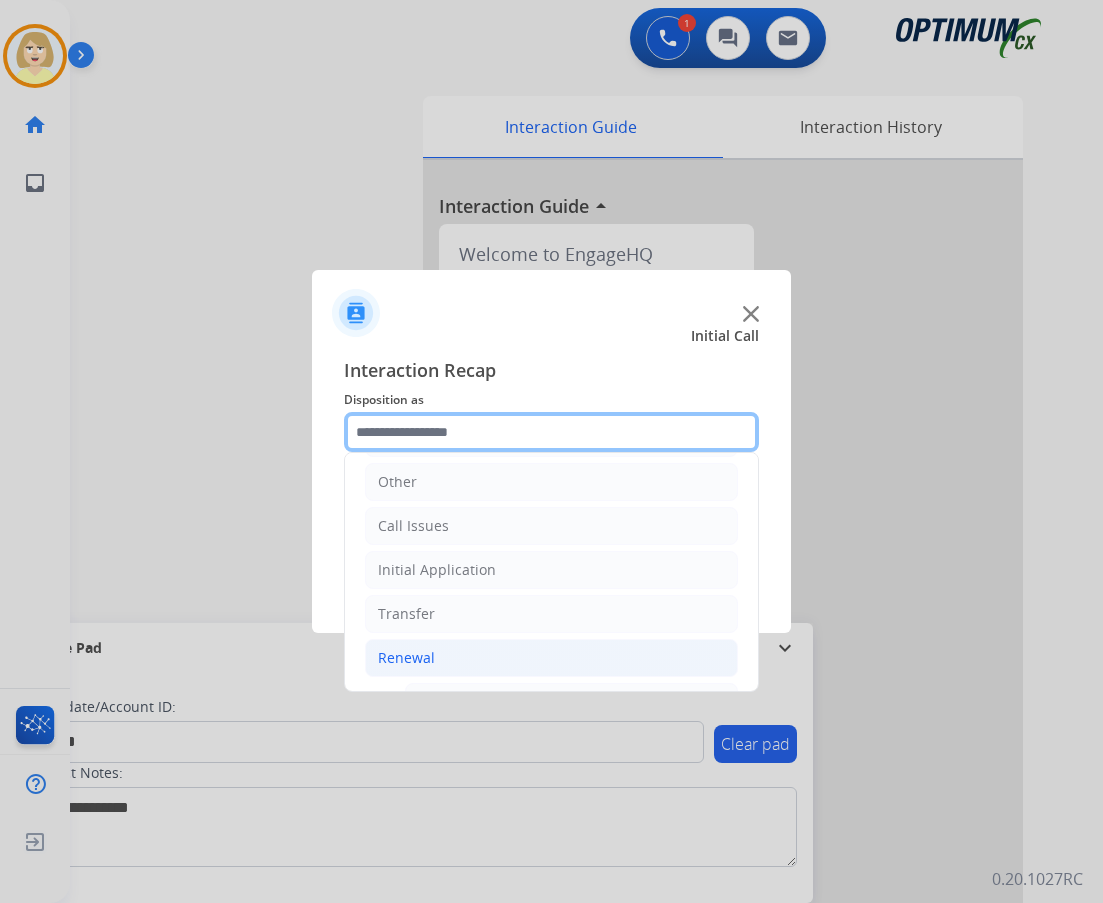 scroll, scrollTop: 536, scrollLeft: 0, axis: vertical 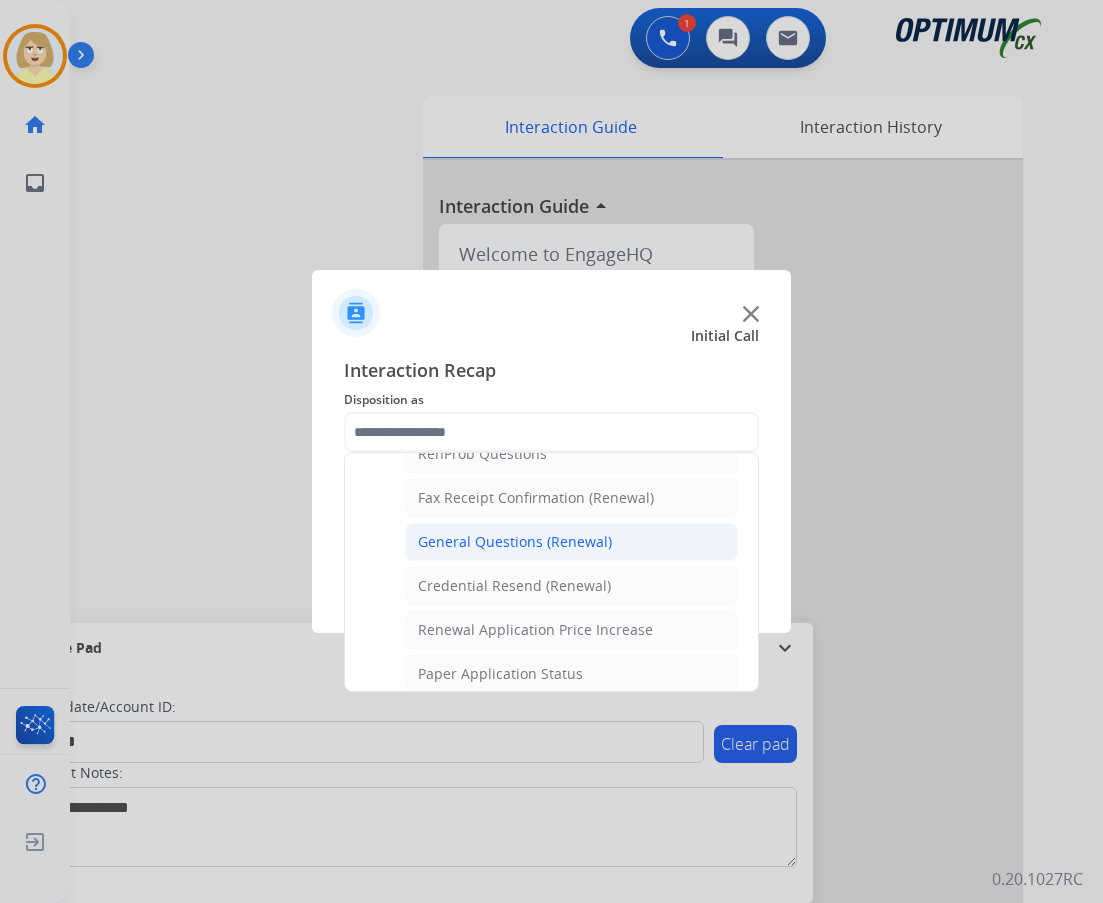 click on "General Questions (Renewal)" 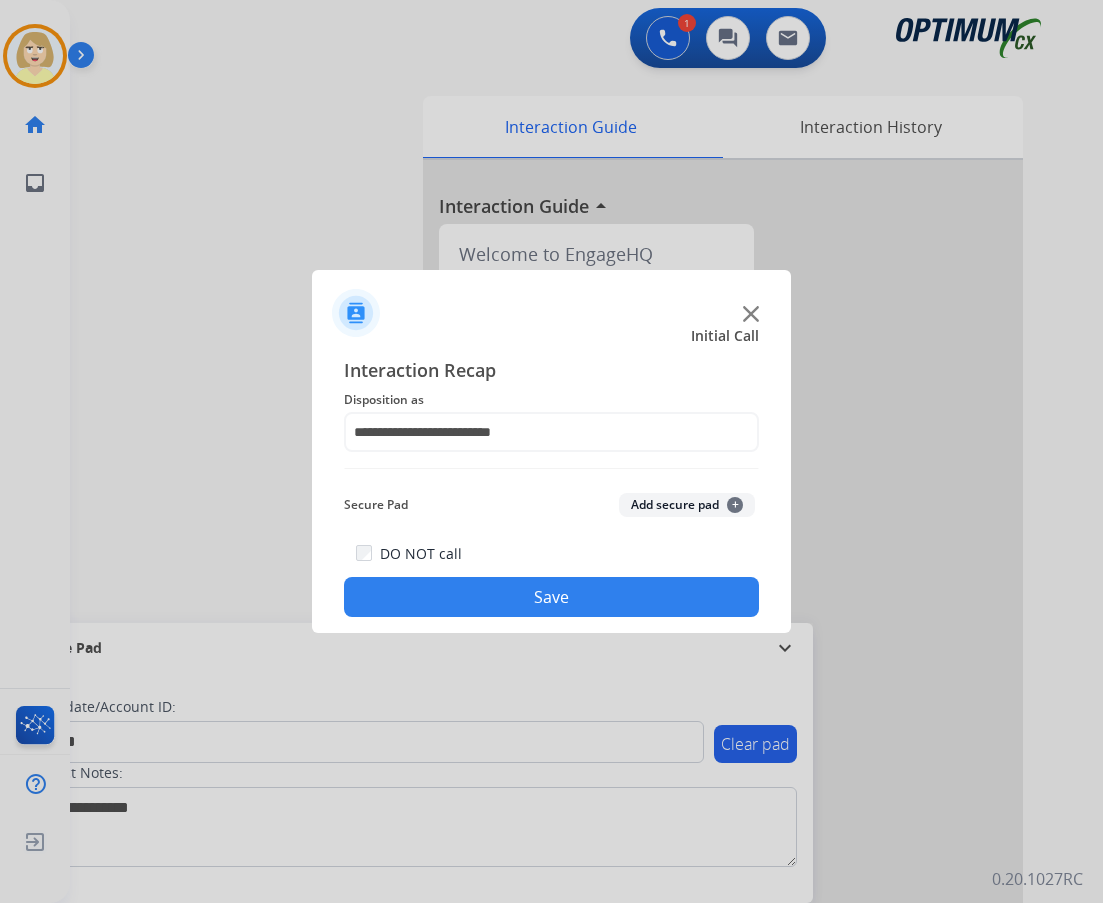 click on "Add secure pad  +" 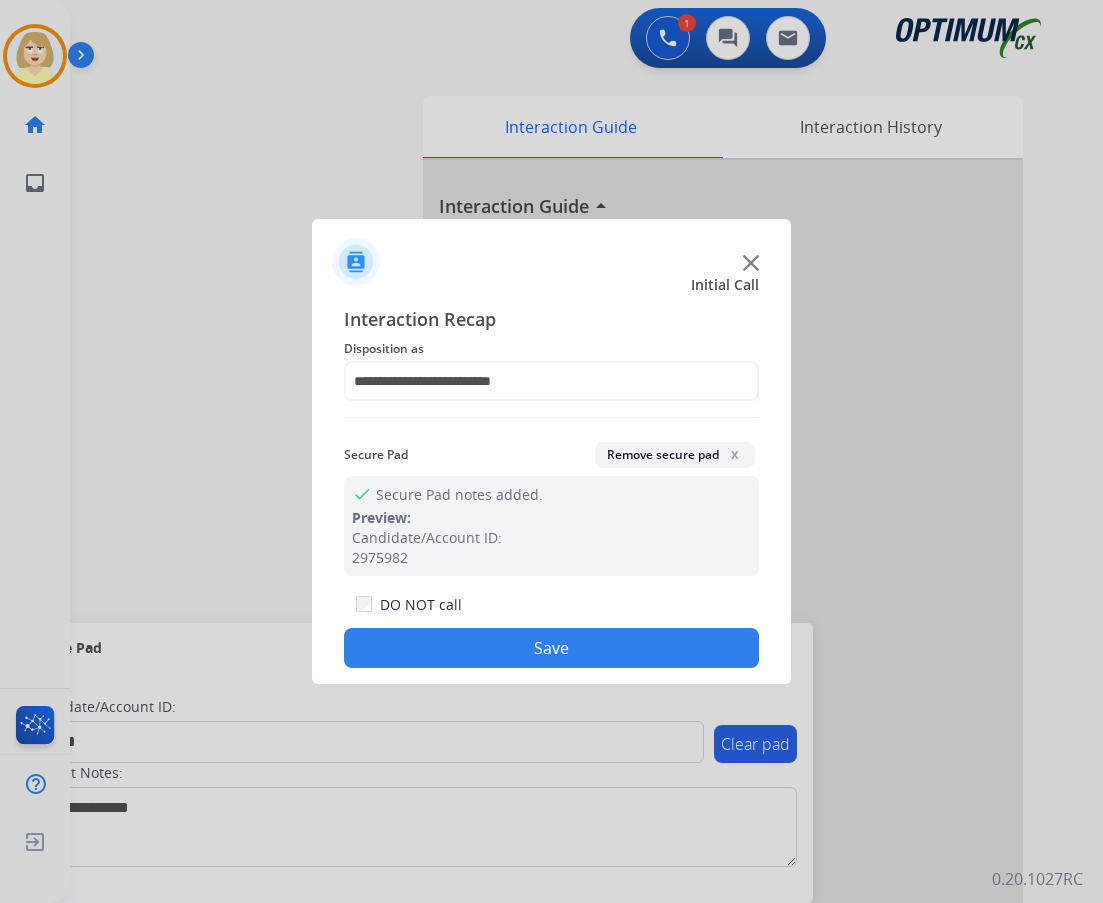 click on "Save" 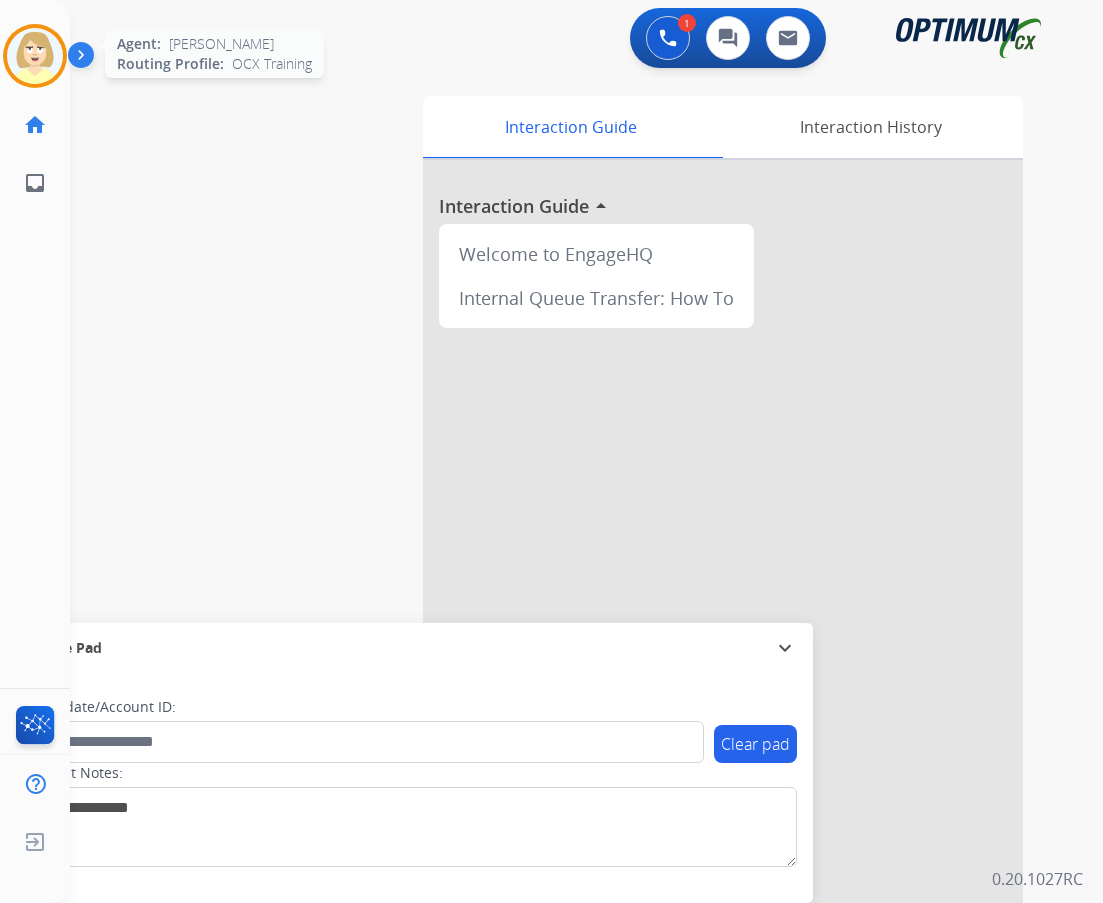 click at bounding box center (35, 56) 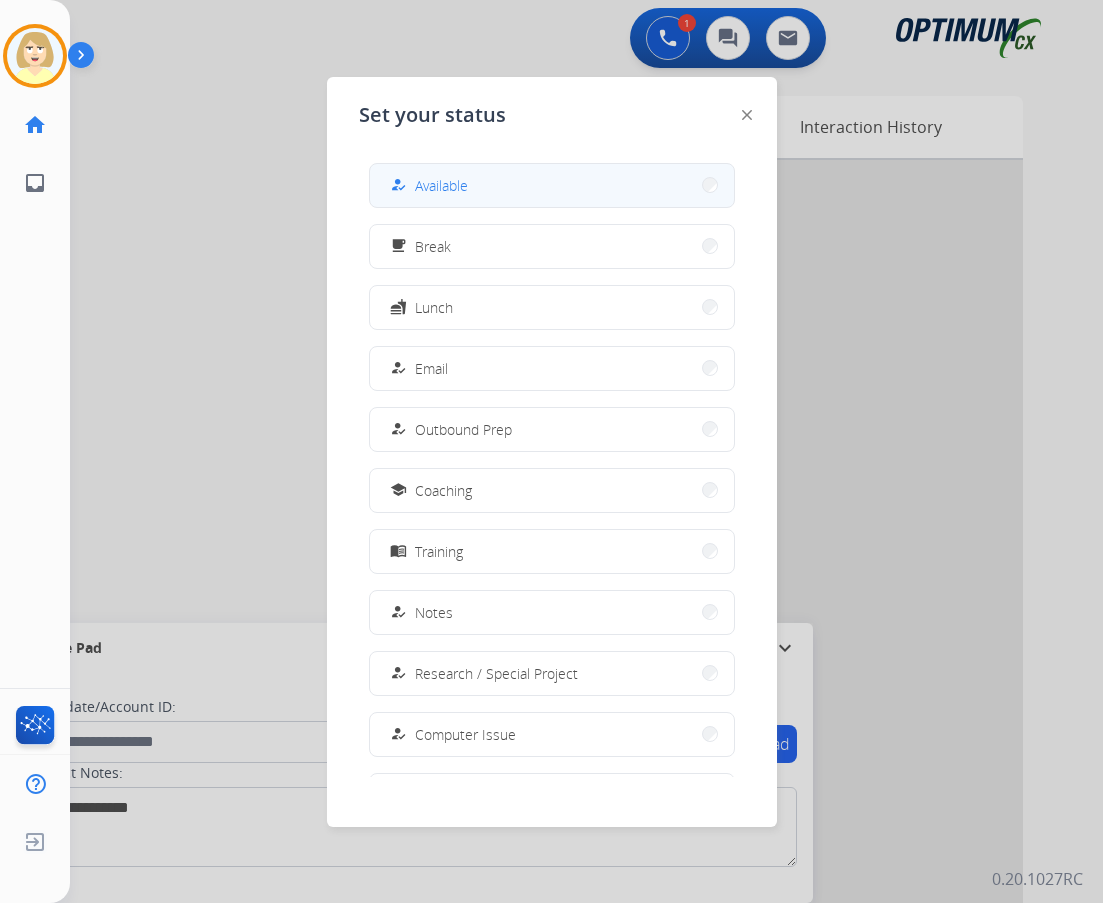click on "Available" at bounding box center (441, 185) 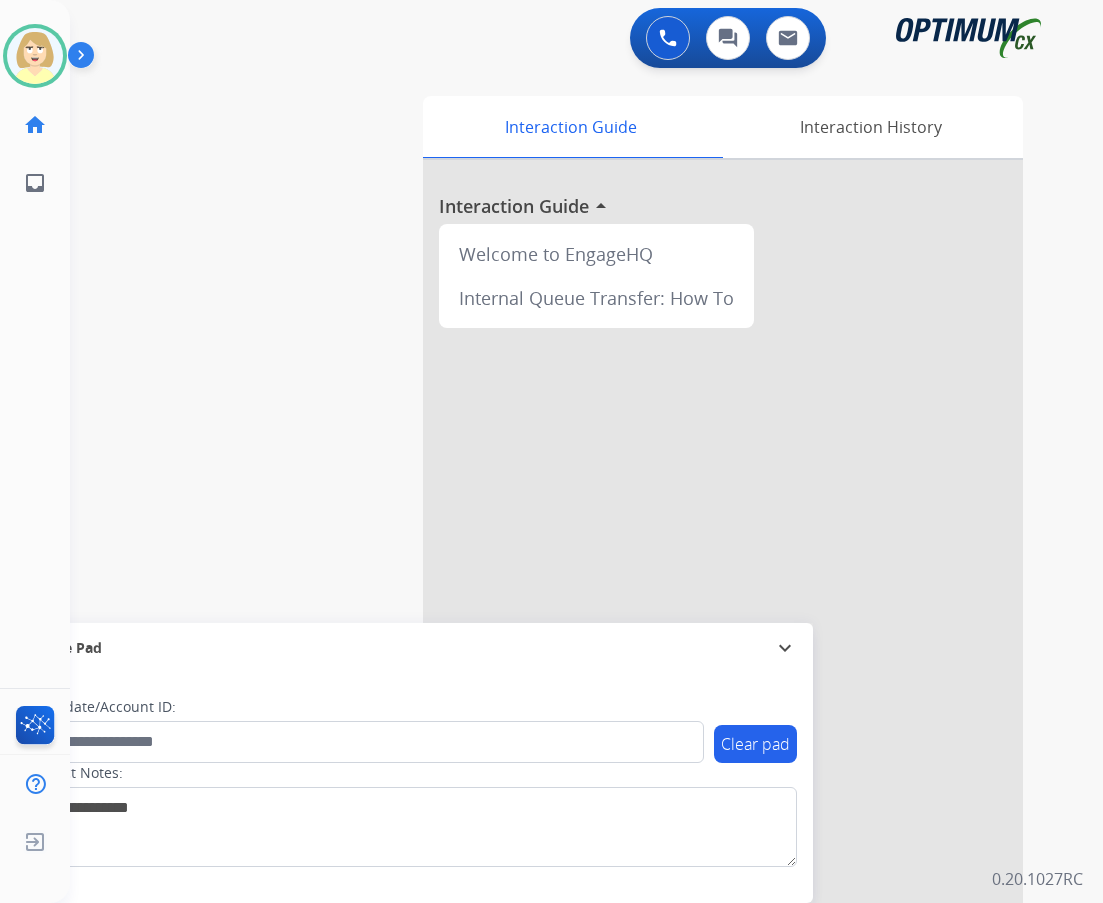 scroll, scrollTop: 3, scrollLeft: 0, axis: vertical 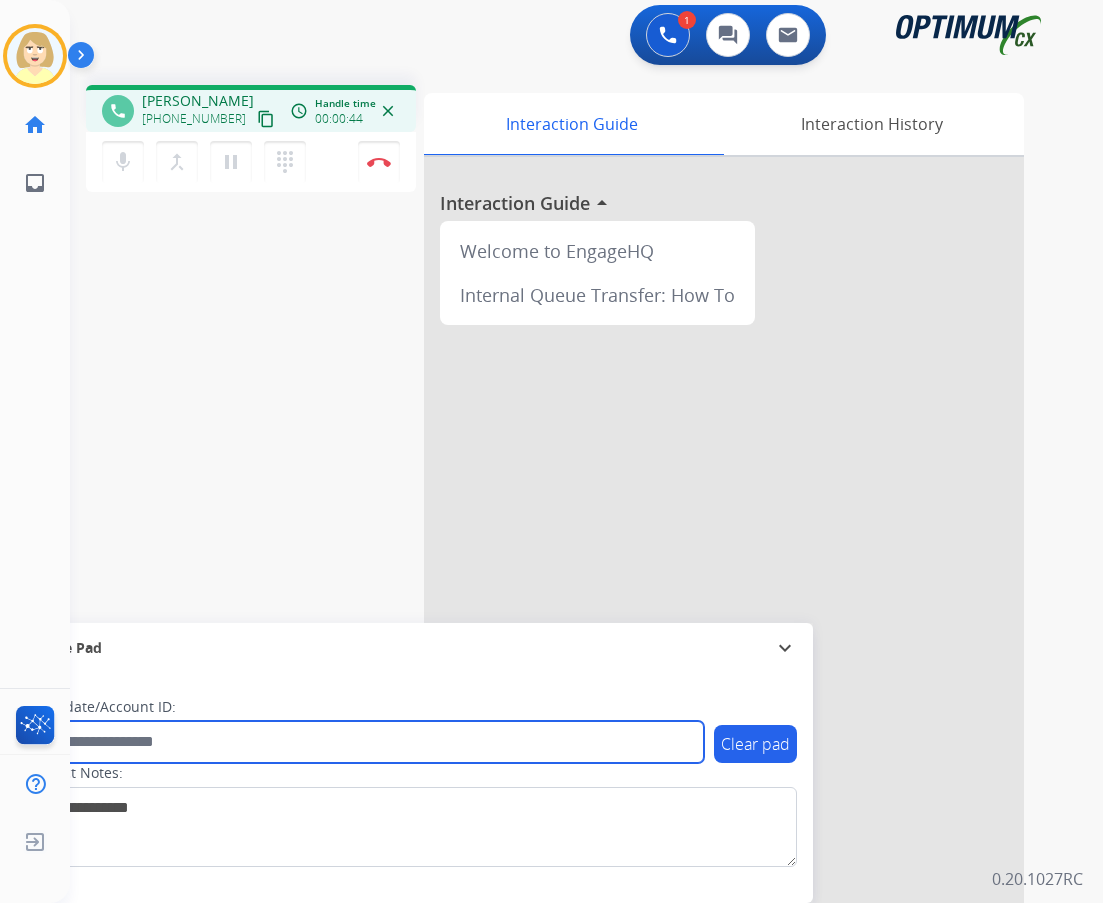 click at bounding box center [365, 742] 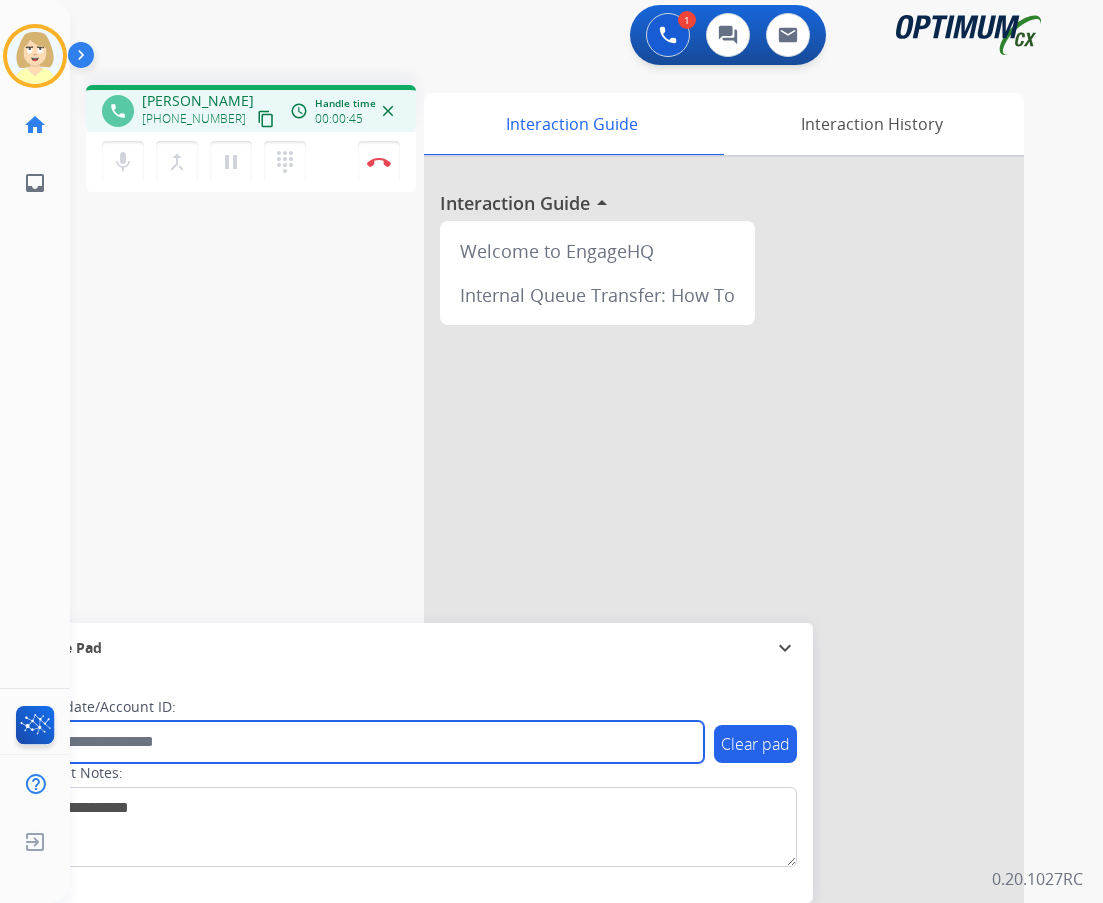 paste on "*******" 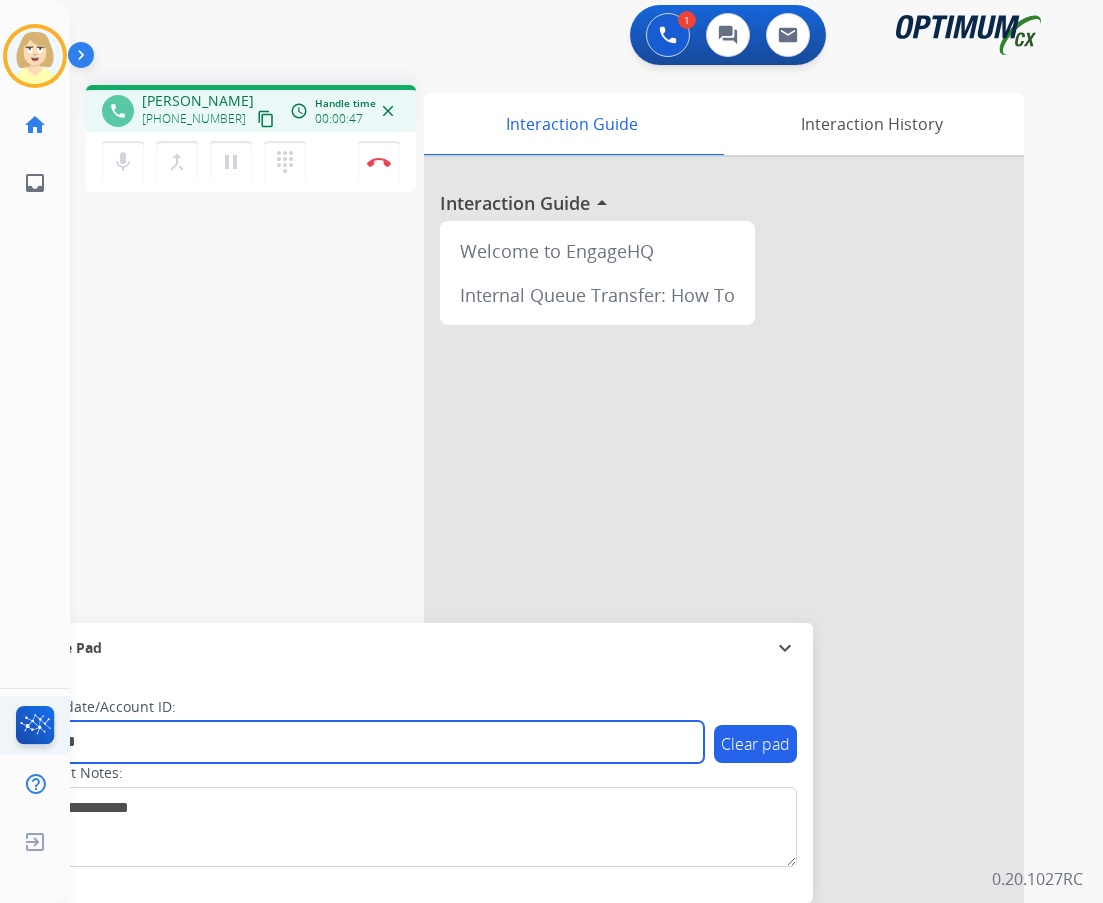 type on "*******" 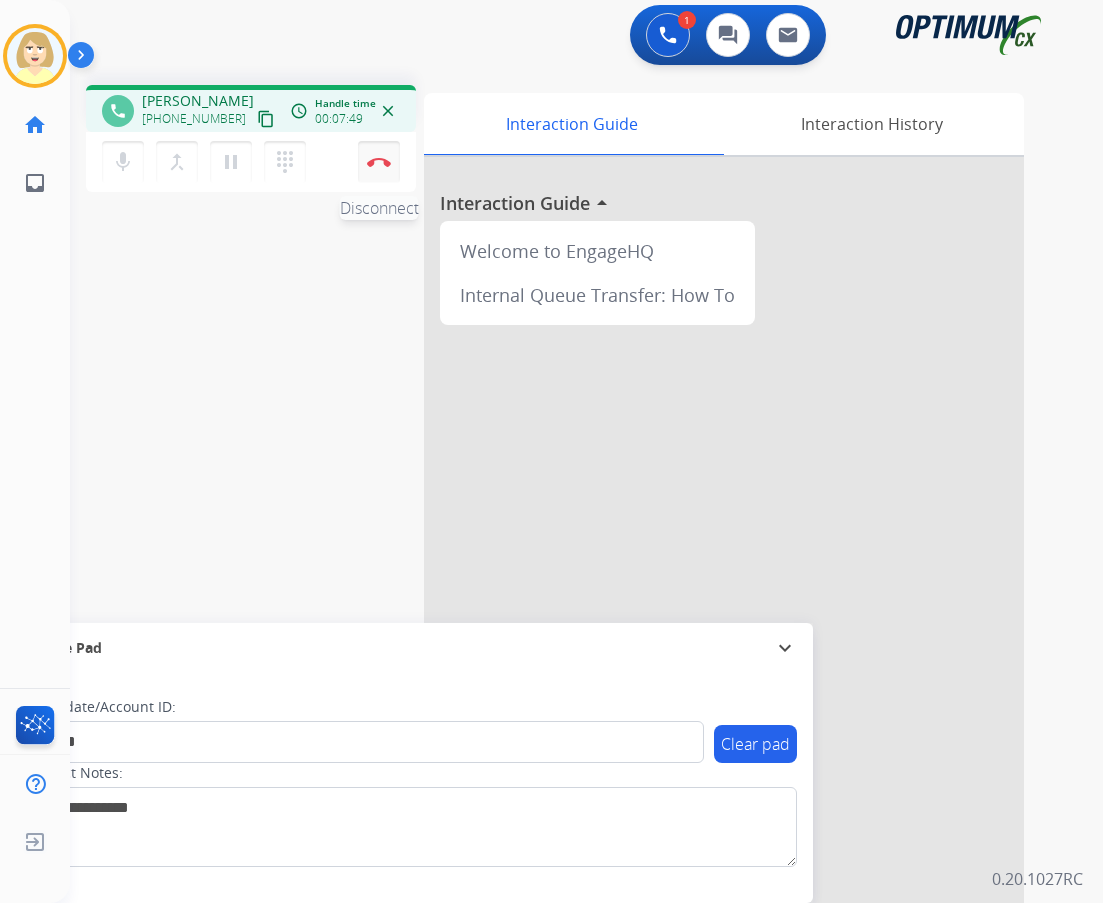 click at bounding box center (379, 162) 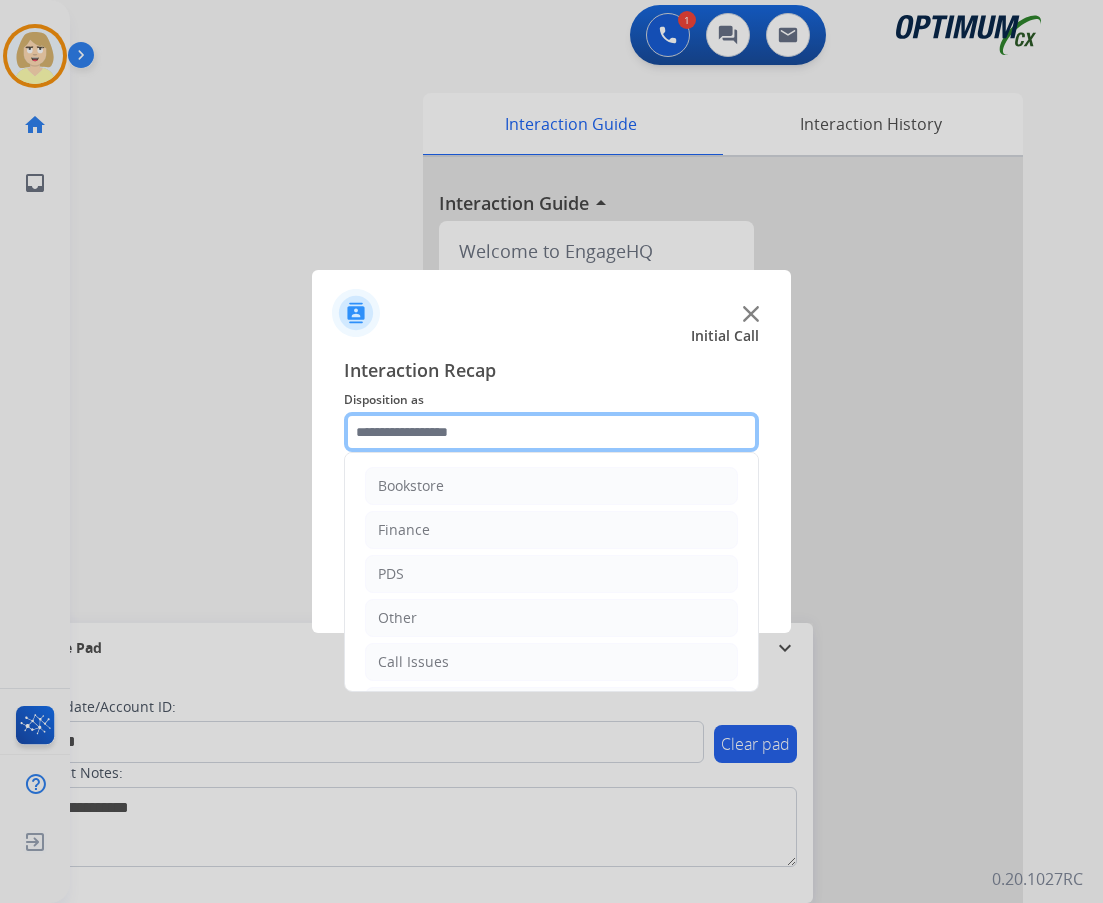 click 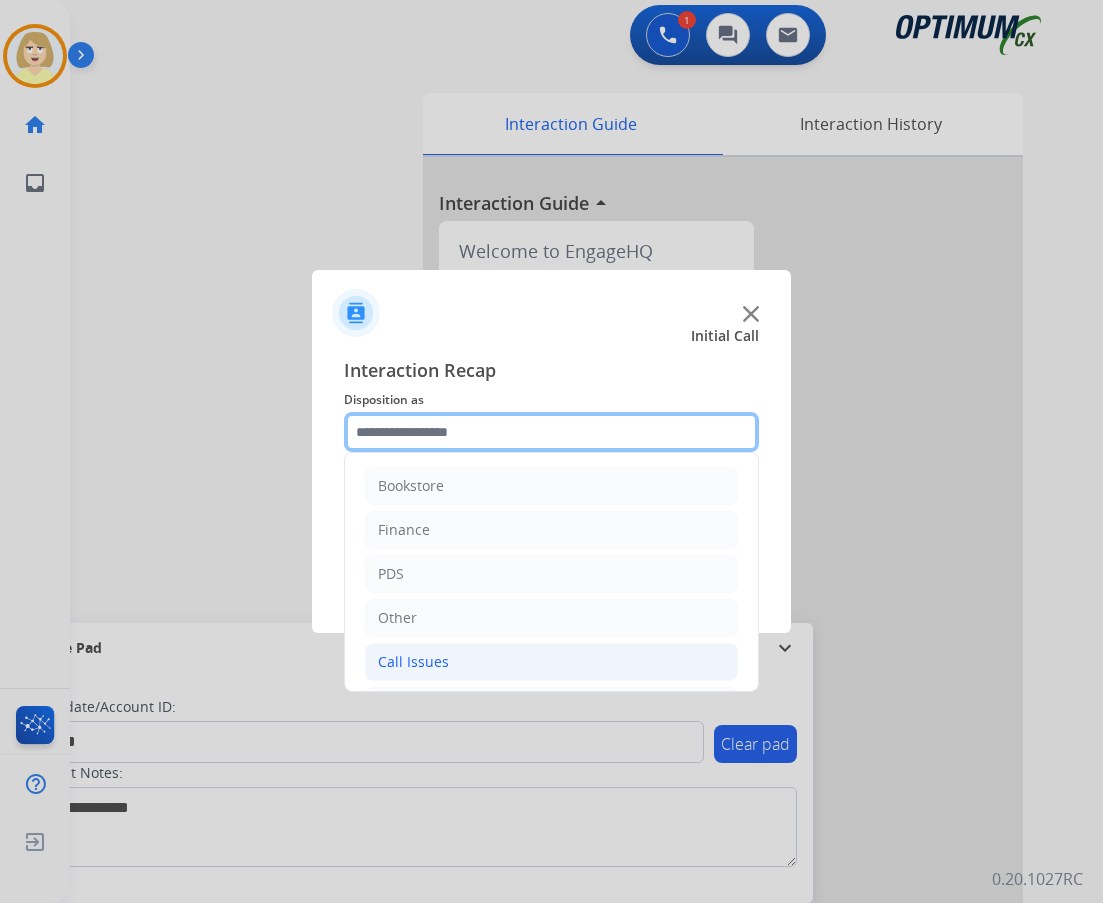 scroll, scrollTop: 136, scrollLeft: 0, axis: vertical 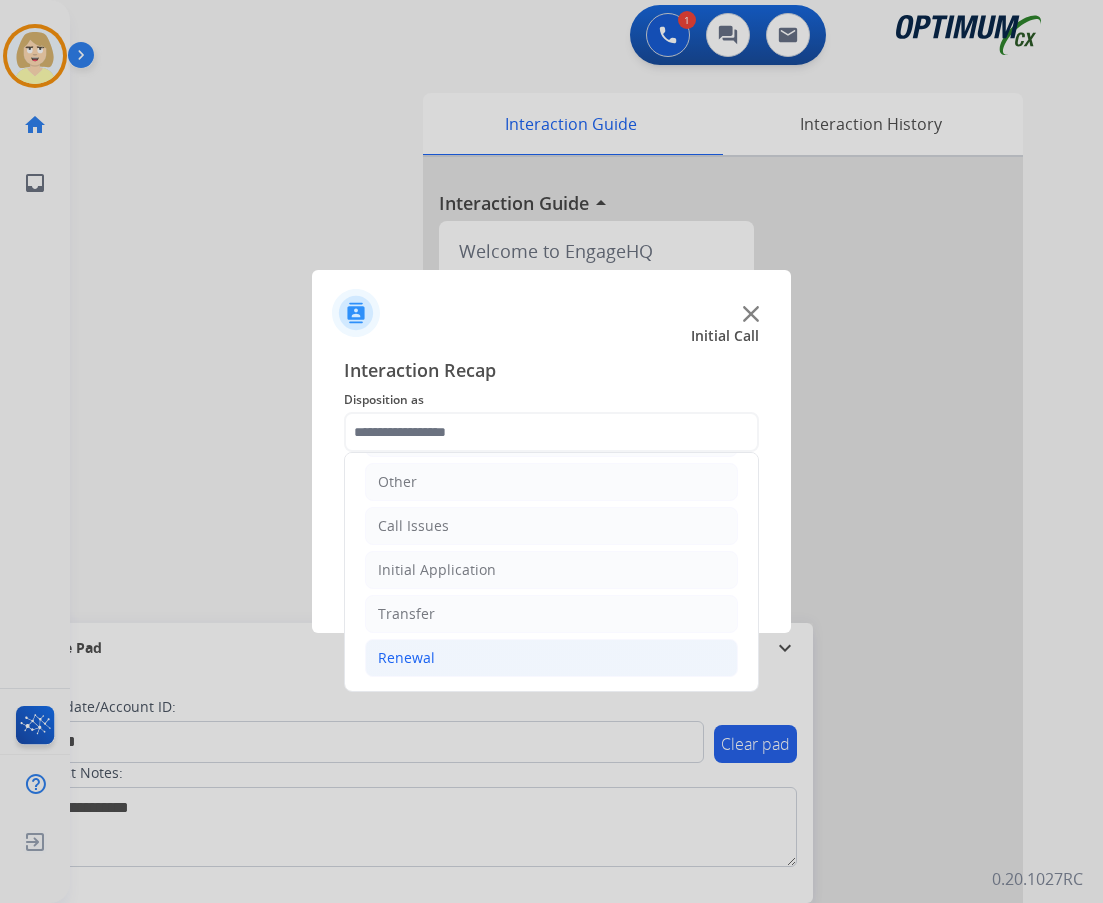 click on "Renewal" 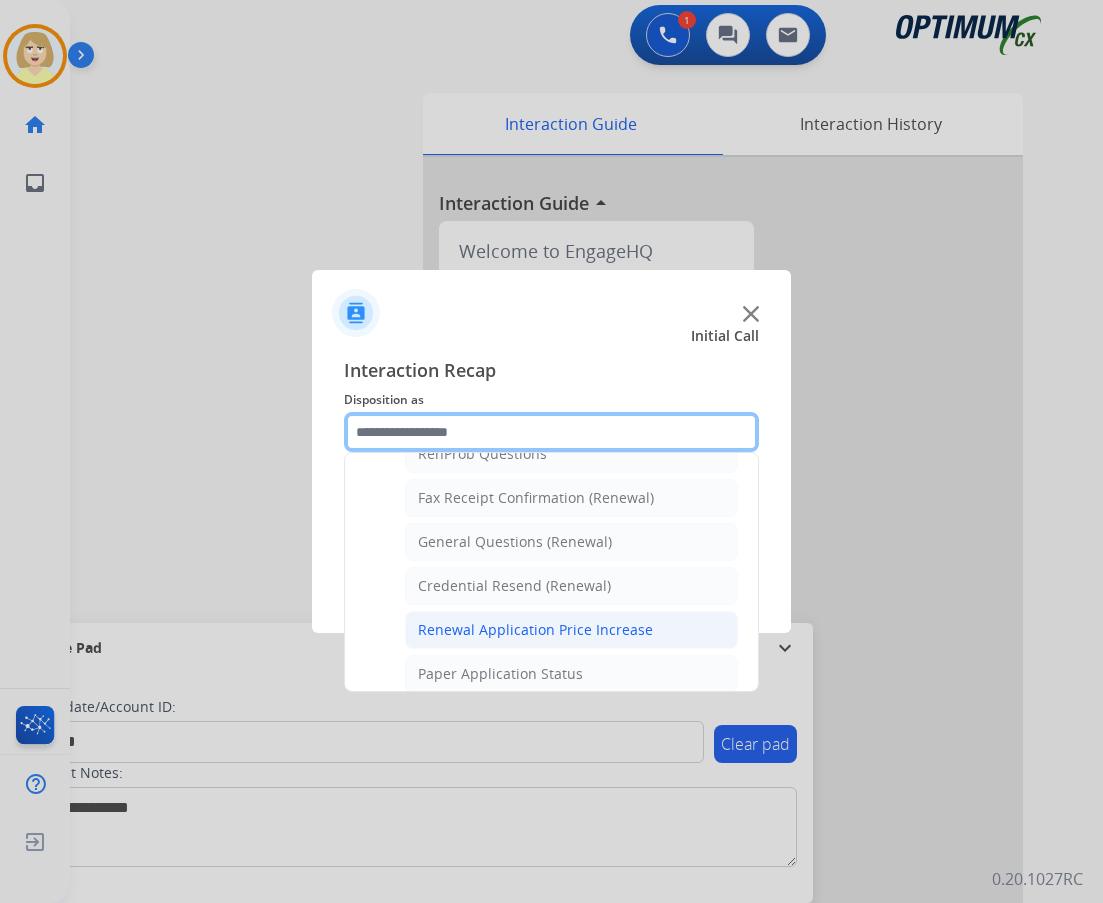 scroll, scrollTop: 772, scrollLeft: 0, axis: vertical 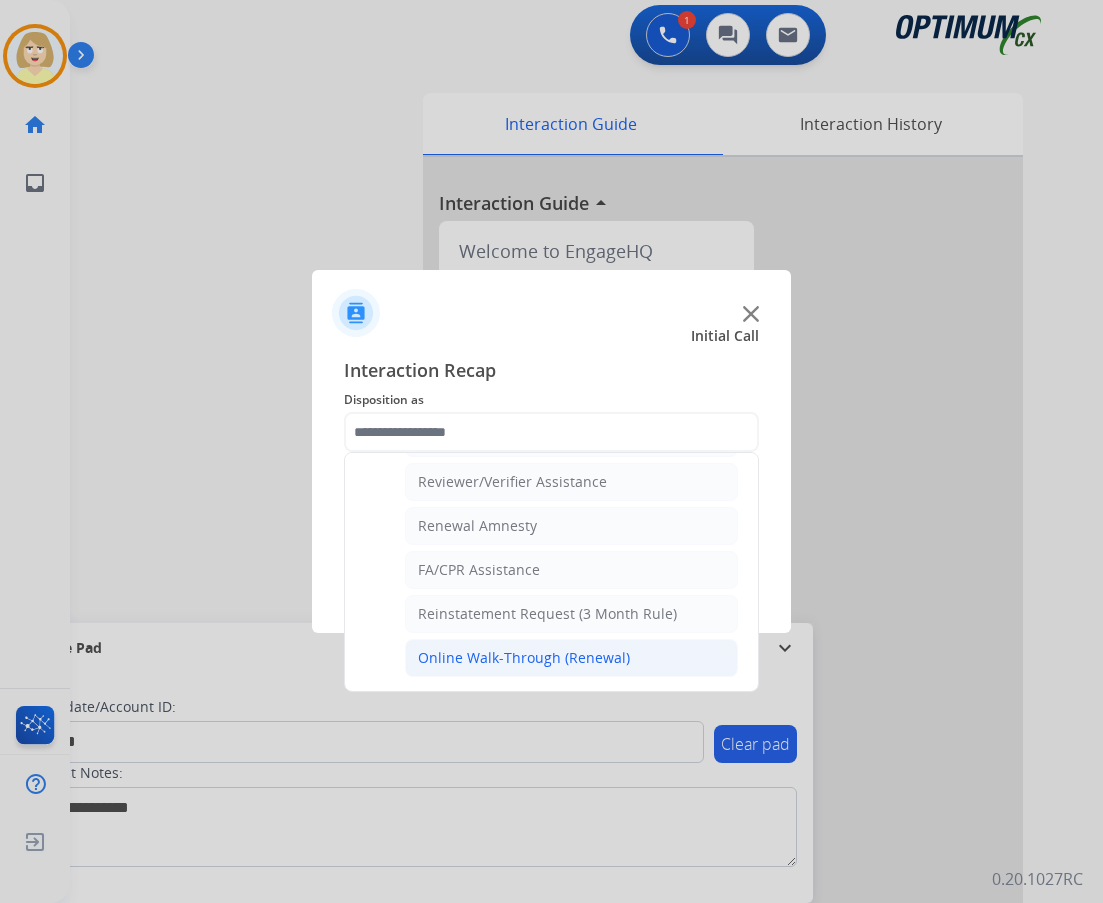 click on "Online Walk-Through (Renewal)" 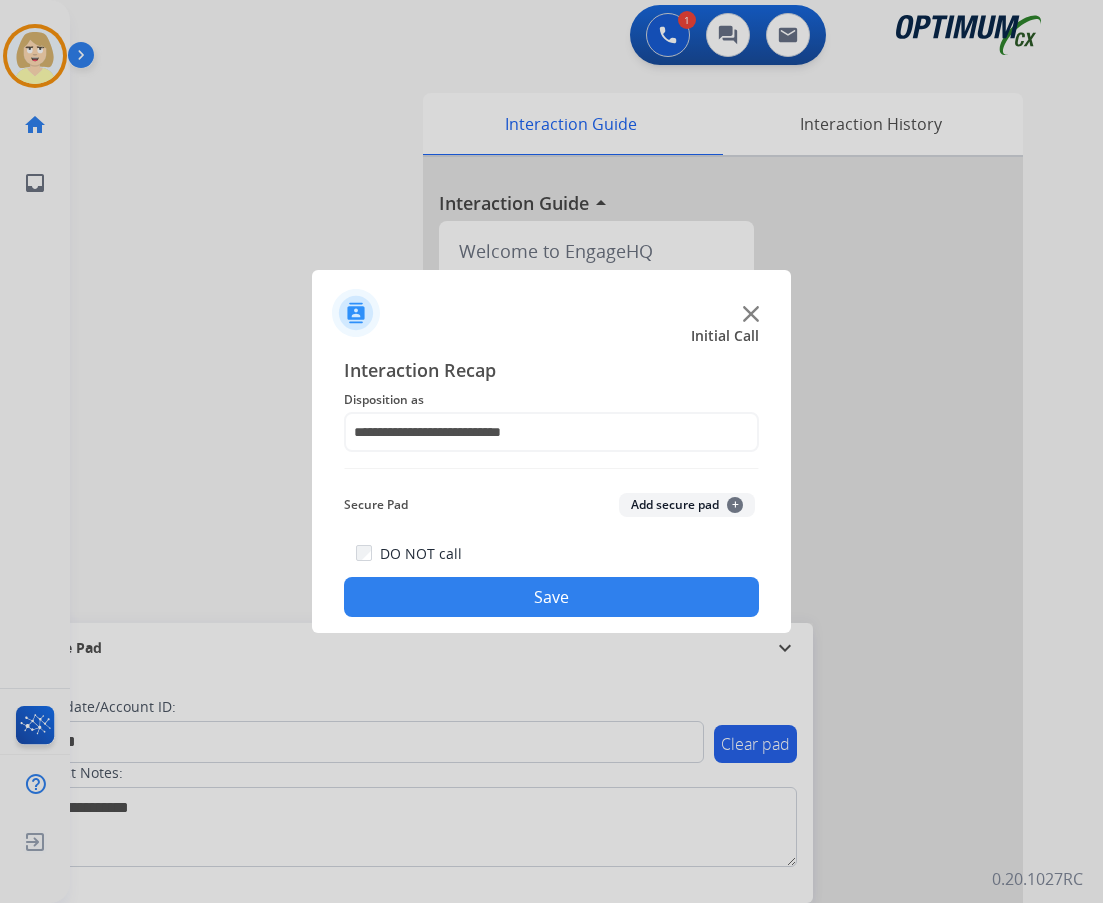 click on "Add secure pad  +" 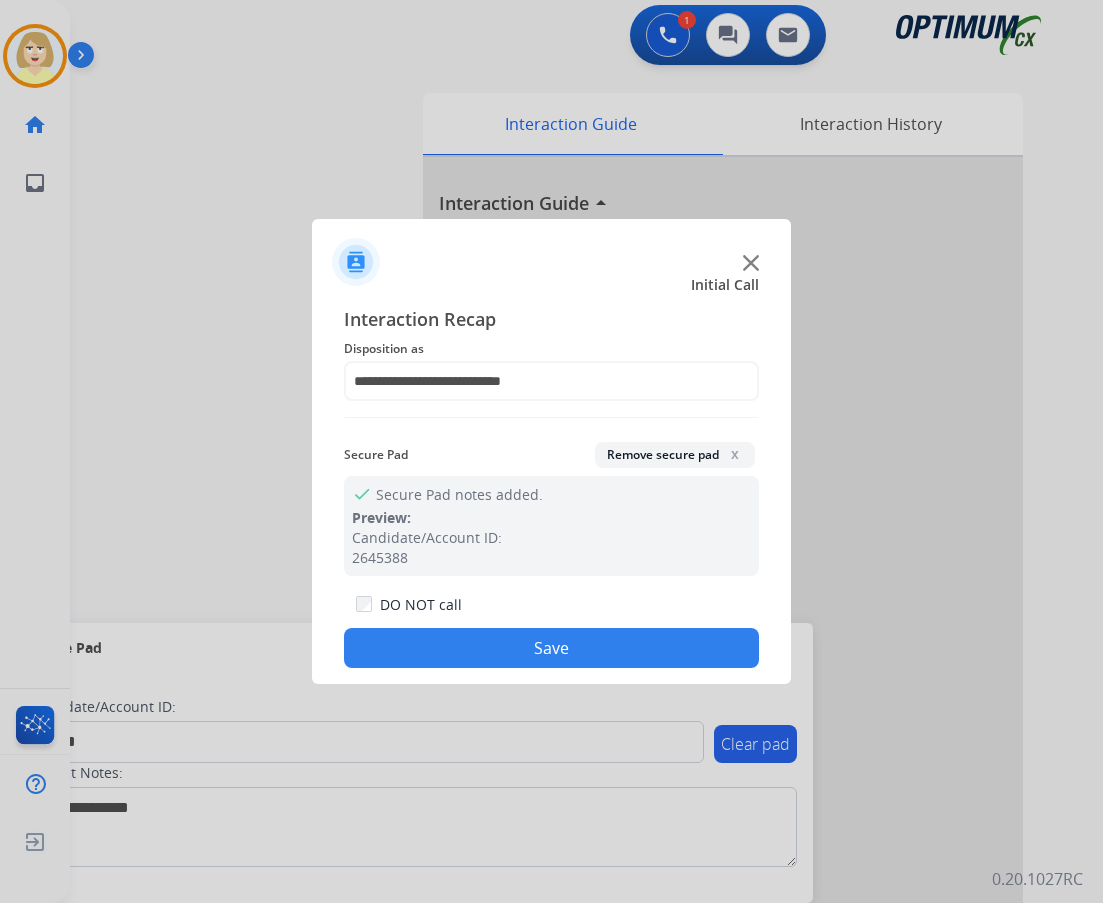drag, startPoint x: 558, startPoint y: 646, endPoint x: 405, endPoint y: 453, distance: 246.28845 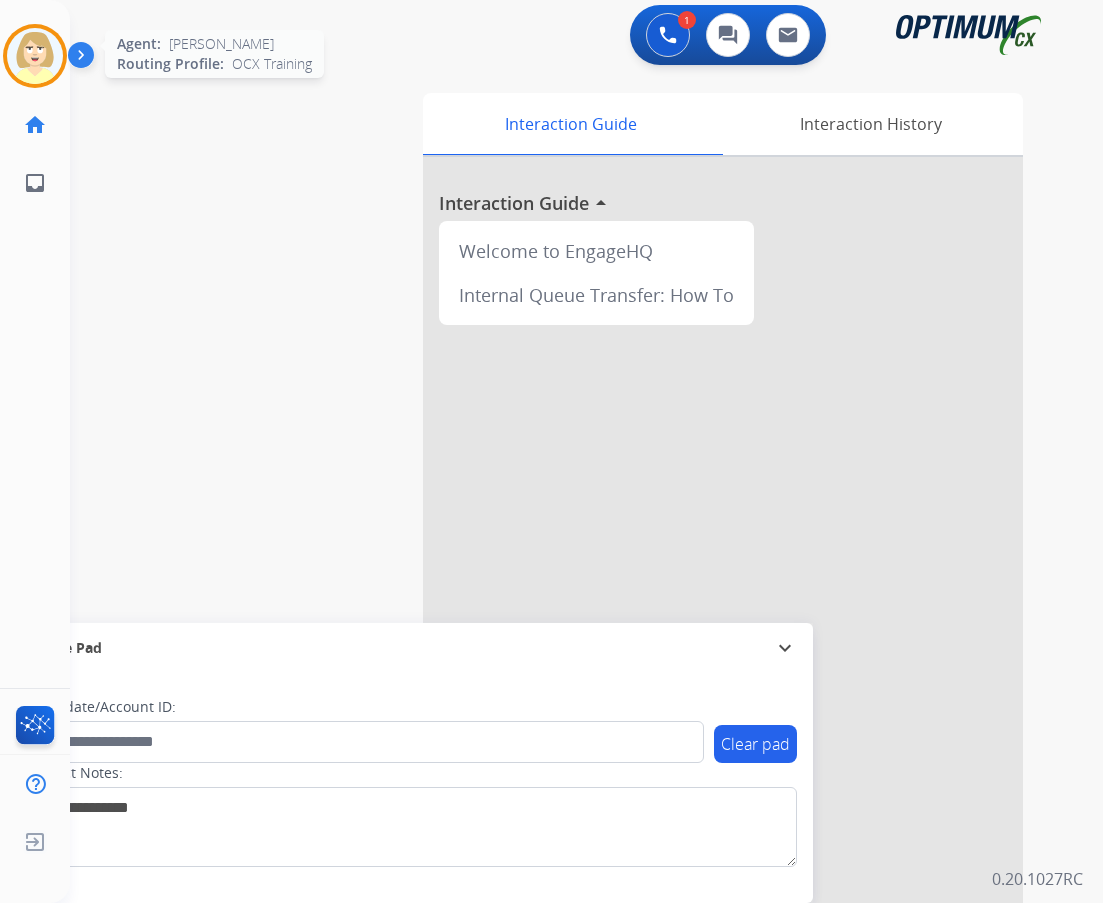 click at bounding box center [35, 56] 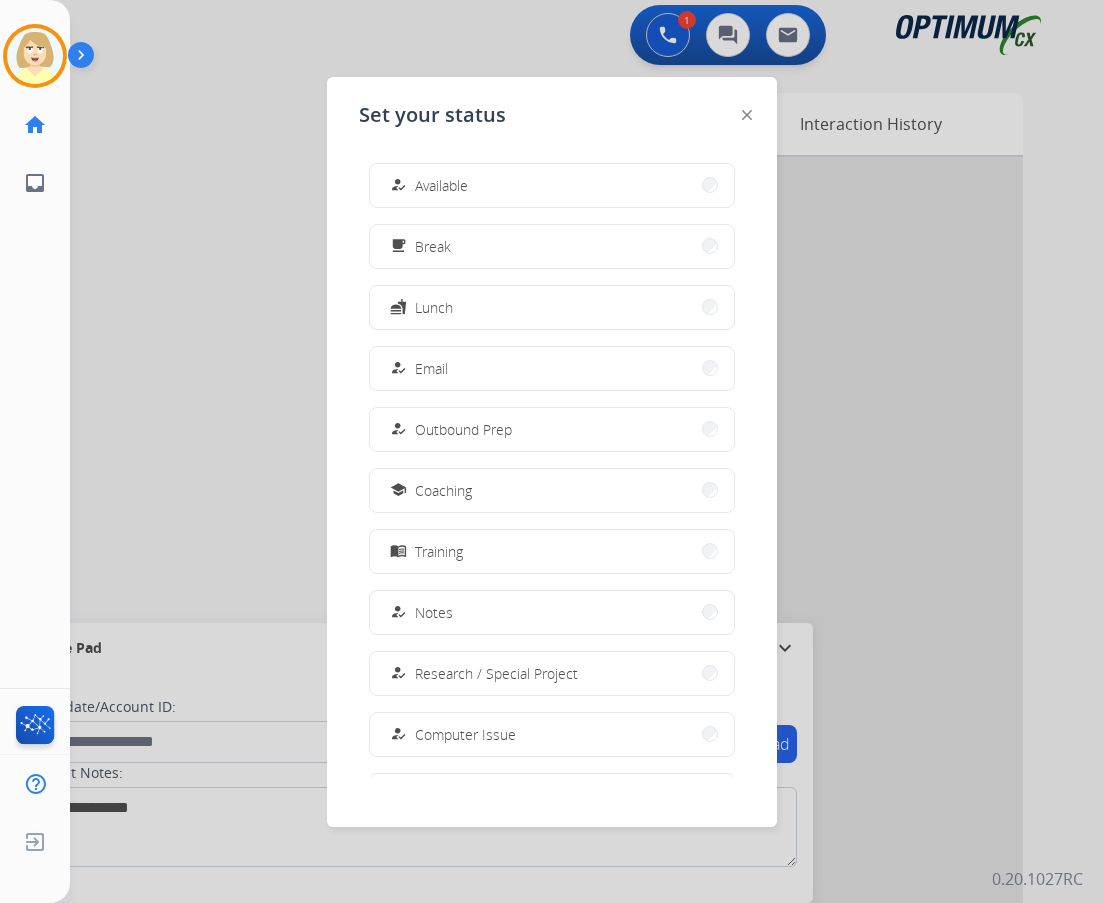 drag, startPoint x: 448, startPoint y: 184, endPoint x: 422, endPoint y: 178, distance: 26.683329 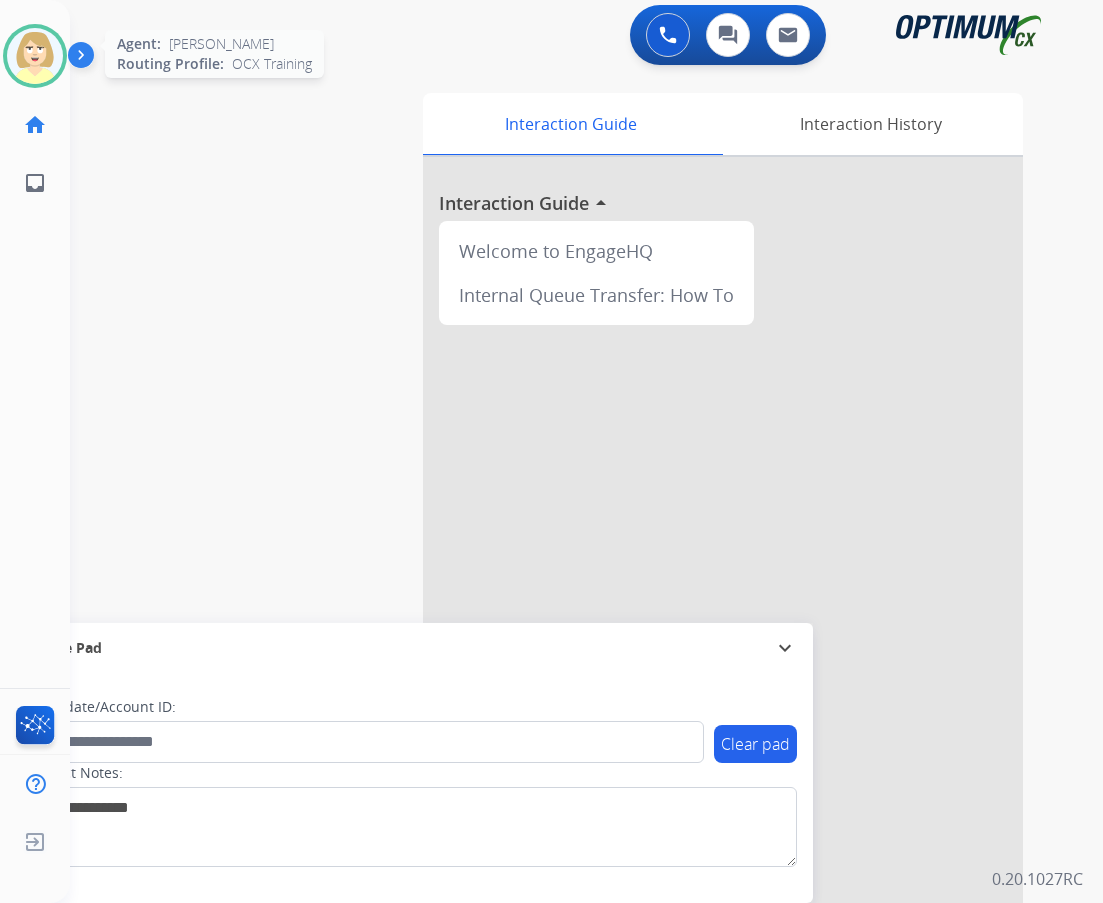 click at bounding box center [35, 56] 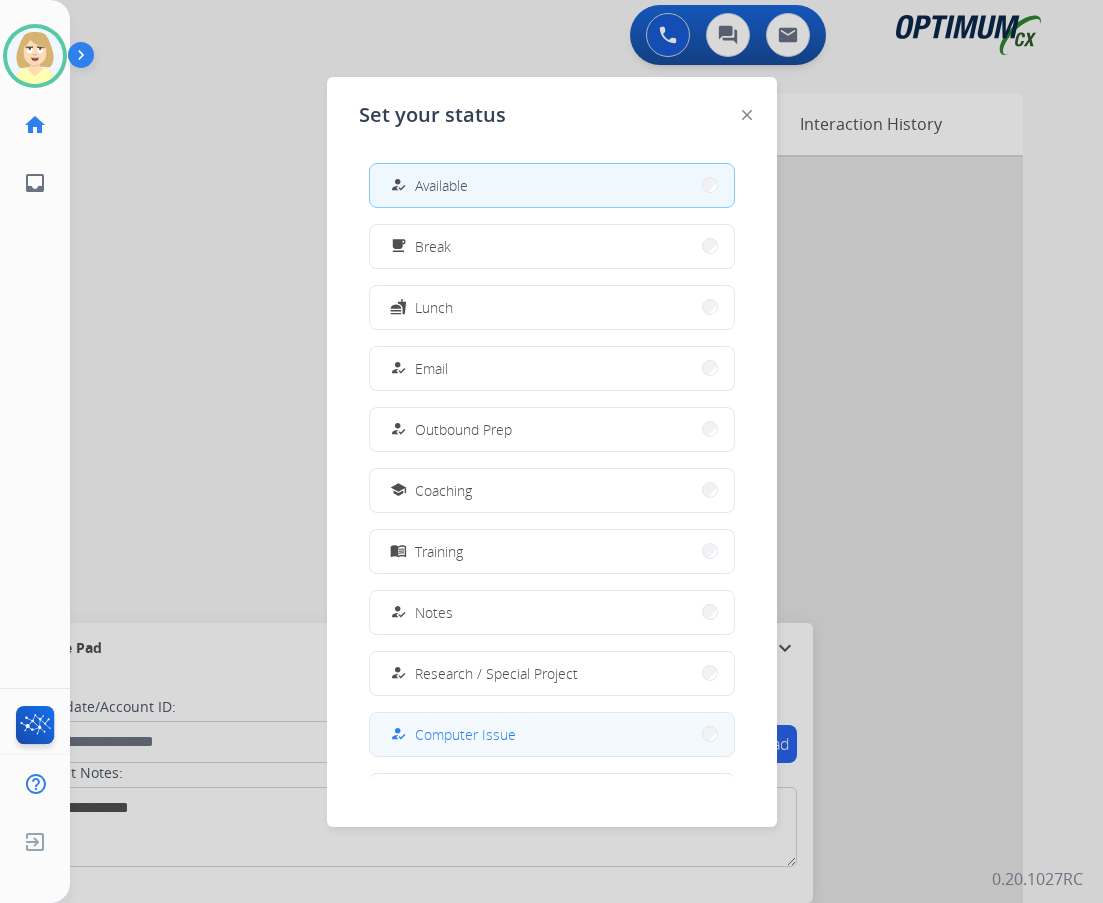 scroll, scrollTop: 189, scrollLeft: 0, axis: vertical 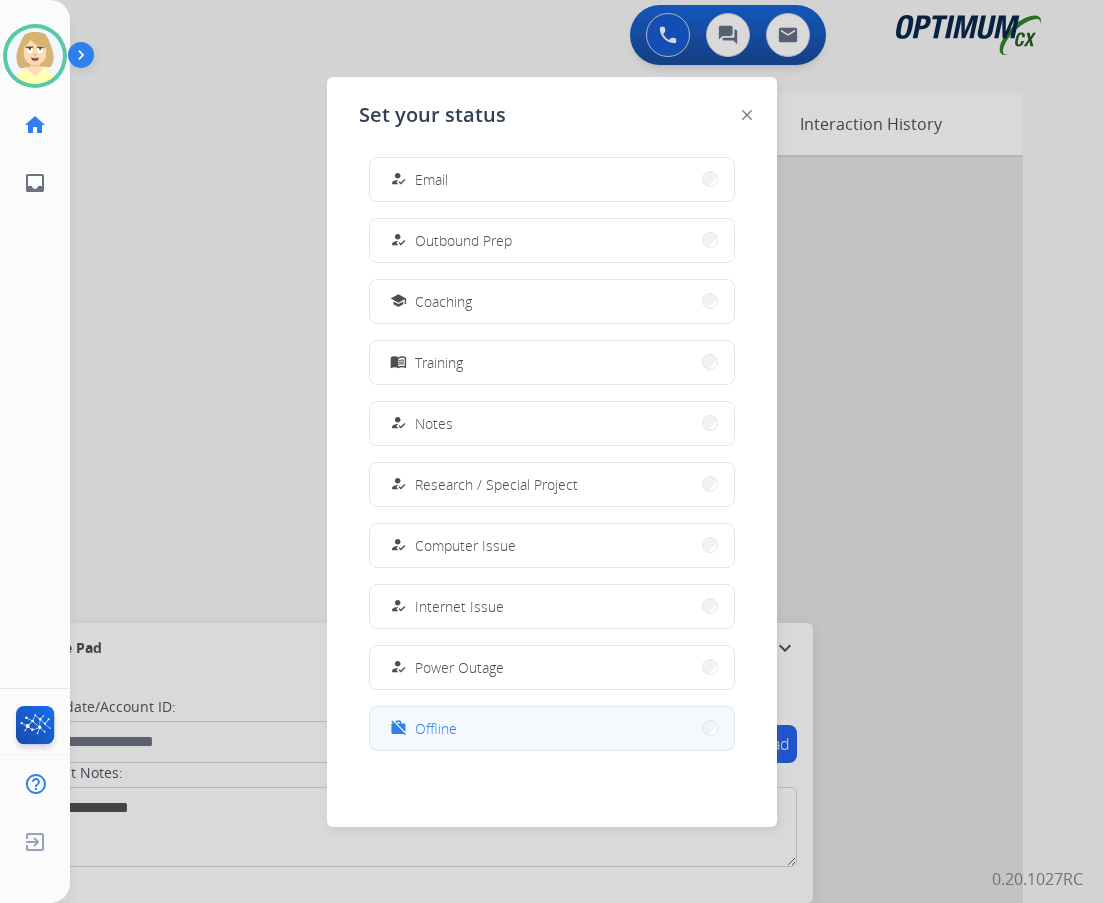 click on "Offline" at bounding box center [436, 728] 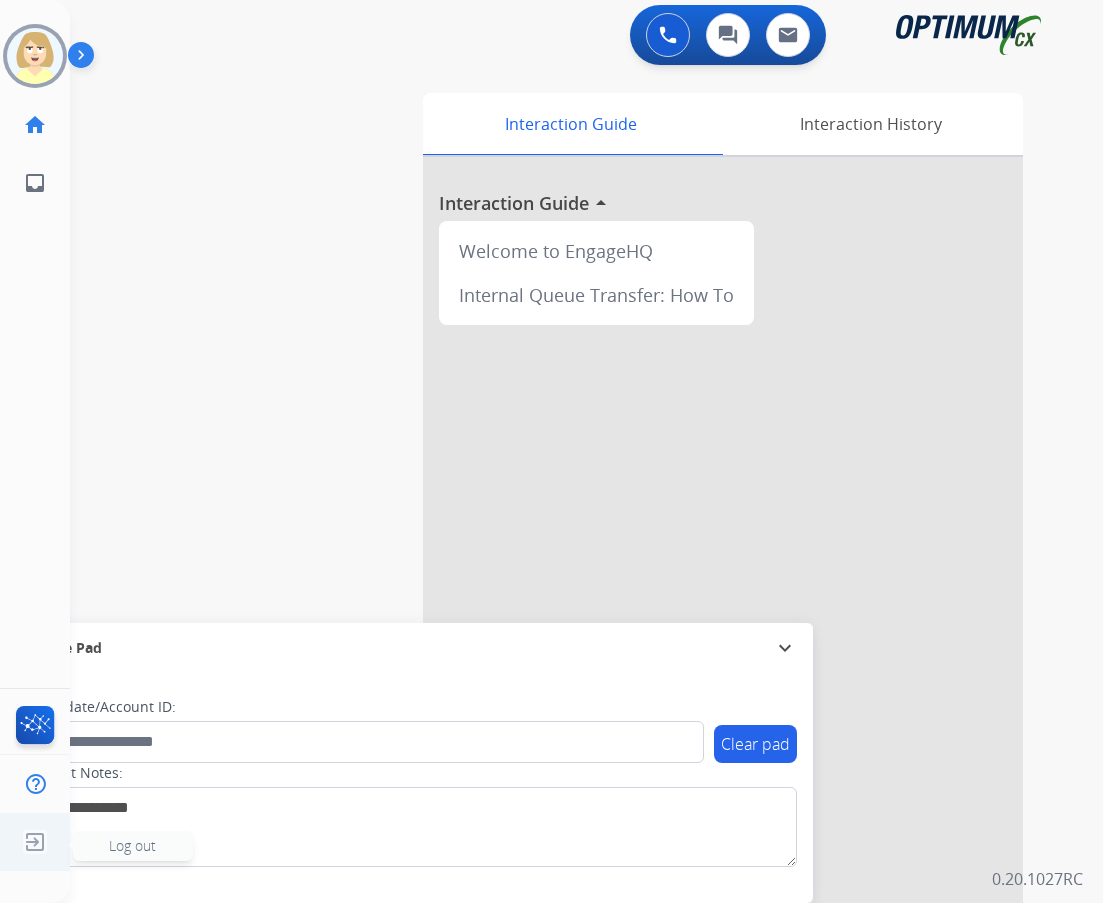 click on "Log out" 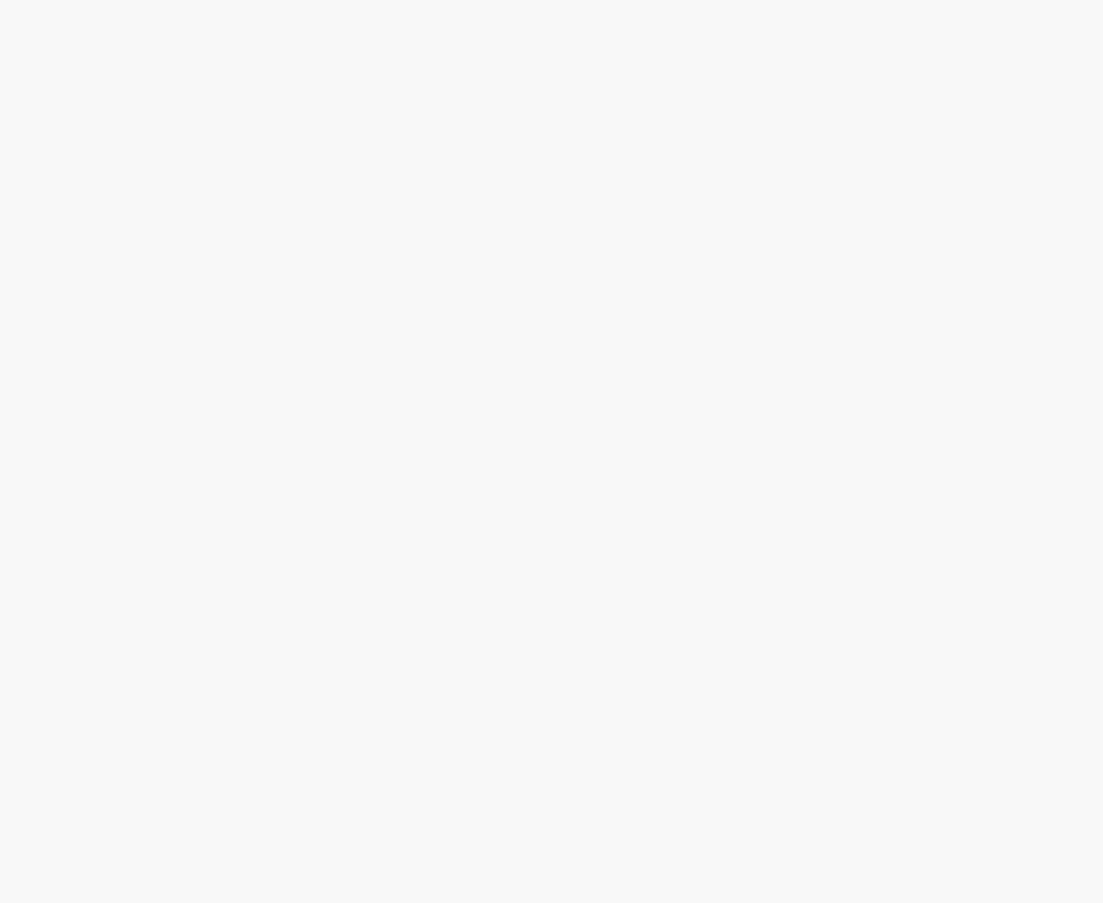 scroll, scrollTop: 0, scrollLeft: 0, axis: both 